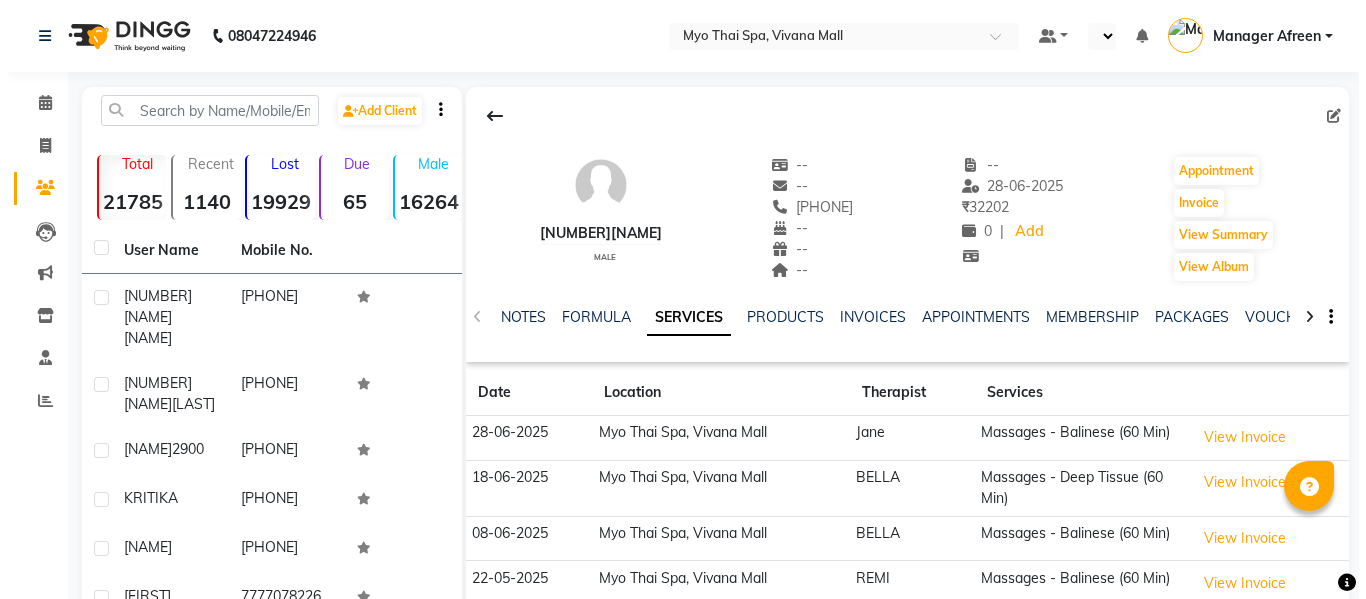 scroll, scrollTop: 0, scrollLeft: 0, axis: both 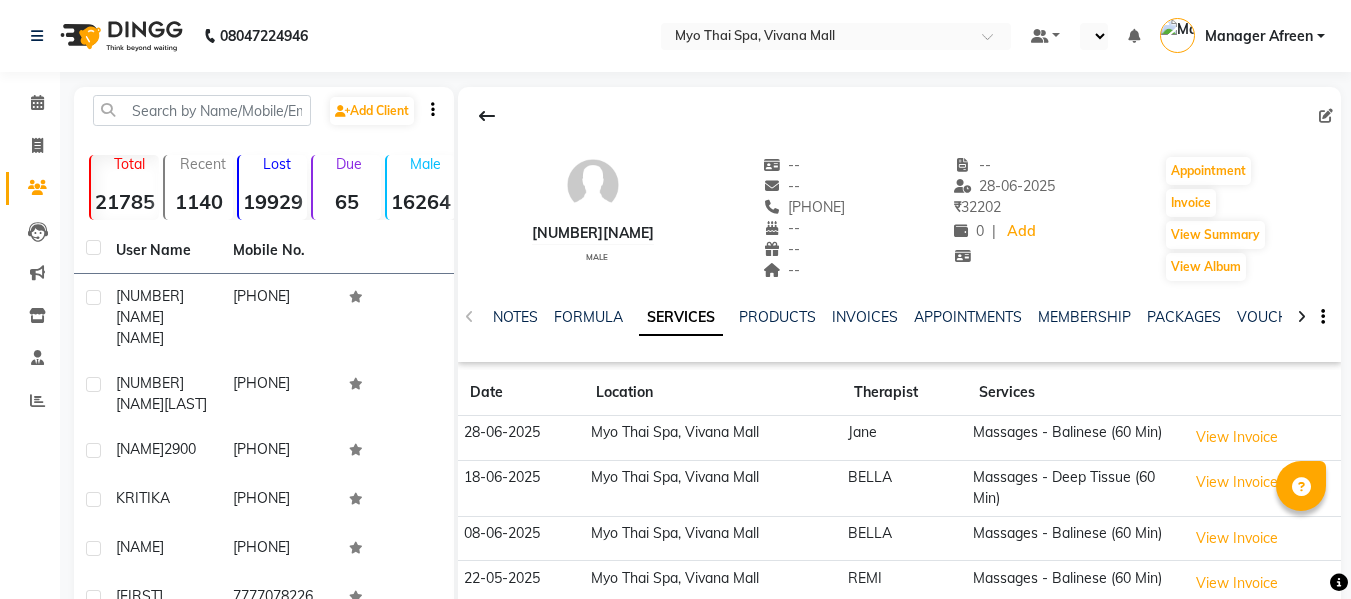 select on "en" 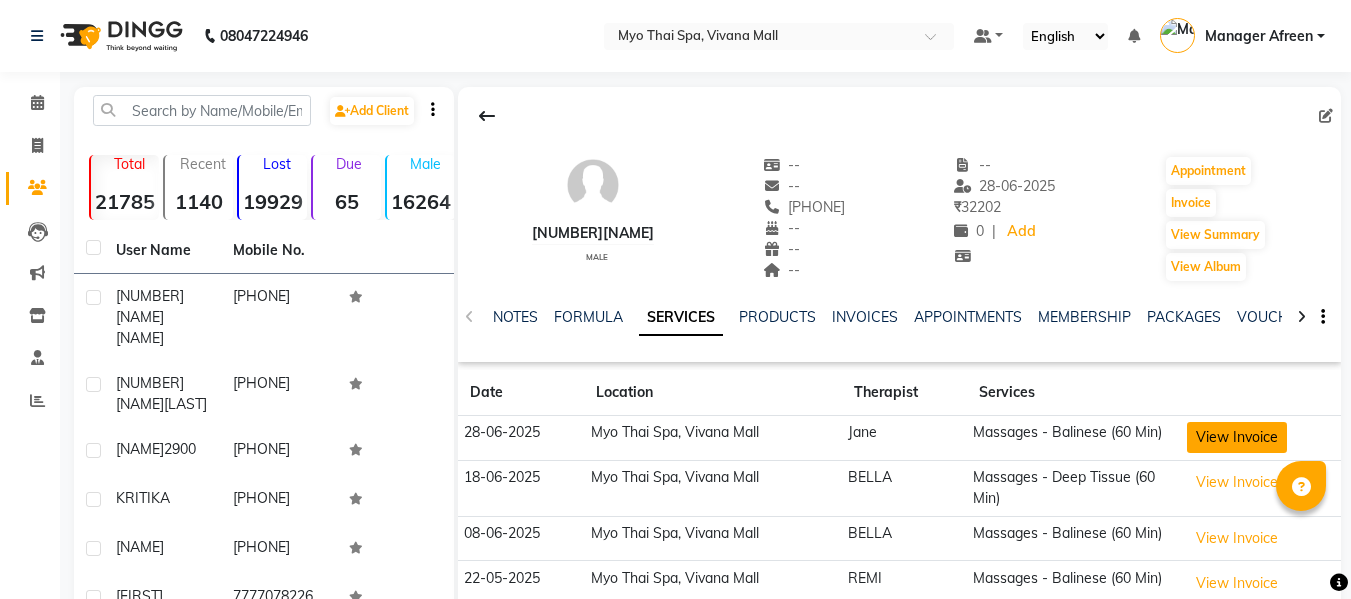 click on "View Invoice" 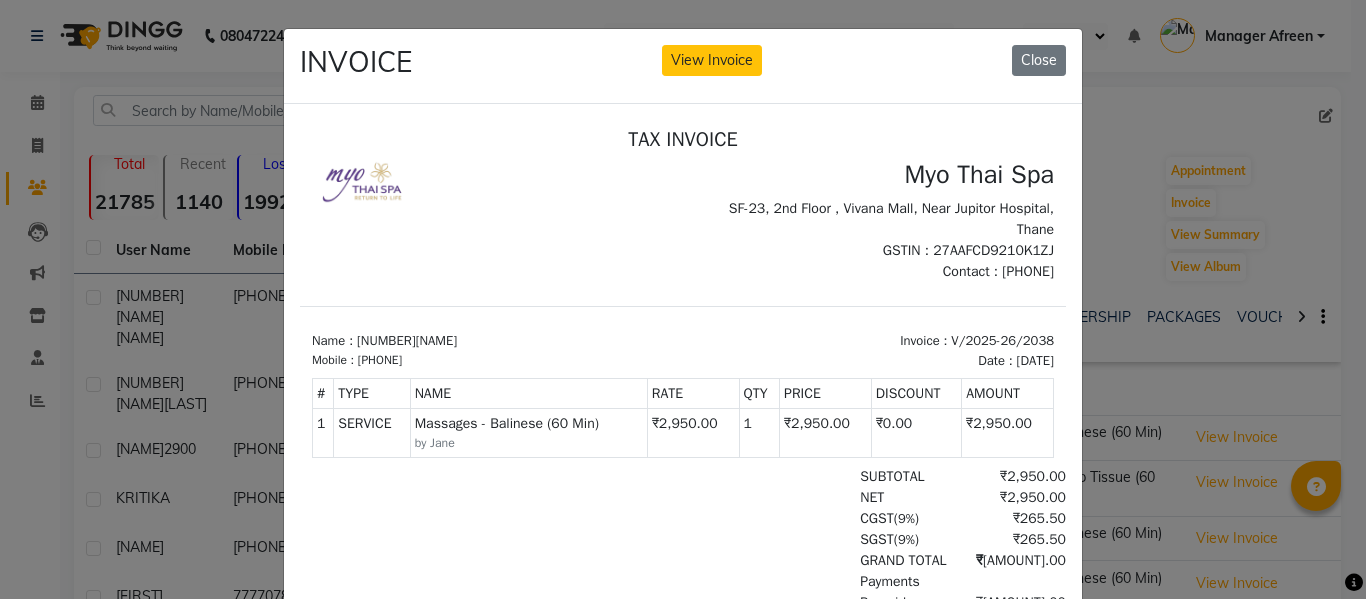 scroll, scrollTop: 16, scrollLeft: 0, axis: vertical 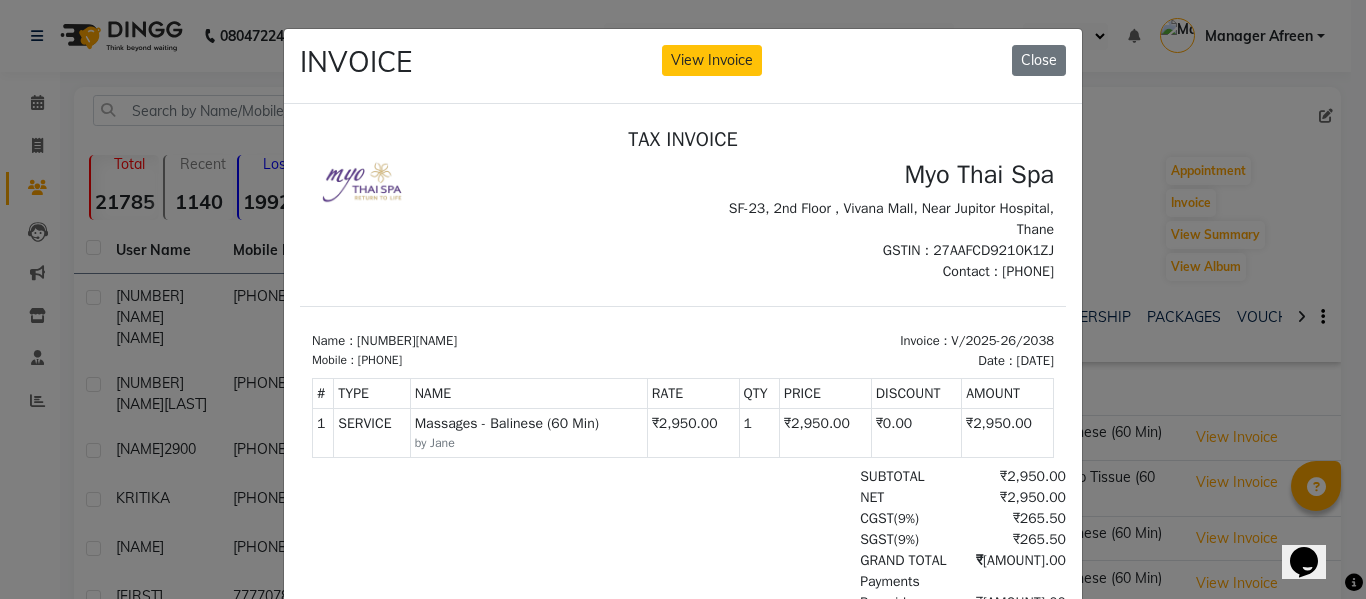 click on "Close" 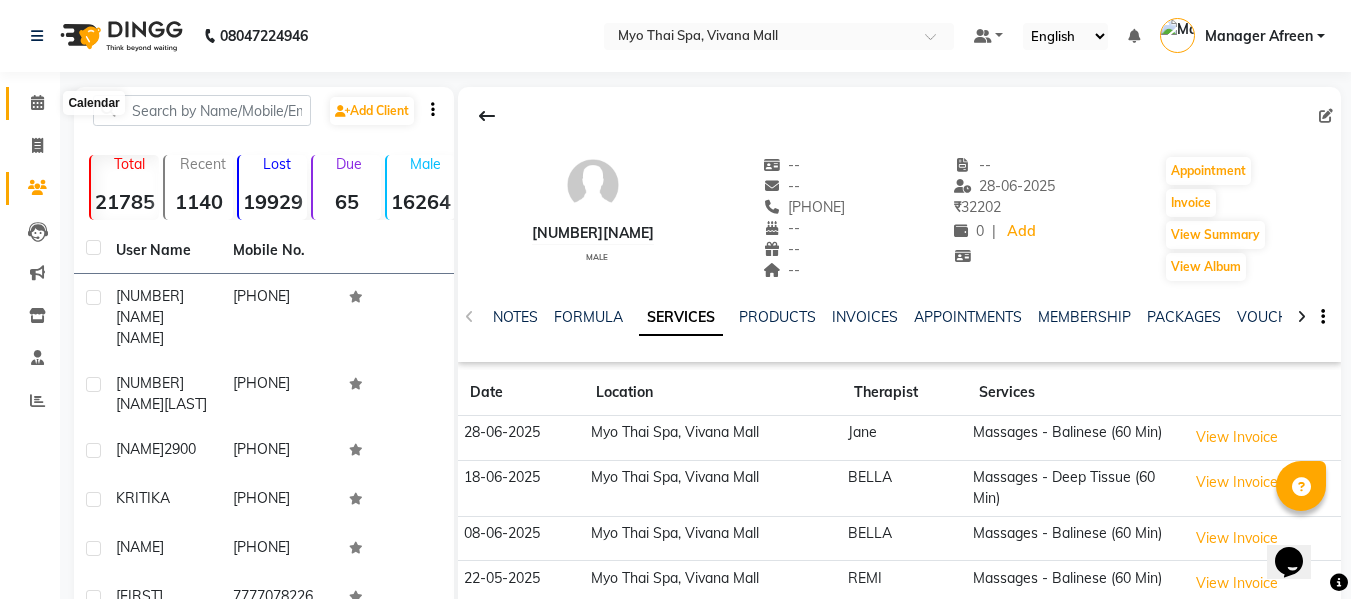 click 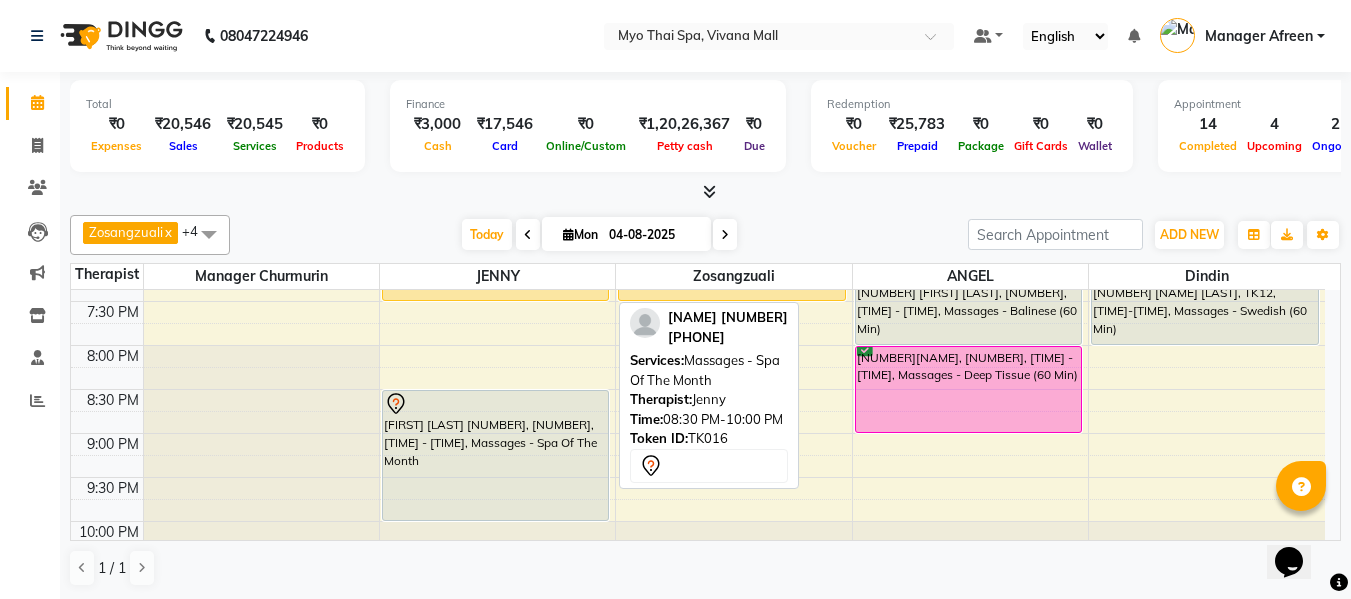 scroll, scrollTop: 900, scrollLeft: 0, axis: vertical 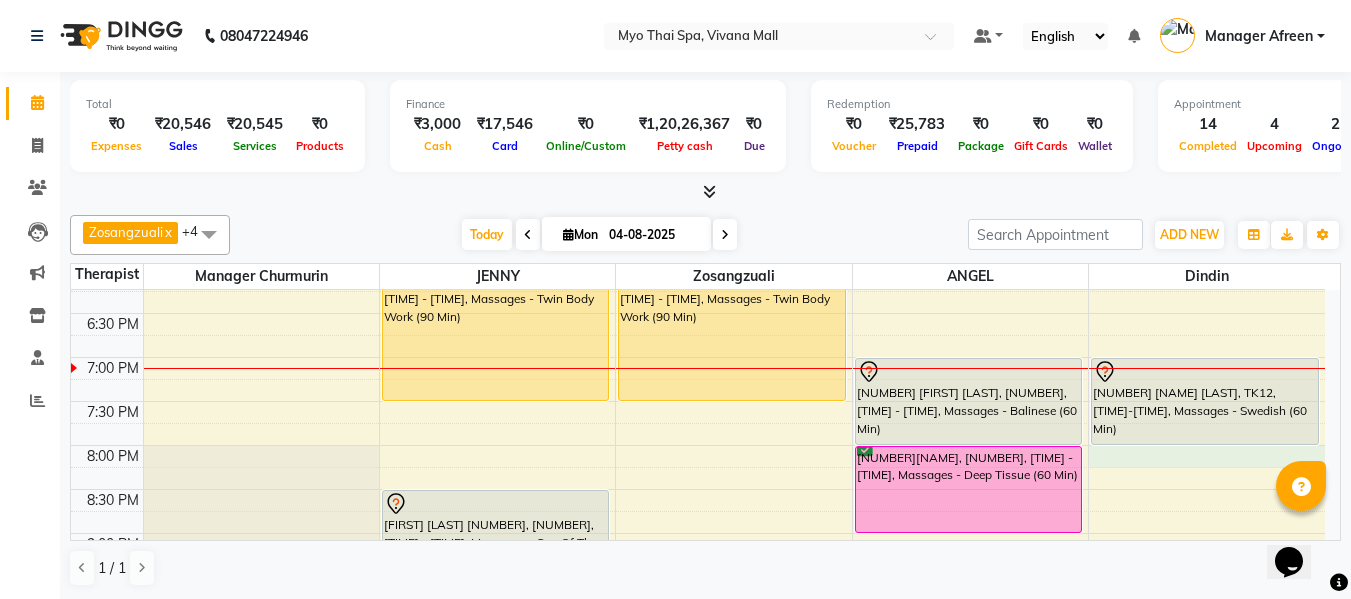 click on "[TIME] [TIME] [TIME] [TIME] [TIME] [TIME] [TIME] [TIME] [TIME] [TIME] [TIME] [TIME] [TIME] [TIME] [TIME] [TIME] [TIME] [TIME] [TIME] [TIME] [TIME] [TIME] [TIME] [TIME] [TIME] [TIME] [TIME] [TIME] [TIME] [TIME]    [NAME], TK18, [TIME]-[TIME], Massages - Couples Spa 60    [NAME], TK18, [TIME]-[TIME], Massages - Couples Spa 60     [NAME], TK09, [TIME]-[TIME], Massages - Spa Of The Month      [NAME], TK13, [TIME]-[TIME], Massages - Balinese (60 Min)    [NAME] [NUMBER], TK02, [TIME]-[TIME], Massages - Twin Body Work (90 Min)             [NAME] [NUMBER], TK16, [TIME]-[TIME], Massages - Spa Of The Month      [NAME], TK05, [TIME]-[TIME], Massages - Swedish (60 Min) (₹2850)     [NAME], TK17, [TIME]-[TIME], Massages - Swedish (60 Min)    [NAME] [NUMBER], TK02, [TIME]-[TIME], Massages - Twin Body Work (90 Min)     [NAME], TK15, [TIME]-[TIME], Massages - Foot Spa (60 Min) (₹1400)" at bounding box center [698, 49] 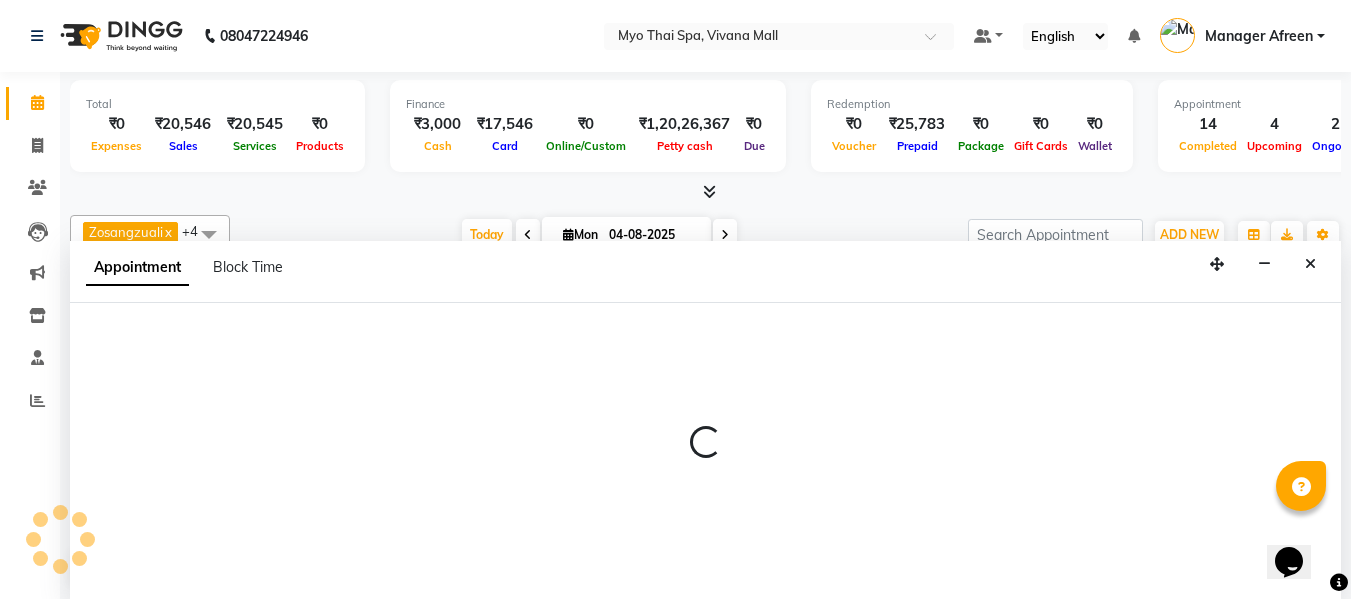 scroll, scrollTop: 1, scrollLeft: 0, axis: vertical 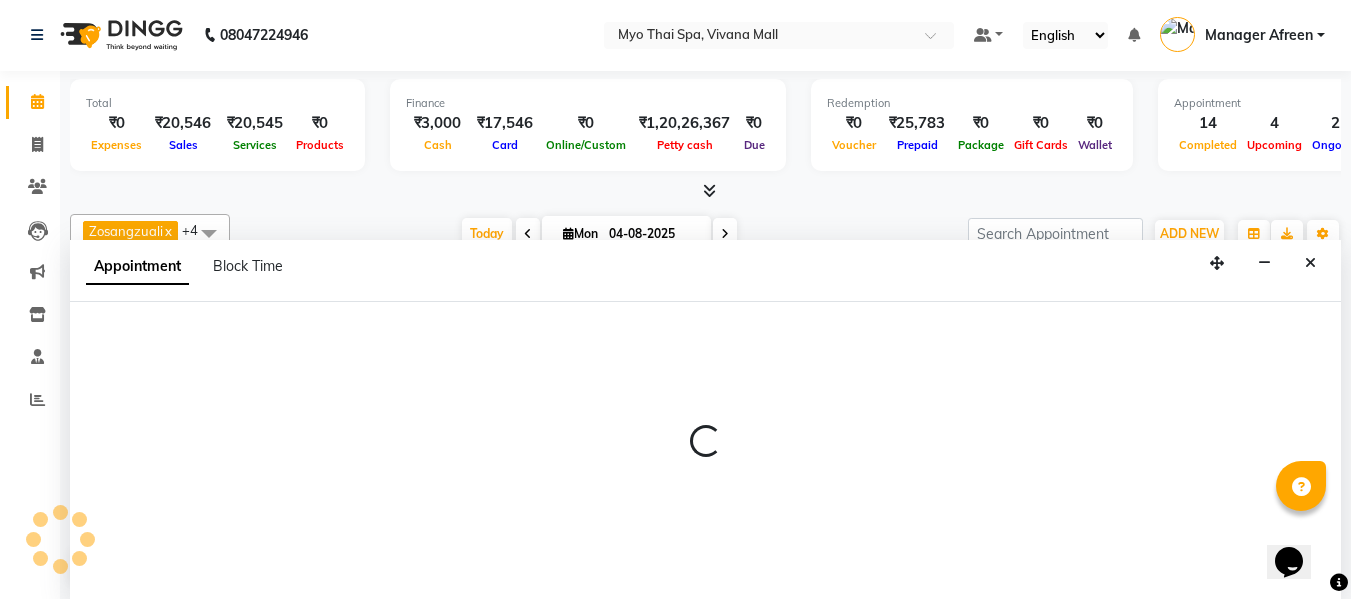 select on "81135" 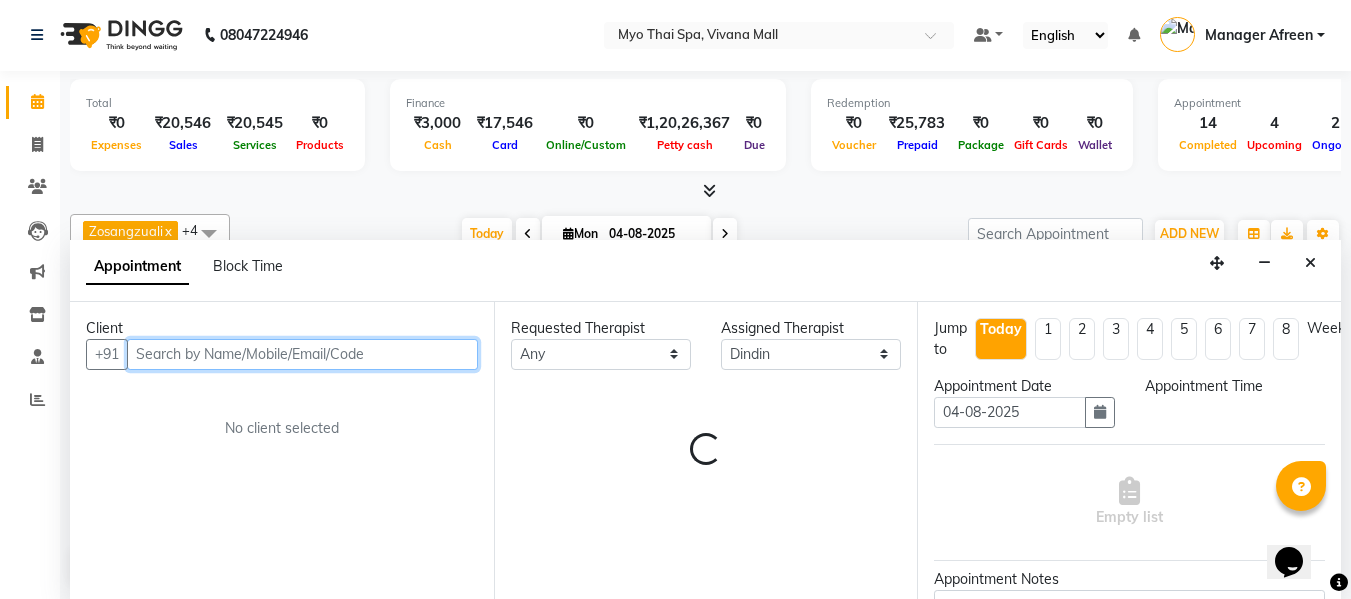 select on "1200" 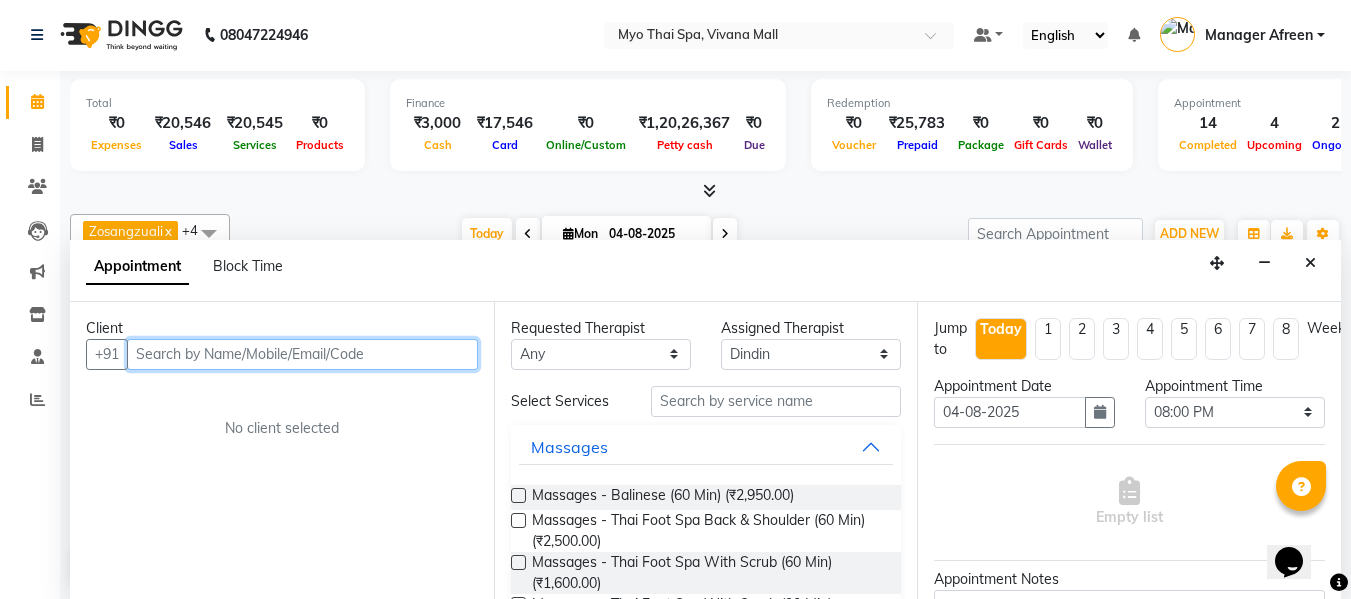 click at bounding box center (302, 354) 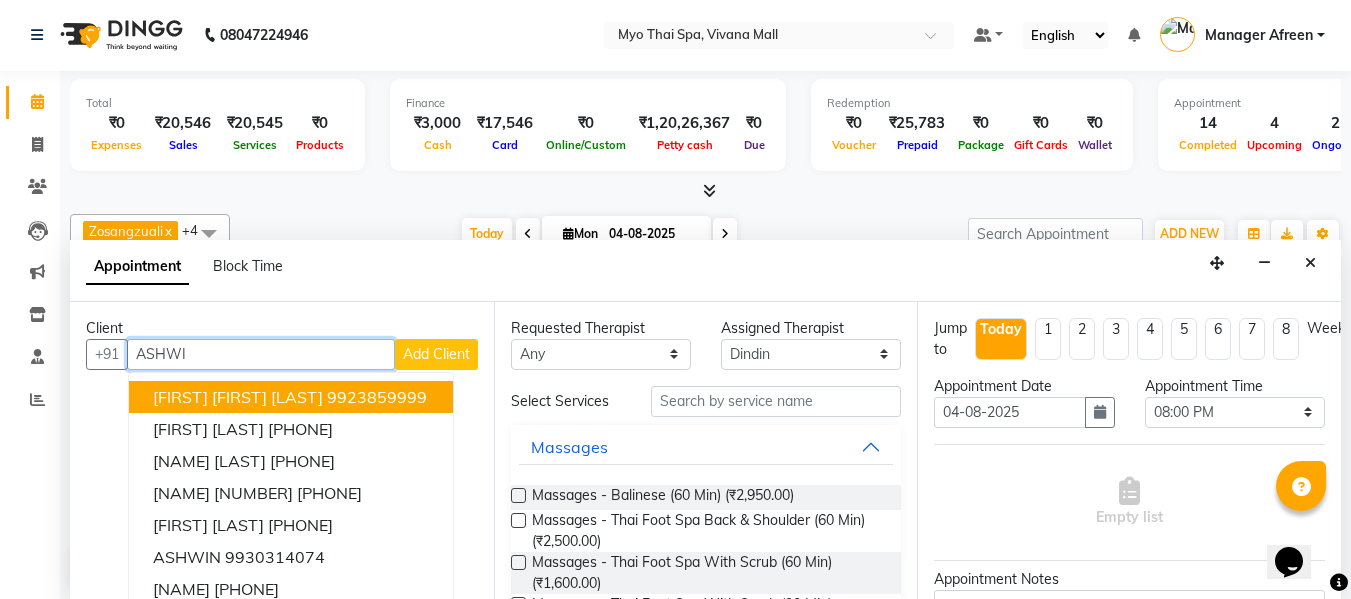 type on "ASHWIN" 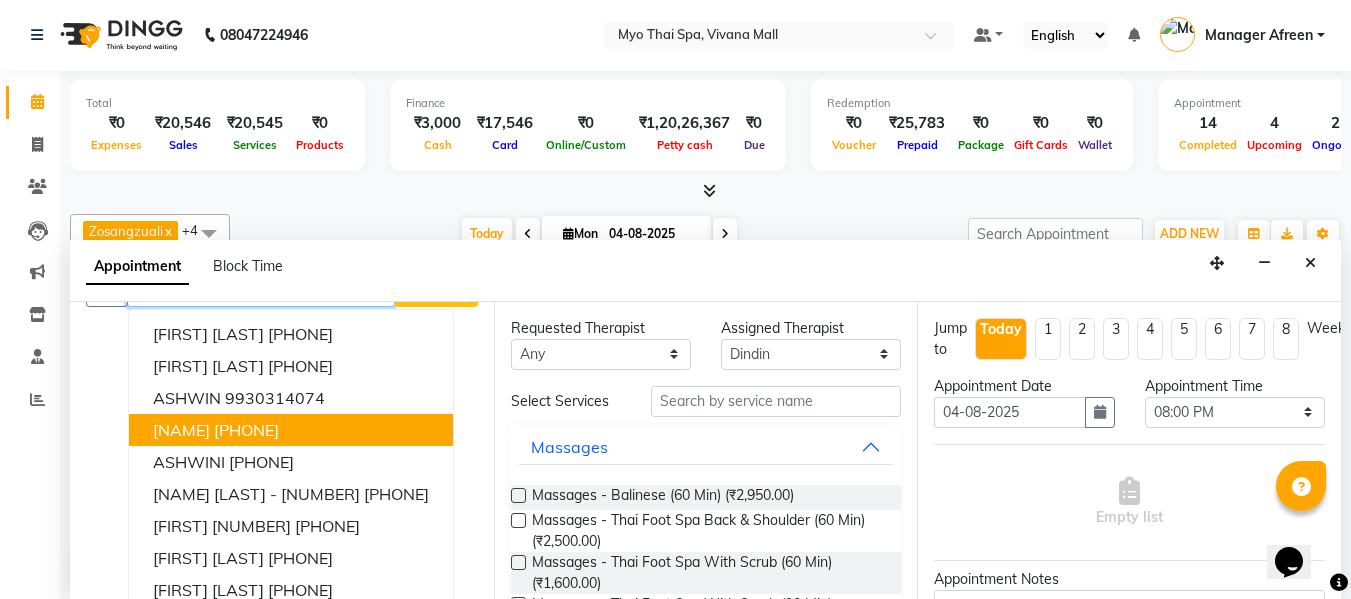 scroll, scrollTop: 0, scrollLeft: 0, axis: both 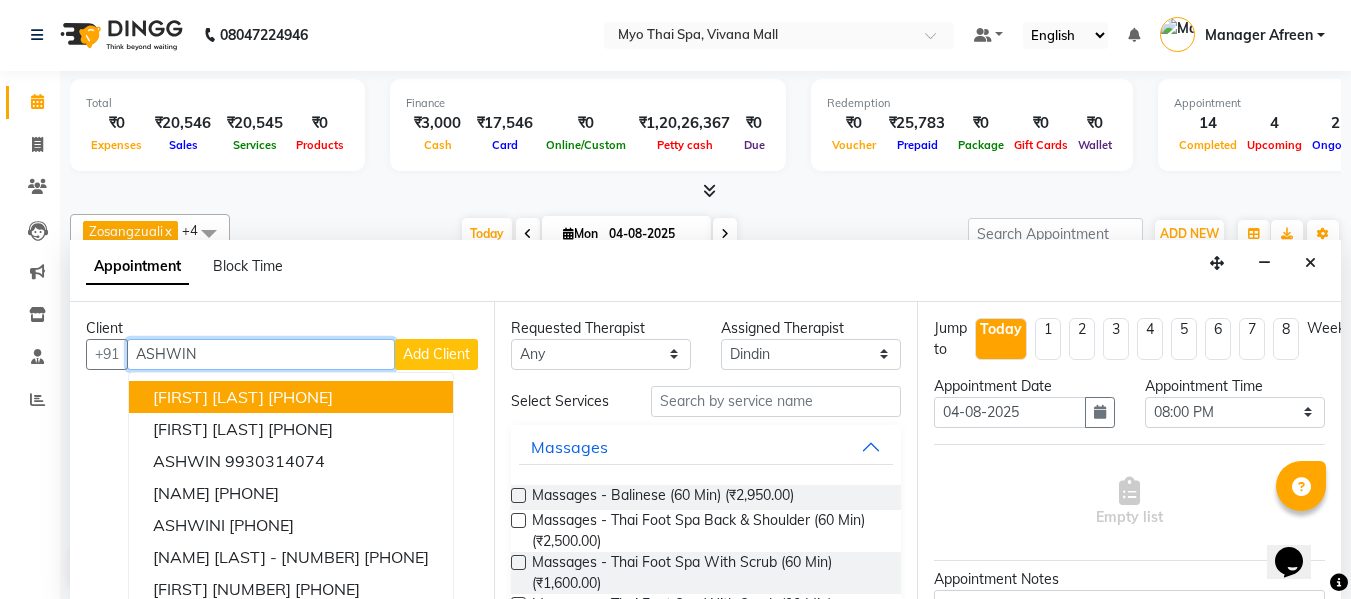 drag, startPoint x: 233, startPoint y: 353, endPoint x: 138, endPoint y: 361, distance: 95.33625 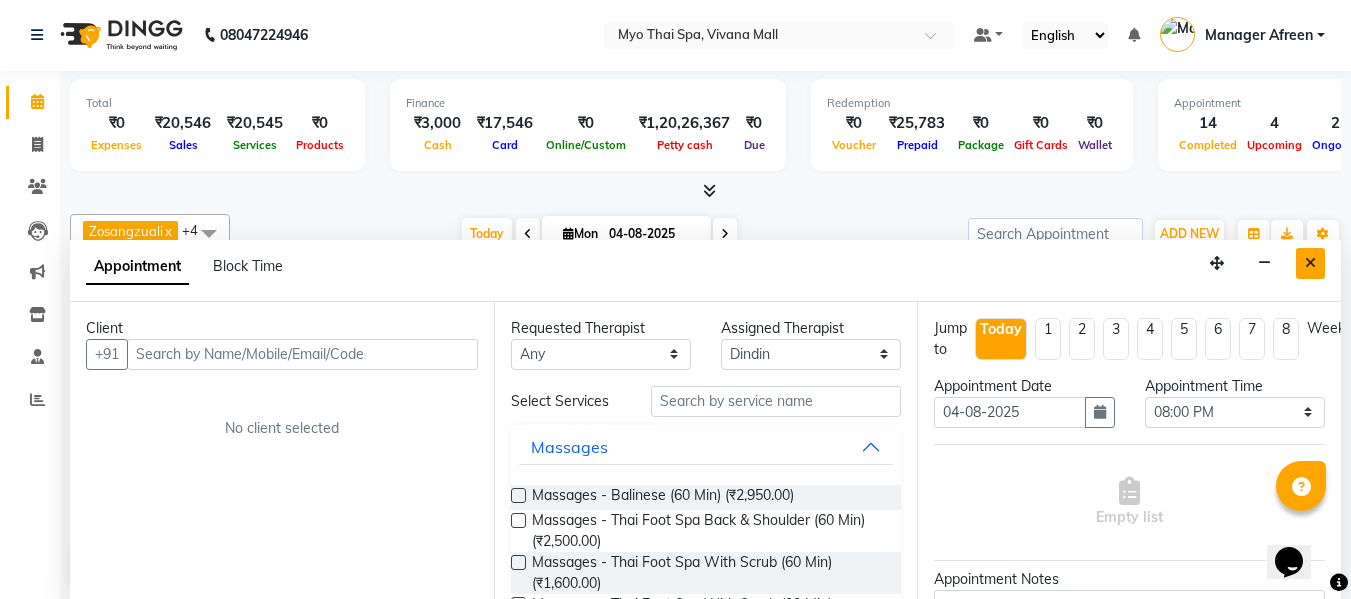 click at bounding box center (1310, 263) 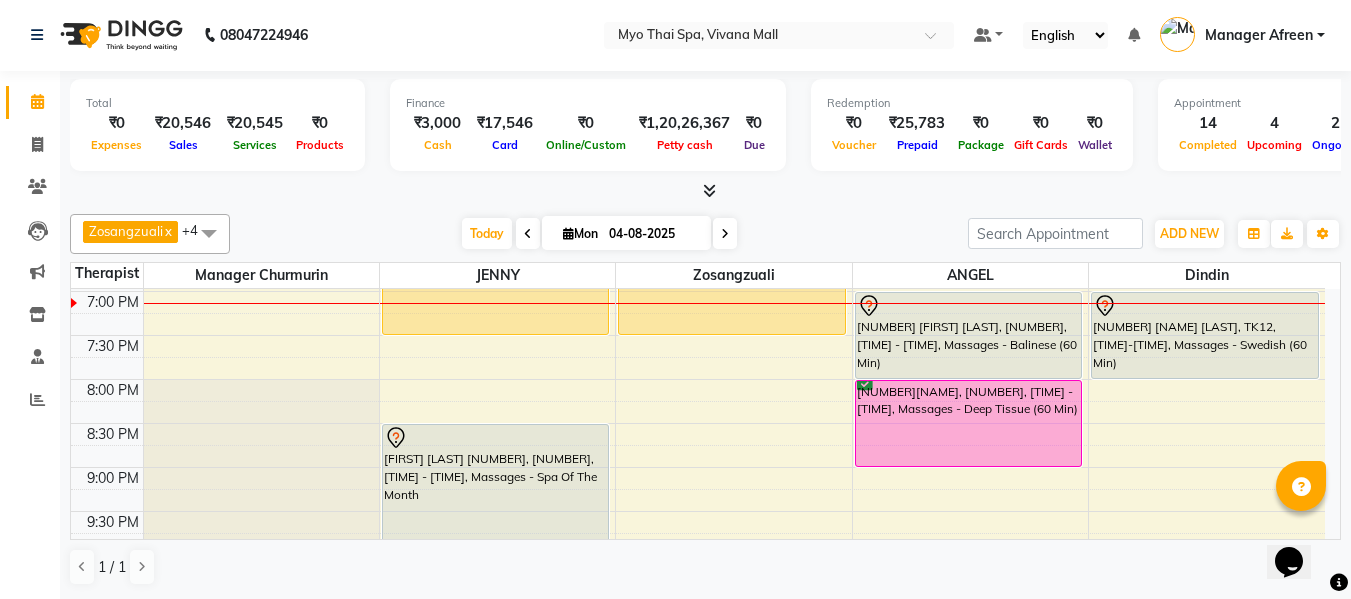 scroll, scrollTop: 1000, scrollLeft: 0, axis: vertical 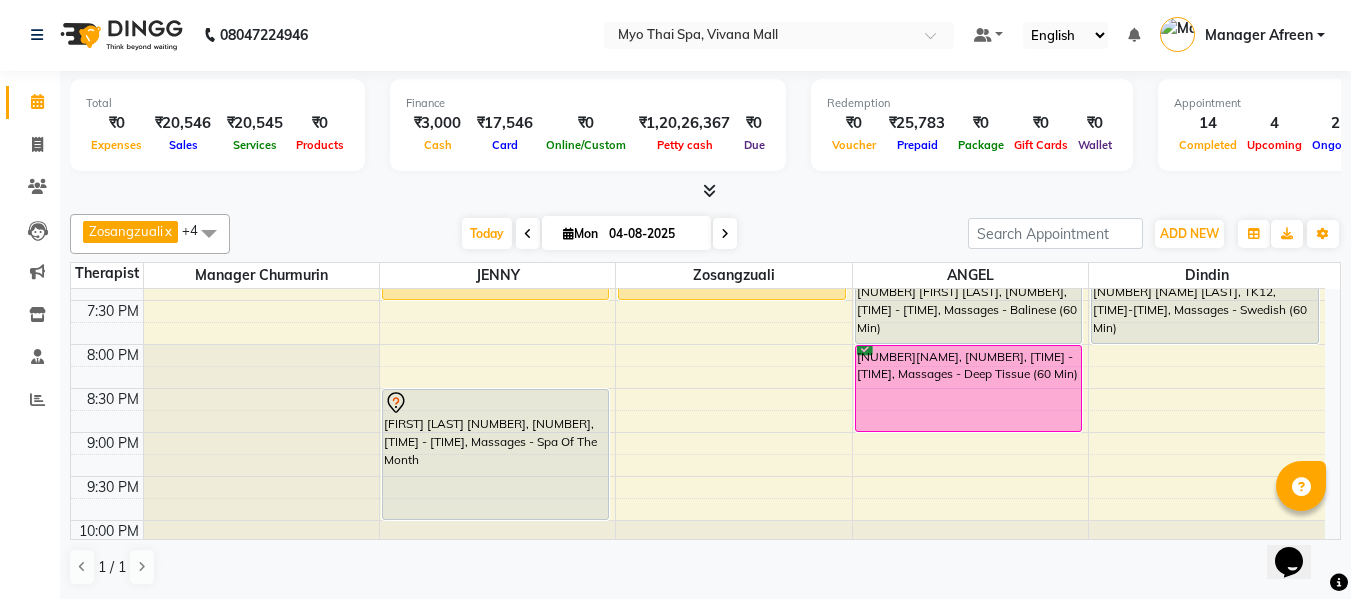 click on "[TIME] [TIME] [TIME] [TIME] [TIME] [TIME] [TIME] [TIME] [TIME] [TIME] [TIME] [TIME] [TIME] [TIME] [TIME] [TIME] [TIME] [TIME] [TIME] [TIME] [TIME] [TIME] [TIME] [TIME] [TIME] [TIME] [TIME] [TIME] [TIME] [TIME]    [NAME], TK18, [TIME]-[TIME], Massages - Couples Spa 60    [NAME], TK18, [TIME]-[TIME], Massages - Couples Spa 60     [NAME], TK09, [TIME]-[TIME], Massages - Spa Of The Month      [NAME], TK13, [TIME]-[TIME], Massages - Balinese (60 Min)    [NAME] [NUMBER], TK02, [TIME]-[TIME], Massages - Twin Body Work (90 Min)             [NAME] [NUMBER], TK16, [TIME]-[TIME], Massages - Spa Of The Month      [NAME], TK05, [TIME]-[TIME], Massages - Swedish (60 Min) (₹2850)     [NAME], TK17, [TIME]-[TIME], Massages - Swedish (60 Min)    [NAME] [NUMBER], TK02, [TIME]-[TIME], Massages - Twin Body Work (90 Min)     [NAME], TK15, [TIME]-[TIME], Massages - Foot Spa (60 Min) (₹1400)" at bounding box center [698, -52] 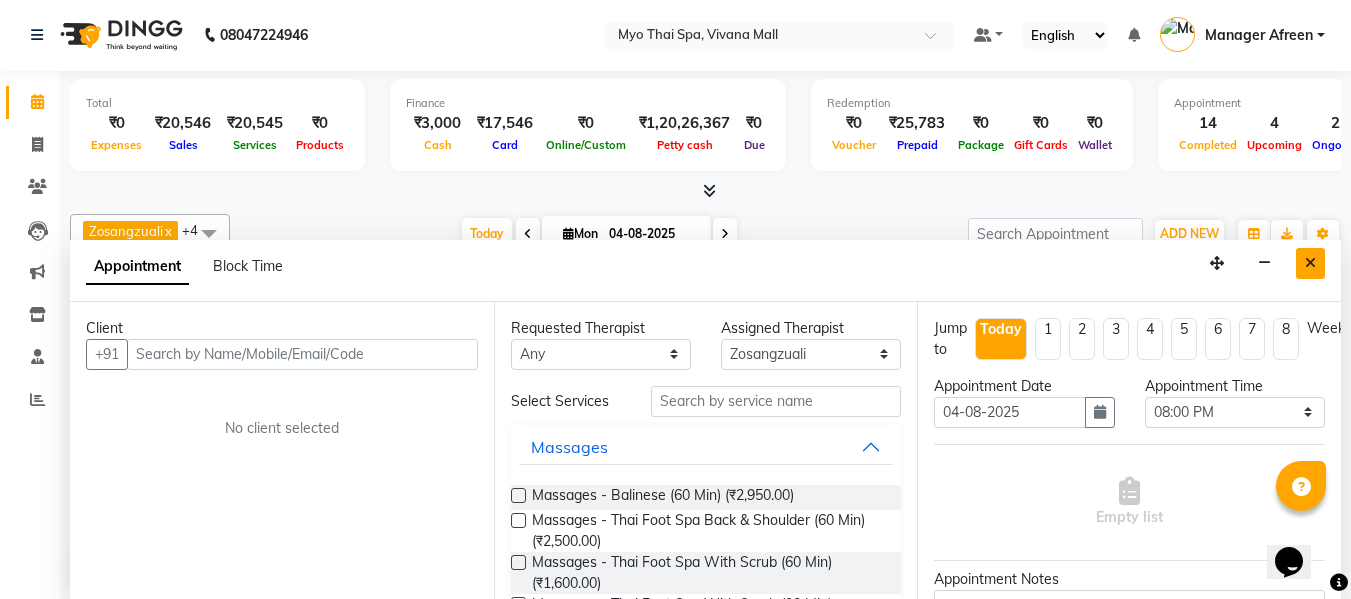 click at bounding box center [1310, 263] 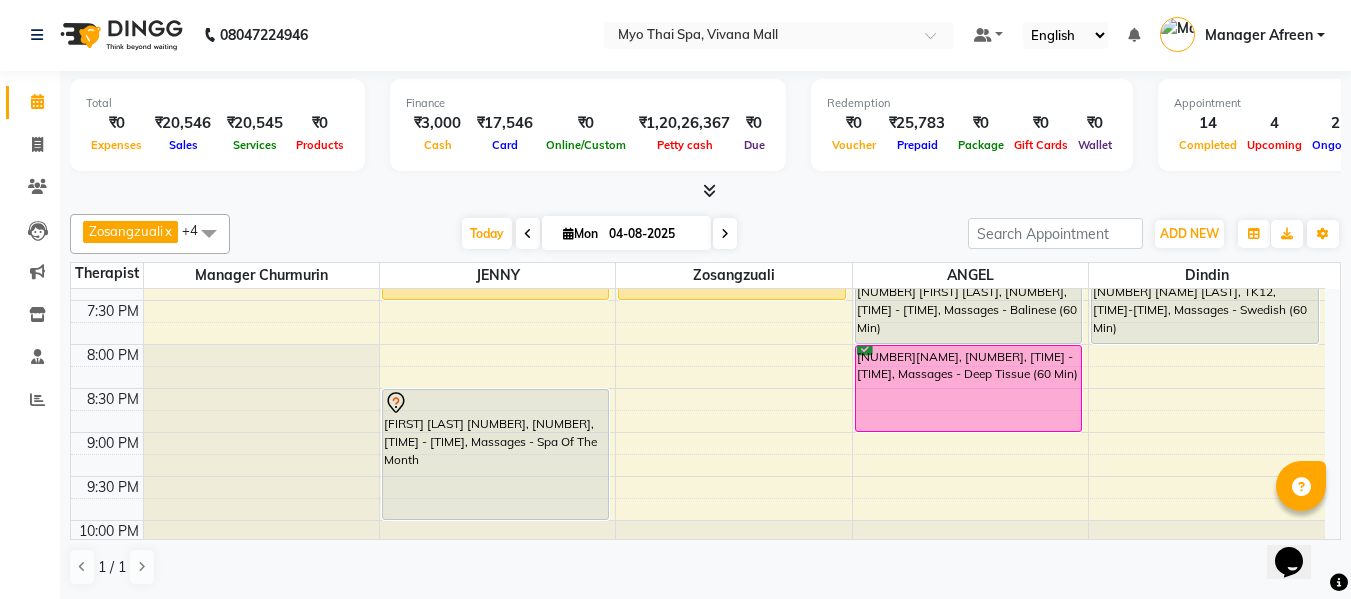 click on "[TIME] [TIME] [TIME] [TIME] [TIME] [TIME] [TIME] [TIME] [TIME] [TIME] [TIME] [TIME] [TIME] [TIME] [TIME] [TIME] [TIME] [TIME] [TIME] [TIME] [TIME] [TIME] [TIME] [TIME] [TIME] [TIME] [TIME] [TIME] [TIME] [TIME]    [NAME], TK18, [TIME]-[TIME], Massages - Couples Spa 60    [NAME], TK18, [TIME]-[TIME], Massages - Couples Spa 60     [NAME], TK09, [TIME]-[TIME], Massages - Spa Of The Month      [NAME], TK13, [TIME]-[TIME], Massages - Balinese (60 Min)    [NAME] [NUMBER], TK02, [TIME]-[TIME], Massages - Twin Body Work (90 Min)             [NAME] [NUMBER], TK16, [TIME]-[TIME], Massages - Spa Of The Month      [NAME], TK05, [TIME]-[TIME], Massages - Swedish (60 Min) (₹2850)     [NAME], TK17, [TIME]-[TIME], Massages - Swedish (60 Min)    [NAME] [NUMBER], TK02, [TIME]-[TIME], Massages - Twin Body Work (90 Min)     [NAME], TK15, [TIME]-[TIME], Massages - Foot Spa (60 Min) (₹1400)" at bounding box center (698, -52) 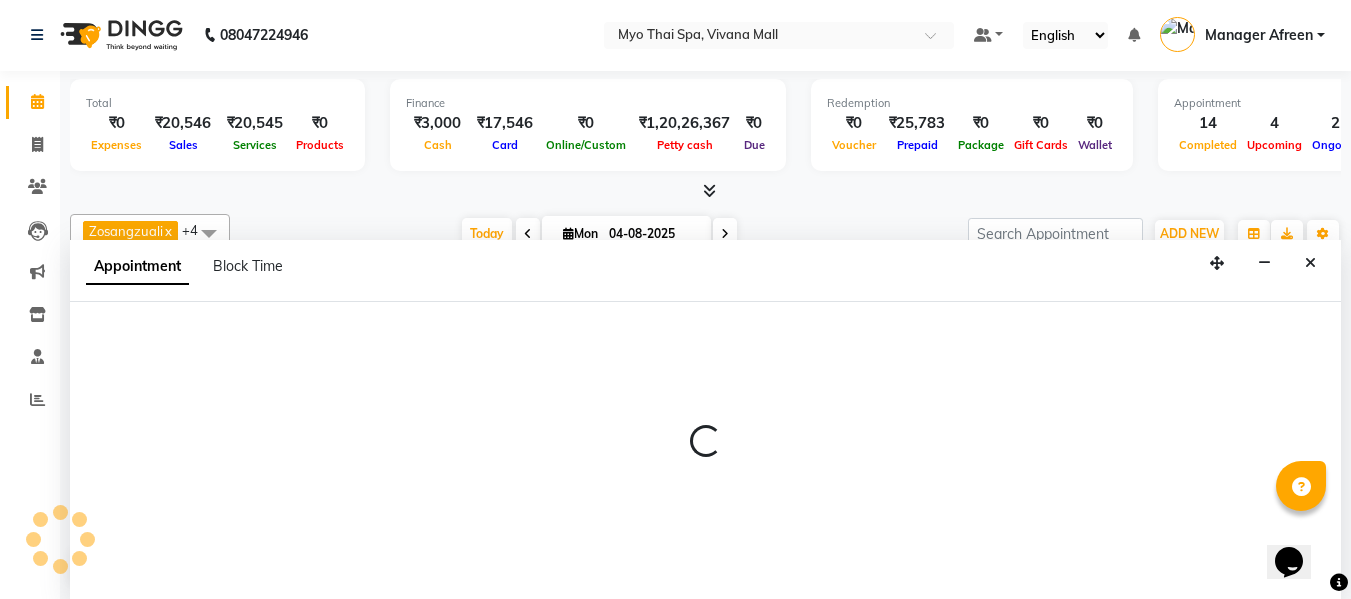 select on "81135" 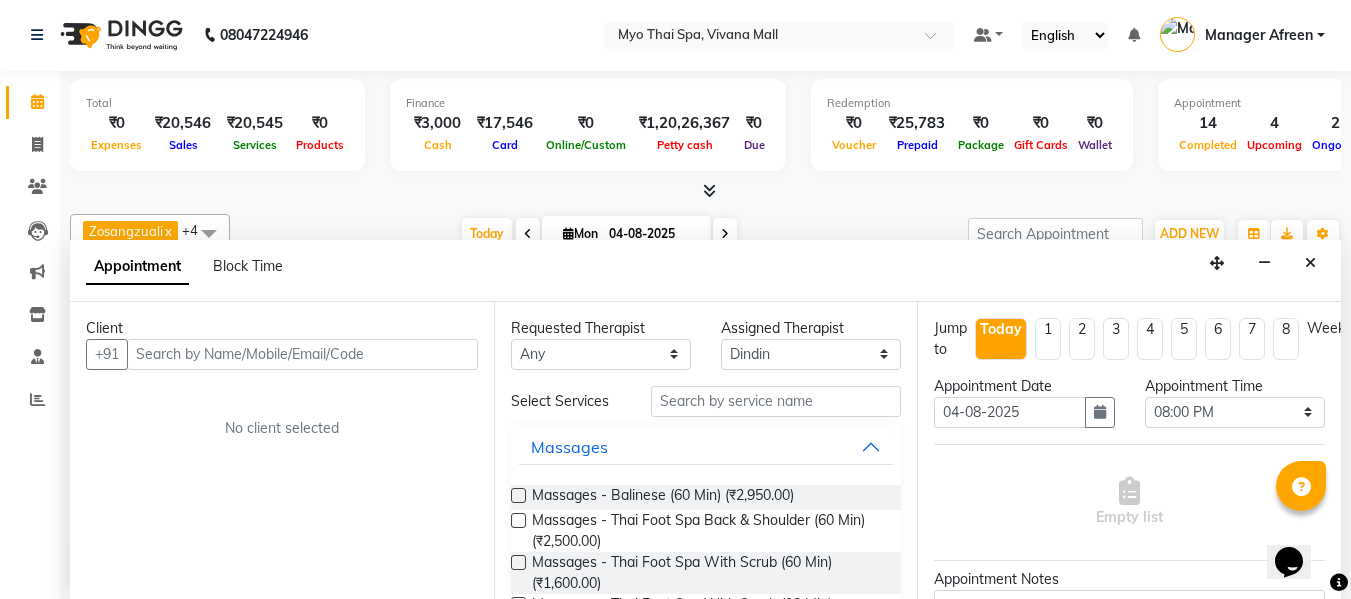 click at bounding box center [302, 354] 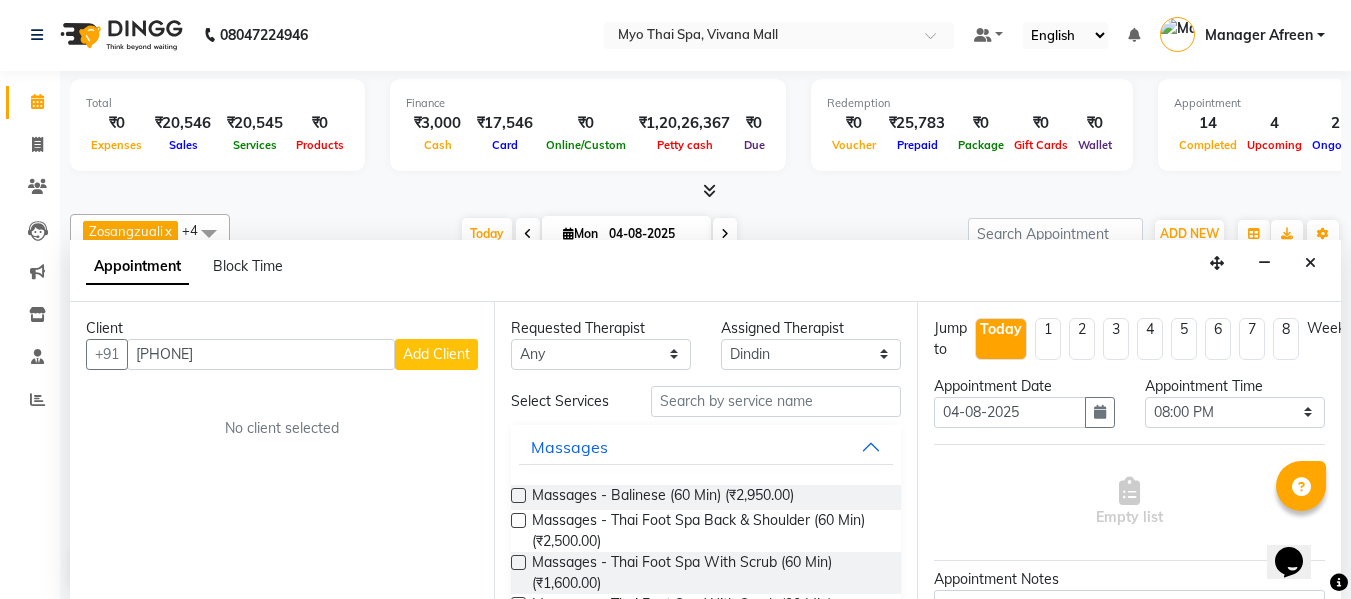 type on "[PHONE]" 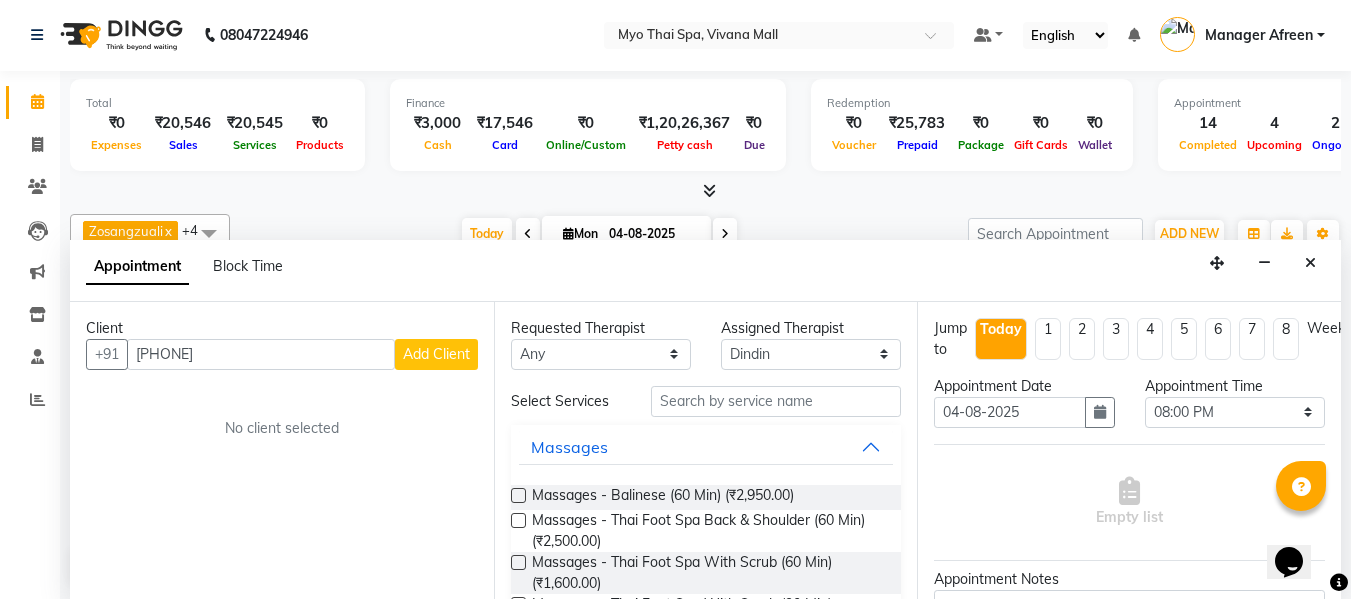 drag, startPoint x: 302, startPoint y: 353, endPoint x: 60, endPoint y: 359, distance: 242.07437 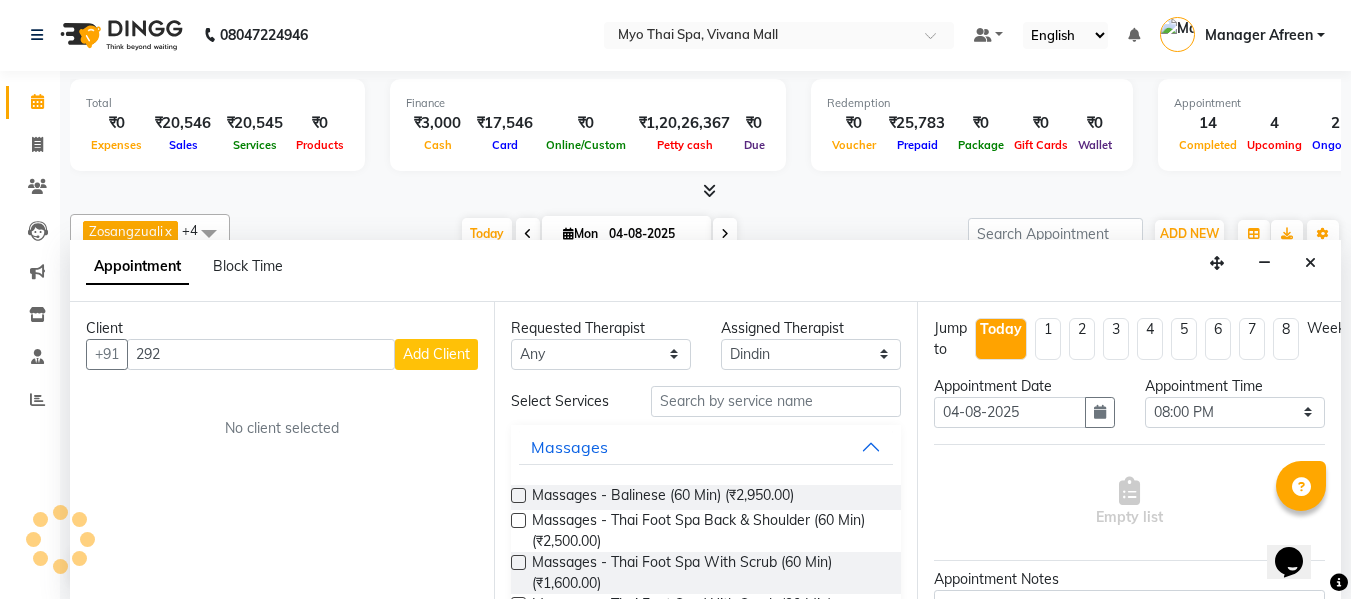 type on "2921" 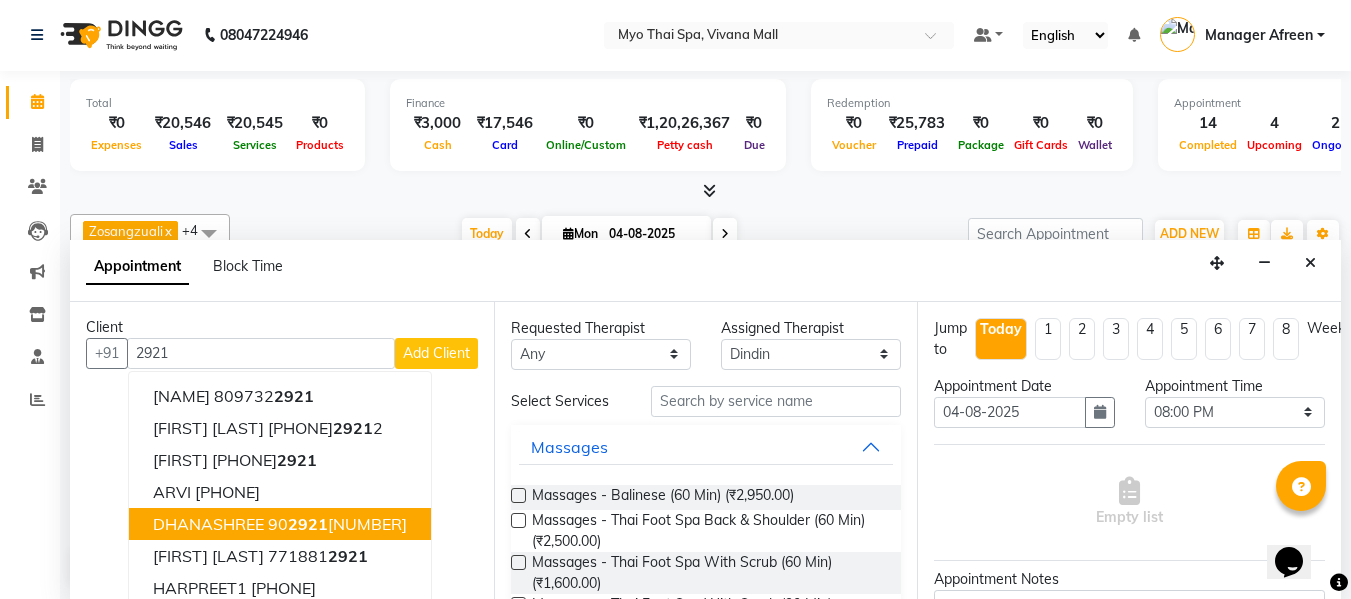scroll, scrollTop: 0, scrollLeft: 0, axis: both 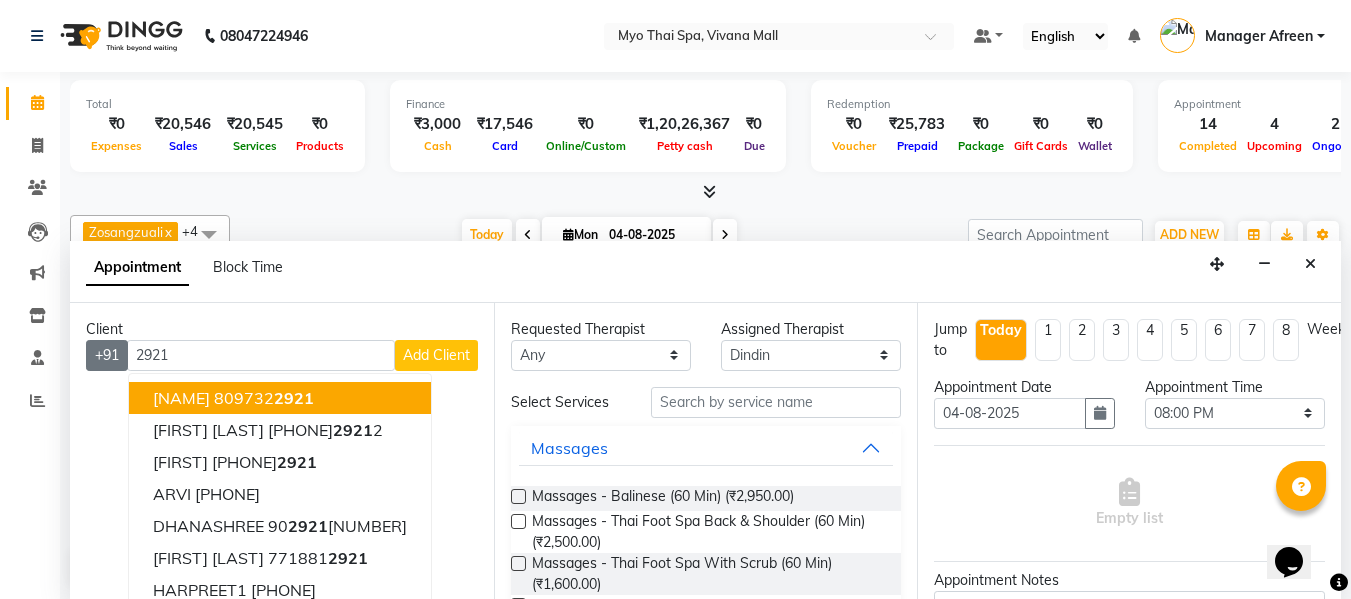 drag, startPoint x: 192, startPoint y: 350, endPoint x: 125, endPoint y: 358, distance: 67.47592 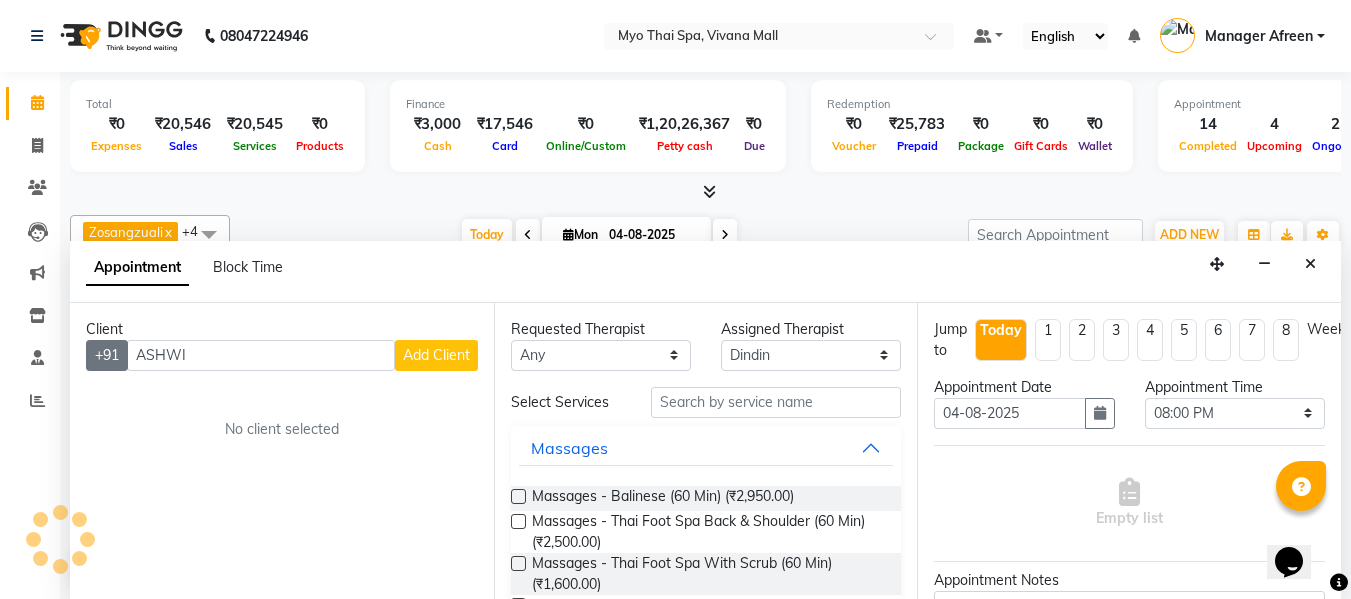 type on "ASHWIN" 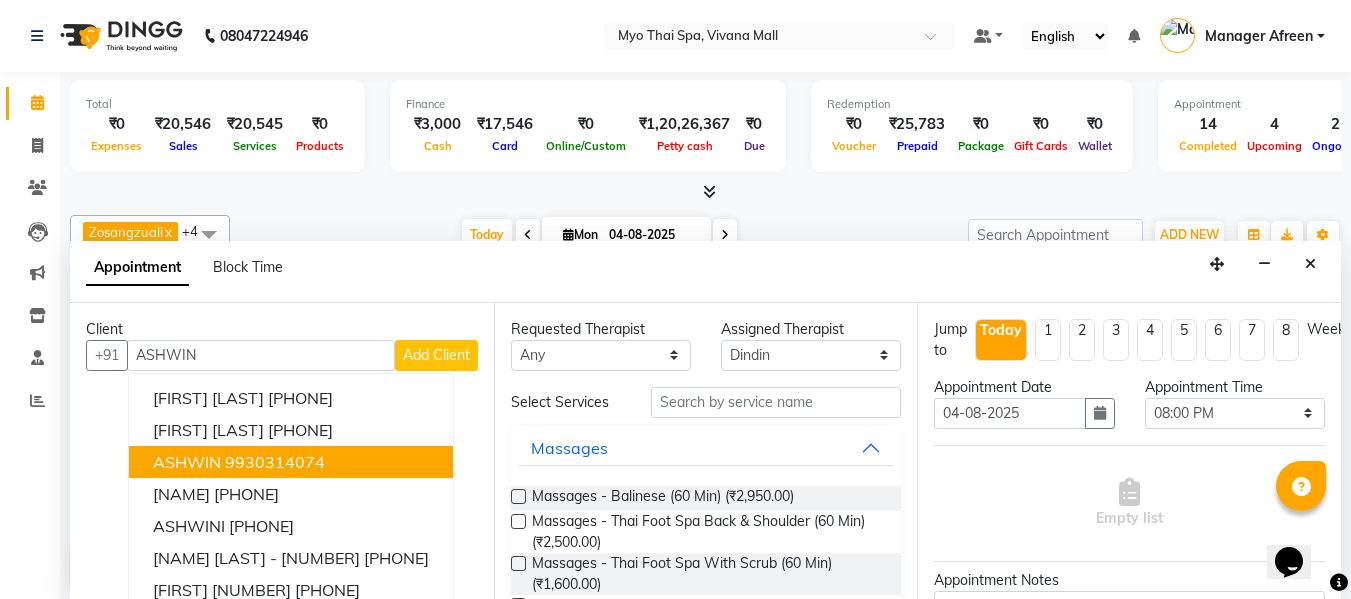 scroll, scrollTop: 126, scrollLeft: 0, axis: vertical 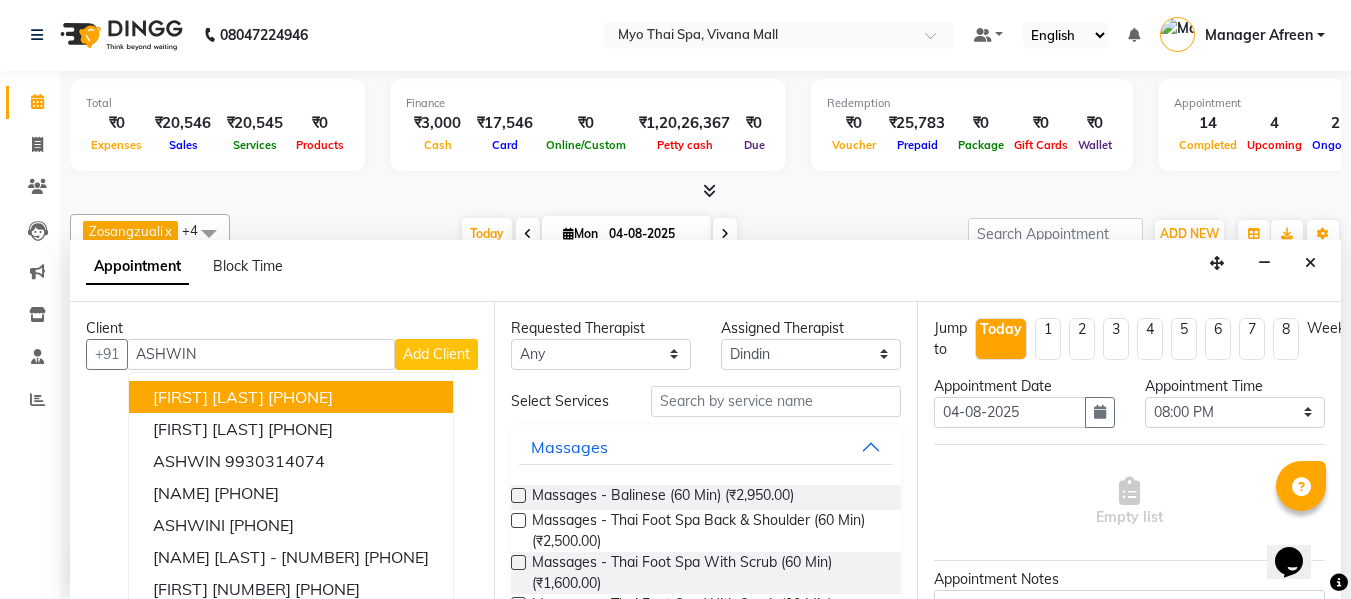click on "Client +91 [FIRST] [FIRST] [LAST]  [PHONE] [FIRST] [LAST]  [PHONE] [FIRST]  [PHONE] [FIRST] [PHONE] [FIRST] [PHONE] [FIRST] [PHONE] [FIRST] [PHONE] [FIRST] [PHONE] [FIRST] [PHONE] [FIRST] [PHONE] [FIRST] Add Client  No client selected" at bounding box center [282, 450] 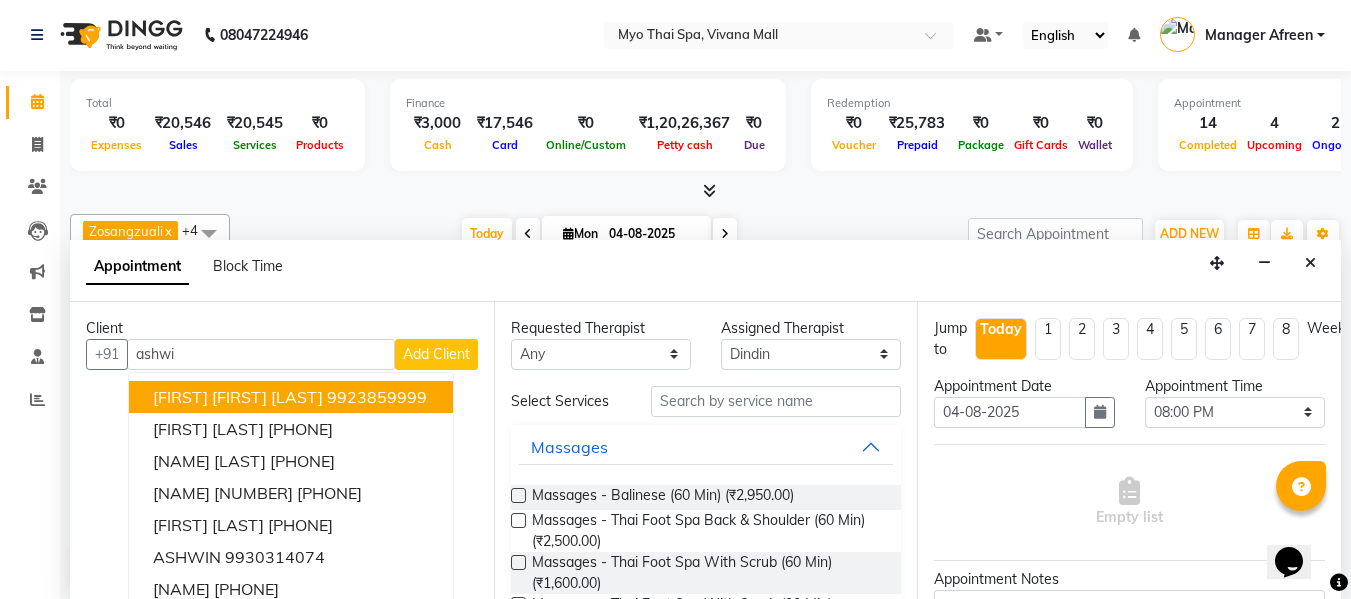 type on "[NAME]" 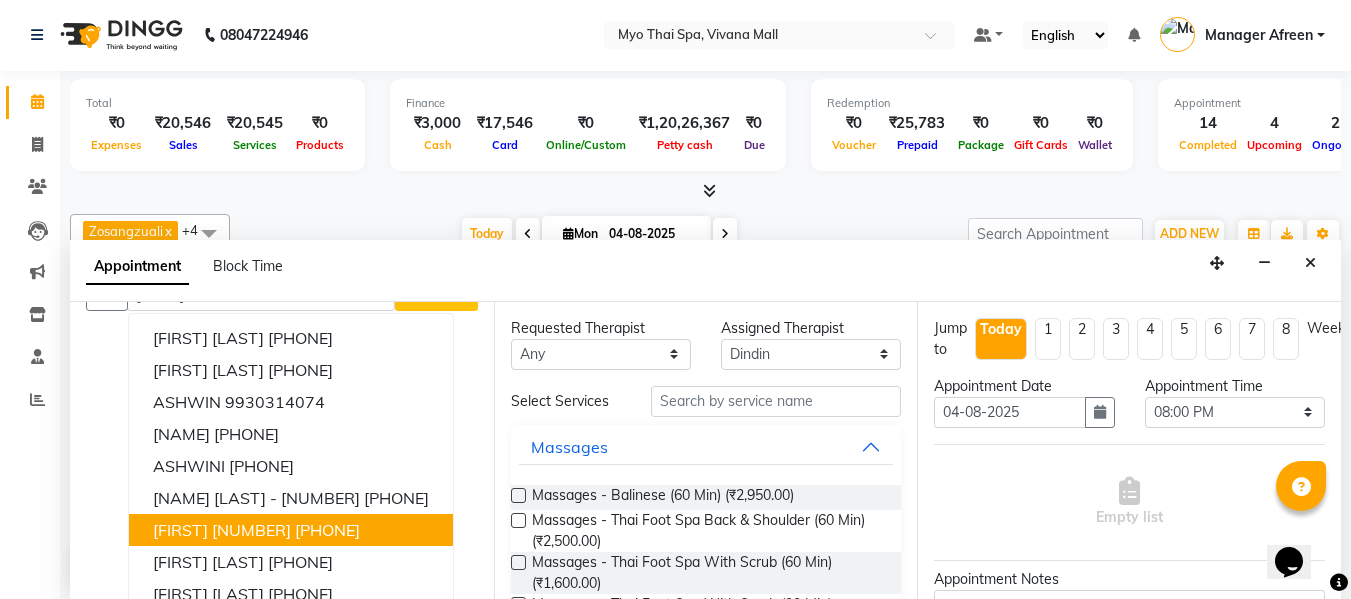 scroll, scrollTop: 0, scrollLeft: 0, axis: both 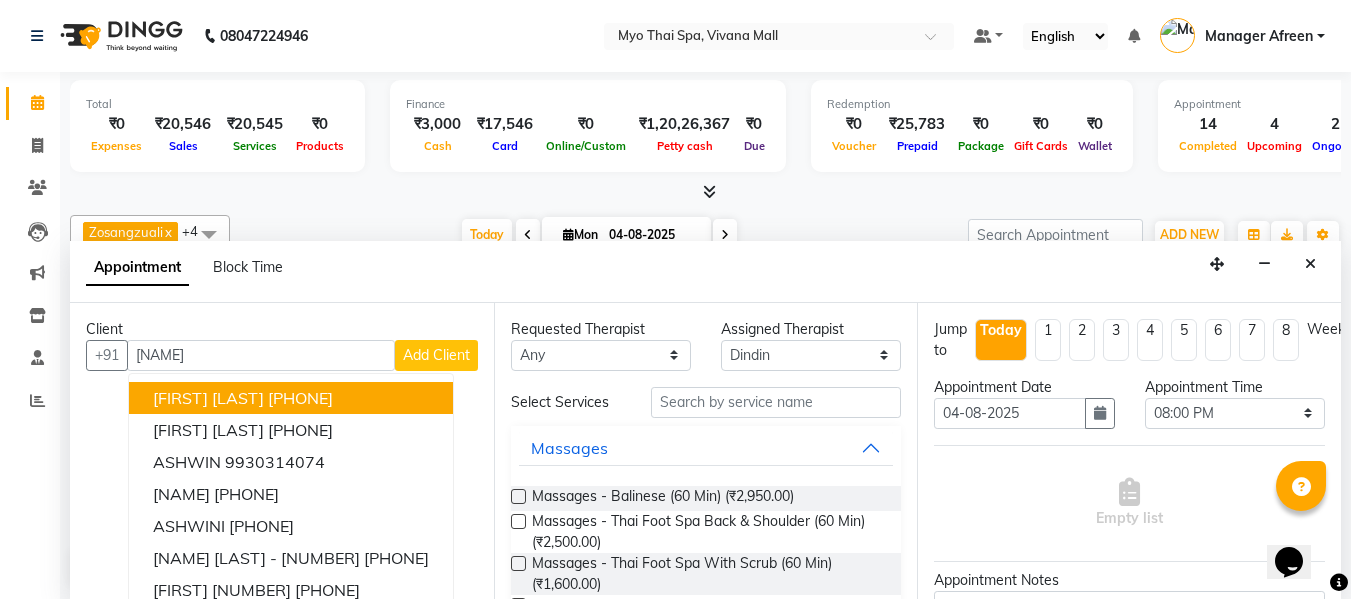 drag, startPoint x: 206, startPoint y: 354, endPoint x: 138, endPoint y: 361, distance: 68.359344 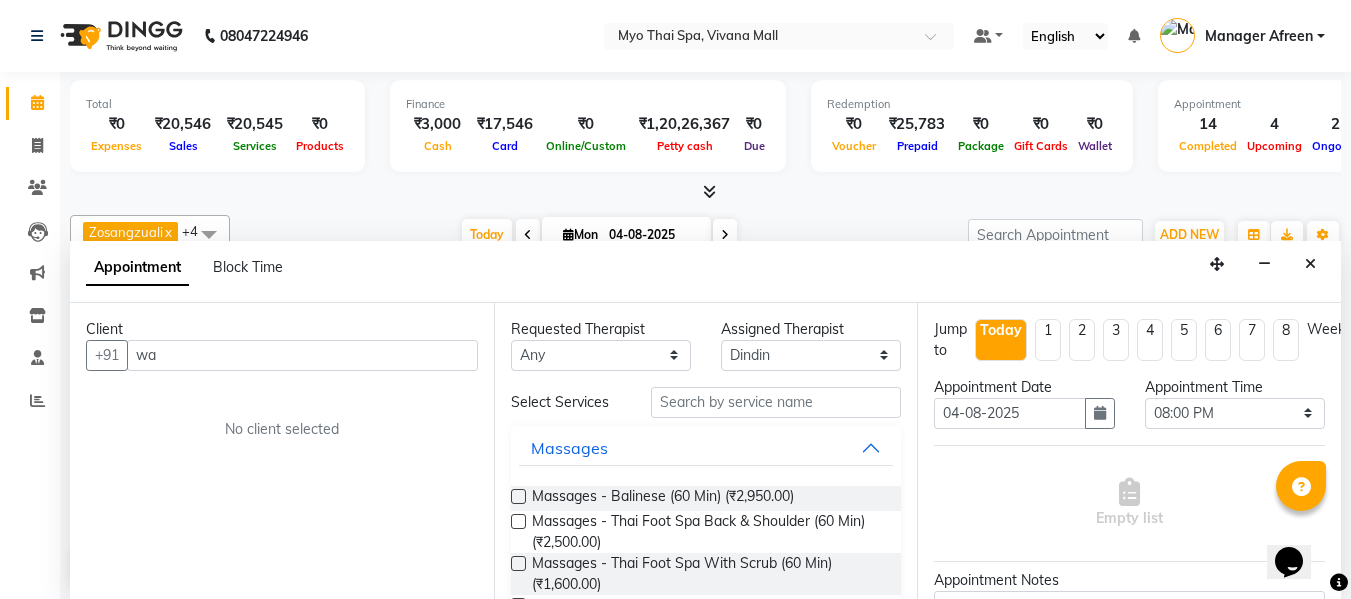 type on "w" 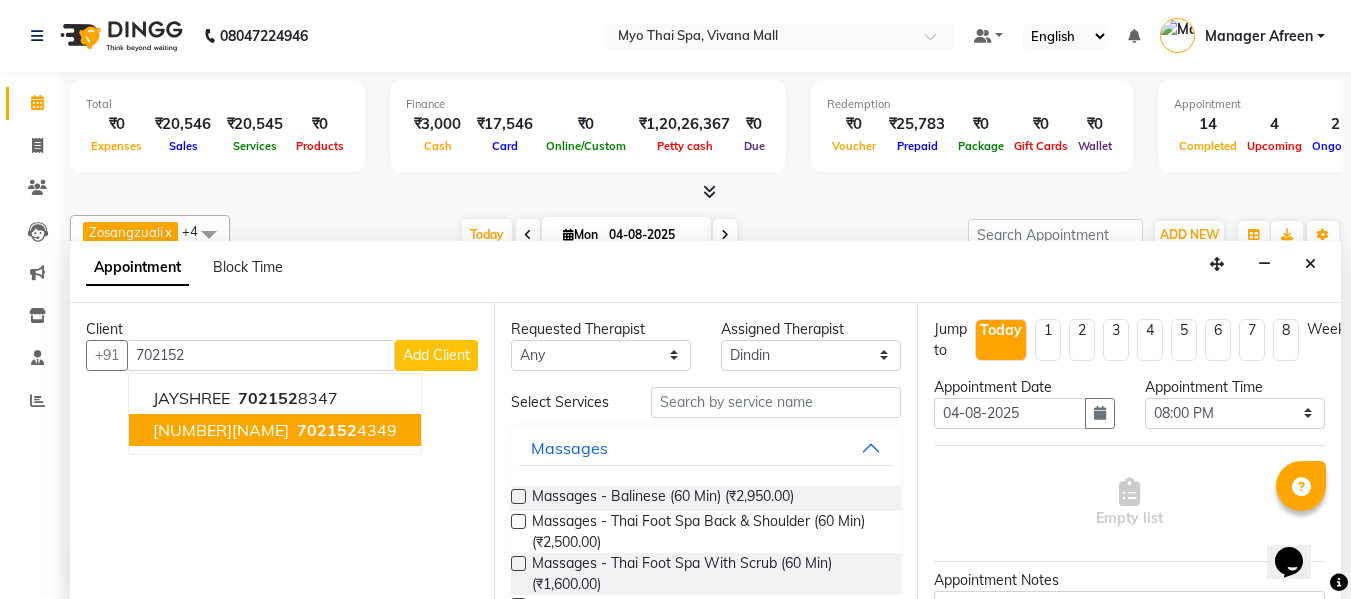 click on "[NUMBER][NAME]" at bounding box center [221, 430] 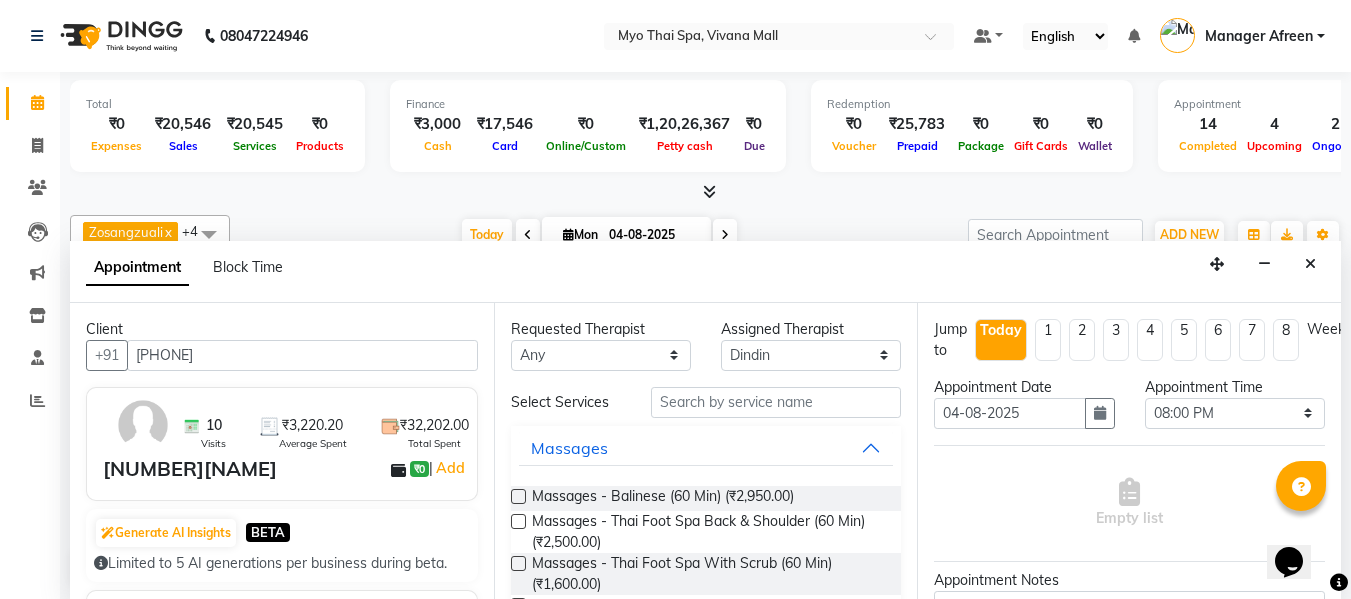 type on "[PHONE]" 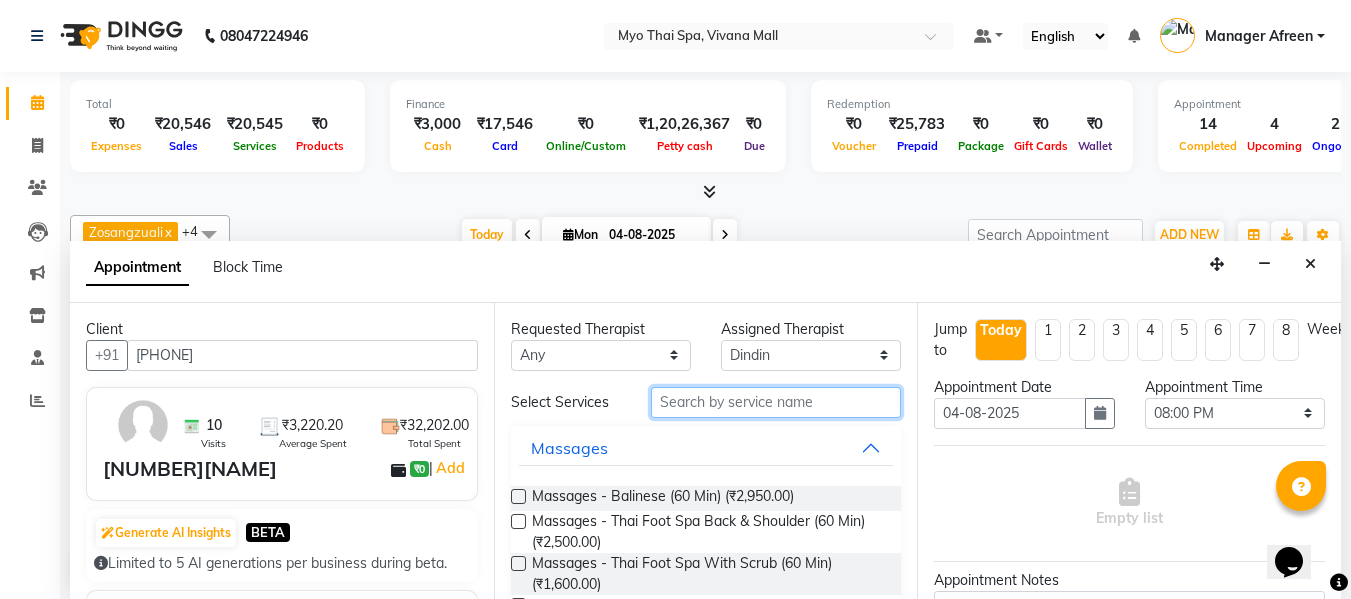 click at bounding box center (776, 402) 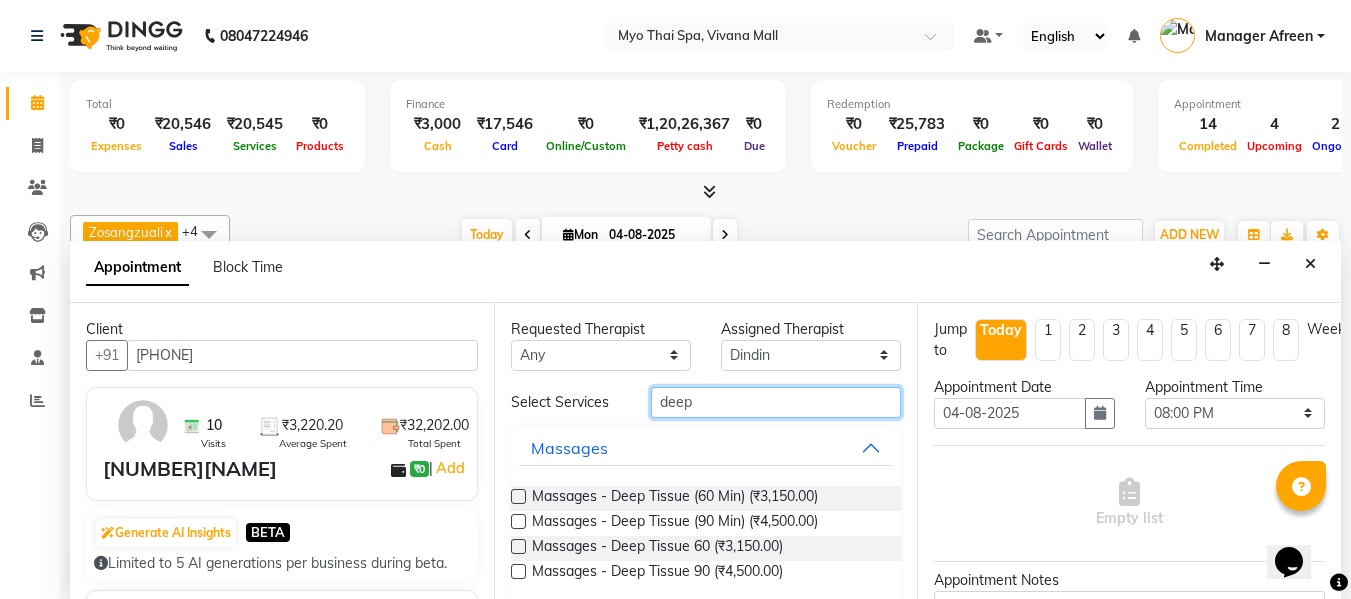 type on "deep" 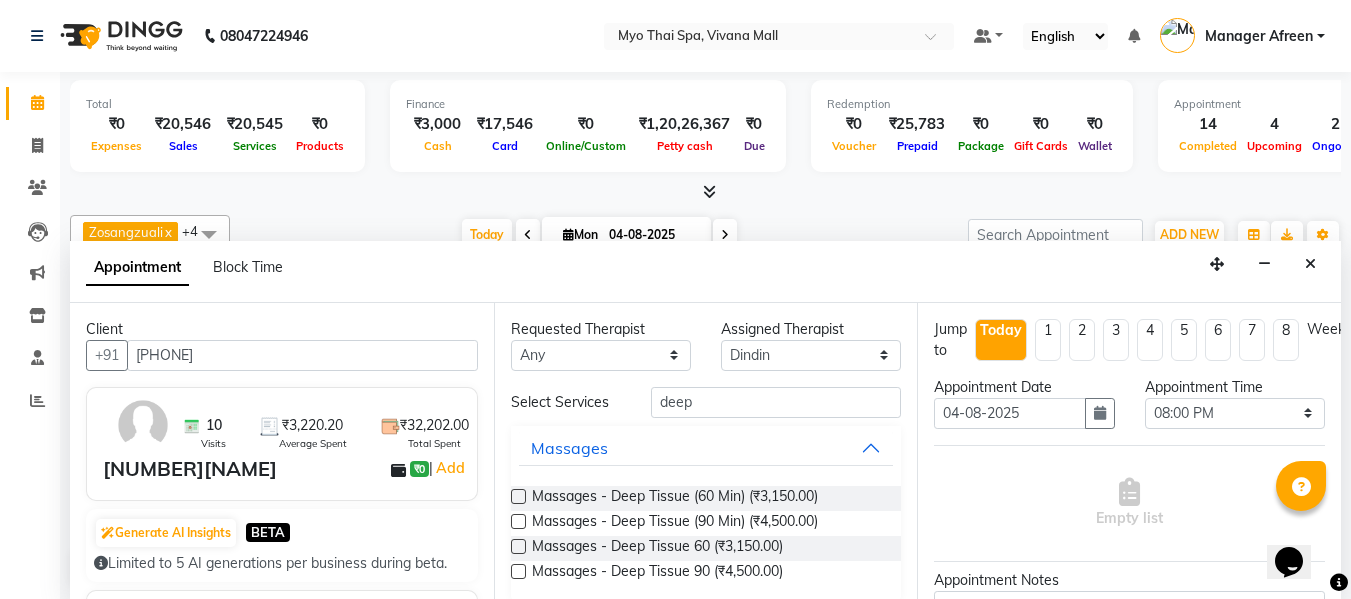 click on "Massages - Deep Tissue (60 Min) (₹3,150.00)" at bounding box center [706, 498] 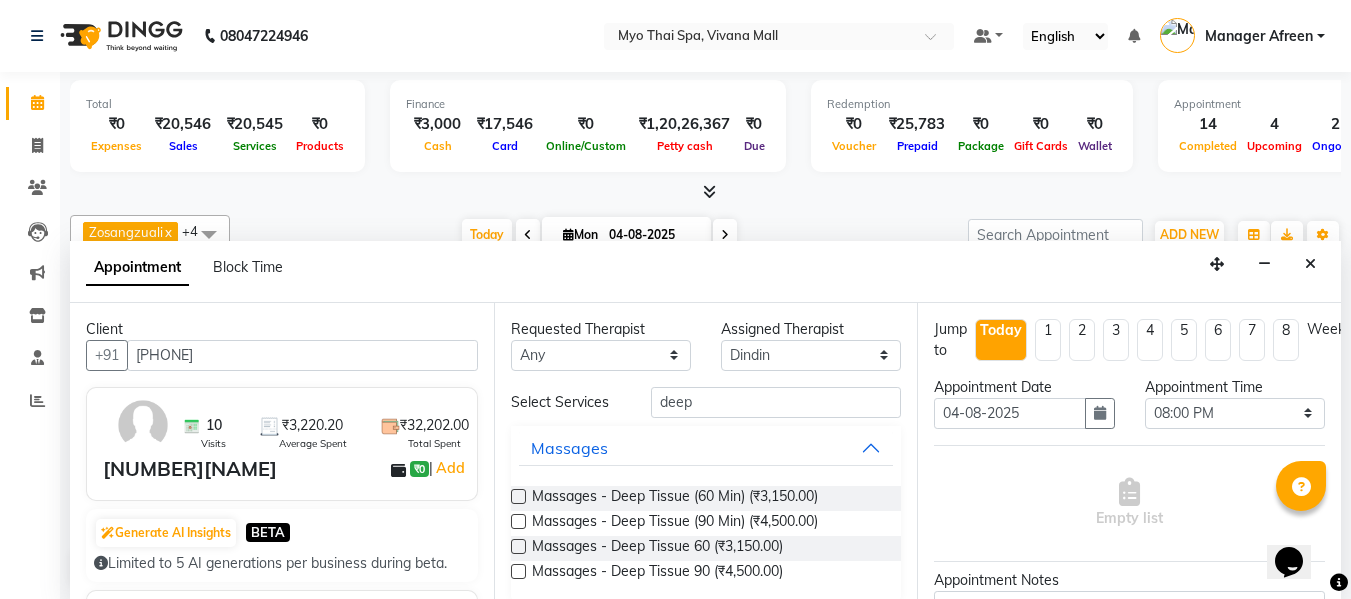 click at bounding box center (518, 496) 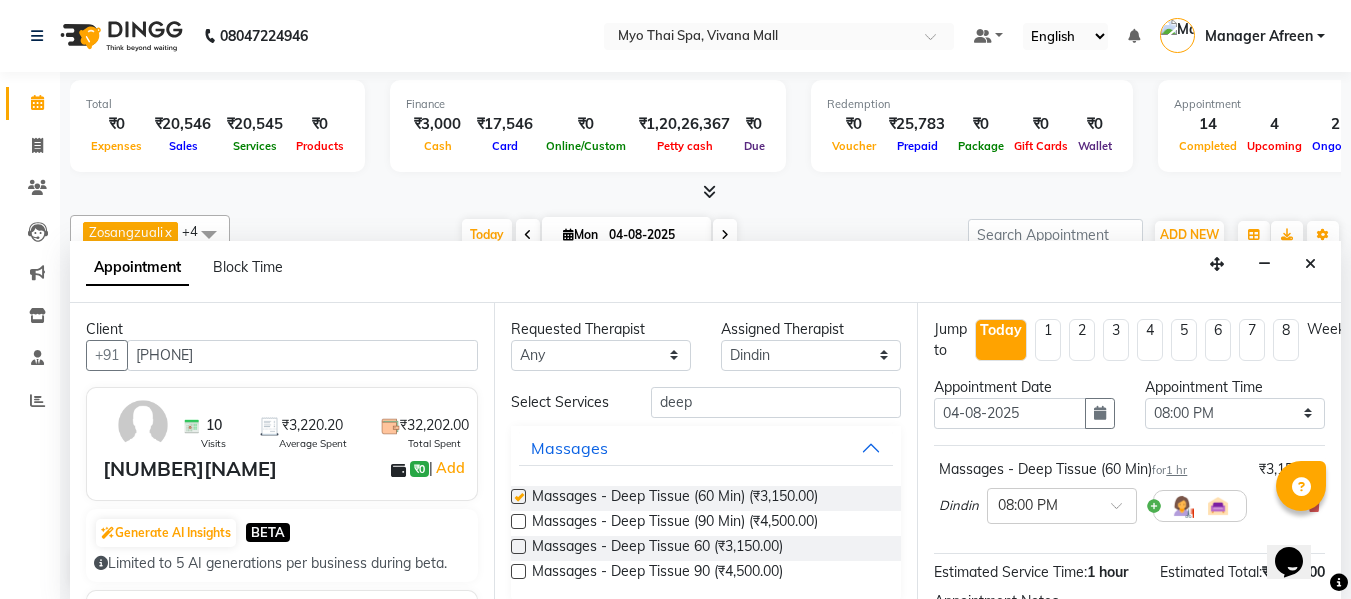checkbox on "false" 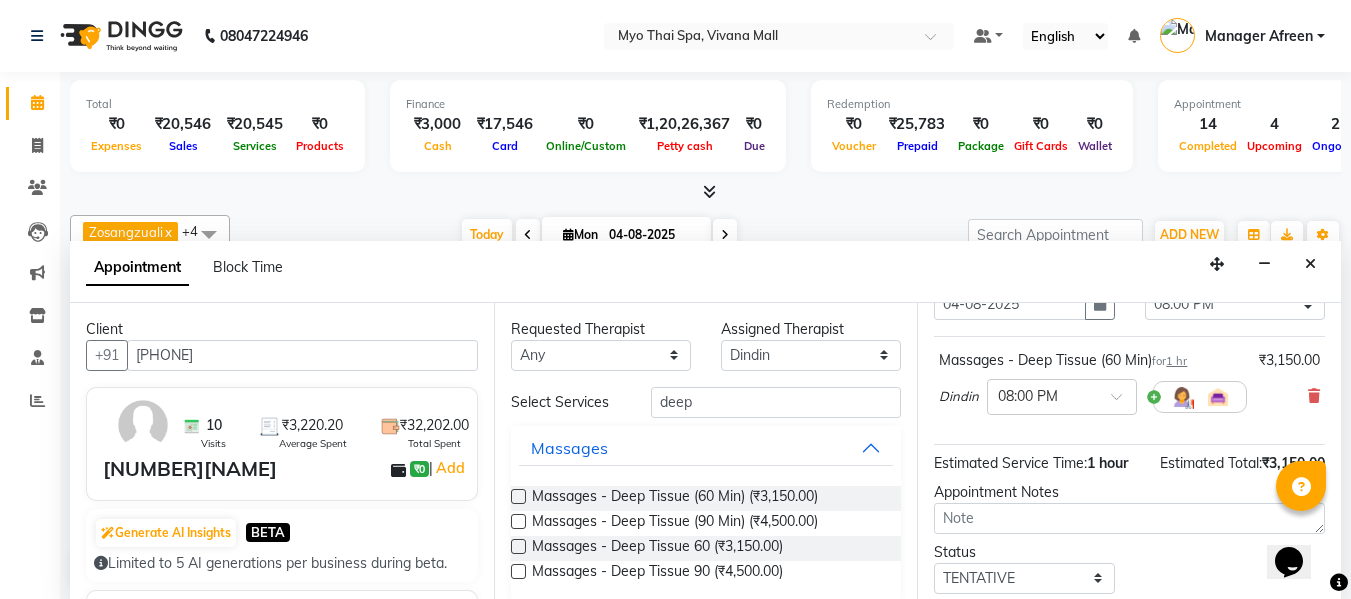 scroll, scrollTop: 244, scrollLeft: 0, axis: vertical 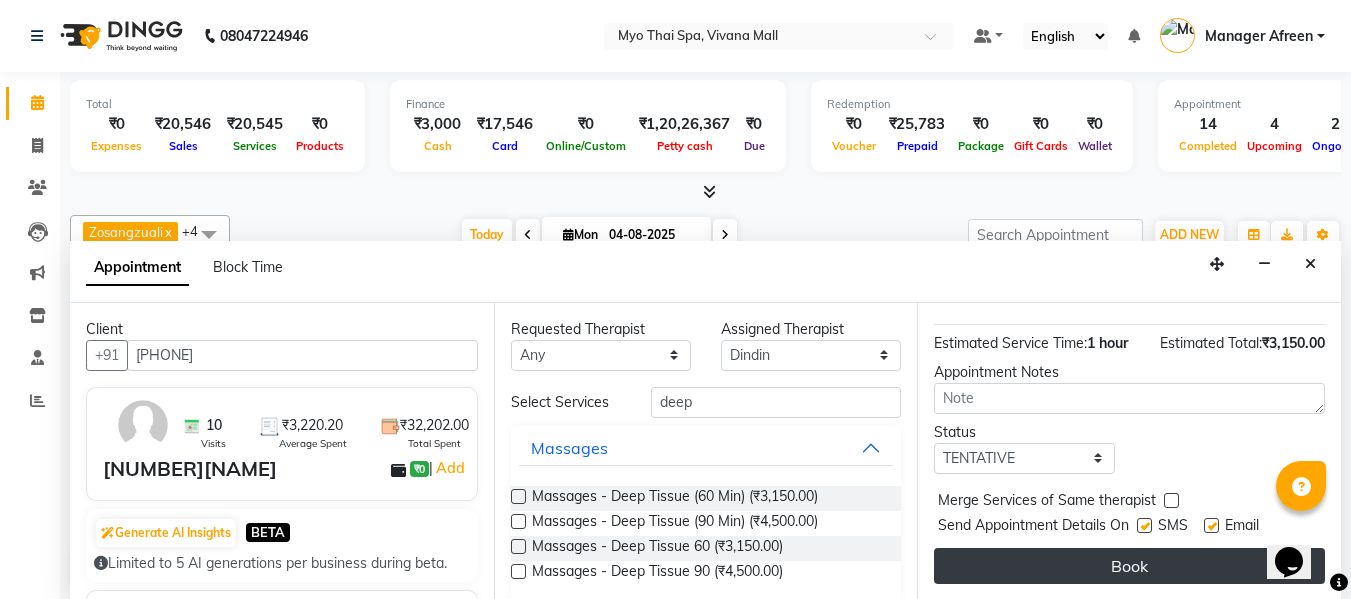 click on "Book" at bounding box center (1129, 566) 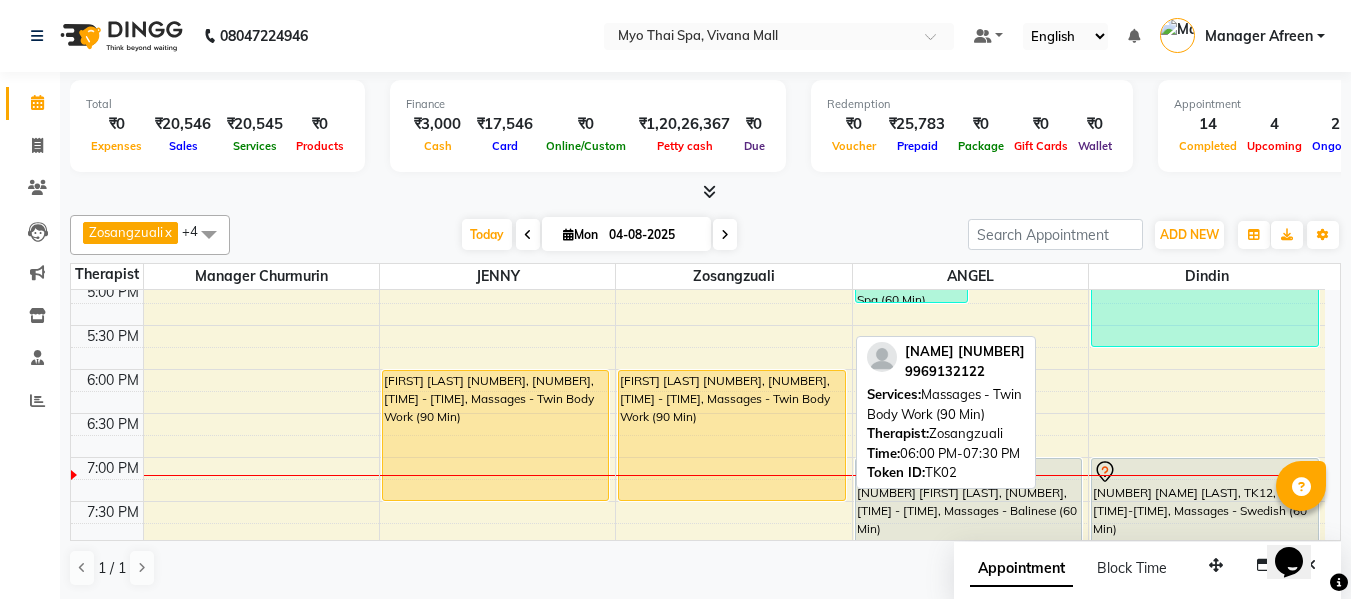 scroll, scrollTop: 900, scrollLeft: 0, axis: vertical 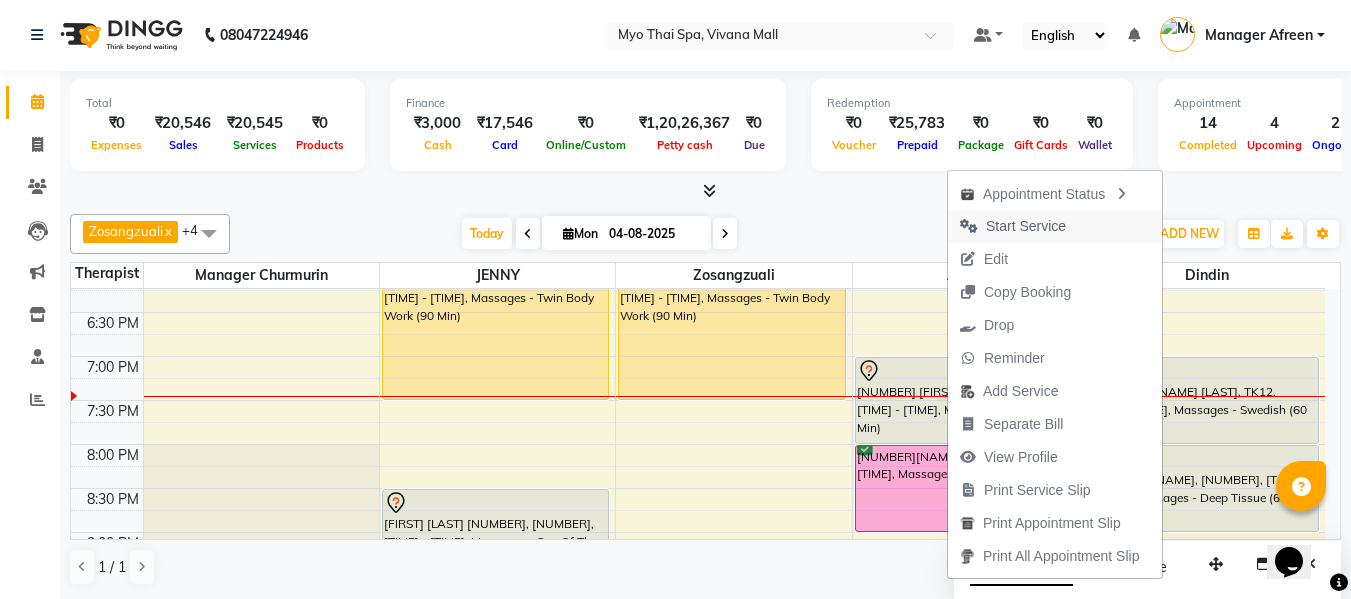 click on "Start Service" at bounding box center [1026, 226] 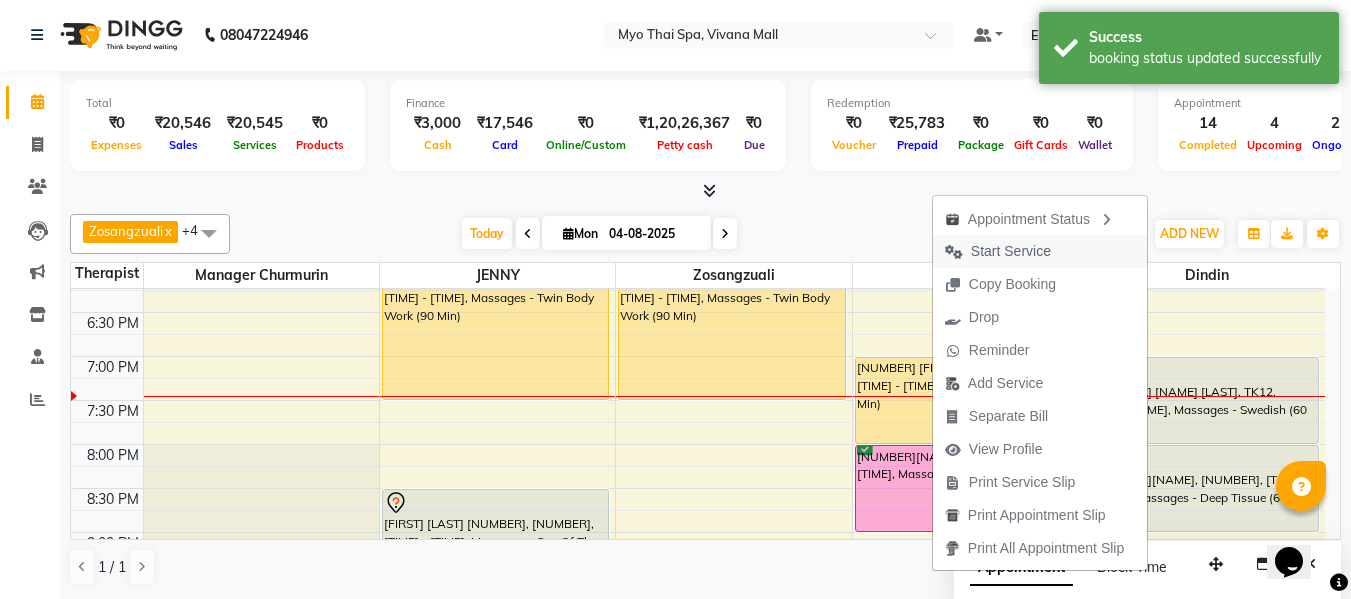 click on "Start Service" at bounding box center [1040, 251] 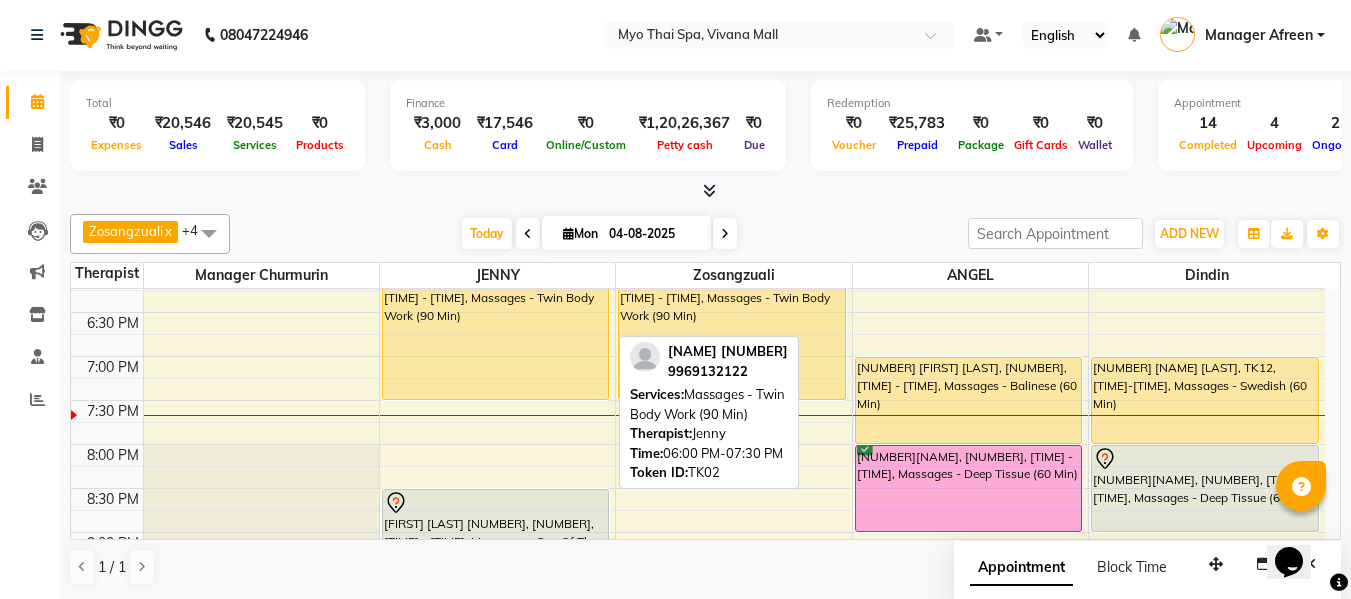 click on "[FIRST] [LAST] [NUMBER], [NUMBER], [TIME] - [TIME], Massages - Twin Body Work (90 Min)" at bounding box center (496, 334) 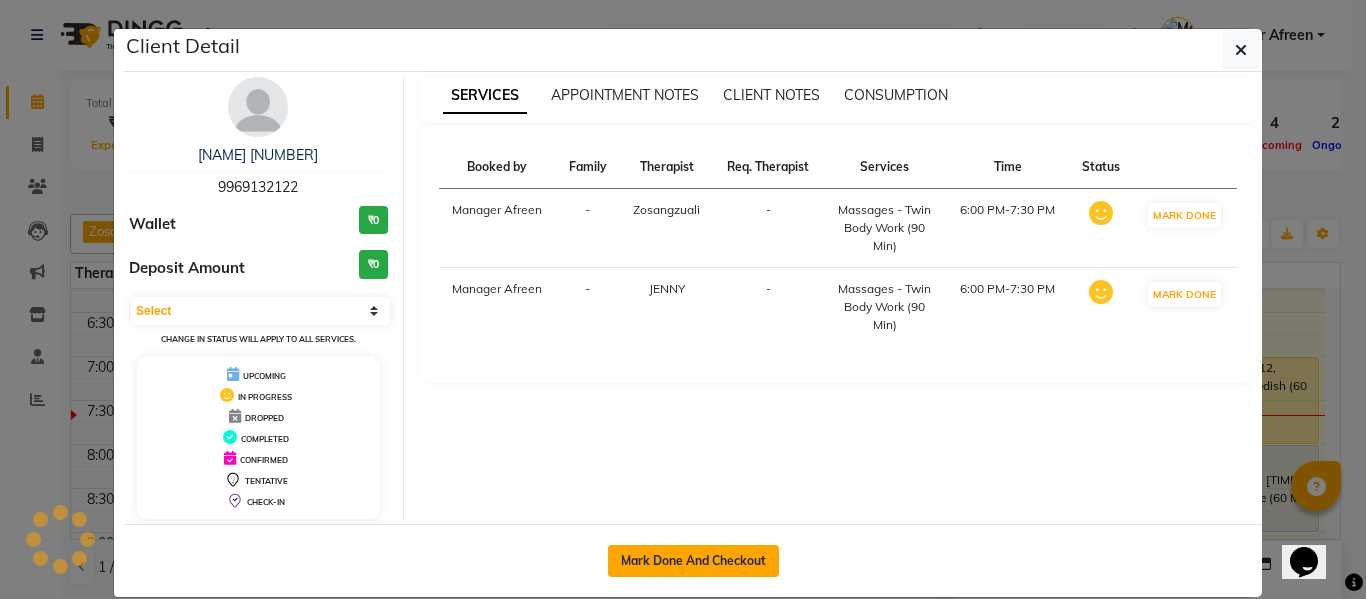select on "1" 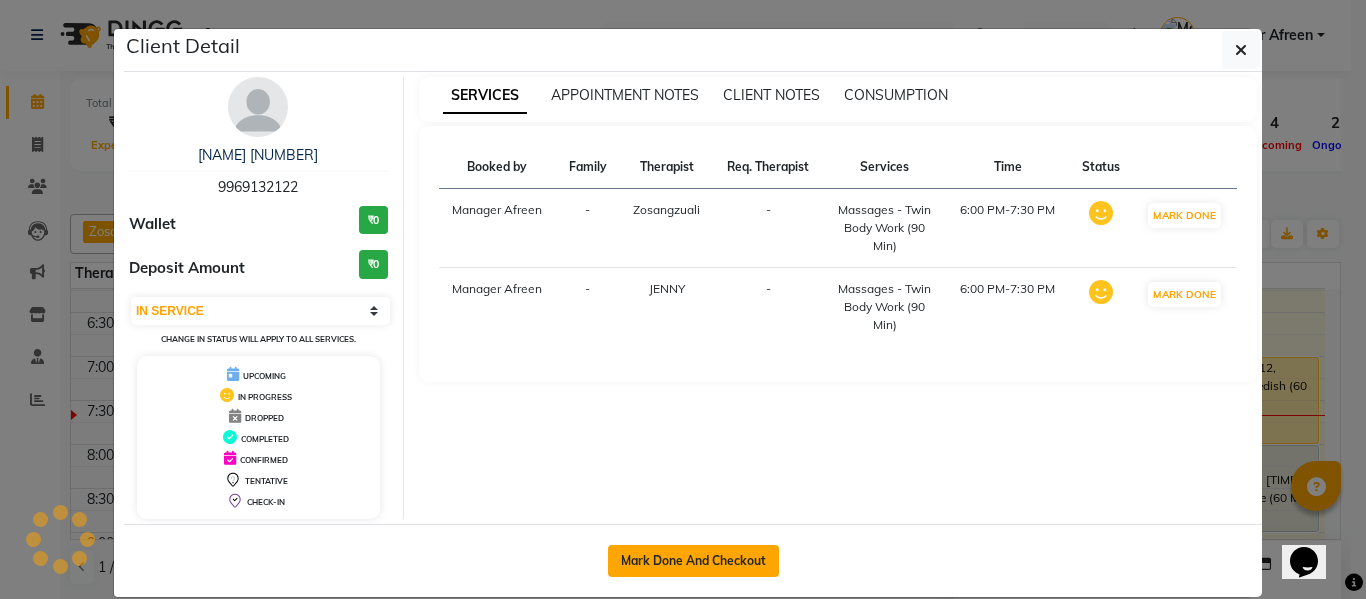 click on "Mark Done And Checkout" 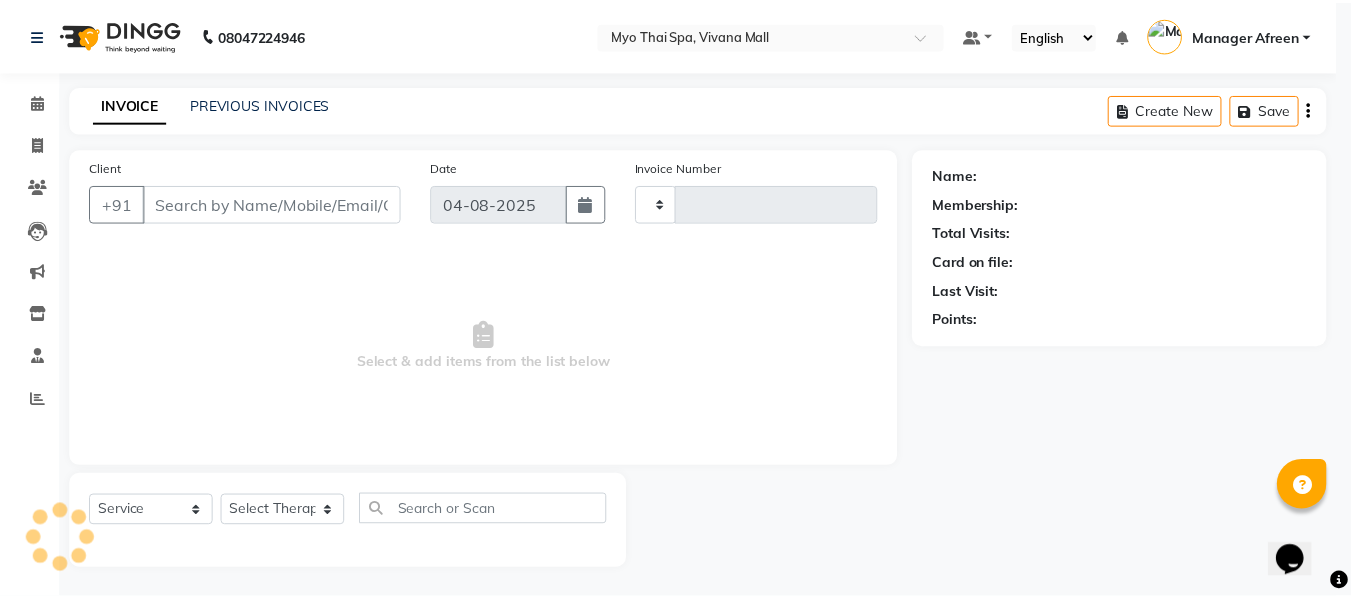scroll, scrollTop: 0, scrollLeft: 0, axis: both 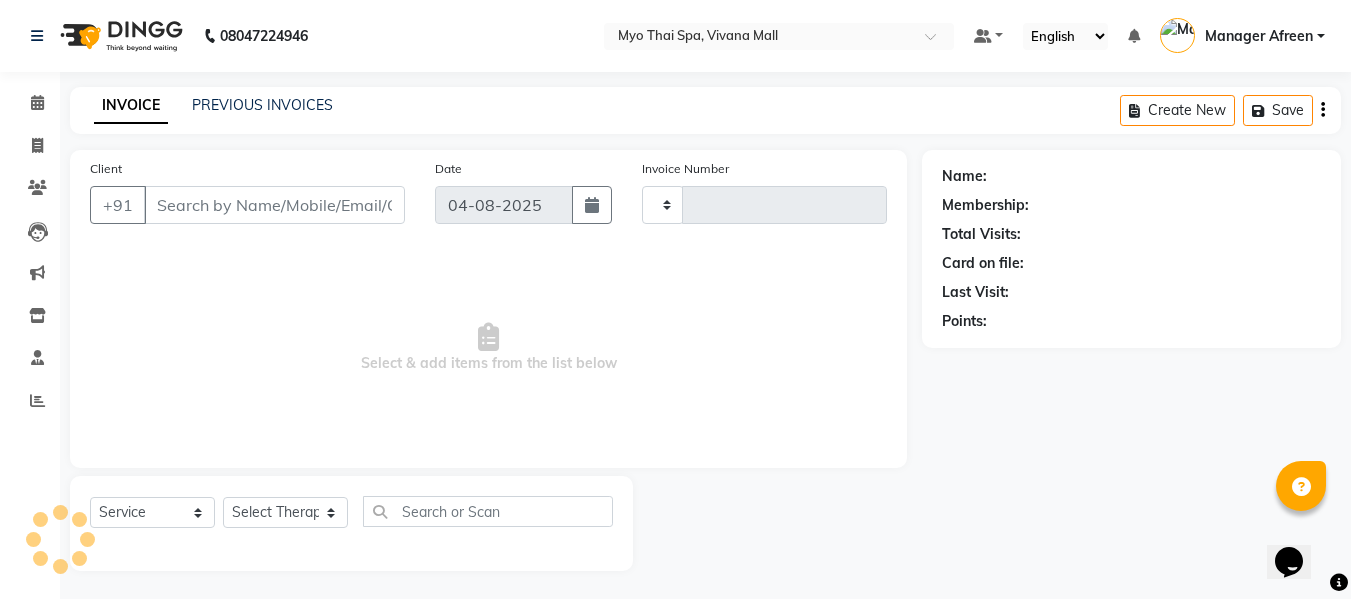 type on "2960" 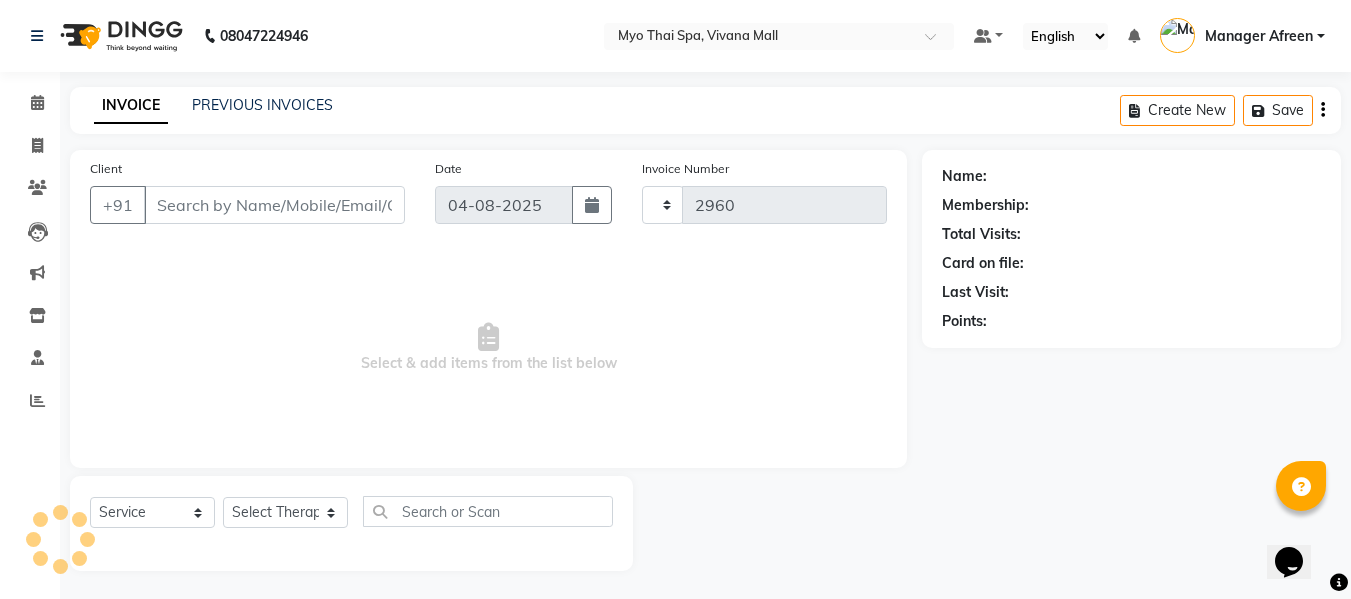 select on "[NUMBER]" 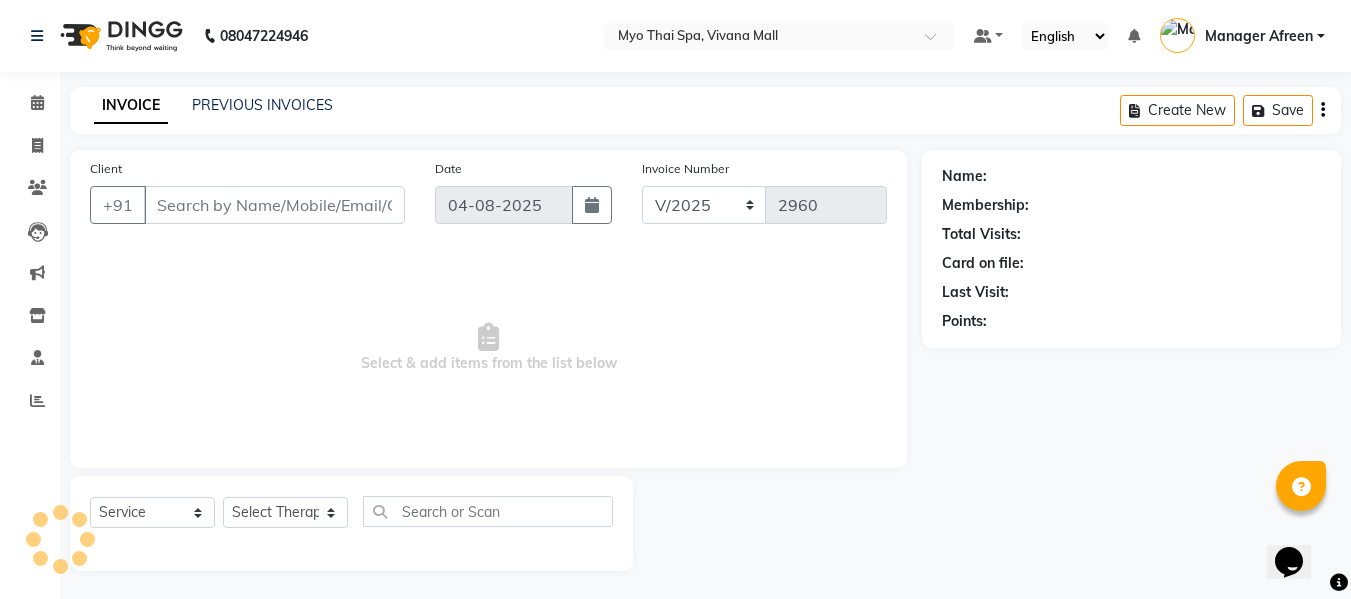 type on "9969132122" 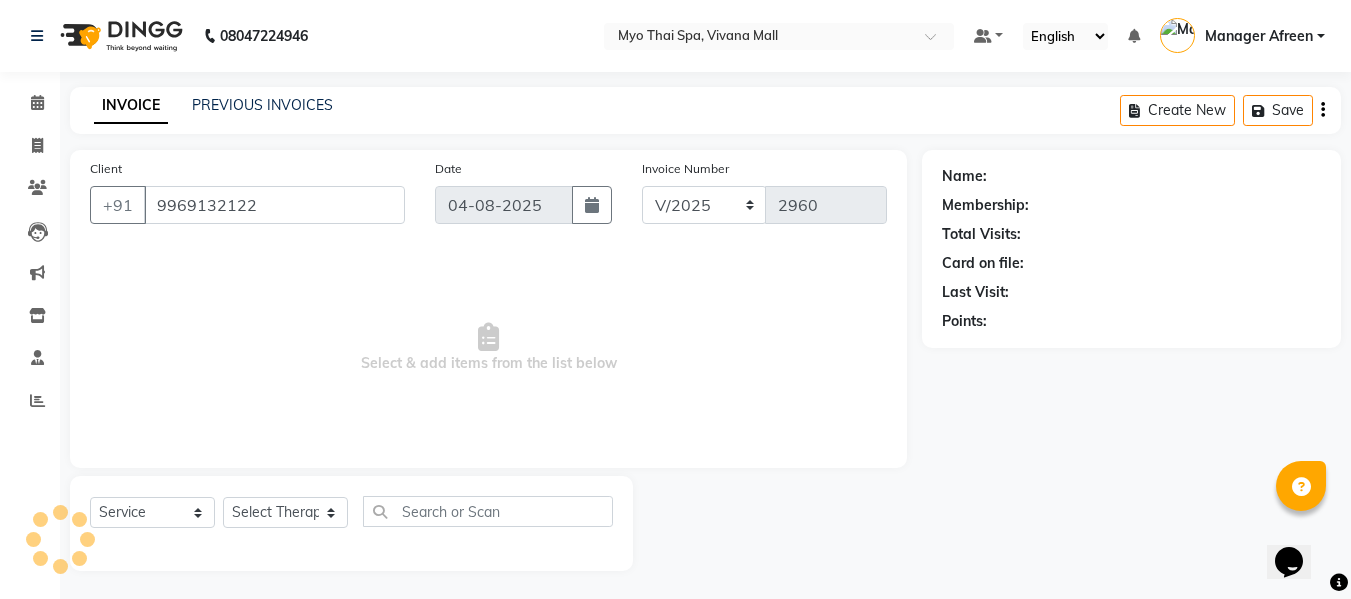 select on "35780" 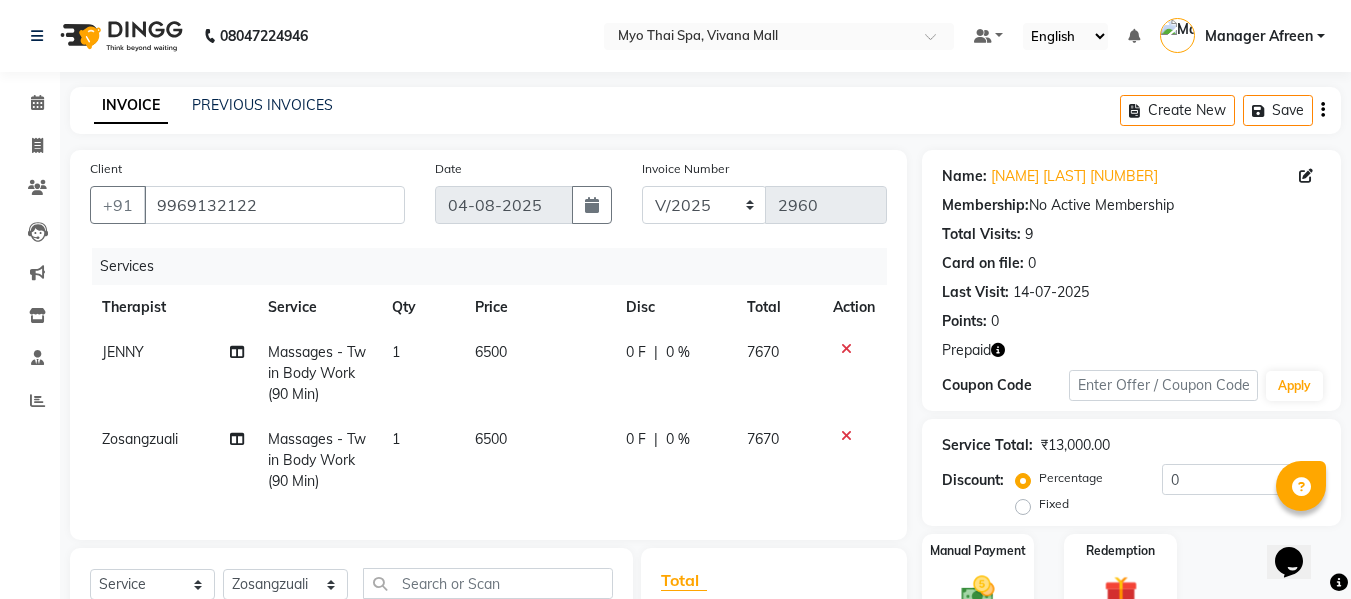 click 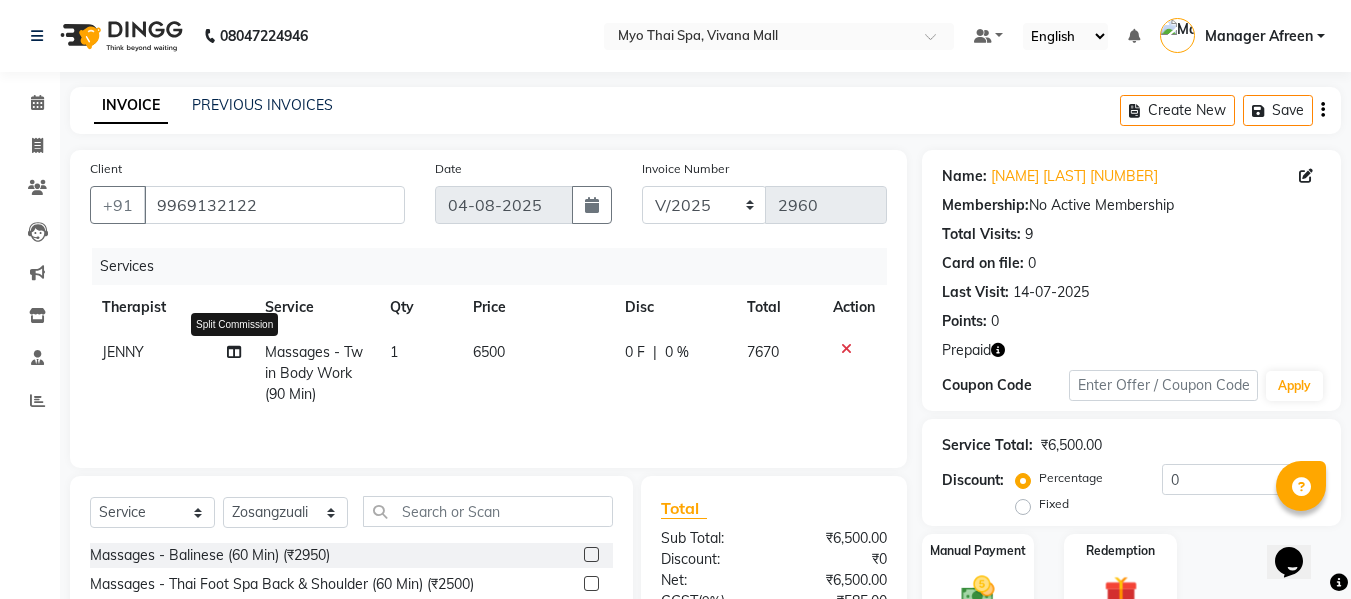 click 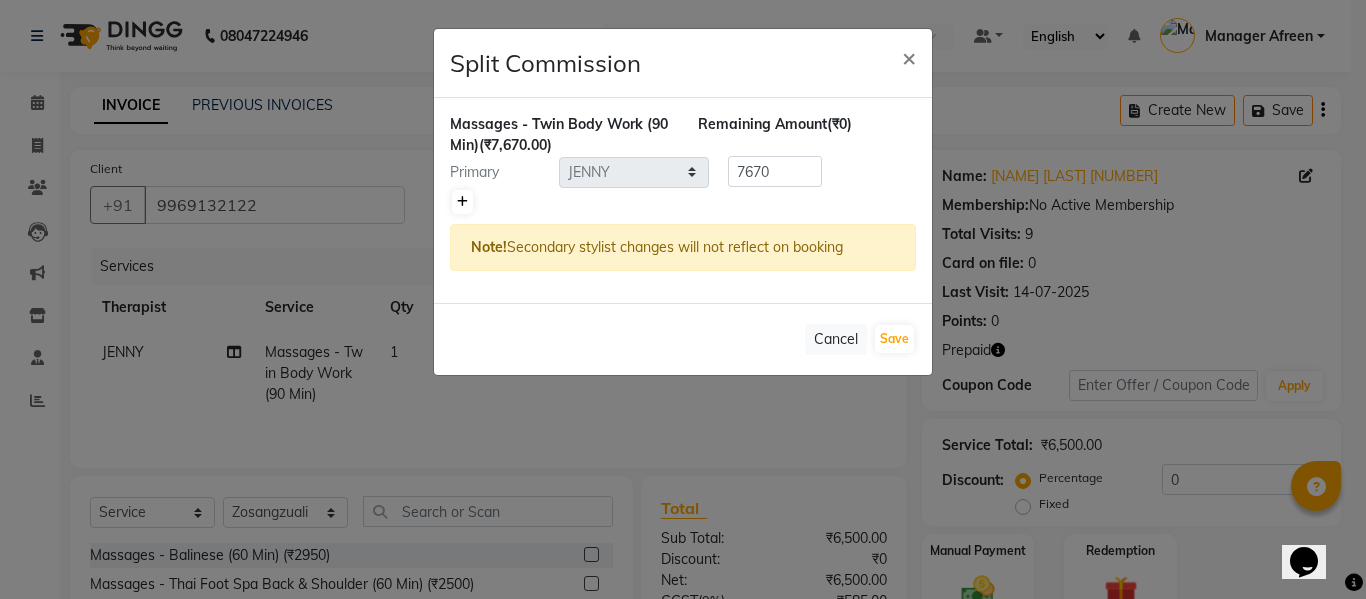 click 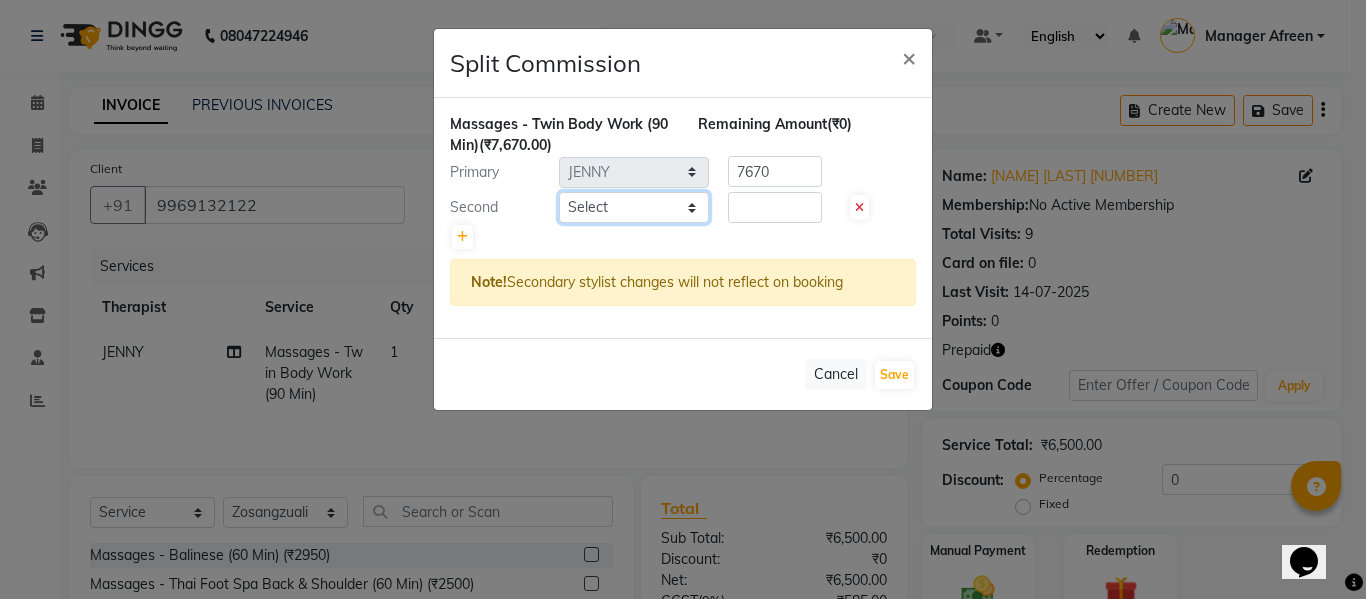 click on "Select [NAME] [NAME] [NAME] [NAME] [NAME] [NAME] [NAME] [NAME] [NAME] [NAME] [NAME] [NAME] [NAME] [NAME]" 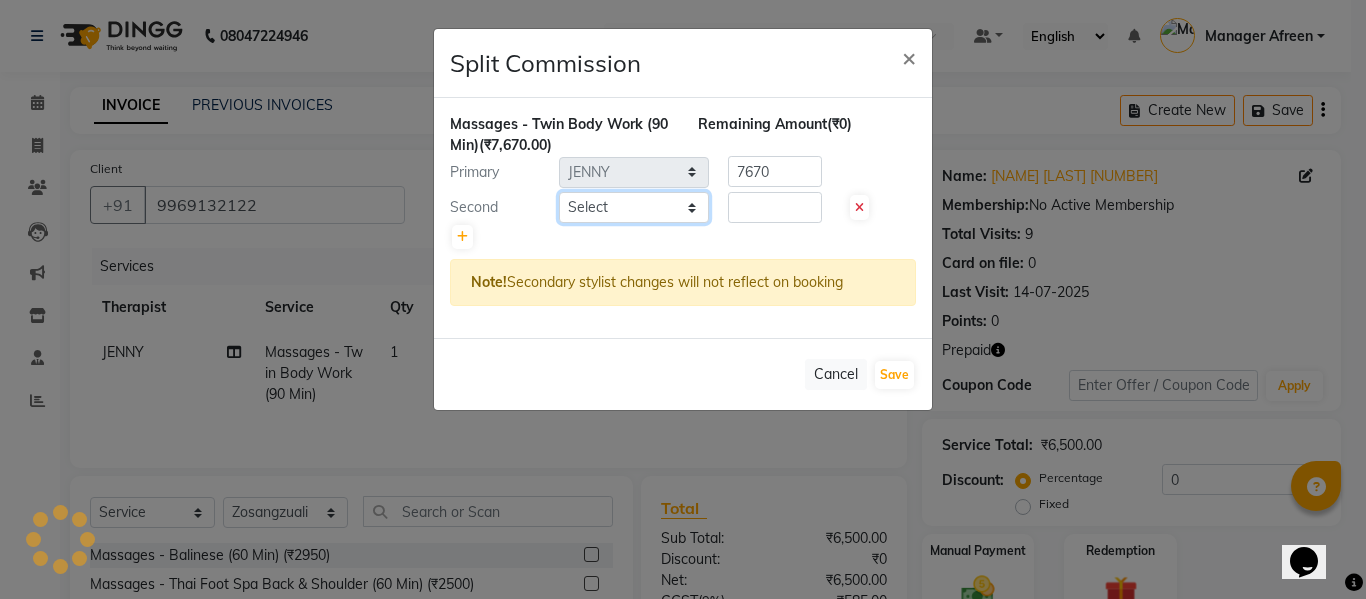 select on "35780" 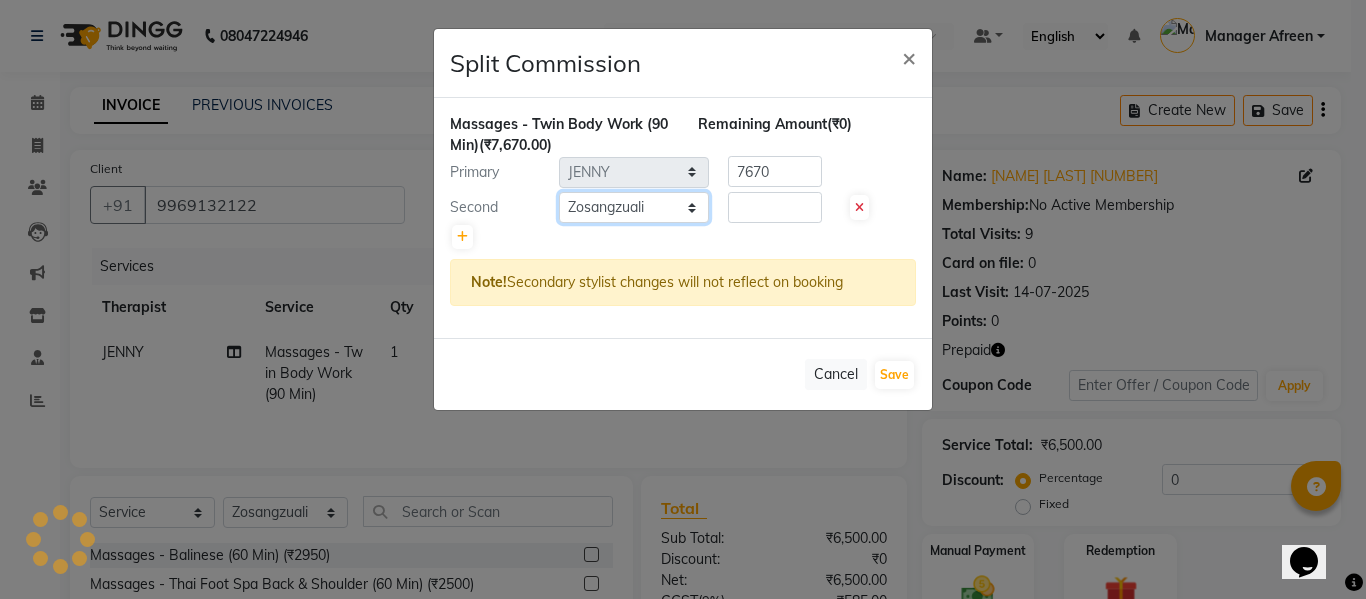 click on "Select [NAME] [NAME] [NAME] [NAME] [NAME] [NAME] [NAME] [NAME] [NAME] [NAME] [NAME] [NAME] [NAME] [NAME]" 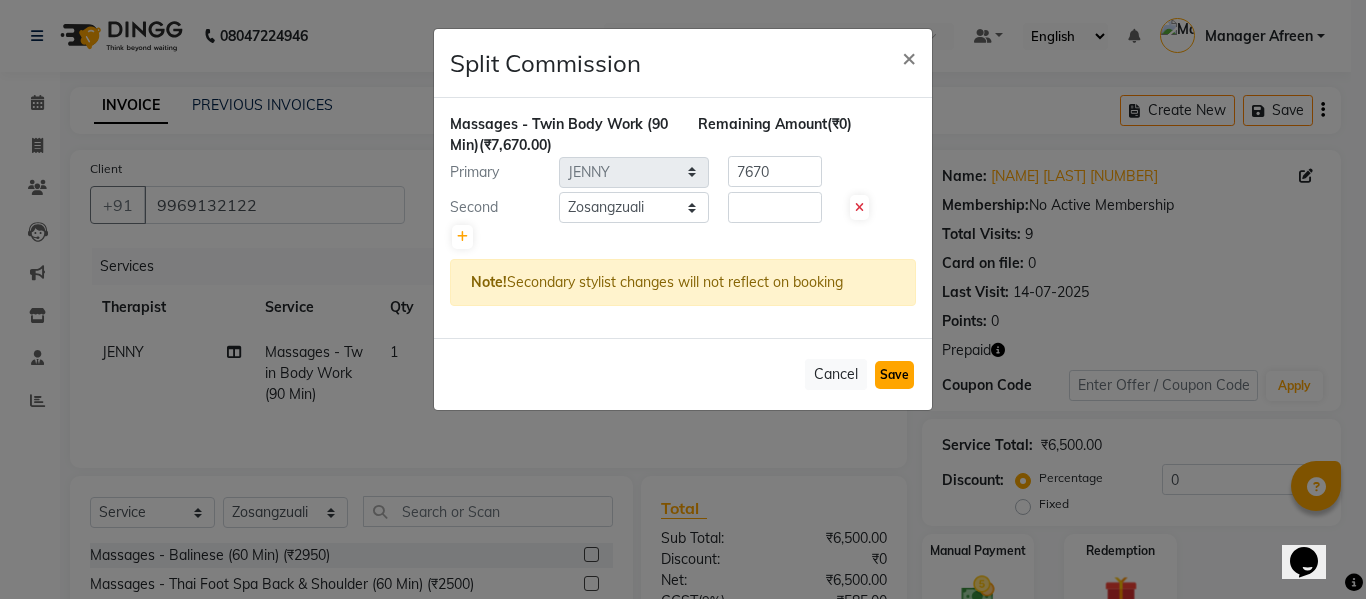 click on "Save" 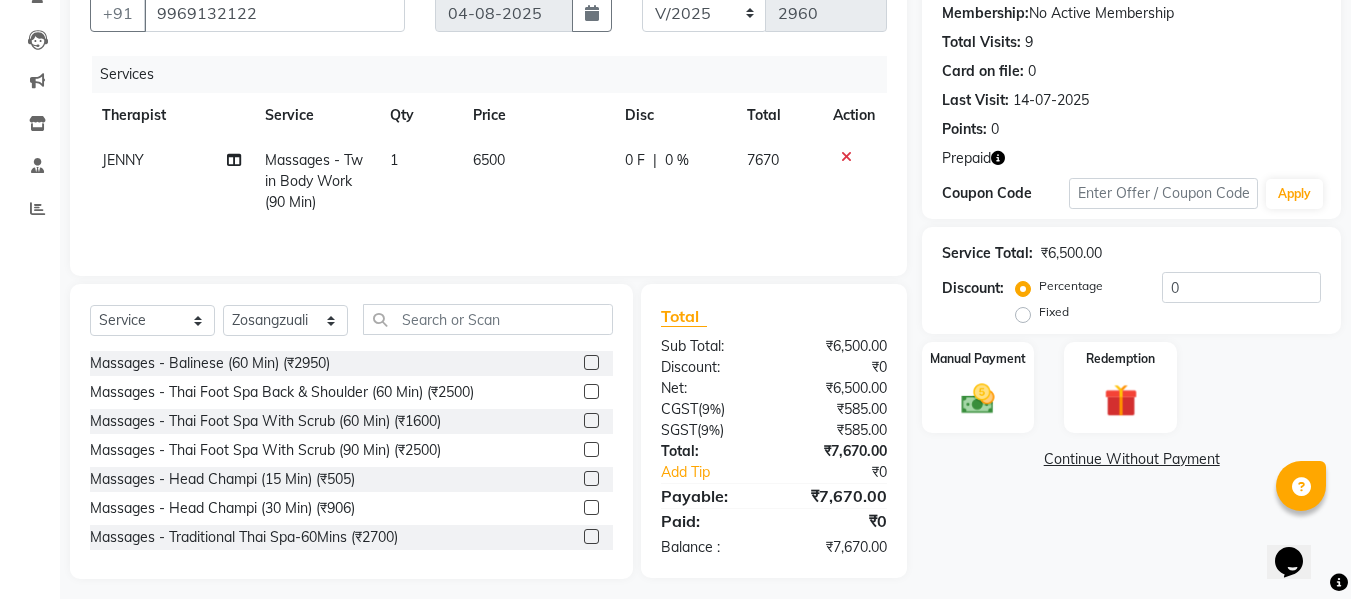 scroll, scrollTop: 200, scrollLeft: 0, axis: vertical 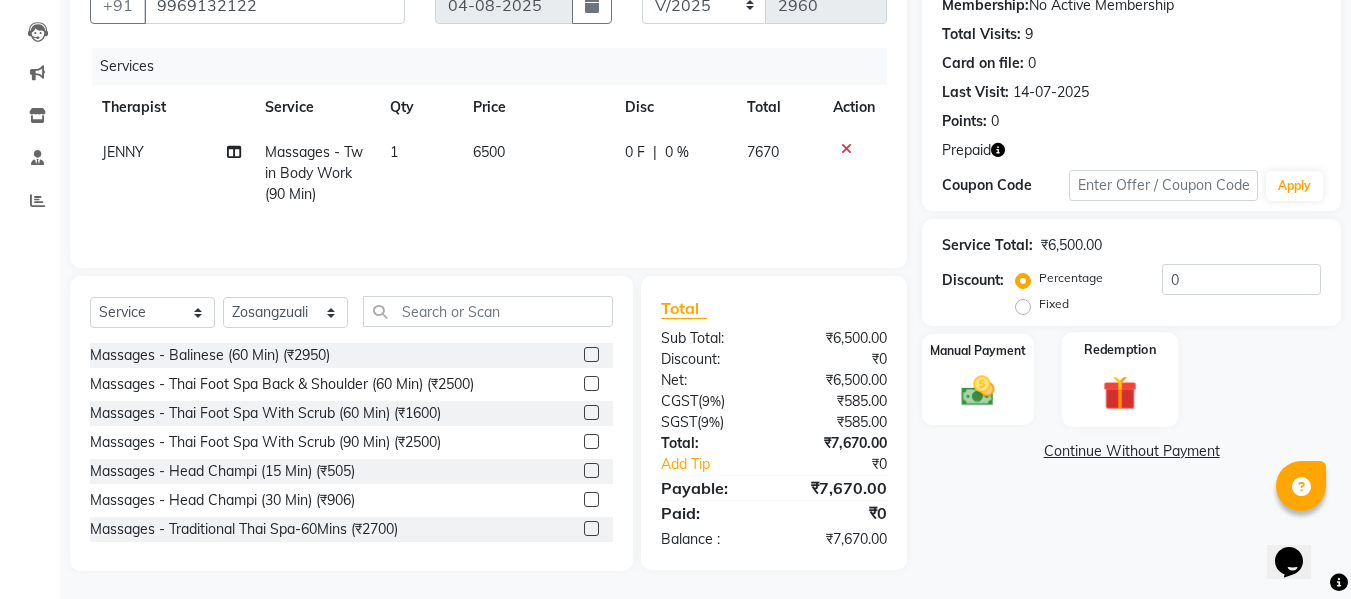click 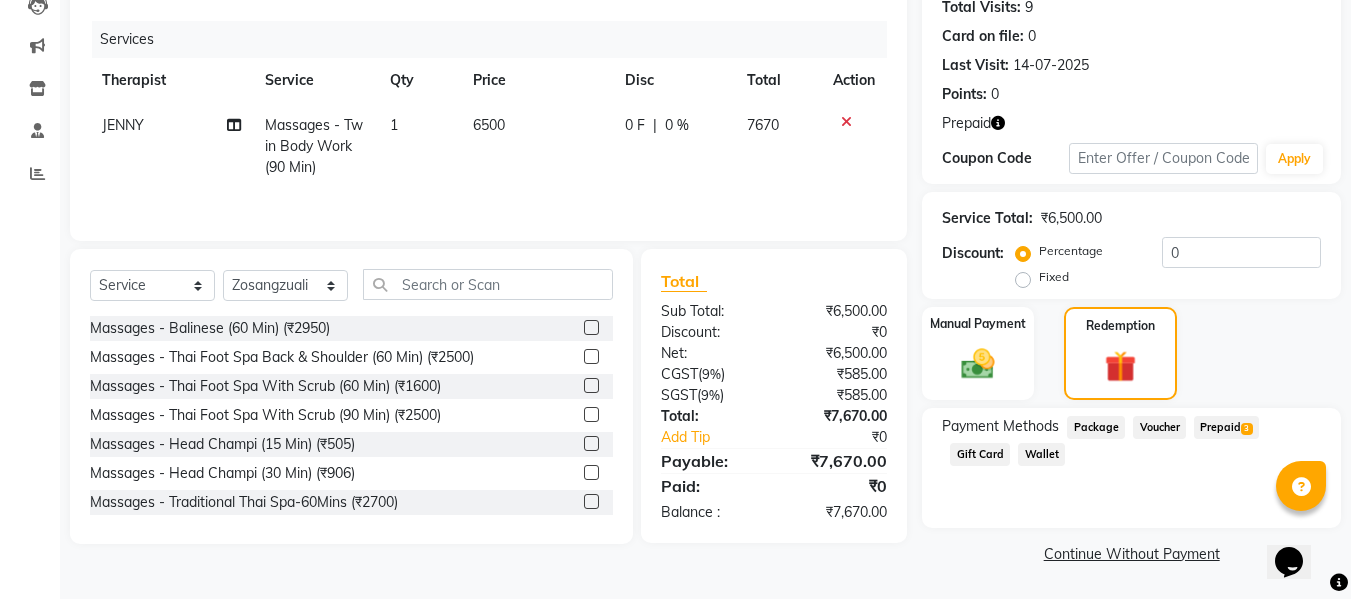 click on "Prepaid  3" 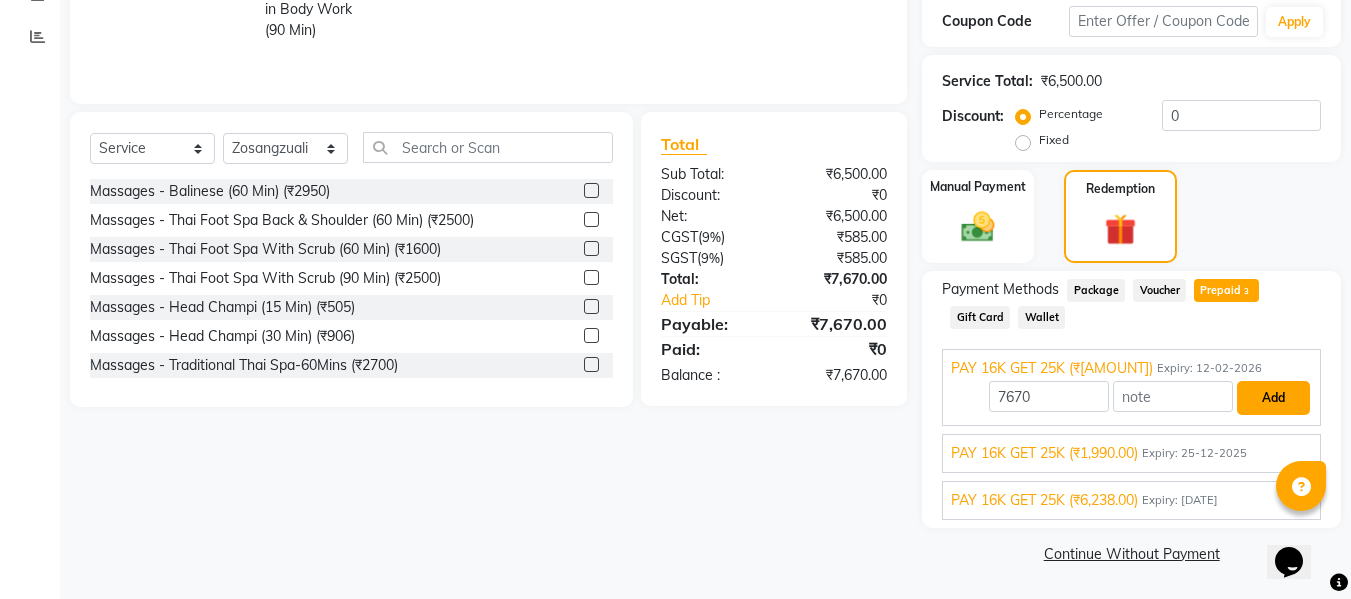 click on "Add" at bounding box center (1273, 398) 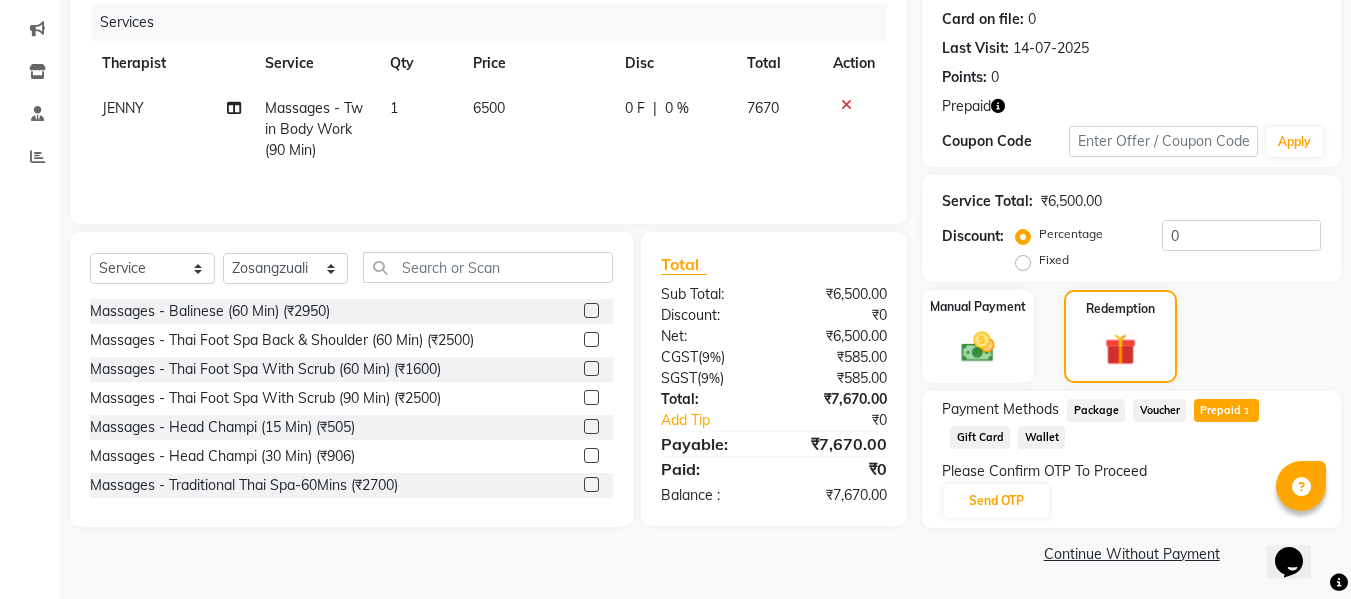 scroll, scrollTop: 244, scrollLeft: 0, axis: vertical 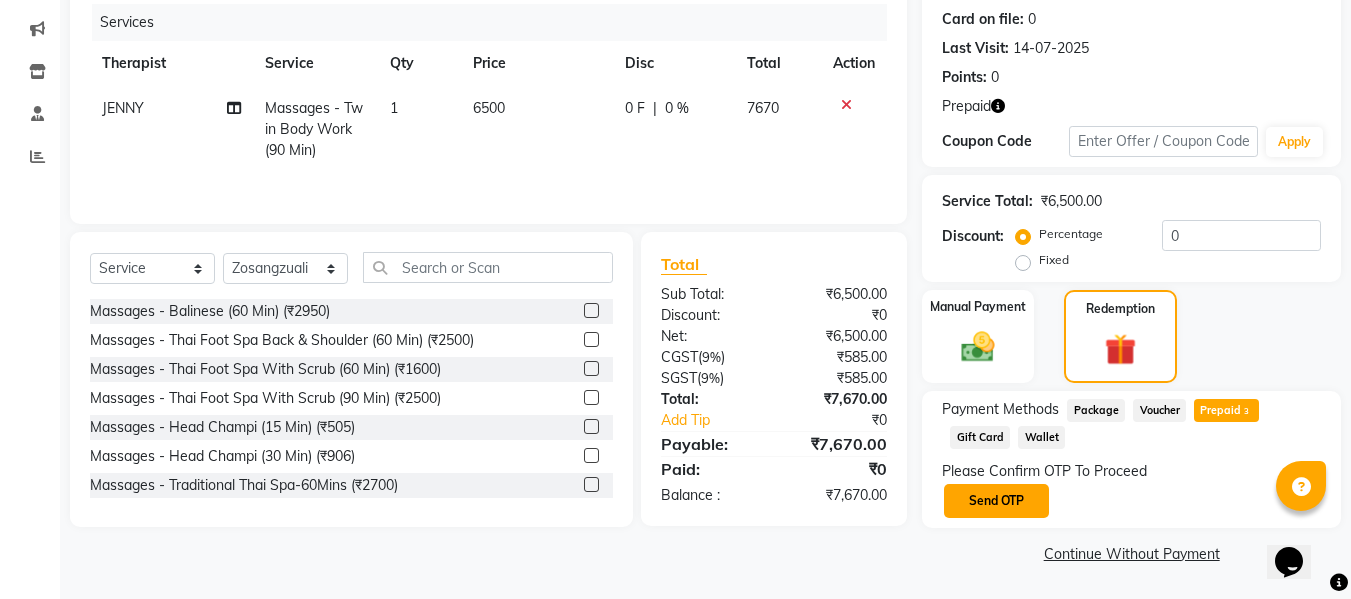 click on "Send OTP" 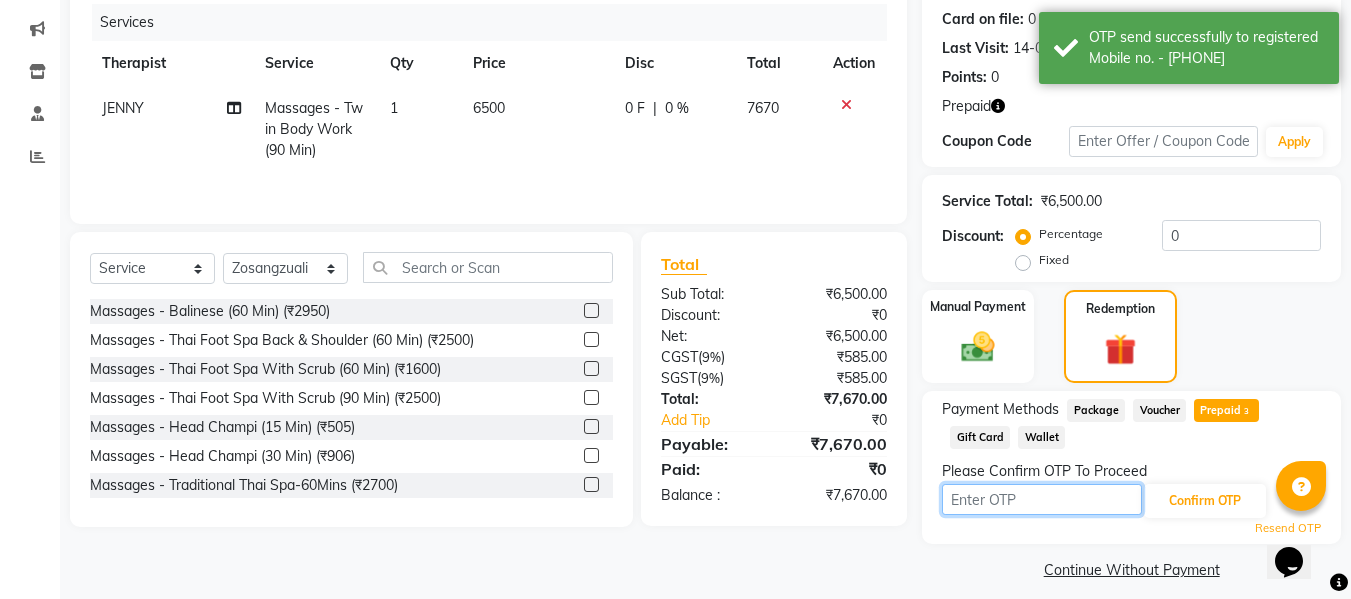 click at bounding box center [1042, 499] 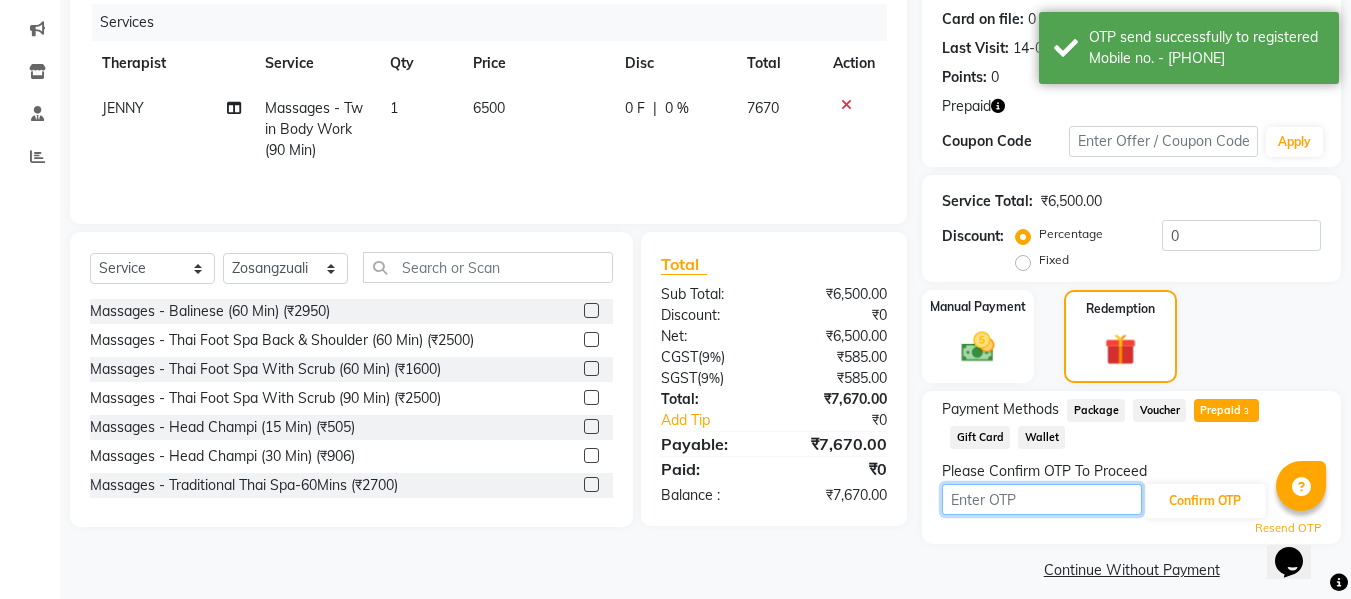 click at bounding box center [1042, 499] 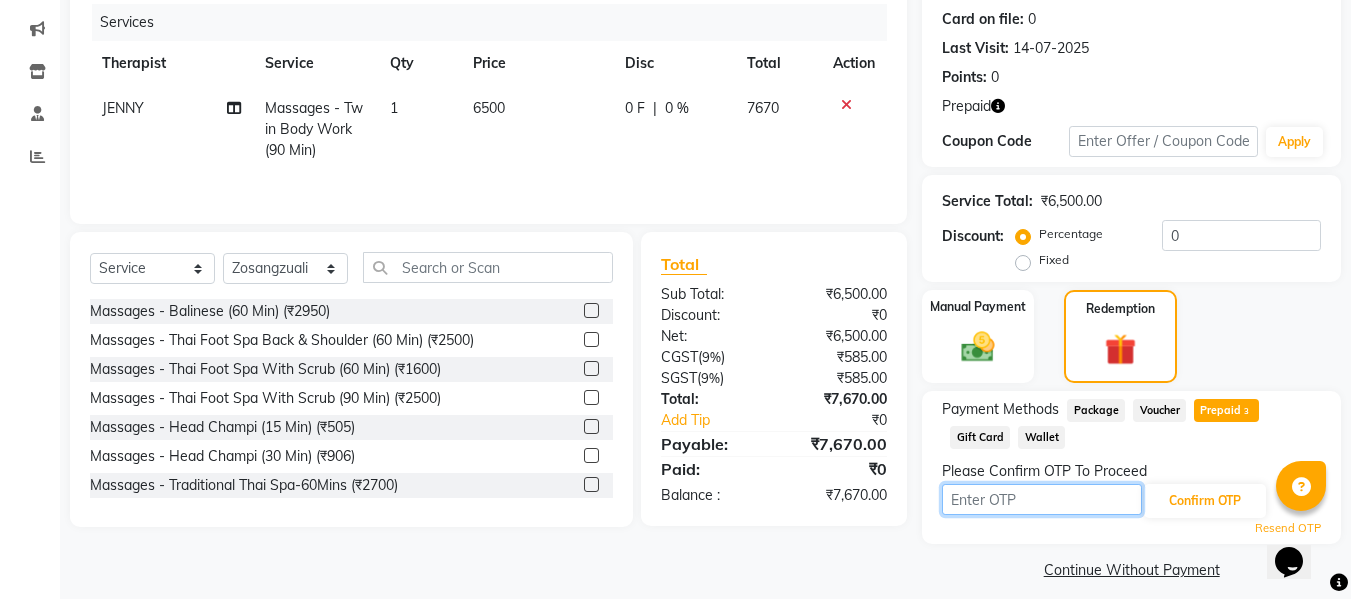 click at bounding box center [1042, 499] 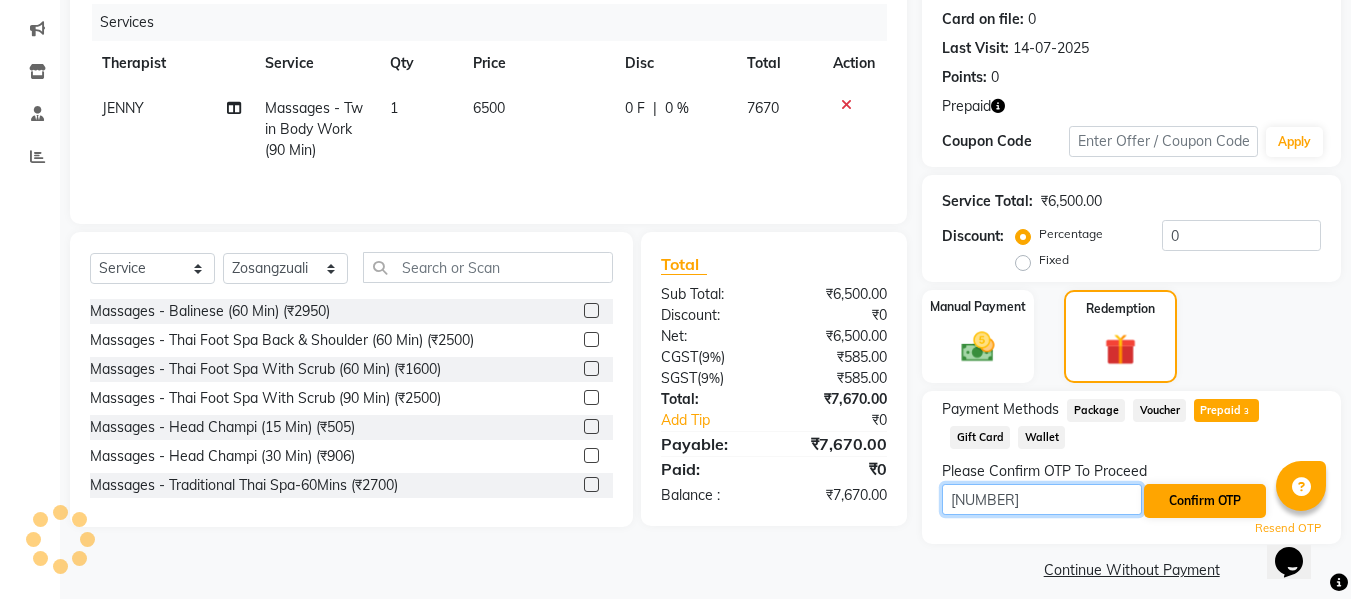 type on "[NUMBER]" 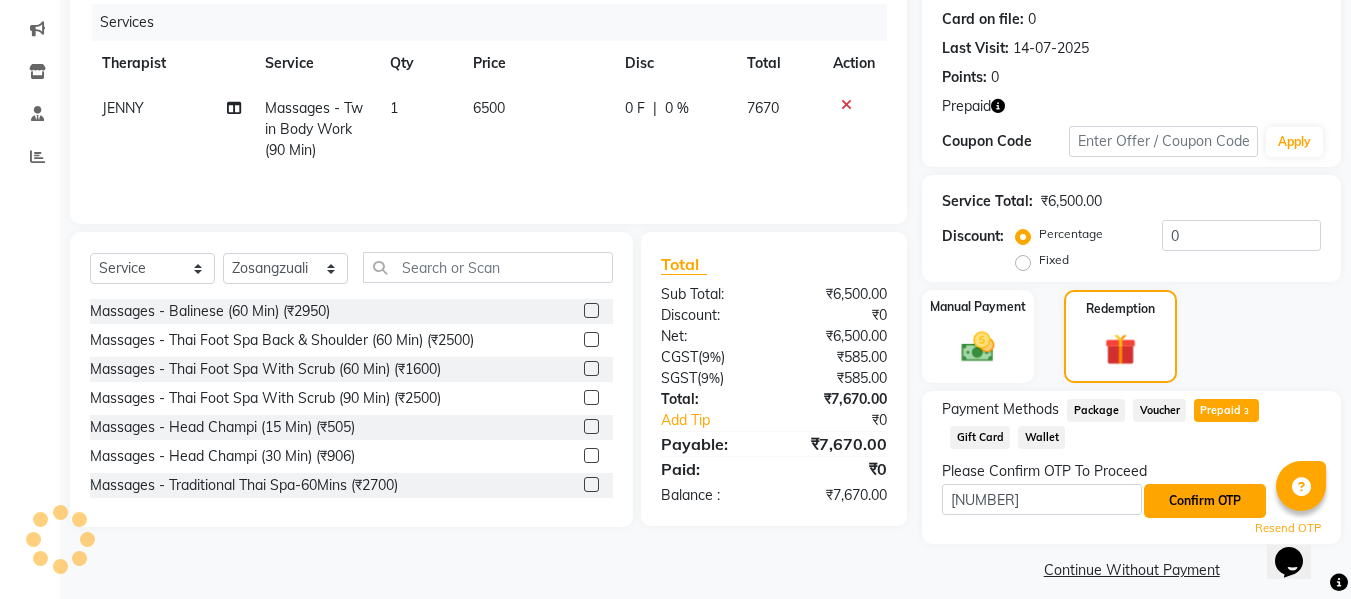 click on "Confirm OTP" 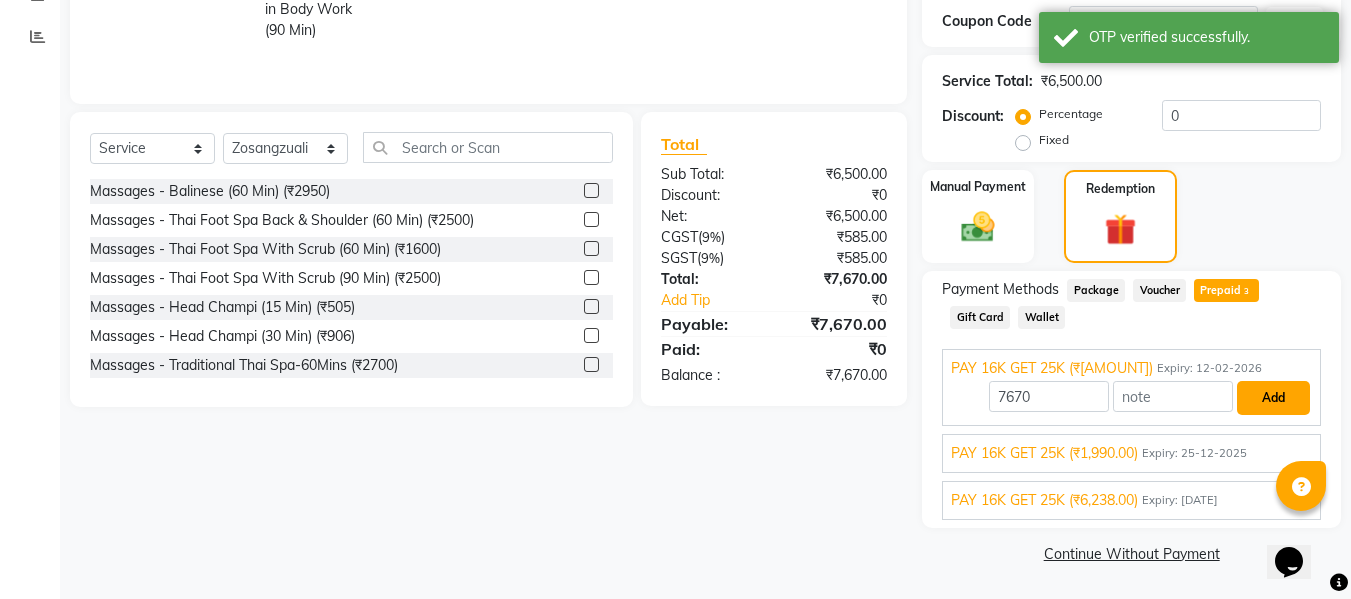 click on "Add" at bounding box center [1273, 398] 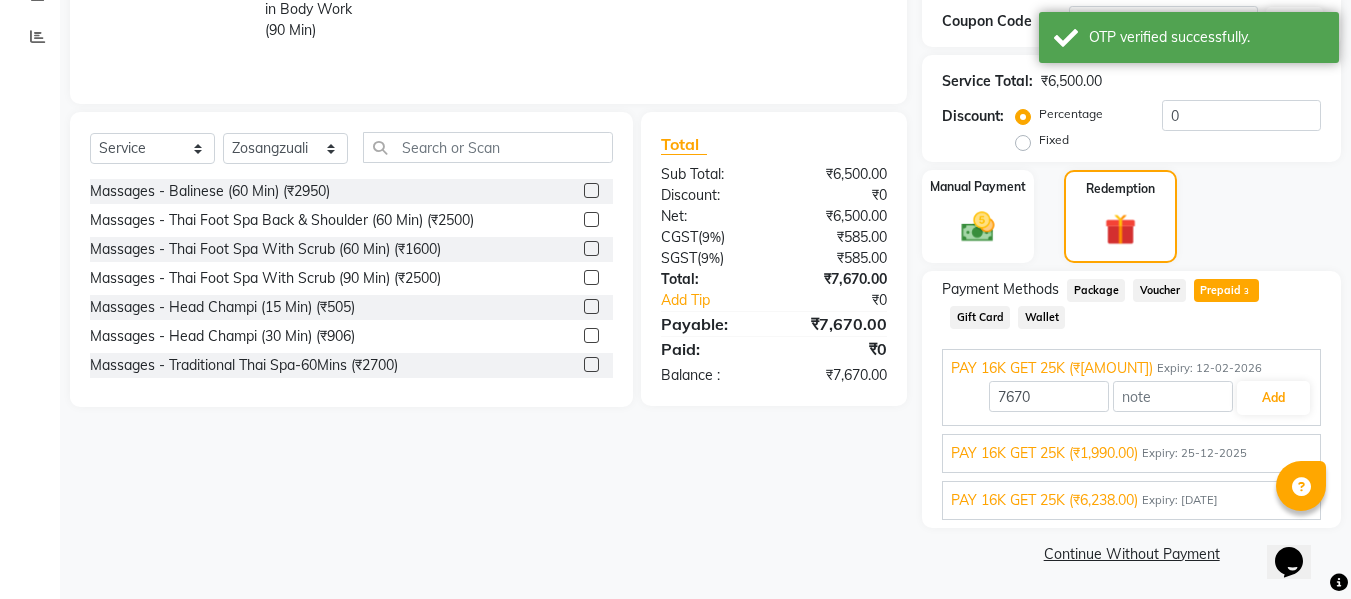 scroll, scrollTop: 340, scrollLeft: 0, axis: vertical 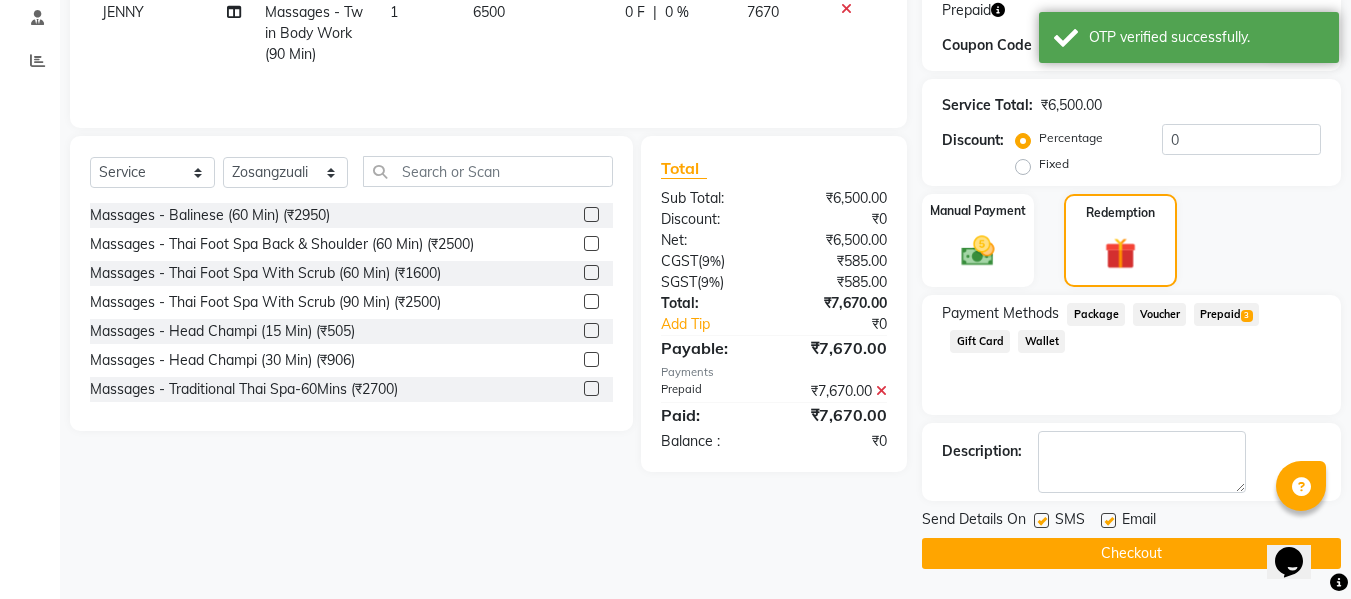 click on "Checkout" 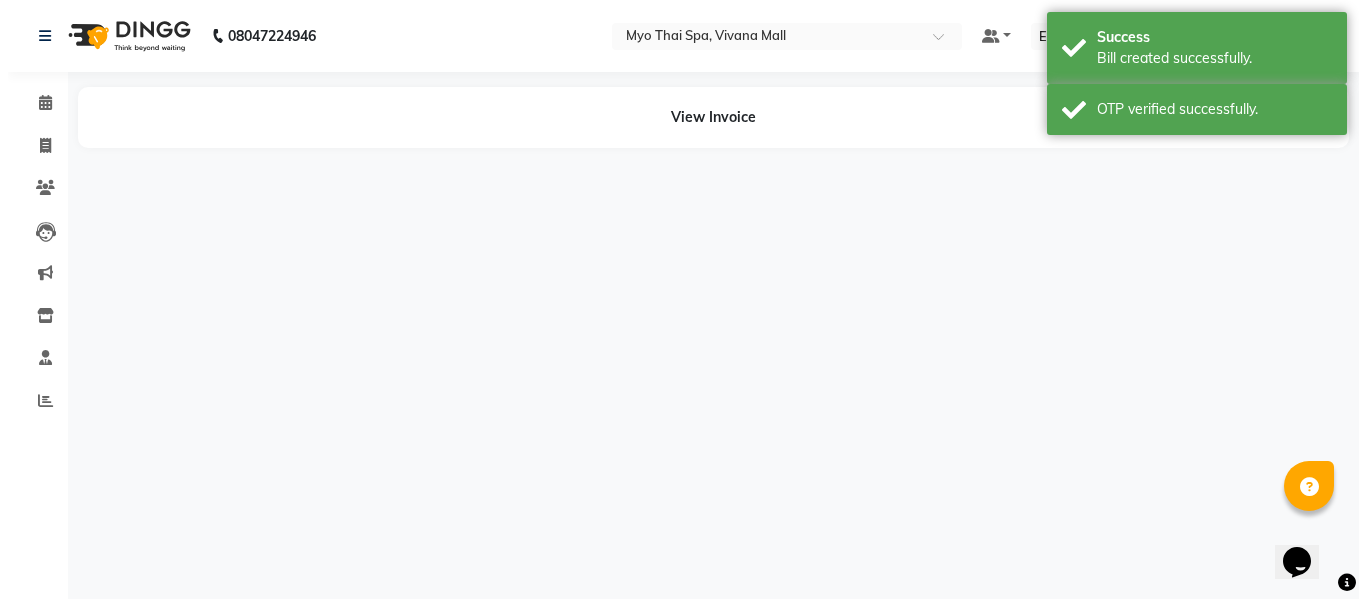 scroll, scrollTop: 0, scrollLeft: 0, axis: both 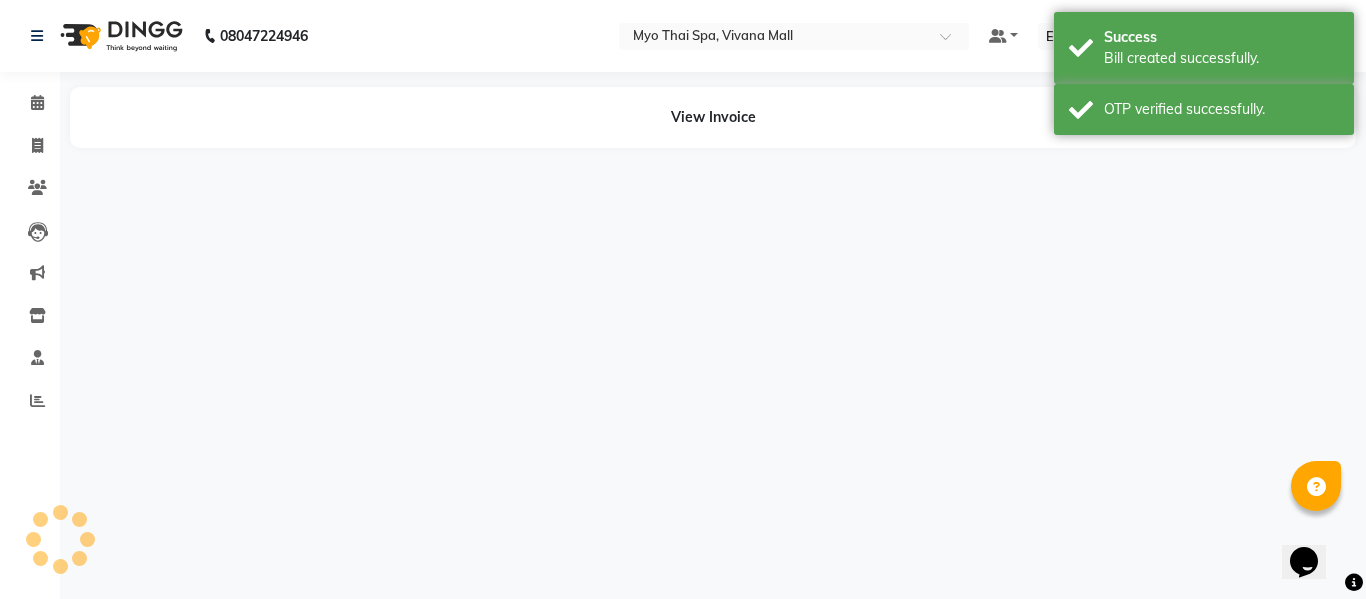 select on "35779" 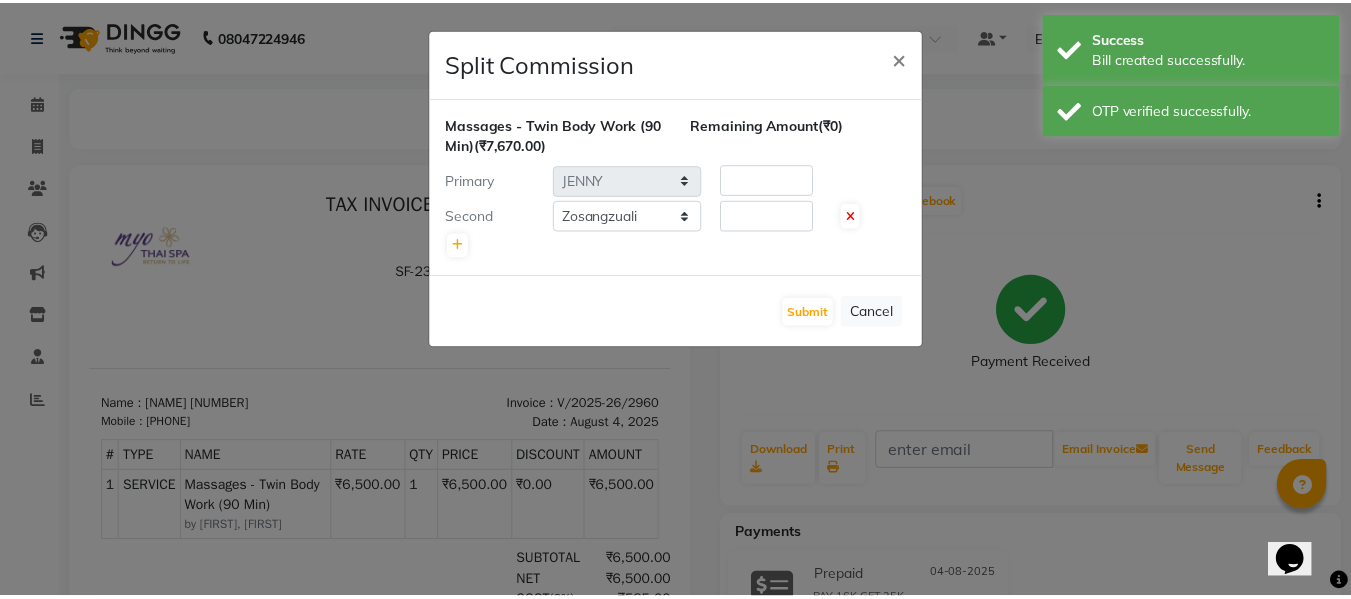 scroll, scrollTop: 0, scrollLeft: 0, axis: both 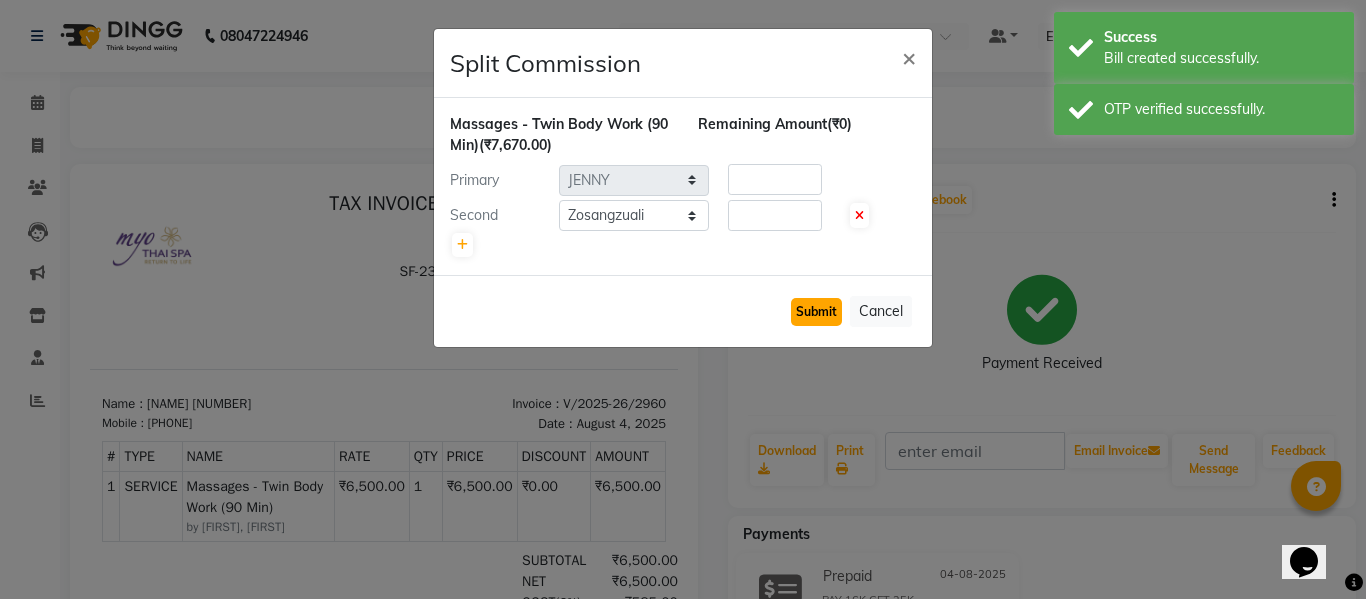 click on "Submit" 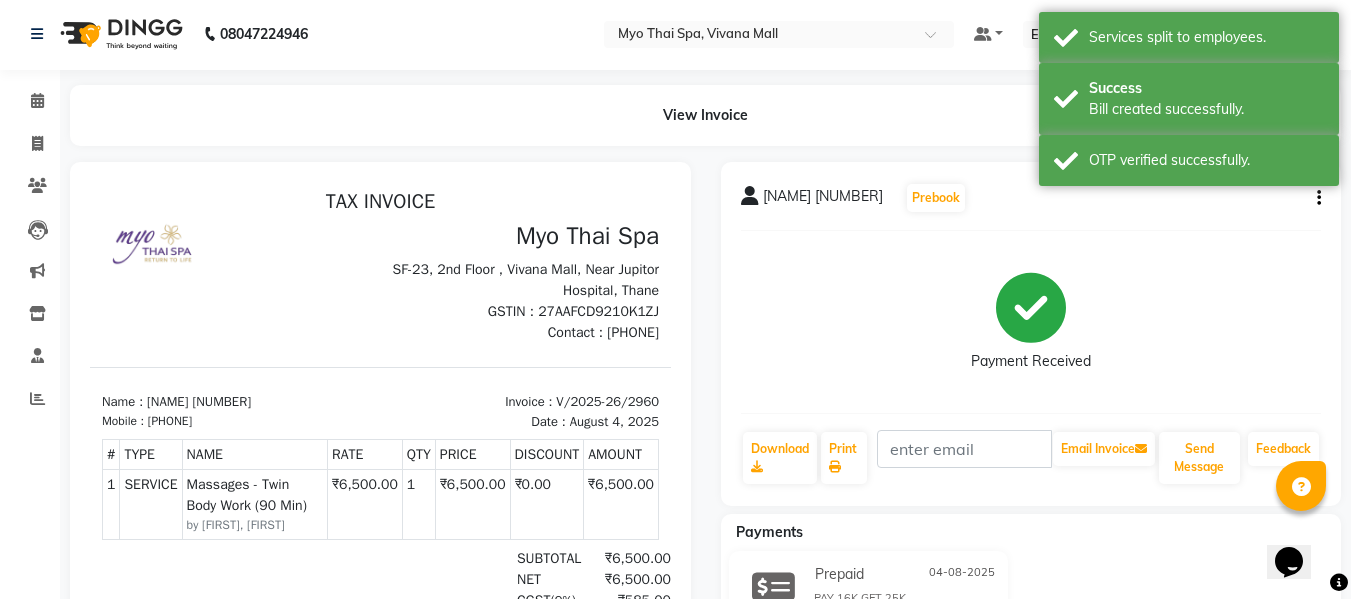 scroll, scrollTop: 0, scrollLeft: 0, axis: both 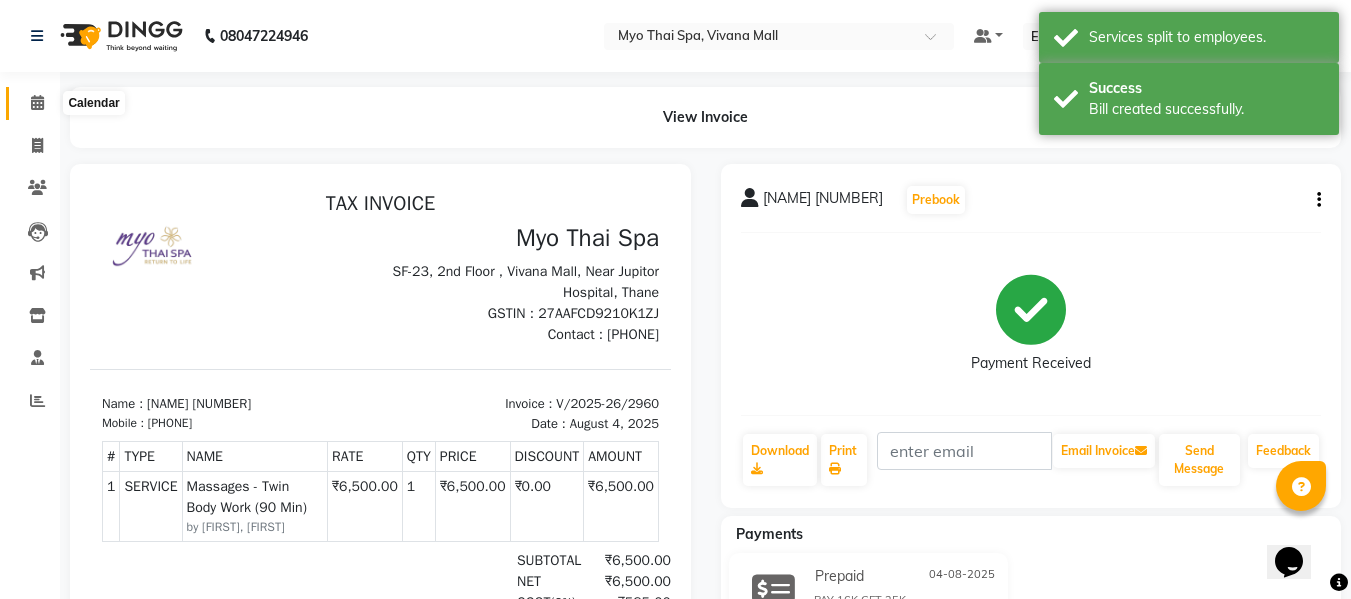 click 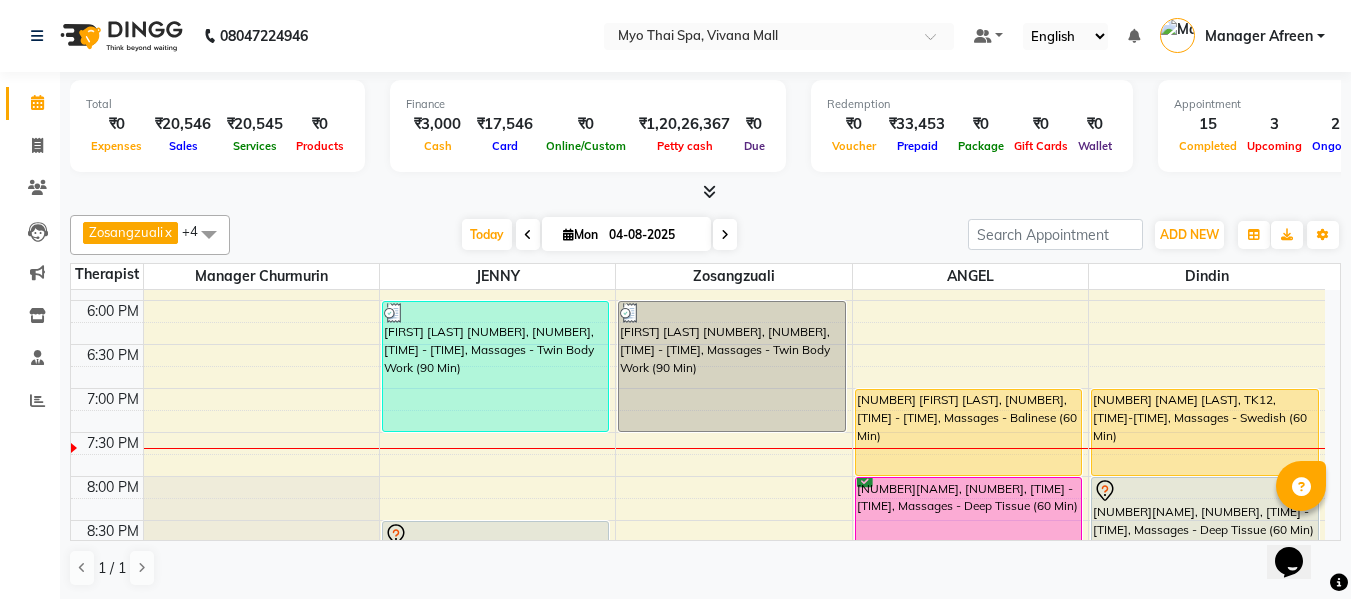 scroll, scrollTop: 969, scrollLeft: 0, axis: vertical 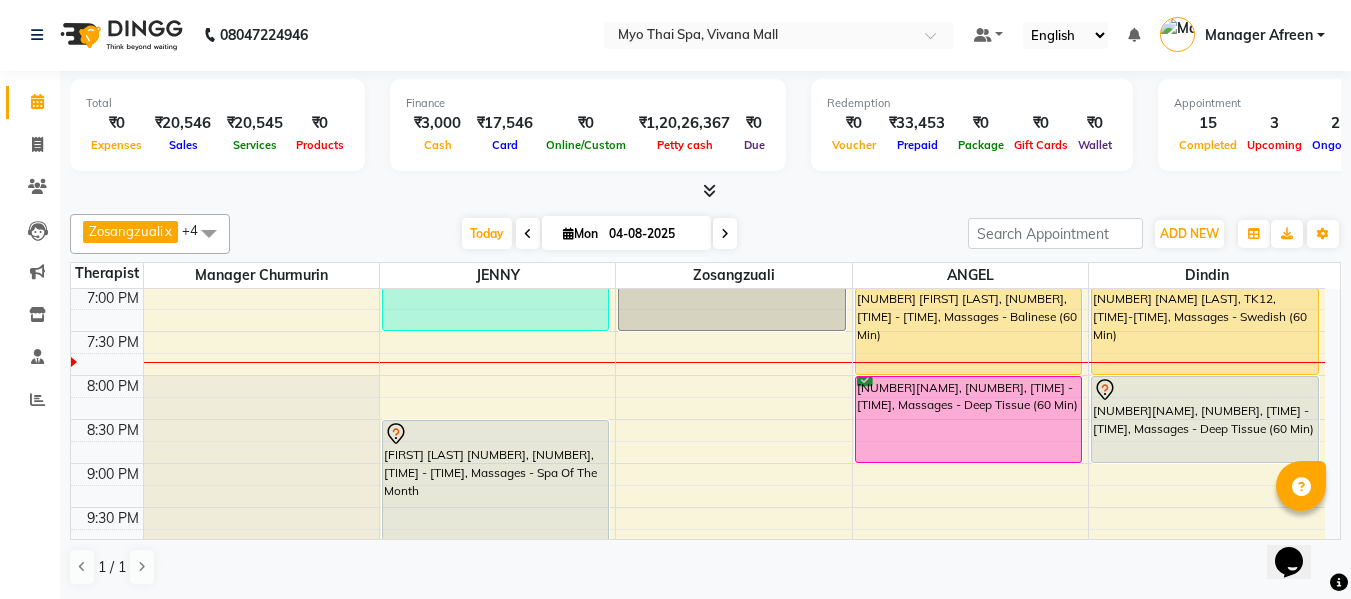 click at bounding box center (725, 233) 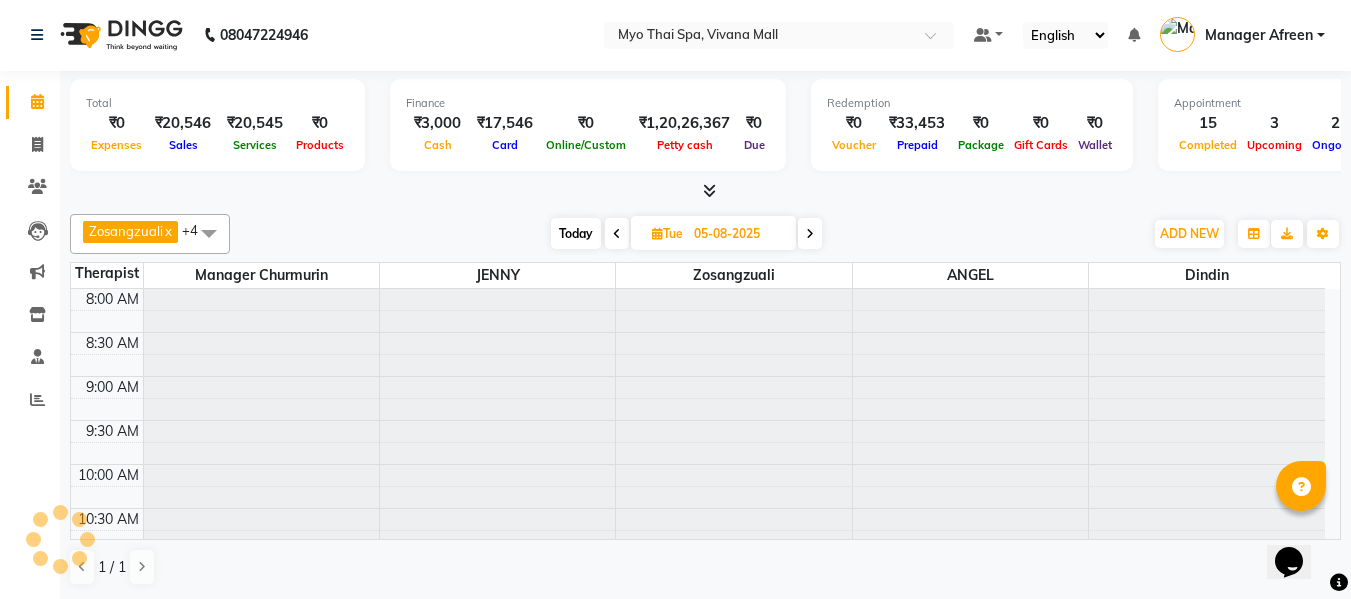 scroll, scrollTop: 969, scrollLeft: 0, axis: vertical 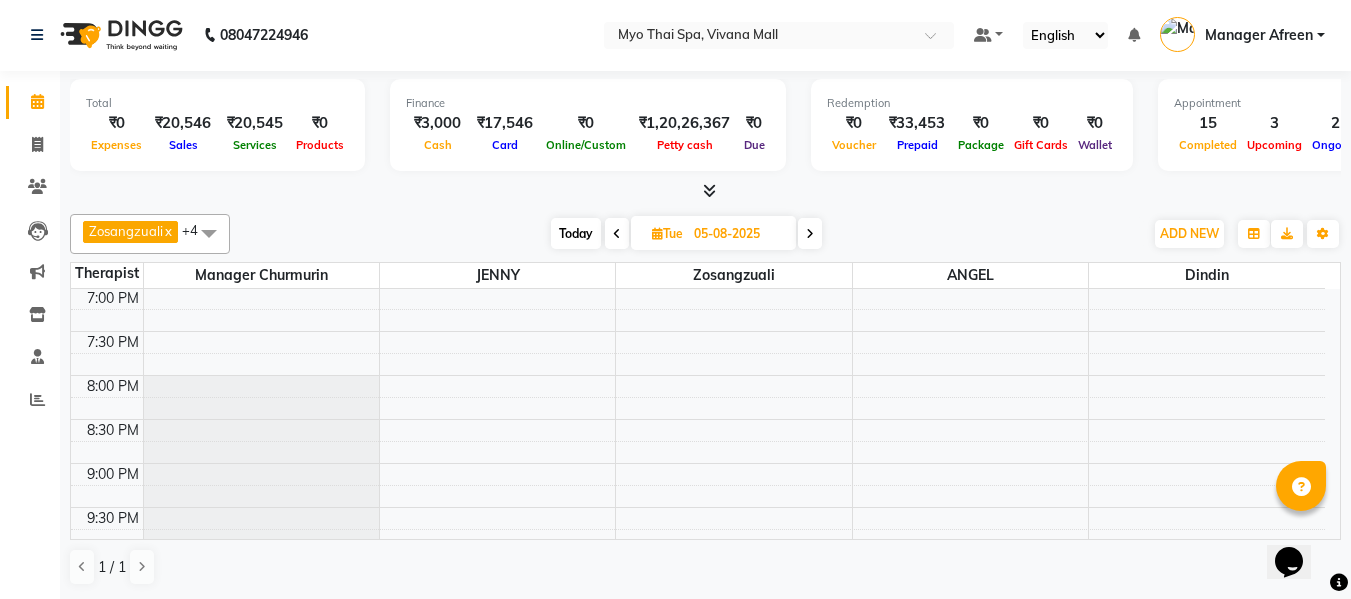 click at bounding box center [810, 233] 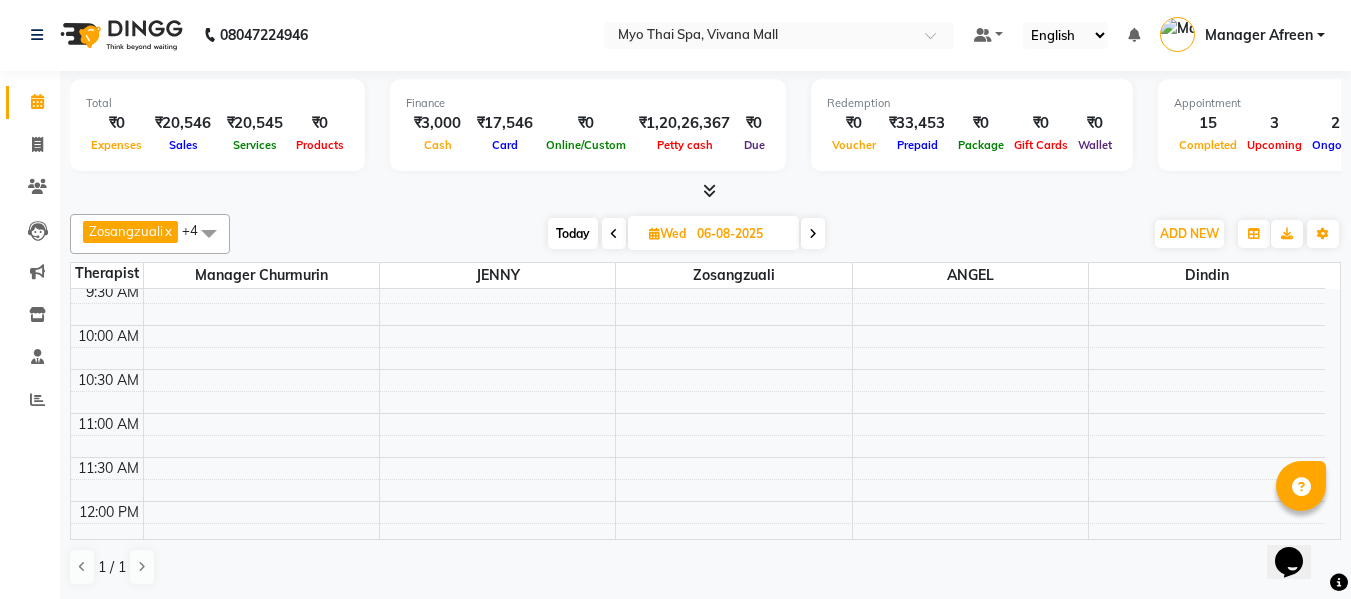 scroll, scrollTop: 300, scrollLeft: 0, axis: vertical 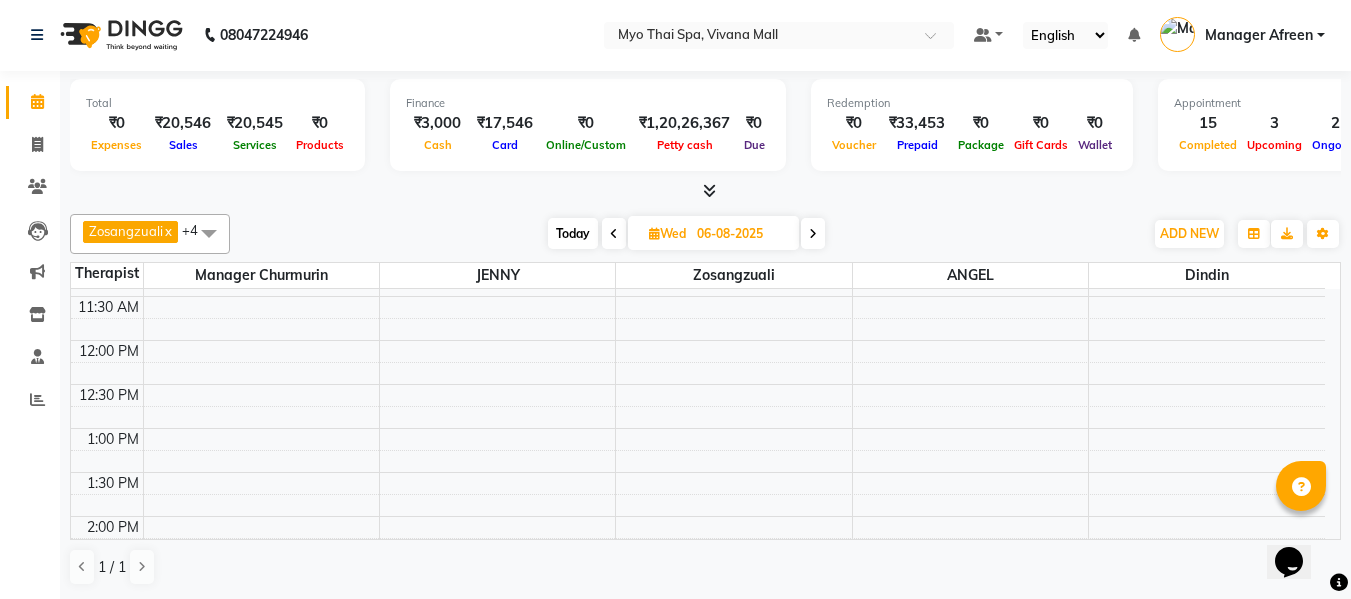 click on "Today" at bounding box center (573, 233) 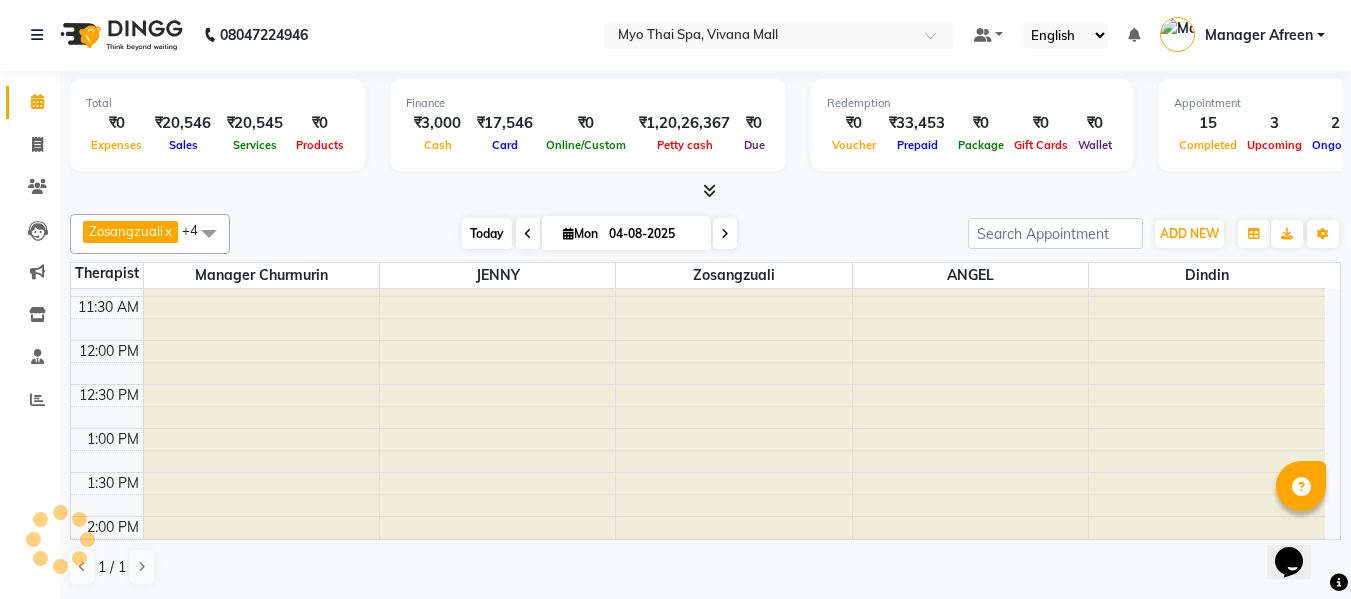 scroll, scrollTop: 969, scrollLeft: 0, axis: vertical 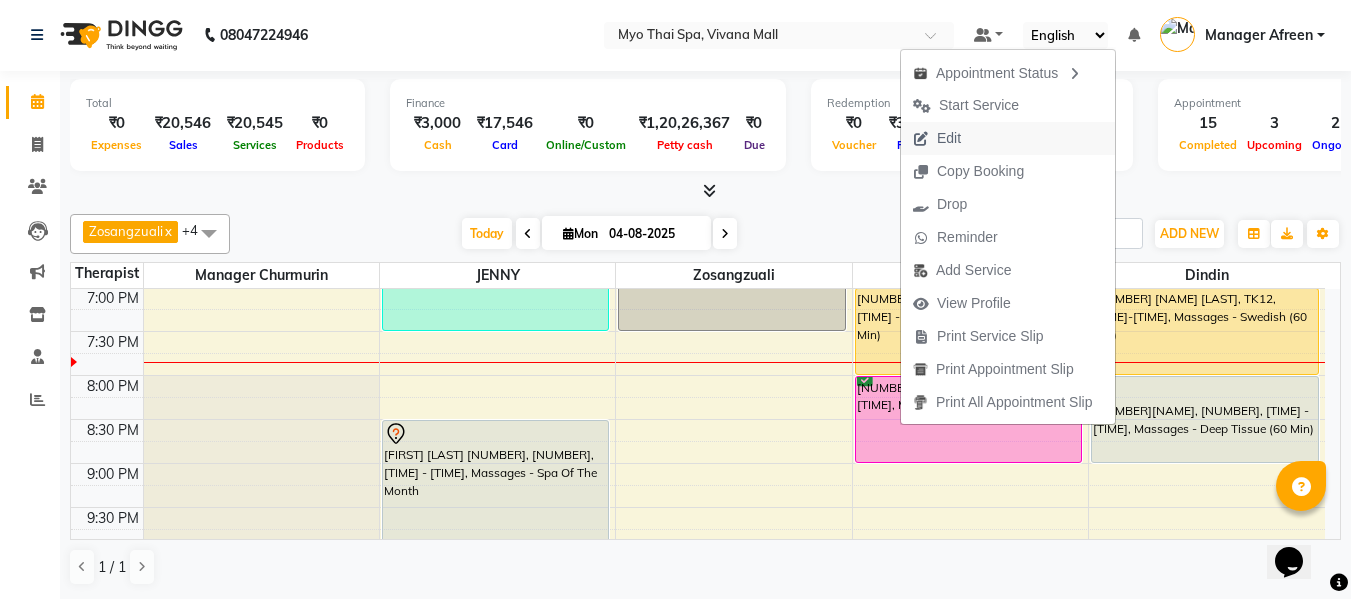 click on "Edit" at bounding box center [949, 138] 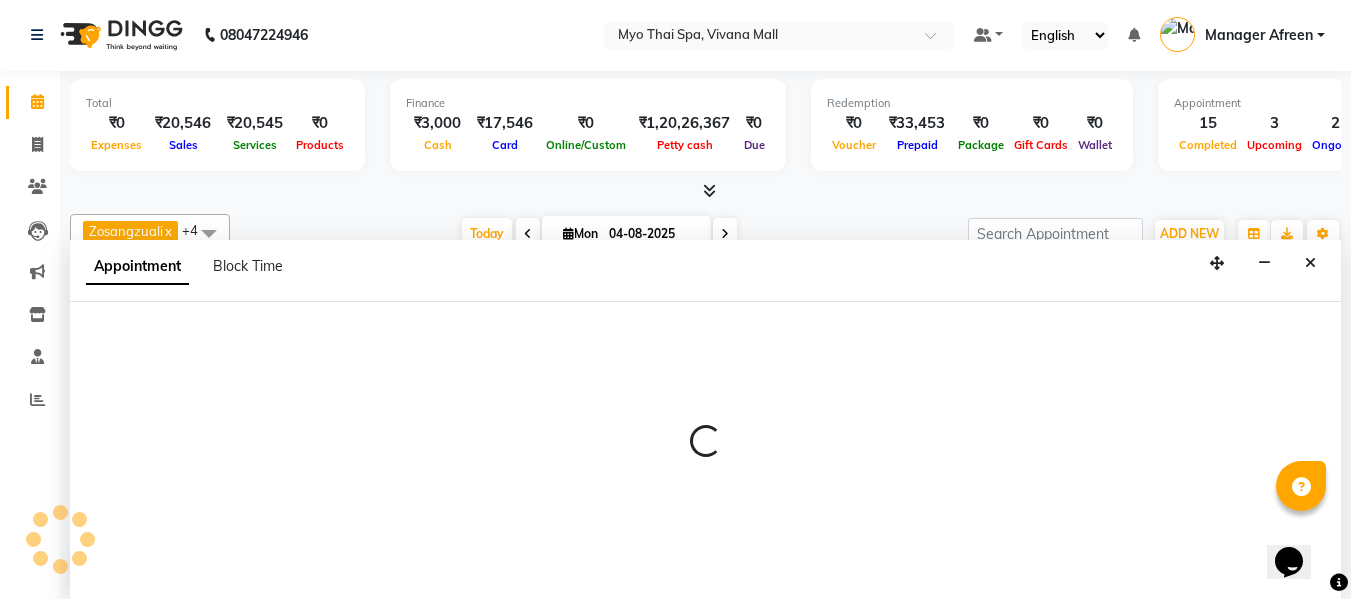 select on "tentative" 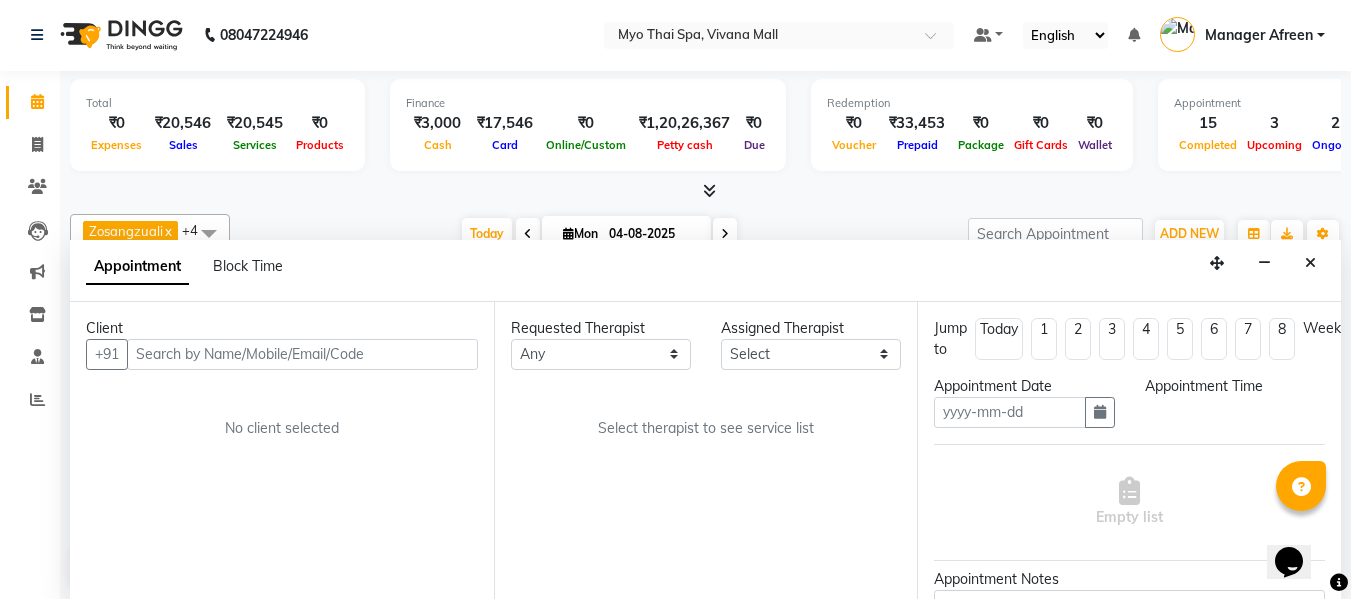 type on "04-08-2025" 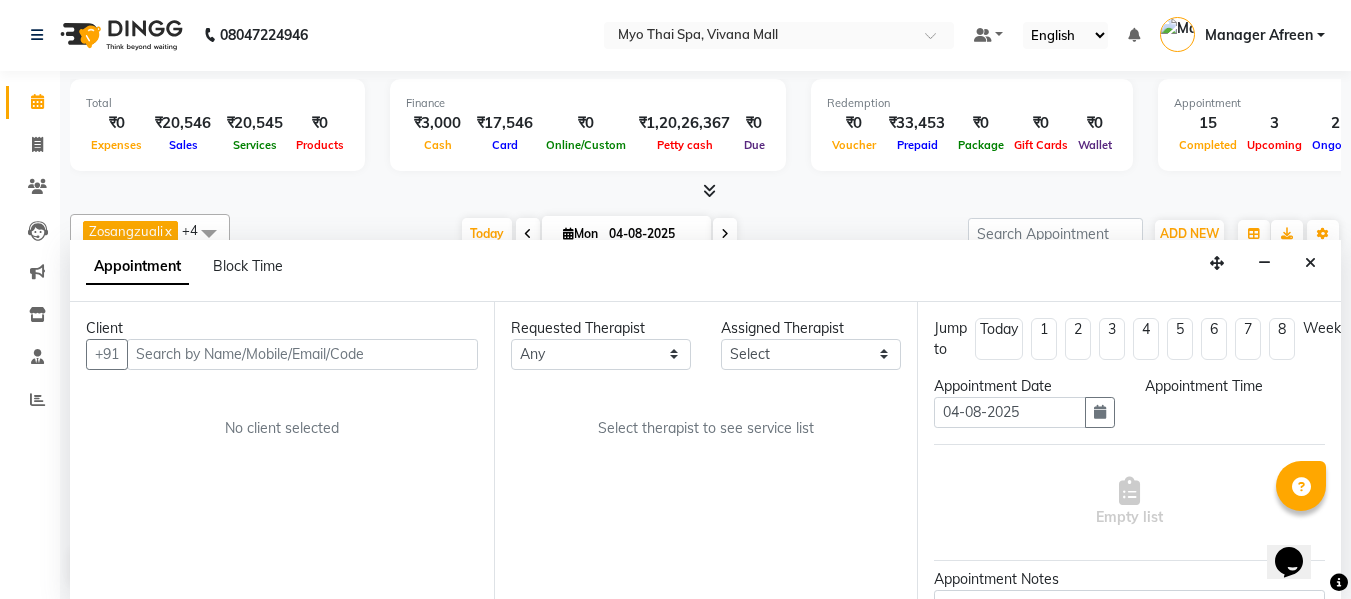 select on "70774" 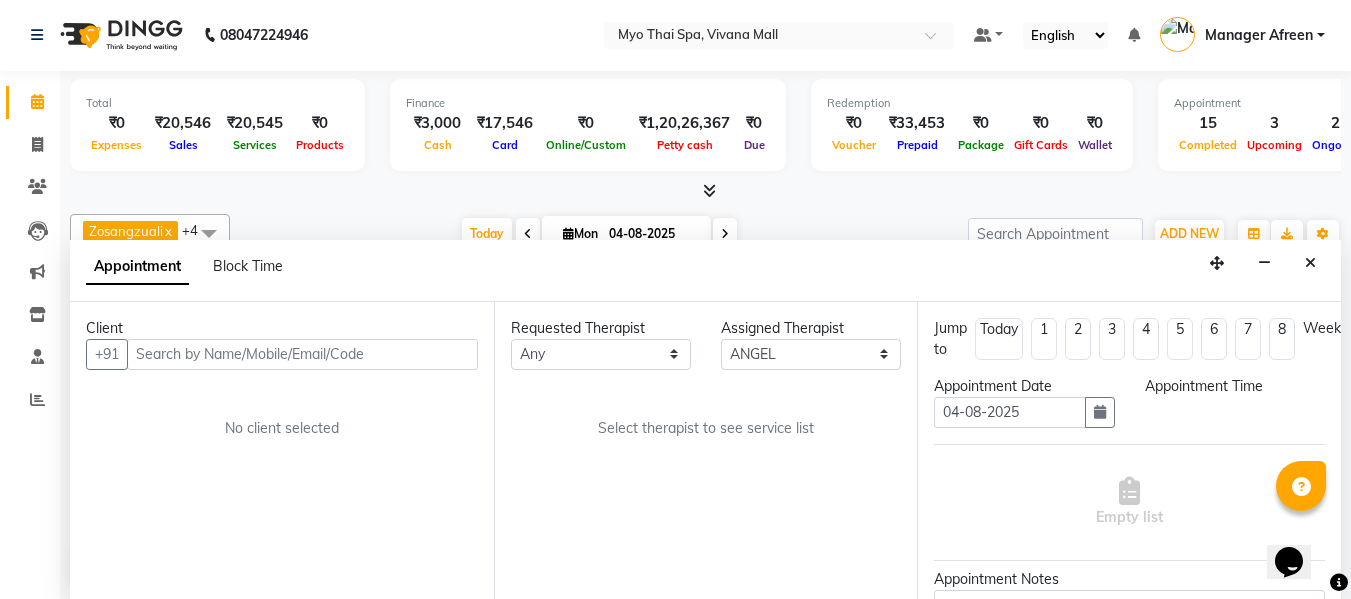 scroll, scrollTop: 969, scrollLeft: 0, axis: vertical 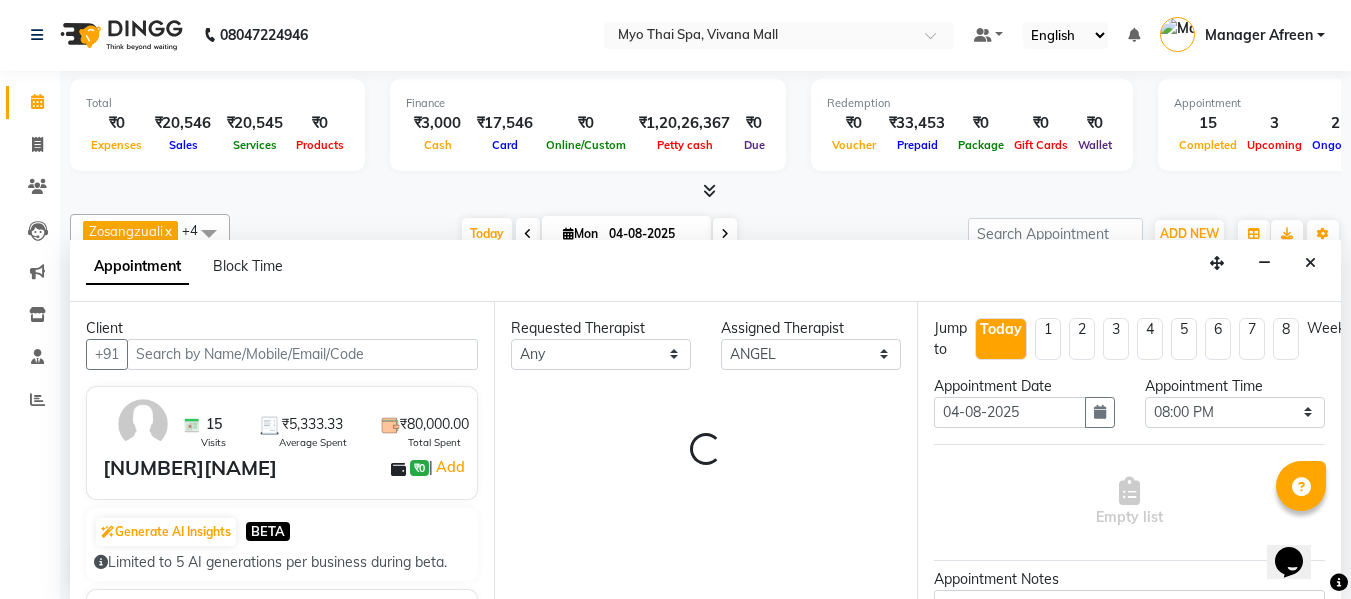 select on "[NUMBER]" 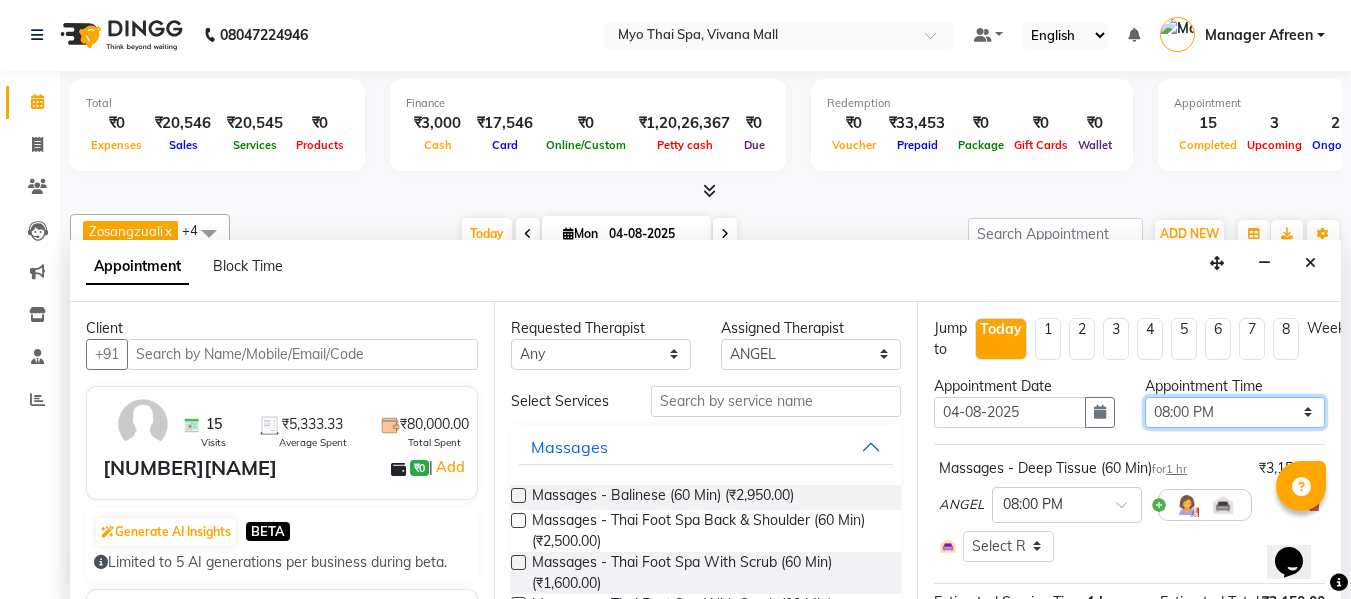 click on "Select 09:00 AM 09:15 AM 09:30 AM 09:45 AM 10:00 AM 10:15 AM 10:30 AM 10:45 AM 11:00 AM 11:15 AM 11:30 AM 11:45 AM 12:00 PM 12:15 PM 12:30 PM 12:45 PM 01:00 PM 01:15 PM 01:30 PM 01:45 PM 02:00 PM 02:15 PM 02:30 PM 02:45 PM 03:00 PM 03:15 PM 03:30 PM 03:45 PM 04:00 PM 04:15 PM 04:30 PM 04:45 PM 05:00 PM 05:15 PM 05:30 PM 05:45 PM 06:00 PM 06:15 PM 06:30 PM 06:45 PM 07:00 PM 07:15 PM 07:30 PM 07:45 PM 08:00 PM 08:15 PM 08:30 PM 08:45 PM 09:00 PM 09:15 PM 09:30 PM 09:45 PM 10:00 PM" at bounding box center [1235, 412] 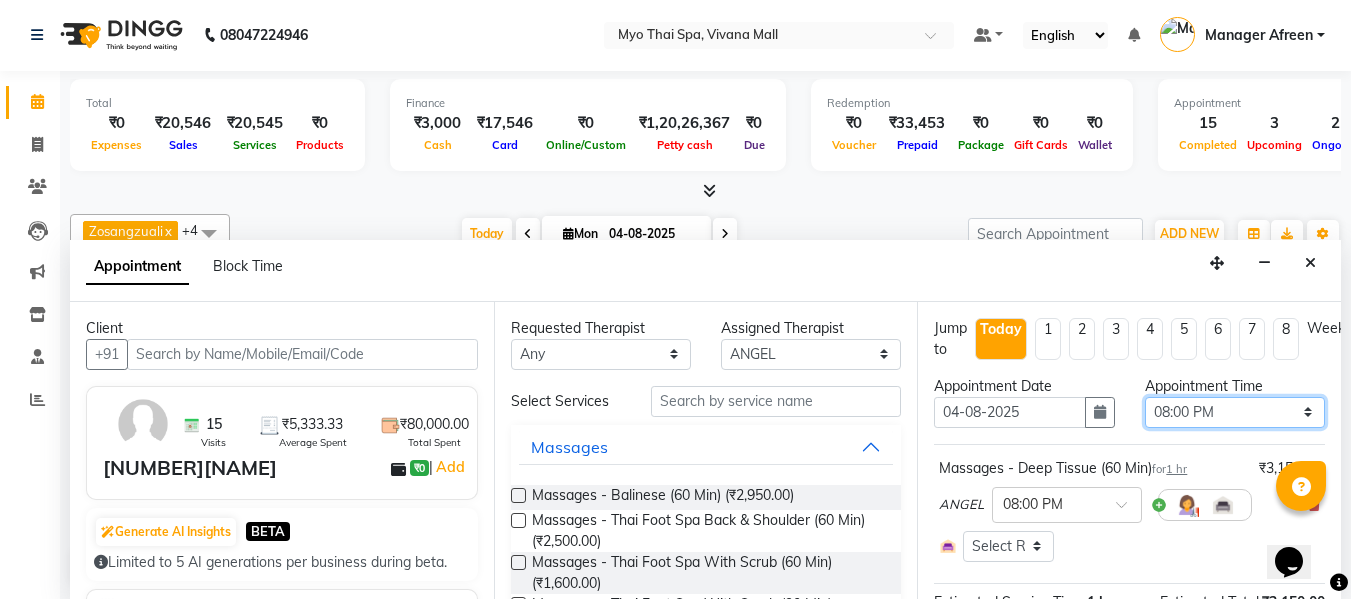 select on "690" 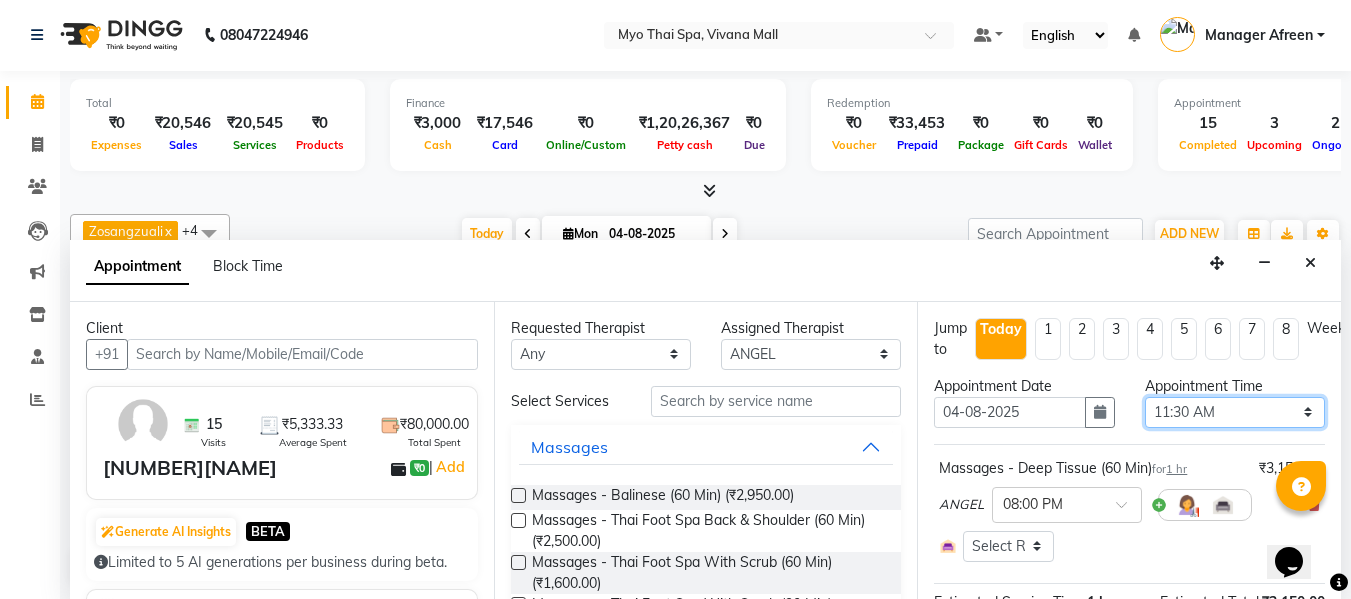 click on "Select 09:00 AM 09:15 AM 09:30 AM 09:45 AM 10:00 AM 10:15 AM 10:30 AM 10:45 AM 11:00 AM 11:15 AM 11:30 AM 11:45 AM 12:00 PM 12:15 PM 12:30 PM 12:45 PM 01:00 PM 01:15 PM 01:30 PM 01:45 PM 02:00 PM 02:15 PM 02:30 PM 02:45 PM 03:00 PM 03:15 PM 03:30 PM 03:45 PM 04:00 PM 04:15 PM 04:30 PM 04:45 PM 05:00 PM 05:15 PM 05:30 PM 05:45 PM 06:00 PM 06:15 PM 06:30 PM 06:45 PM 07:00 PM 07:15 PM 07:30 PM 07:45 PM 08:00 PM 08:15 PM 08:30 PM 08:45 PM 09:00 PM 09:15 PM 09:30 PM 09:45 PM 10:00 PM" at bounding box center (1235, 412) 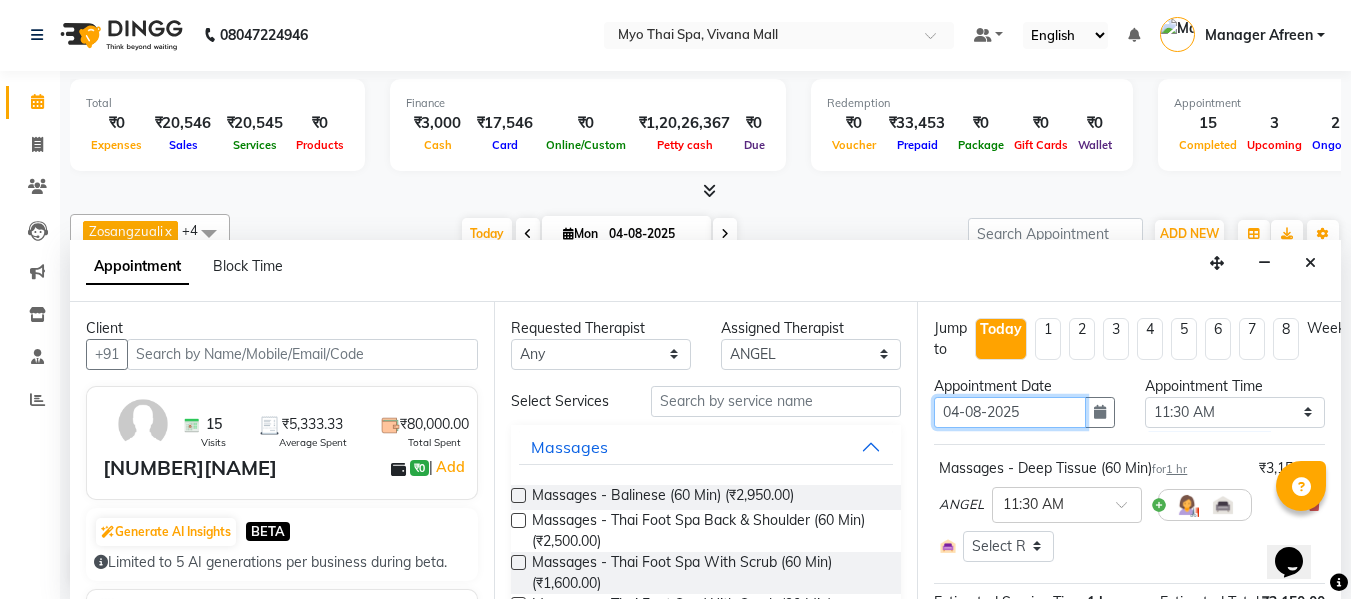 click on "04-08-2025" at bounding box center (1009, 412) 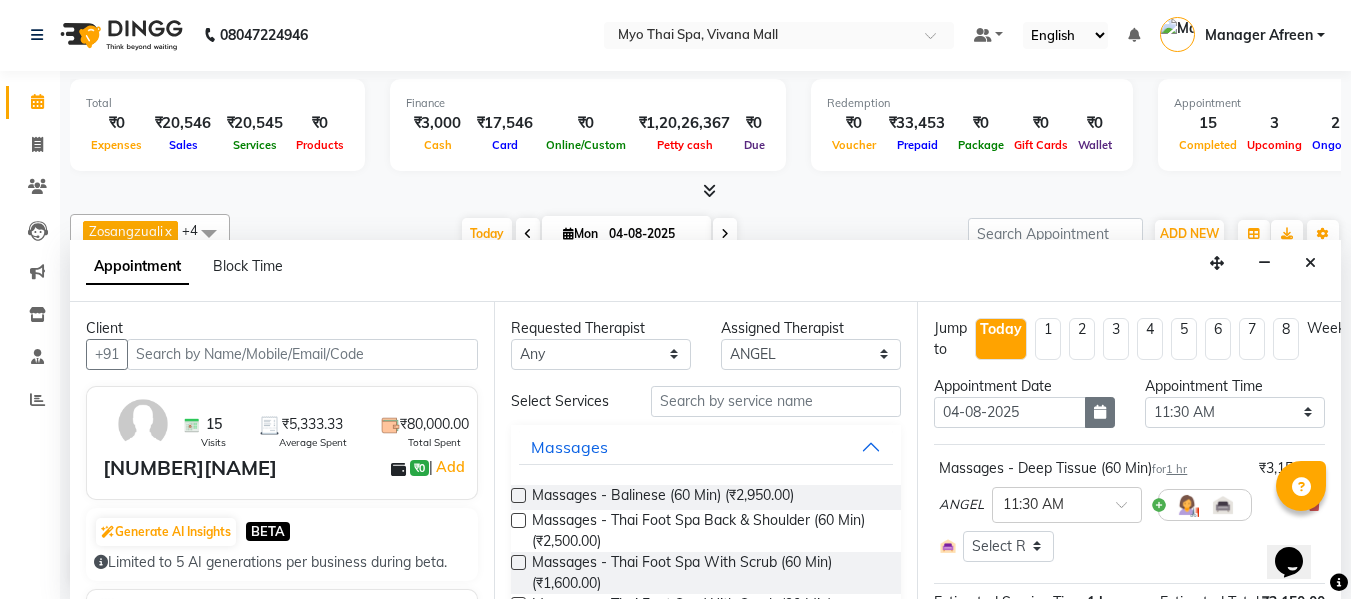 click at bounding box center [1100, 412] 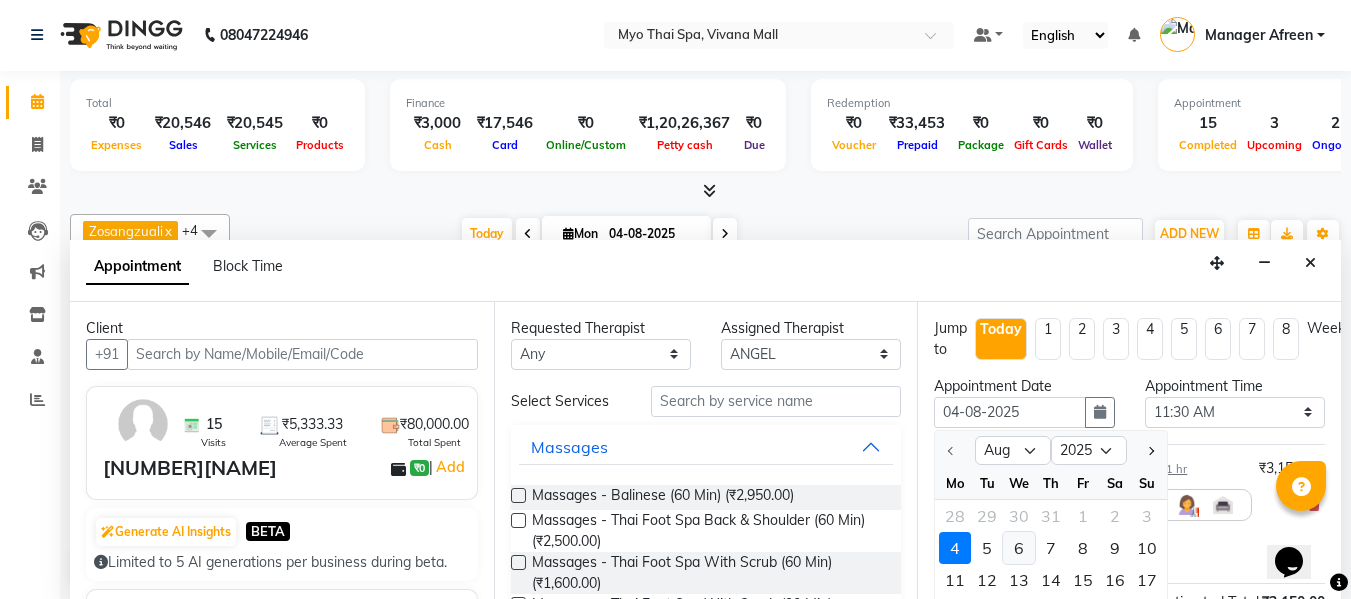 click on "6" at bounding box center (1019, 548) 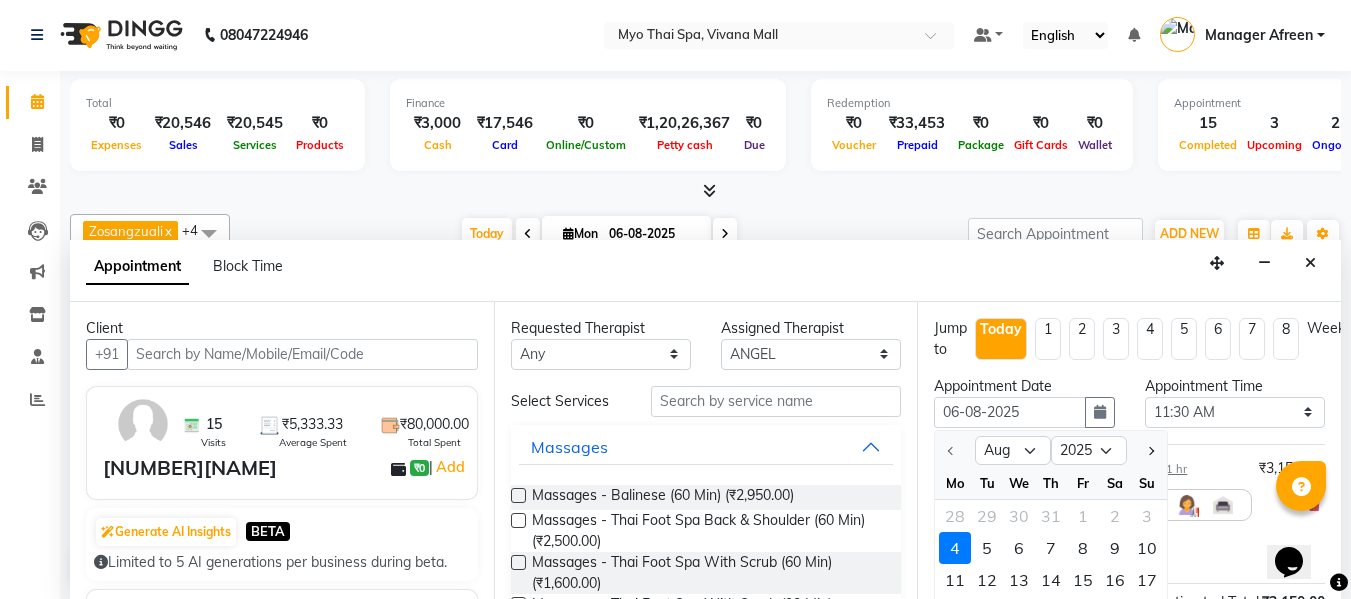 scroll, scrollTop: 0, scrollLeft: 0, axis: both 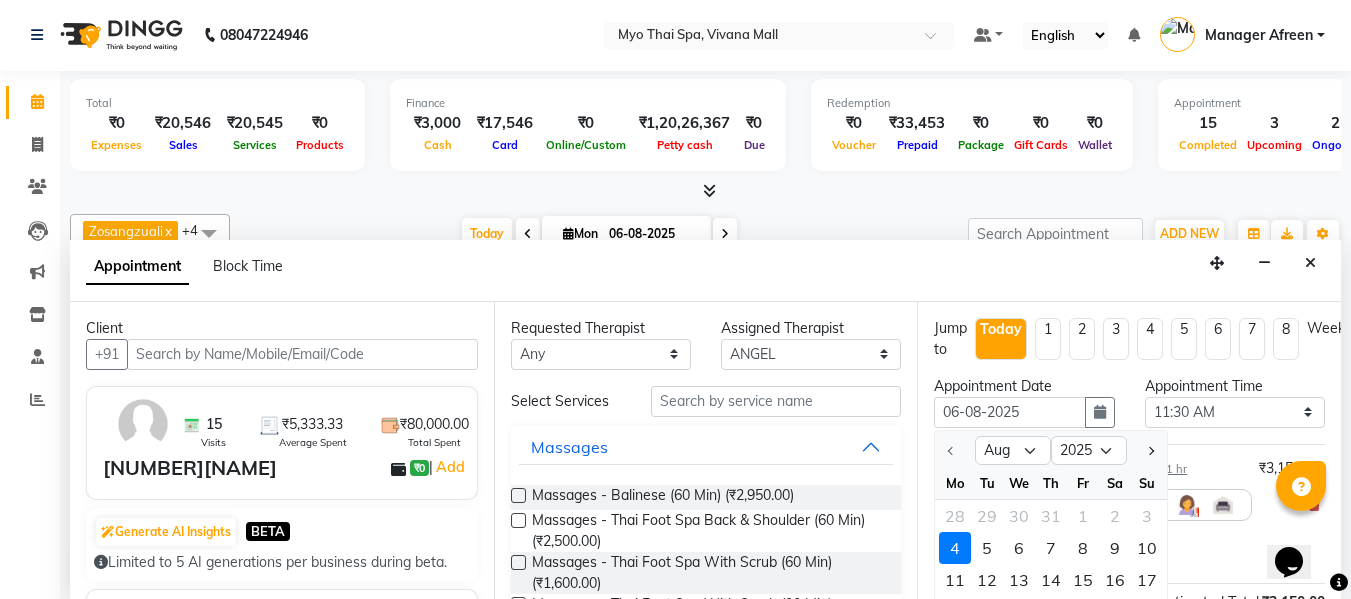 select on "690" 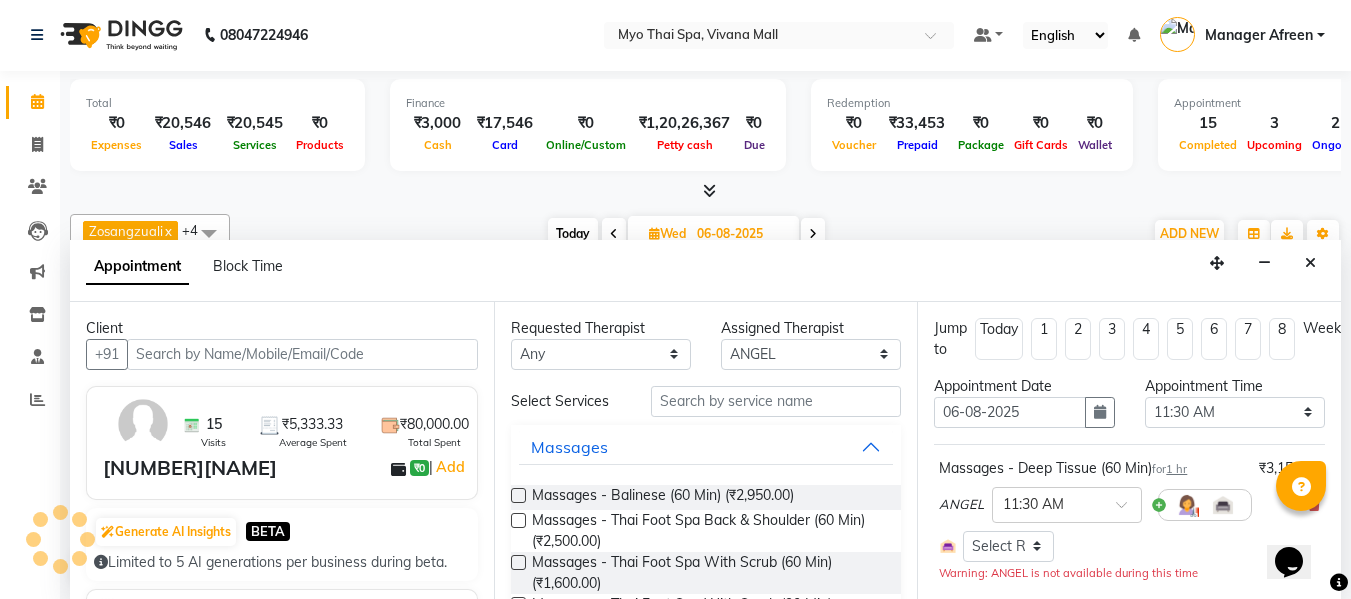 scroll, scrollTop: 238, scrollLeft: 0, axis: vertical 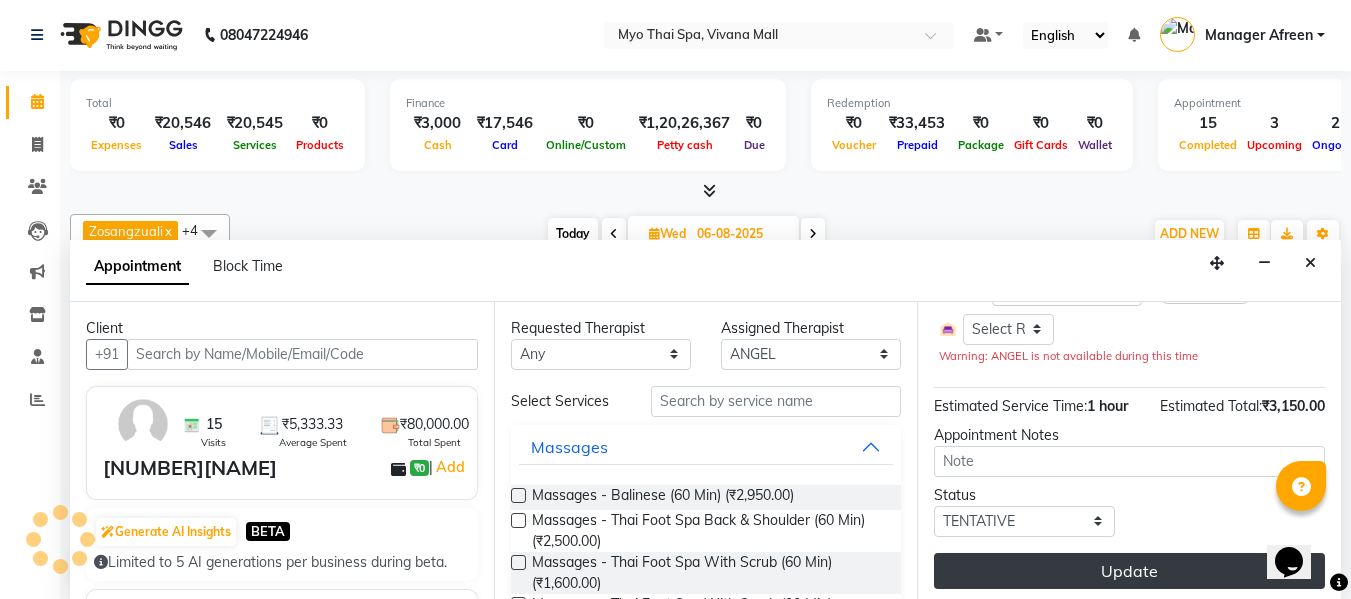 click on "Update" at bounding box center (1129, 571) 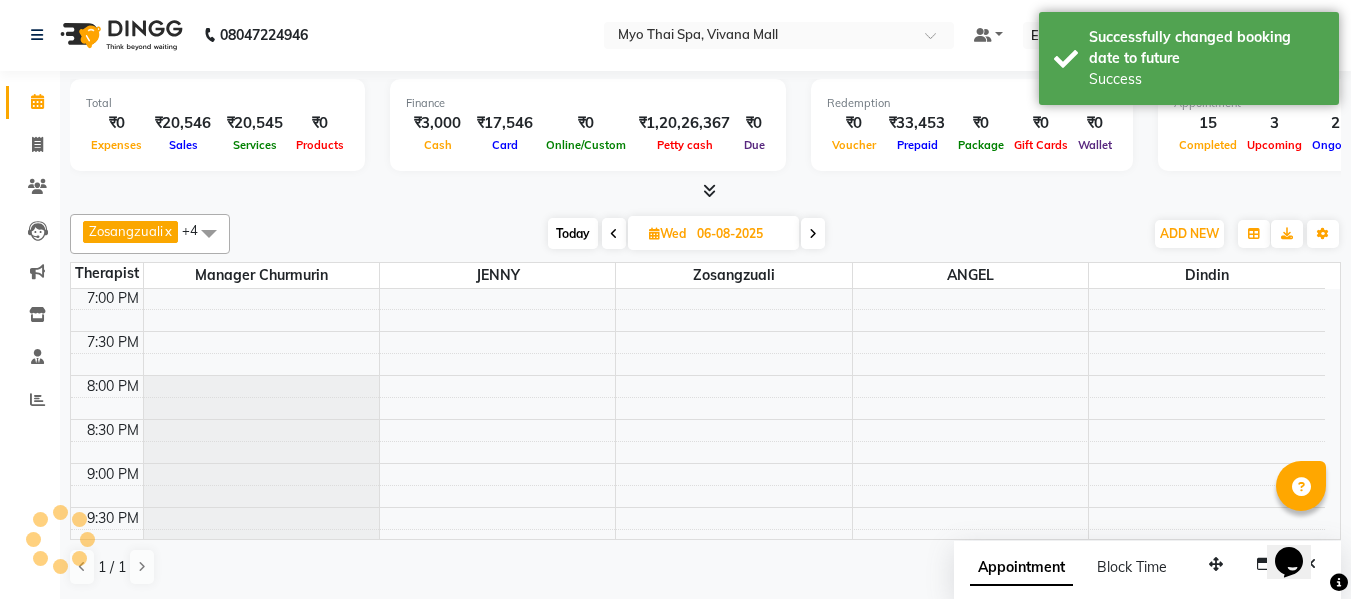 scroll, scrollTop: 0, scrollLeft: 0, axis: both 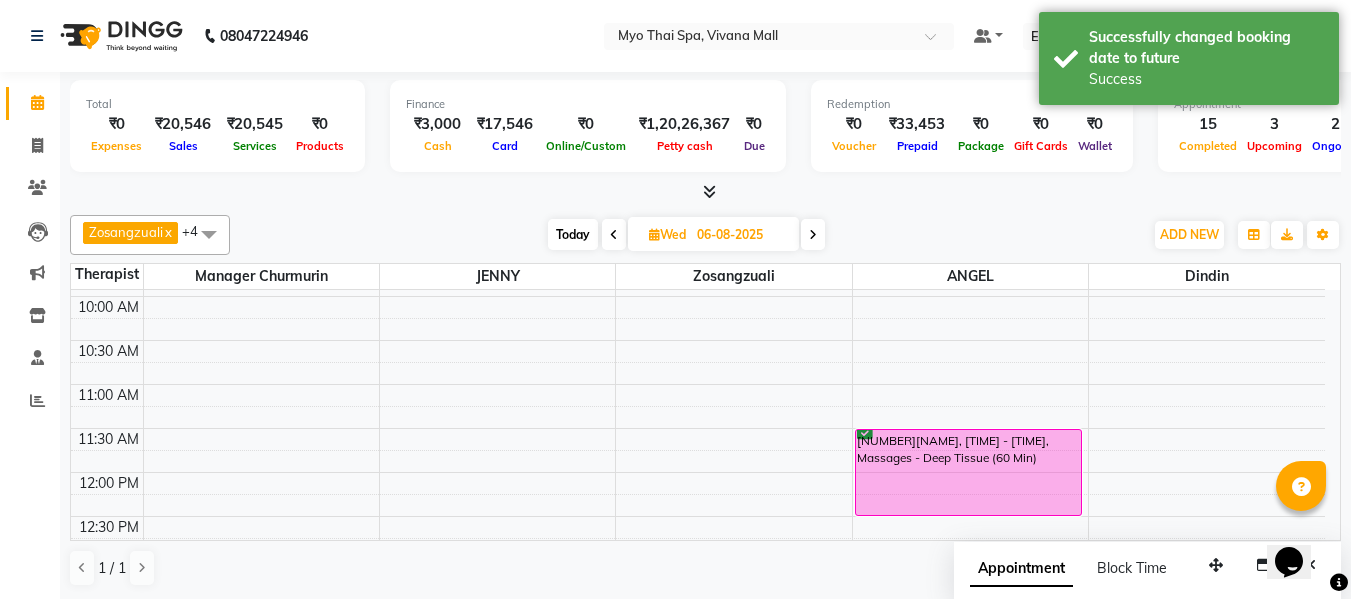 click on "Today" at bounding box center (573, 234) 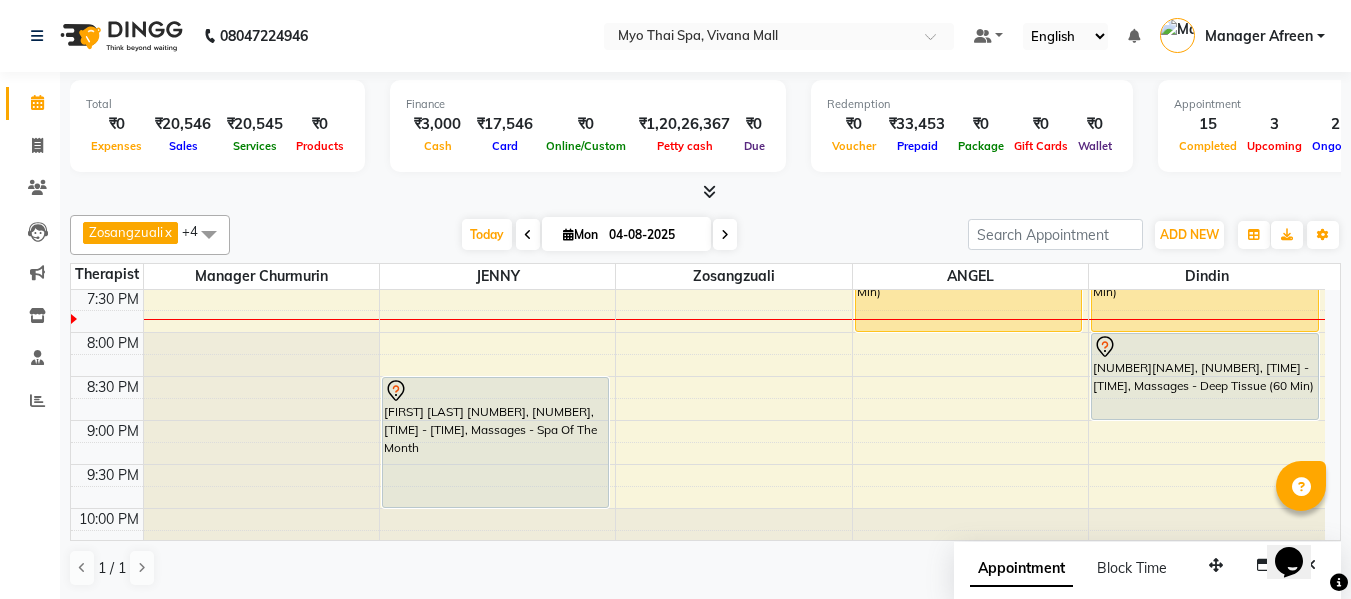 scroll, scrollTop: 969, scrollLeft: 0, axis: vertical 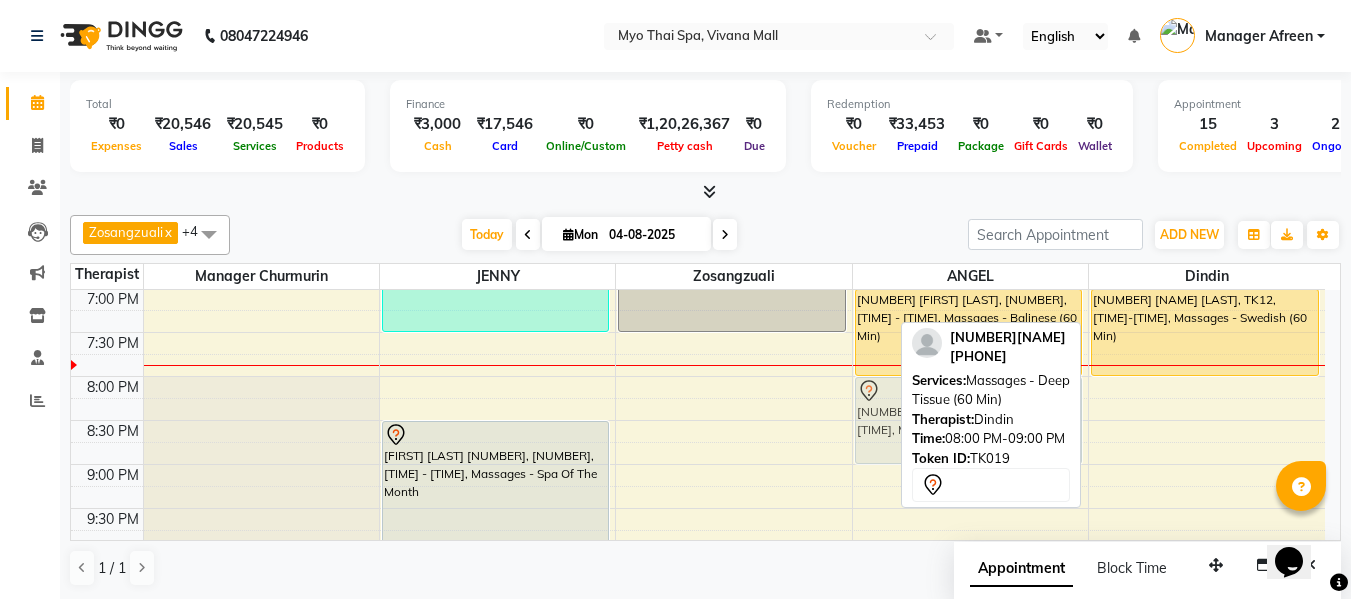 drag, startPoint x: 1221, startPoint y: 412, endPoint x: 1043, endPoint y: 421, distance: 178.22739 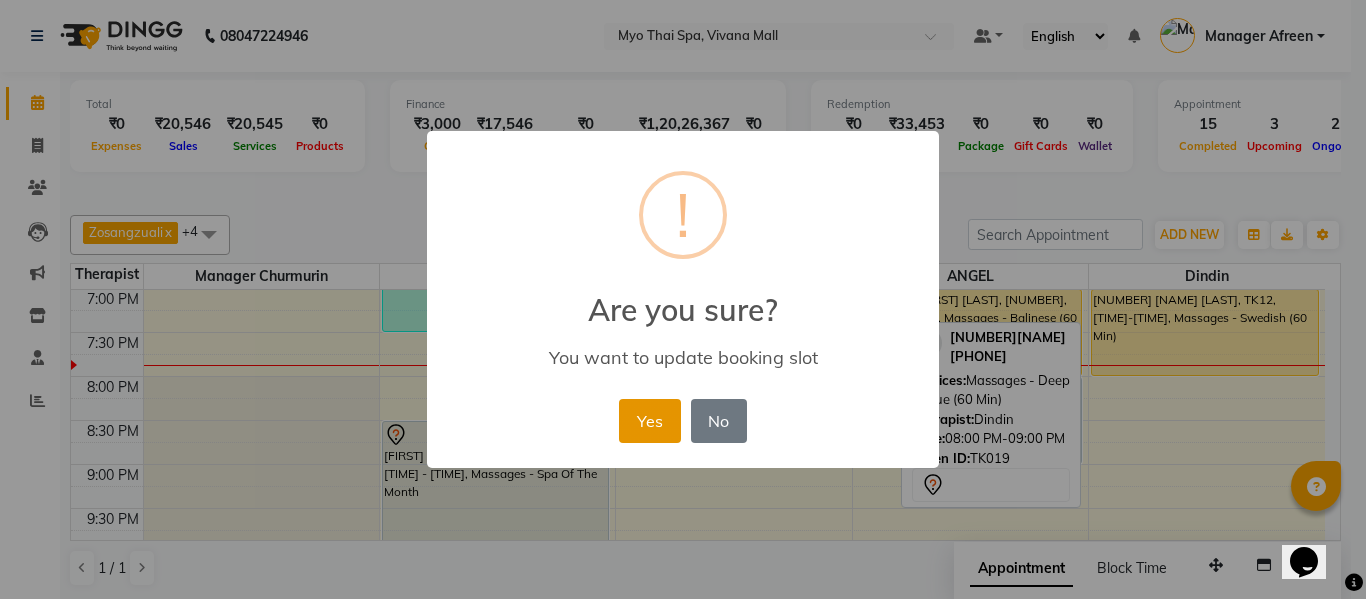 click on "Yes" at bounding box center [649, 421] 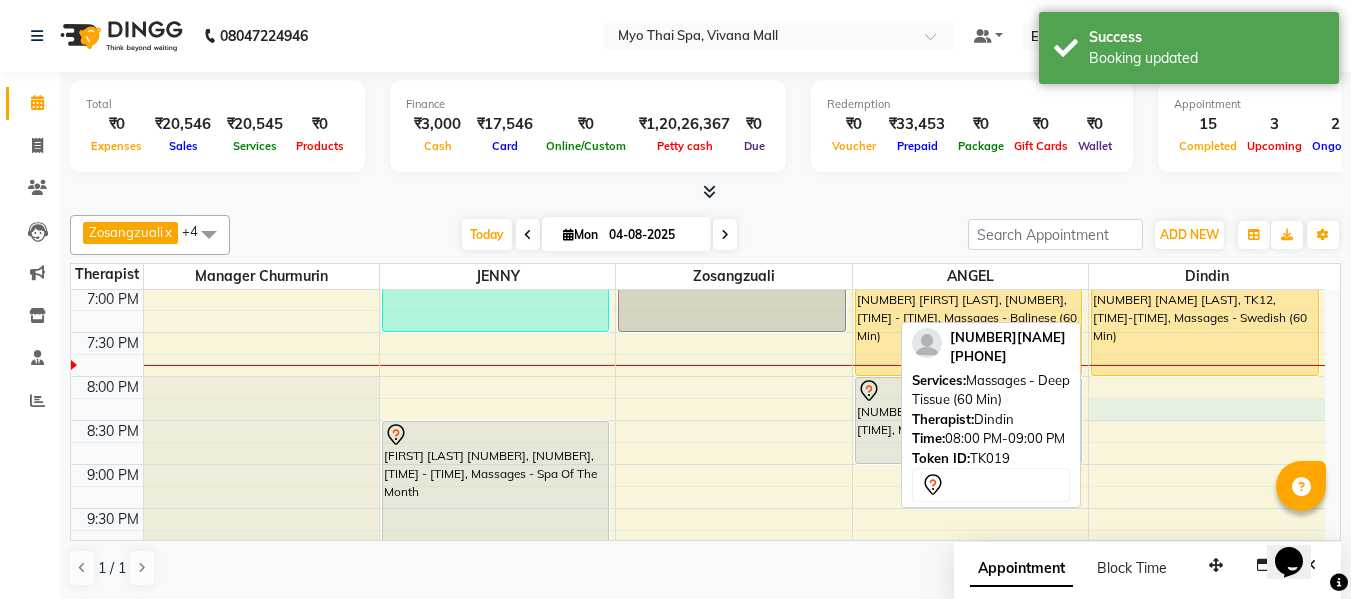 click on "[TIME] [TIME] [TIME] [TIME] [TIME] [TIME] [TIME] [TIME] [TIME] [TIME] [TIME] [TIME] [TIME] [TIME] [TIME] [TIME] [TIME] [TIME] [TIME] [TIME] [TIME] [TIME] [TIME] [TIME] [TIME] [TIME] [TIME] [TIME] [TIME] [TIME]    [NAME], TK18, [TIME]-[TIME], Massages - Couples Spa 60    [NAME], TK18, [TIME]-[TIME], Massages - Couples Spa 60     [NAME], TK09, [TIME]-[TIME], Massages - Spa Of The Month      [NAME], TK13, [TIME]-[TIME], Massages - Balinese (60 Min)     [NAME] [NUMBER], TK02, [TIME]-[TIME], Massages - Twin Body Work (90 Min)             [NAME] [NUMBER], TK16, [TIME]-[TIME], Massages - Spa Of The Month      [NAME], TK05, [TIME]-[TIME], Massages - Swedish (60 Min) (₹2850)     [NAME], TK17, [TIME]-[TIME], Massages - Swedish (60 Min)     [NAME] [NUMBER], TK02, [TIME]-[TIME], Massages - Twin Body Work (90 Min)     [NAME], TK15, [TIME]-[TIME], Massages - Foot Spa (60 Min) (₹1400)" at bounding box center (698, -20) 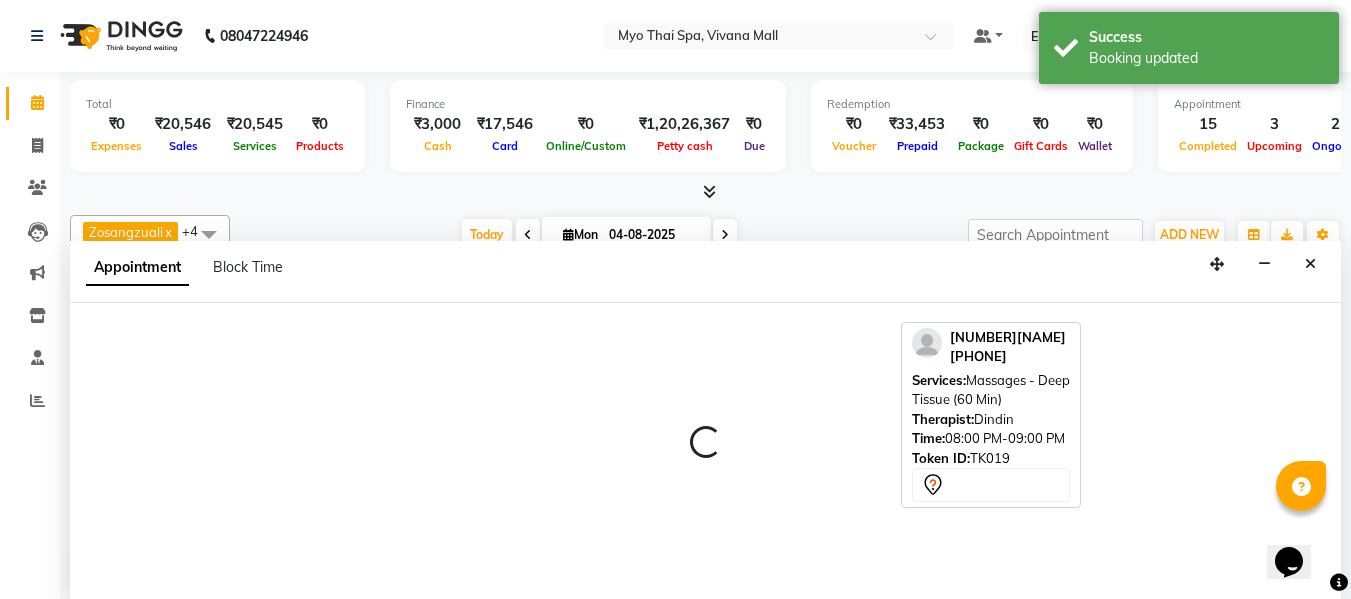 scroll, scrollTop: 1, scrollLeft: 0, axis: vertical 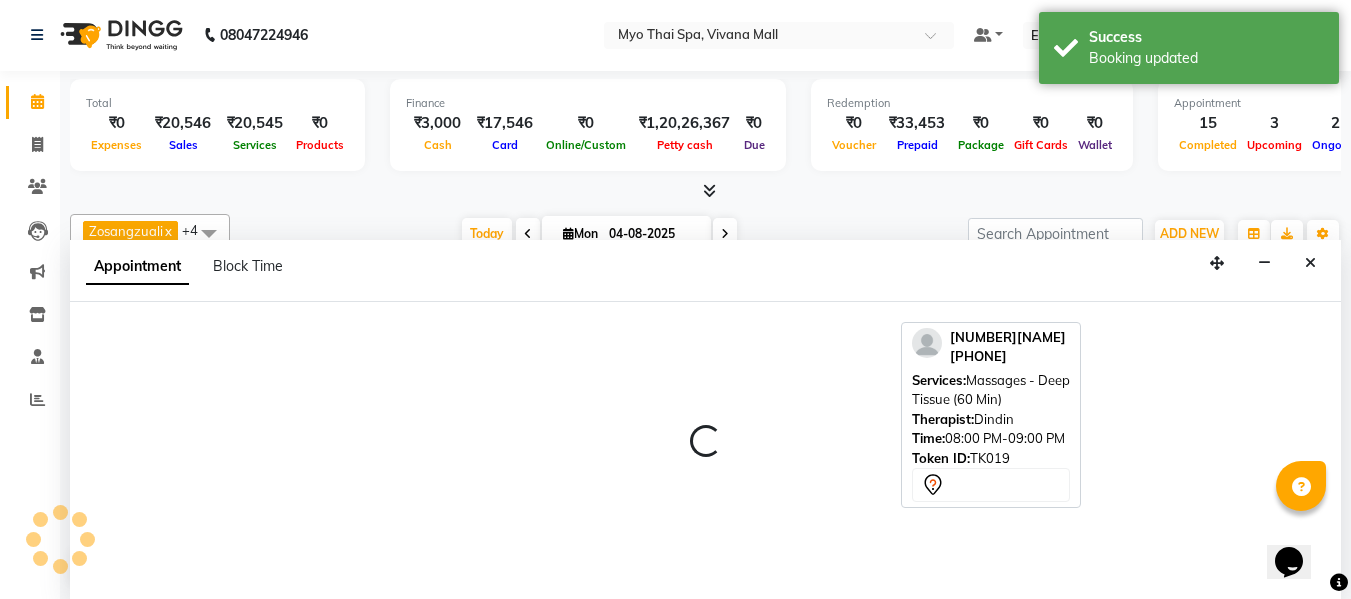 select on "81135" 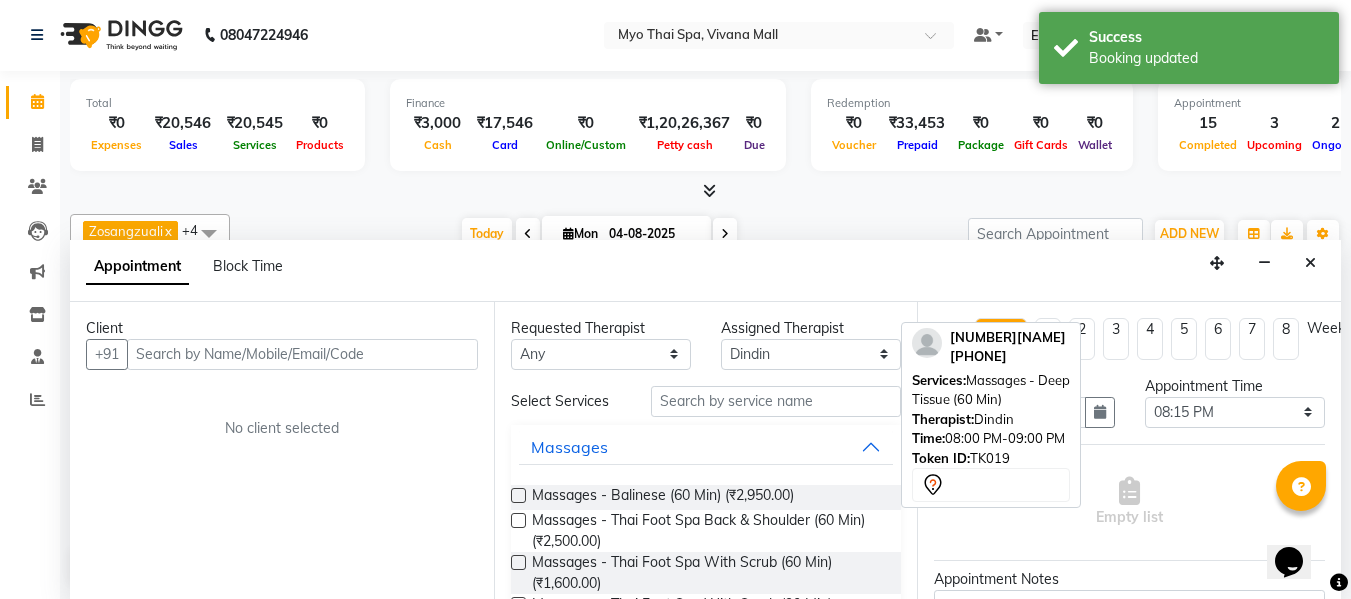 click at bounding box center (302, 354) 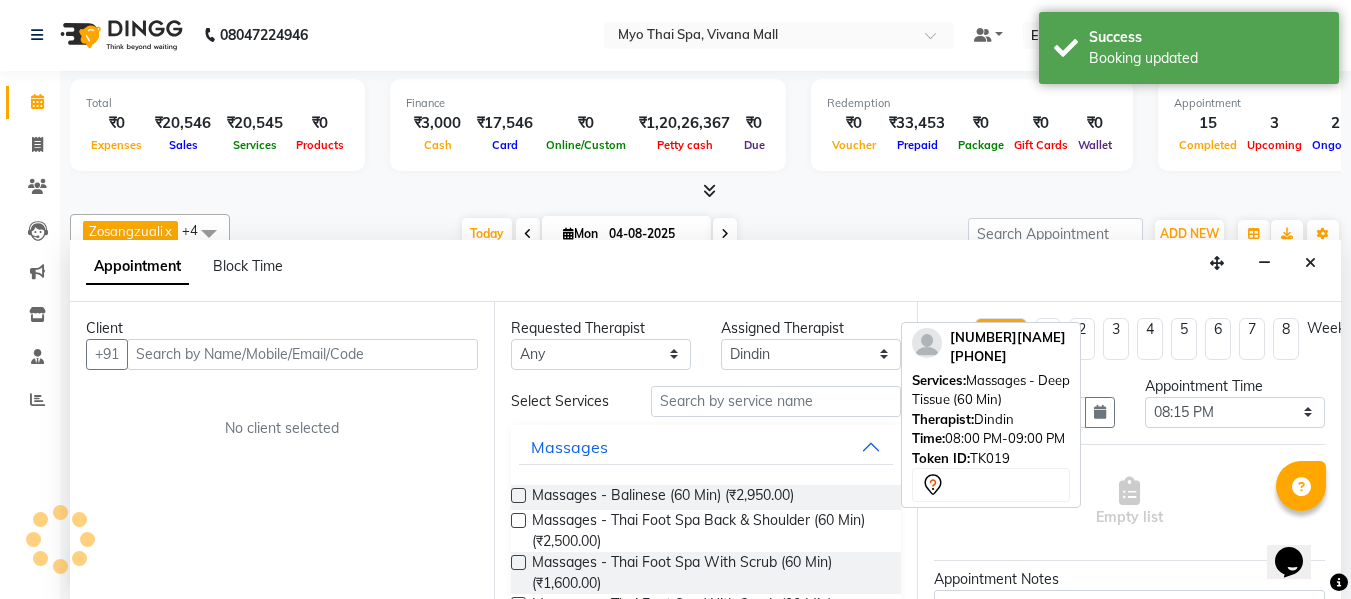 click at bounding box center (302, 354) 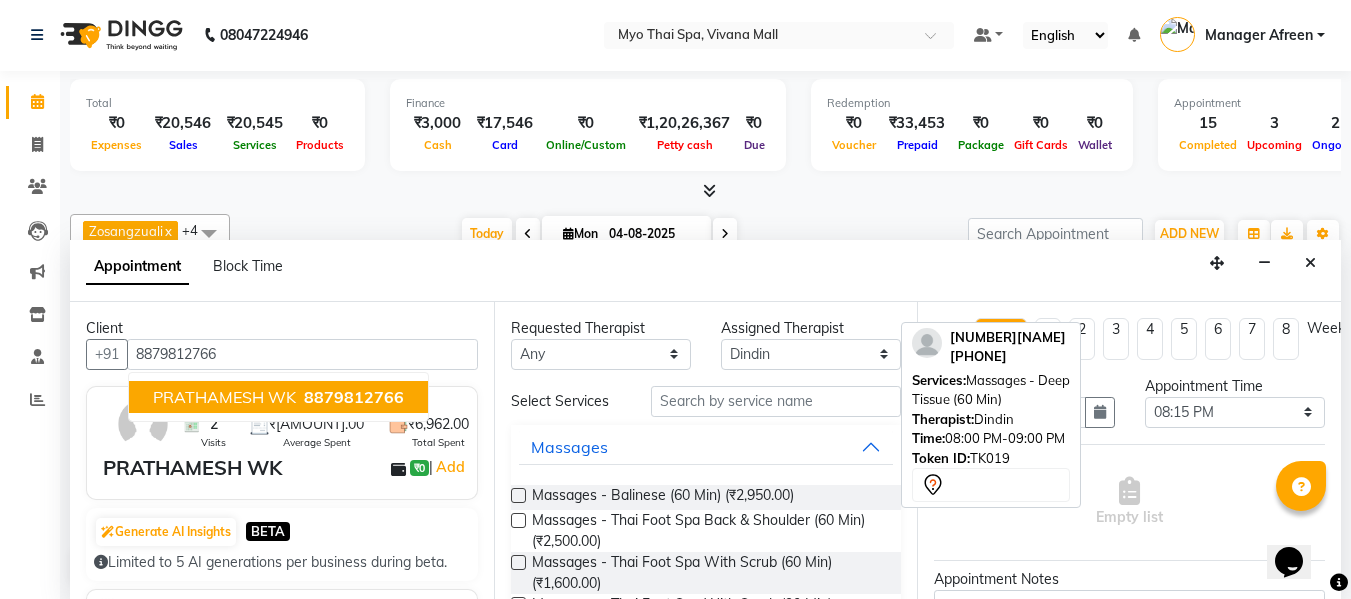 click on "PRATHAMESH WK" at bounding box center (224, 397) 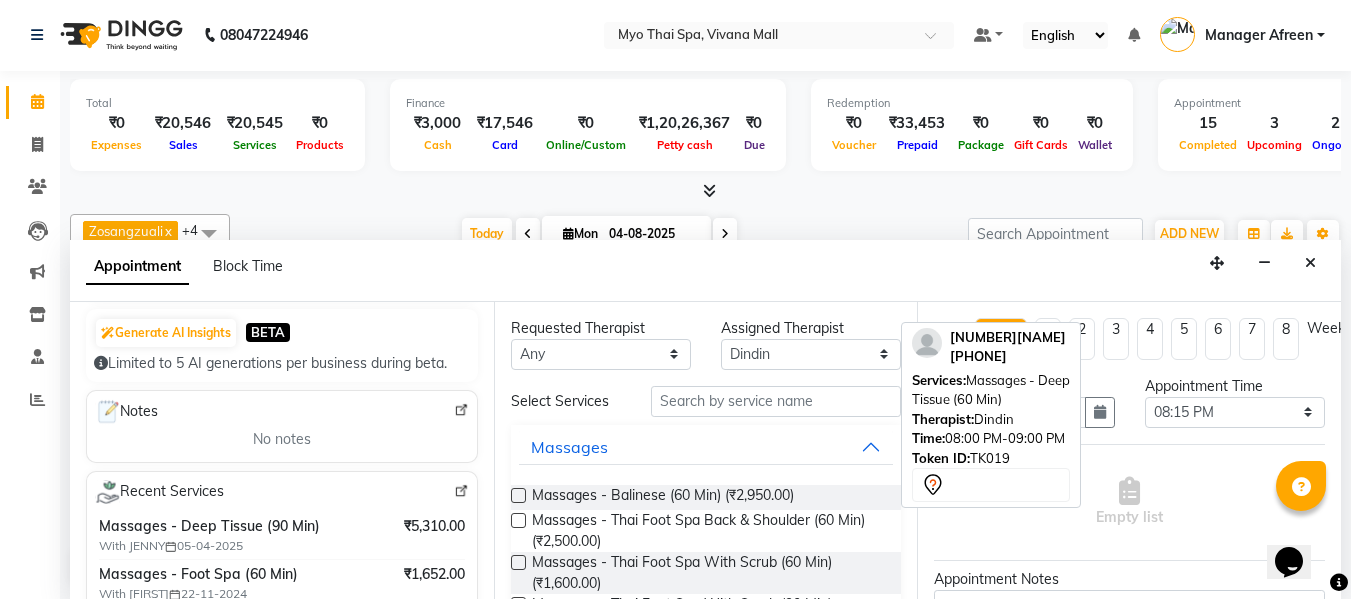 scroll, scrollTop: 200, scrollLeft: 0, axis: vertical 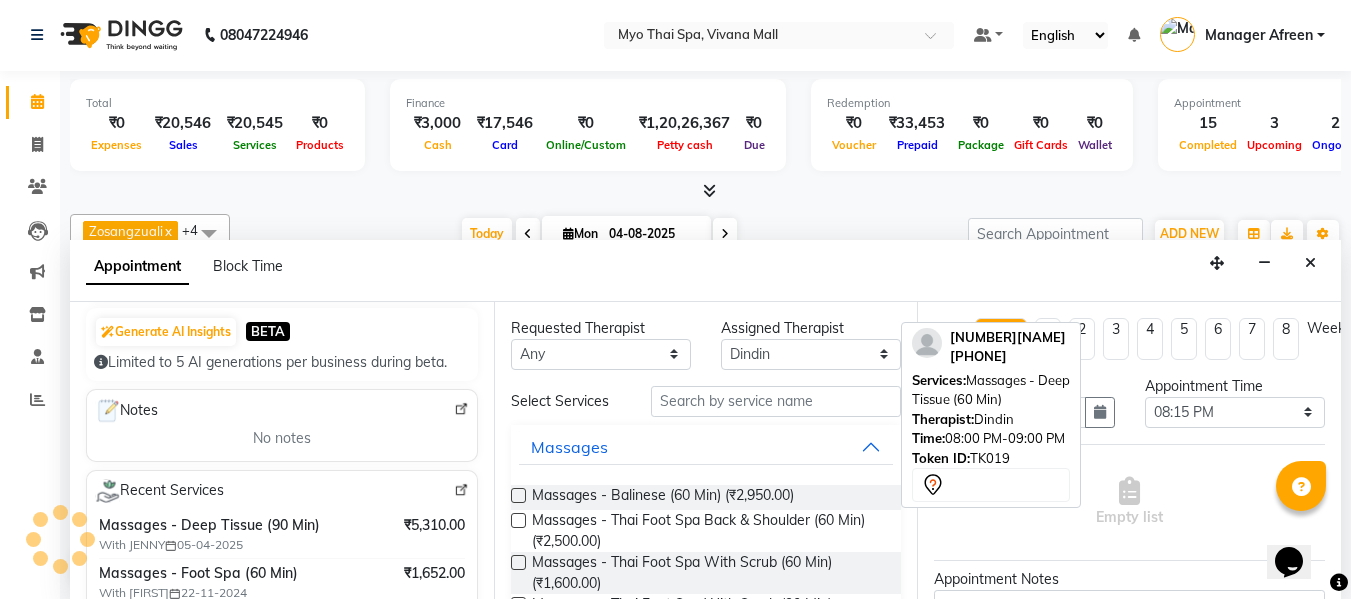 type on "8879812766" 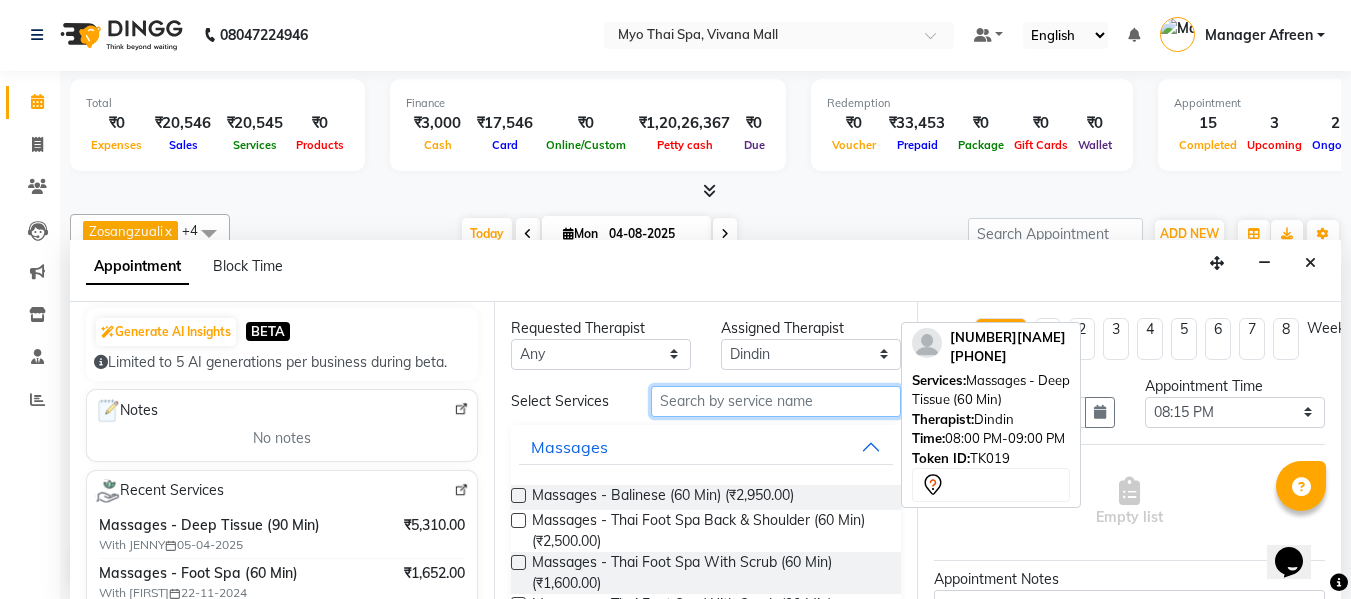 click at bounding box center (776, 401) 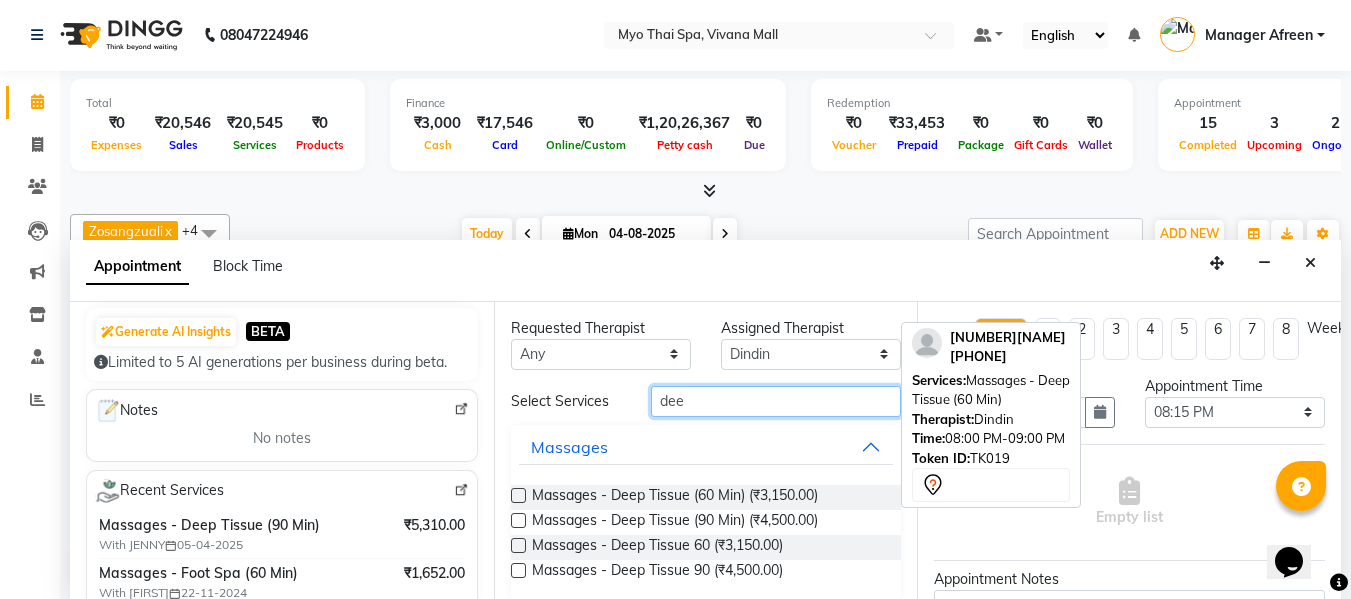 type on "dee" 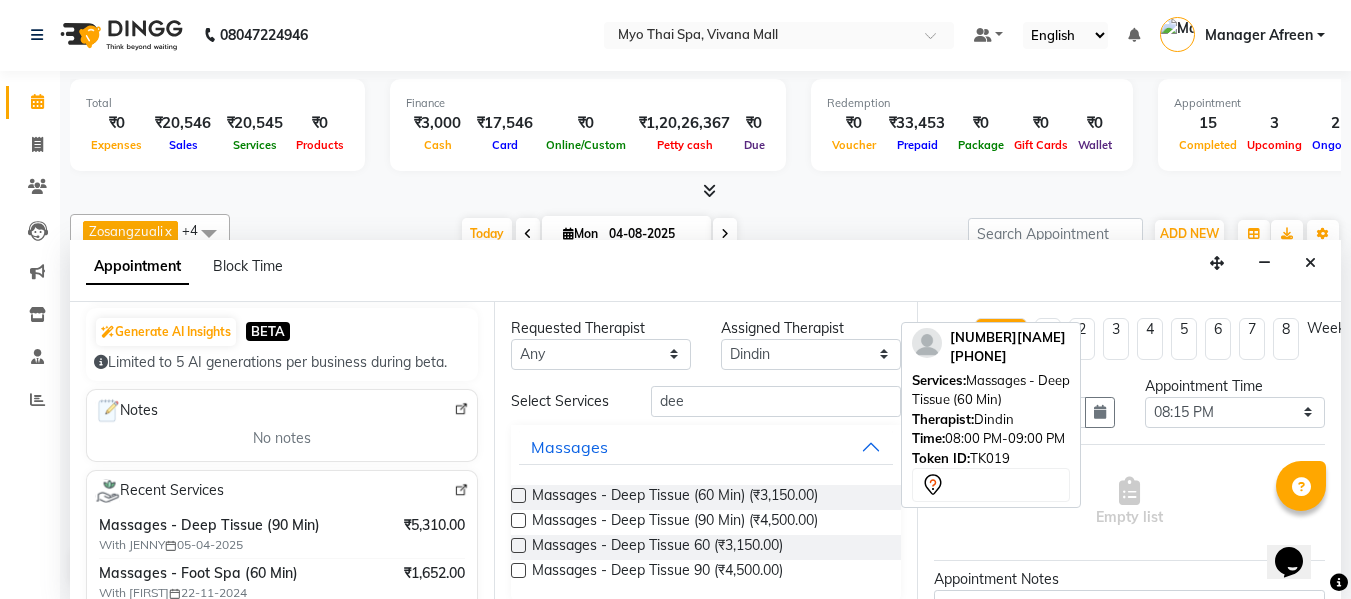 click at bounding box center [518, 520] 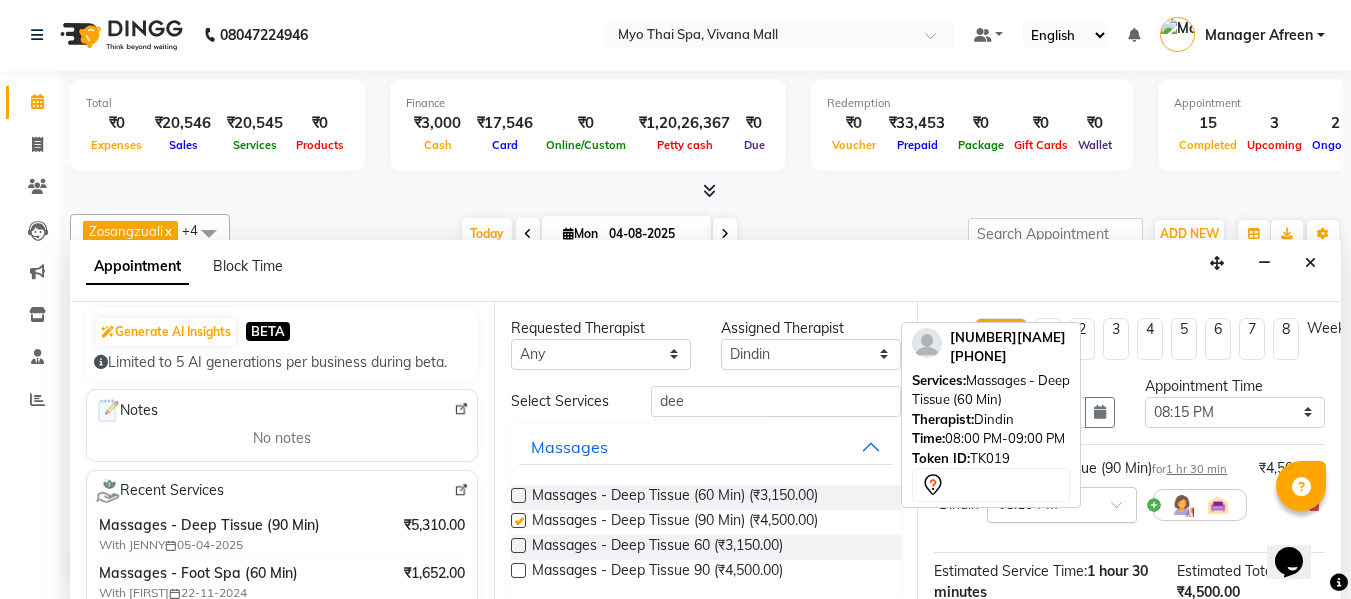 checkbox on "false" 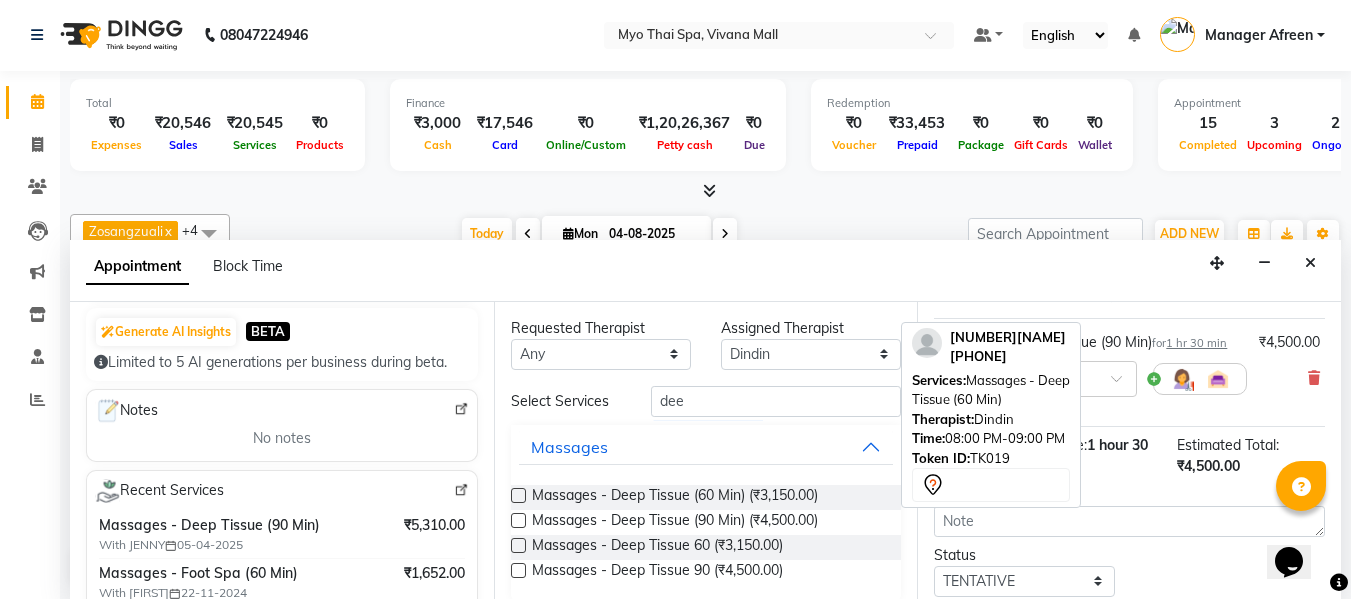 scroll, scrollTop: 286, scrollLeft: 0, axis: vertical 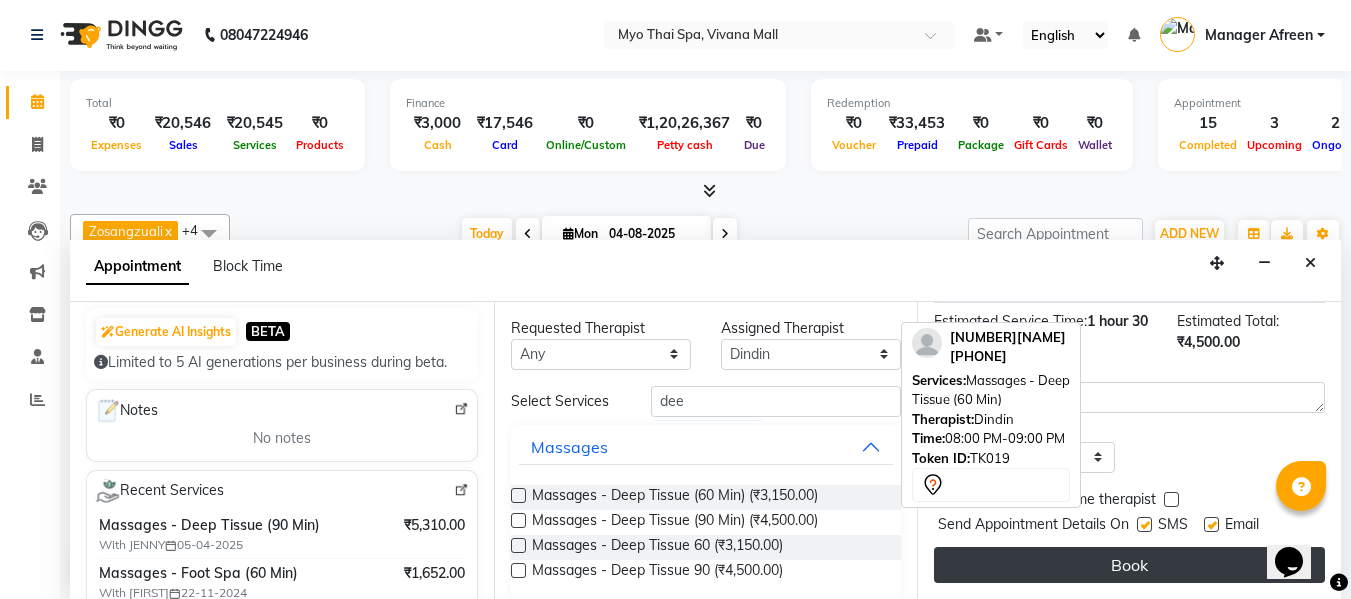 click on "Book" at bounding box center (1129, 565) 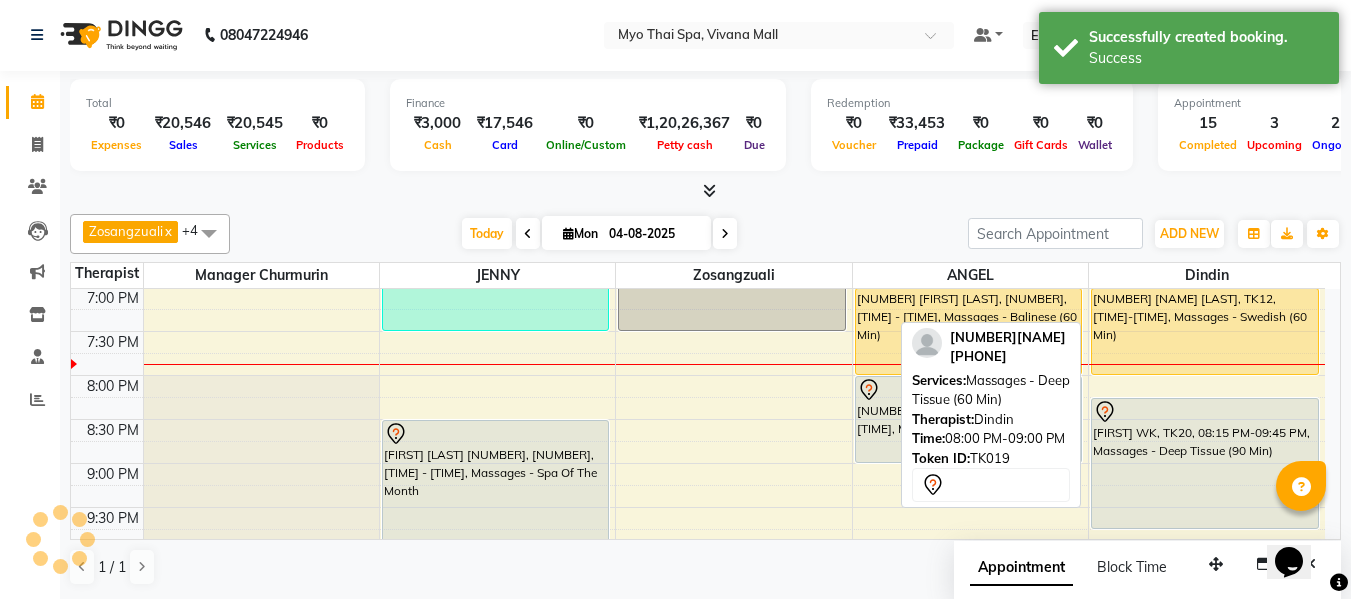 scroll, scrollTop: 0, scrollLeft: 0, axis: both 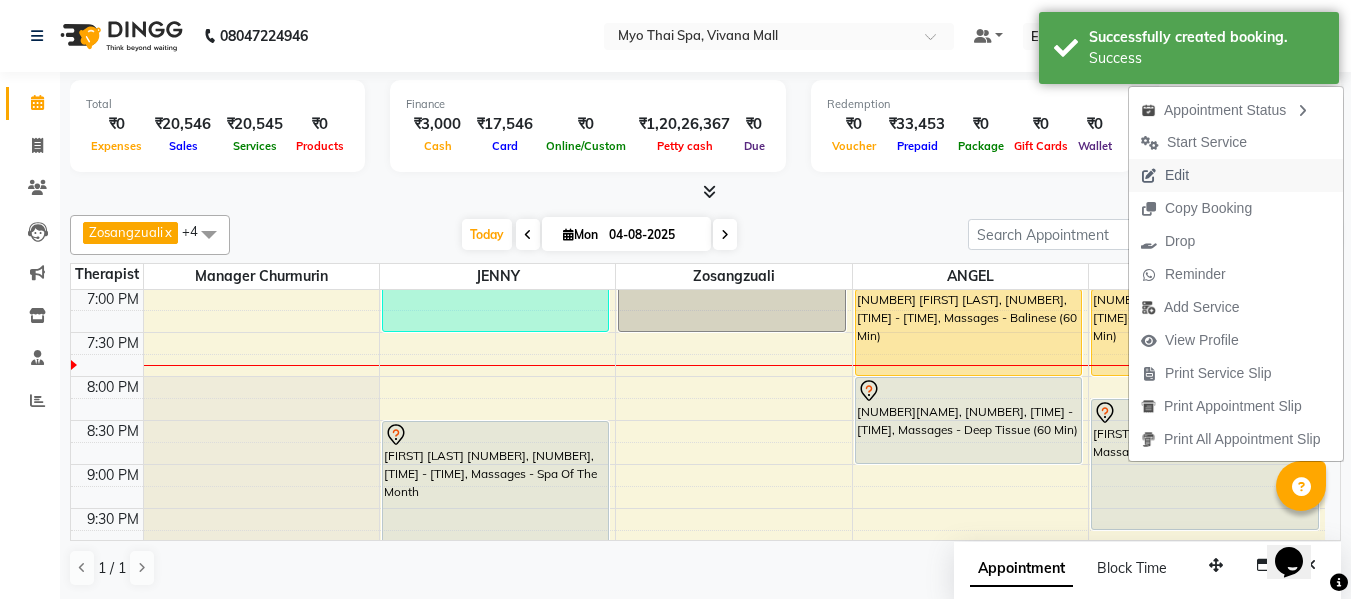 click on "Edit" at bounding box center (1177, 175) 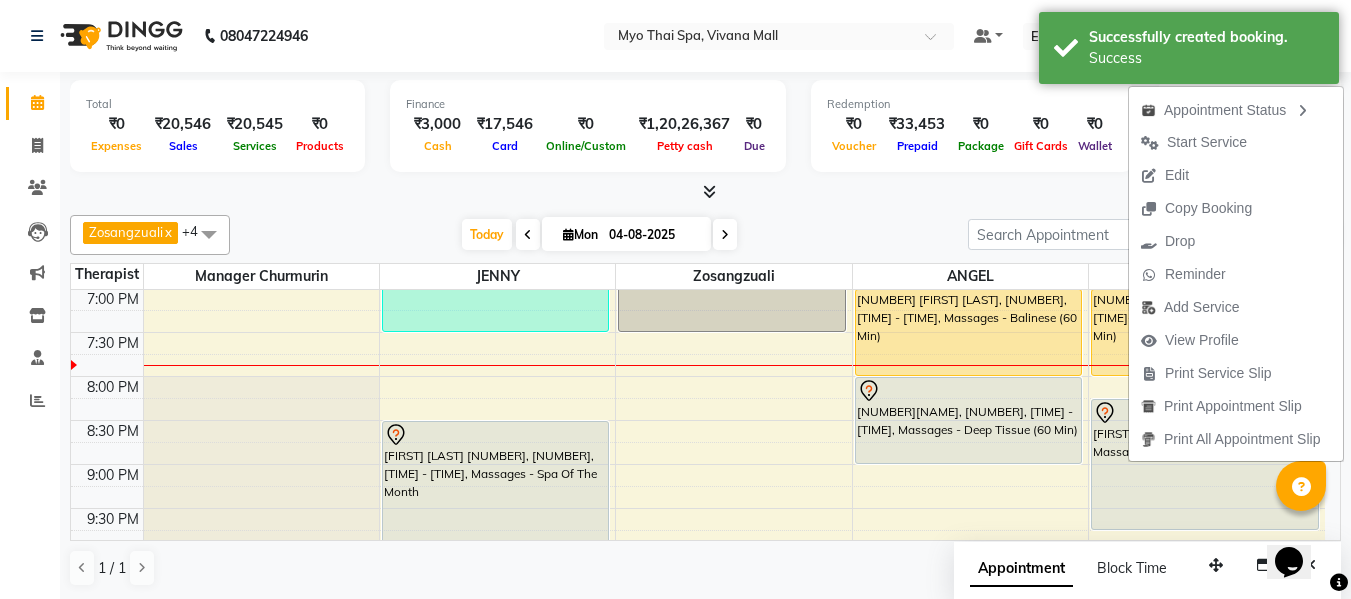 select on "tentative" 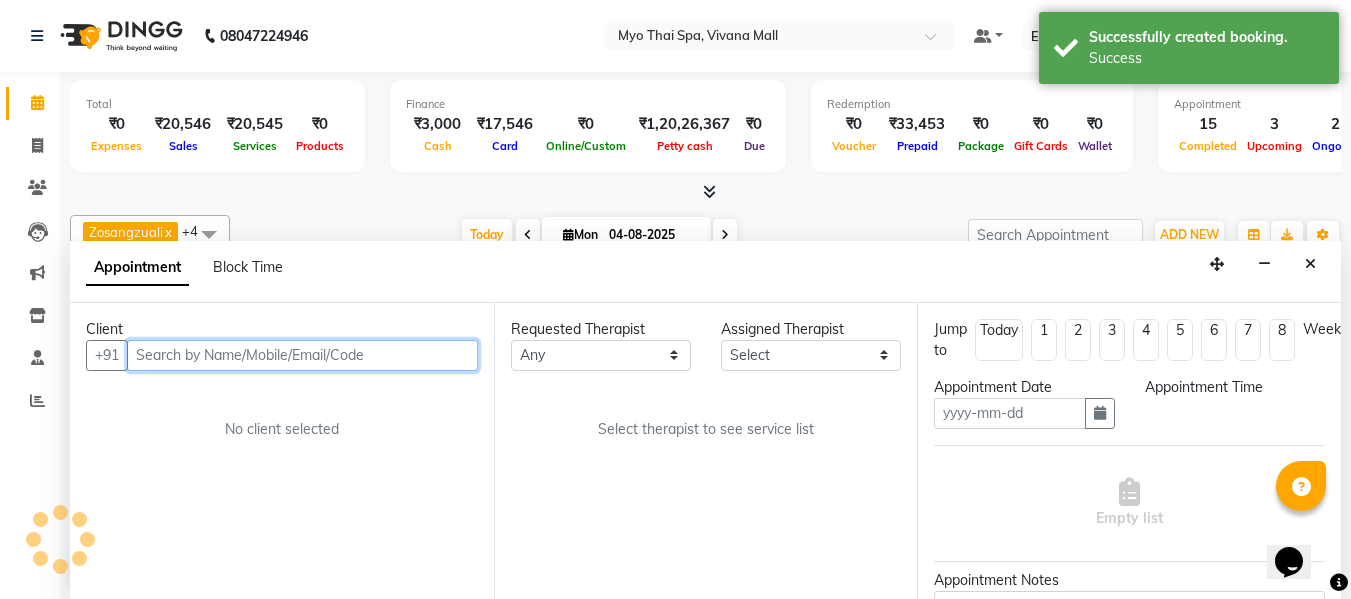scroll, scrollTop: 1, scrollLeft: 0, axis: vertical 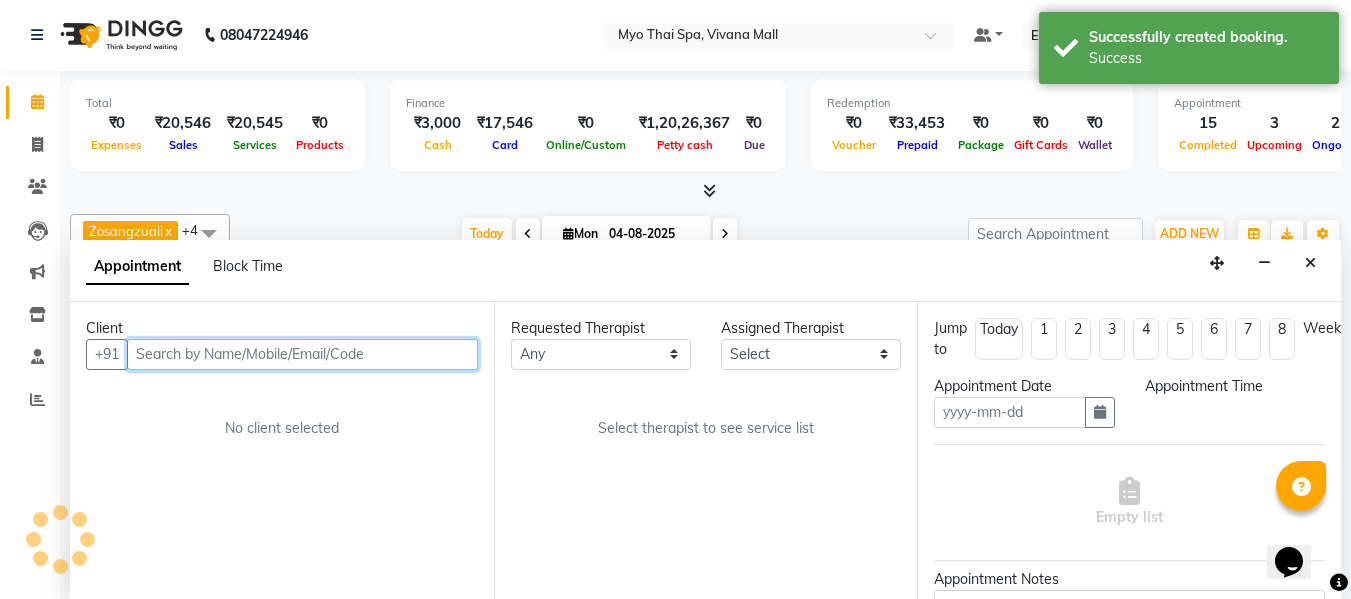 type on "04-08-2025" 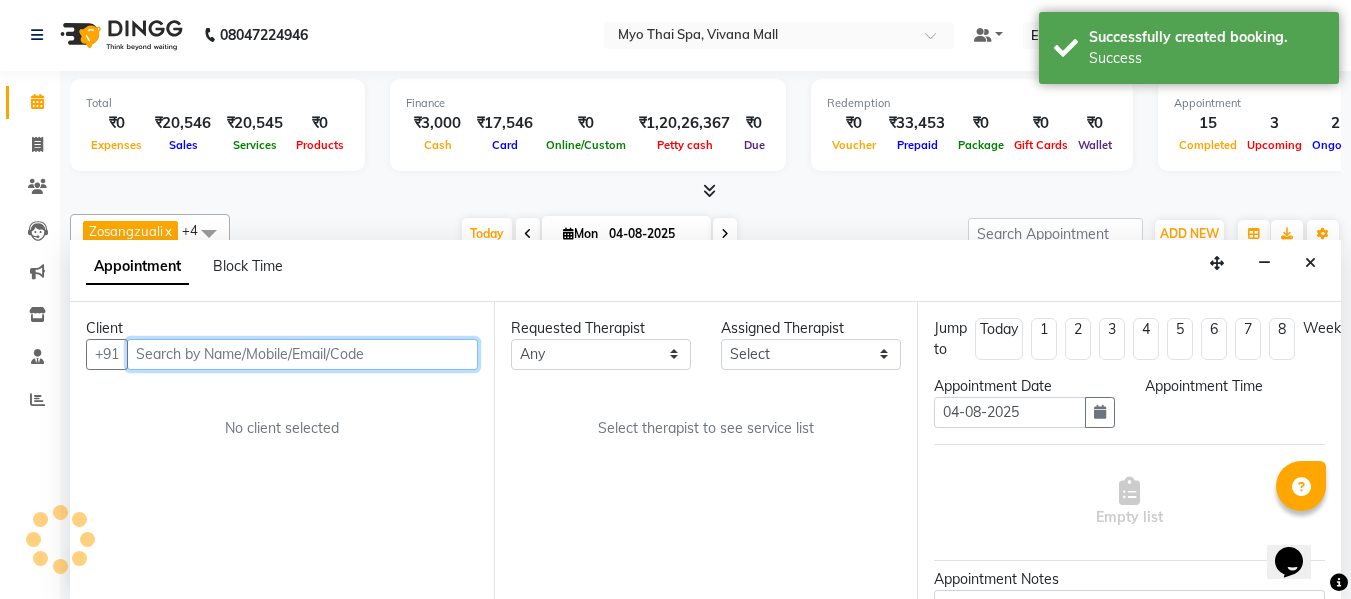 select on "1215" 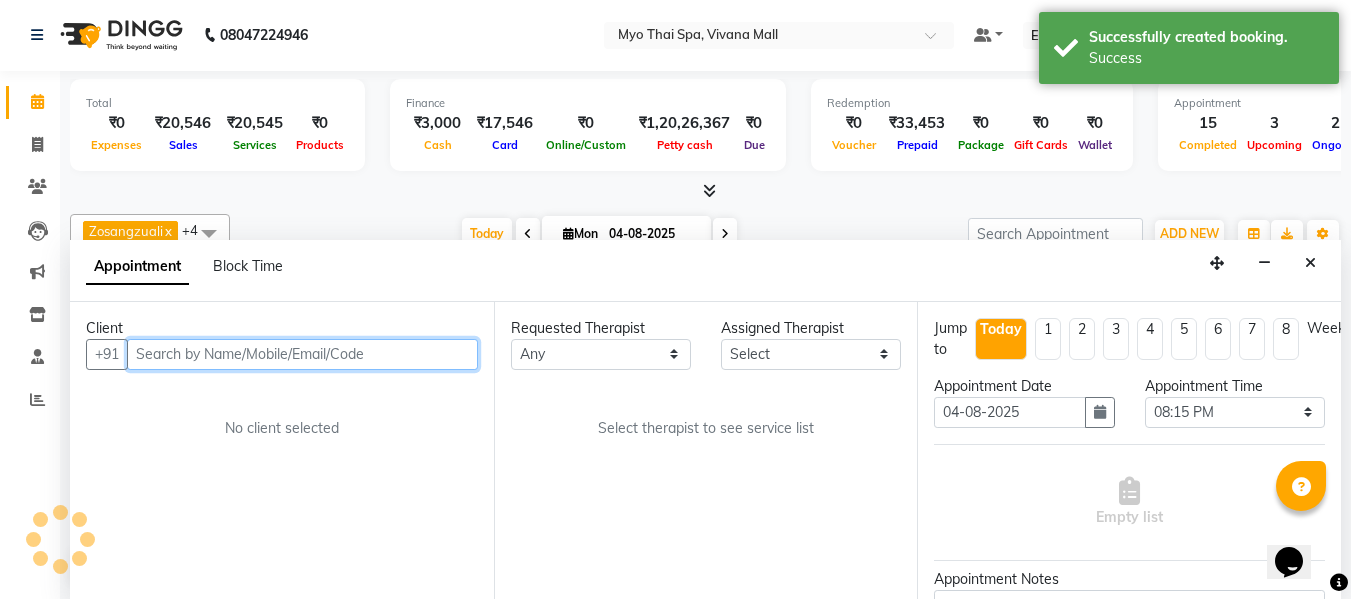 scroll, scrollTop: 0, scrollLeft: 0, axis: both 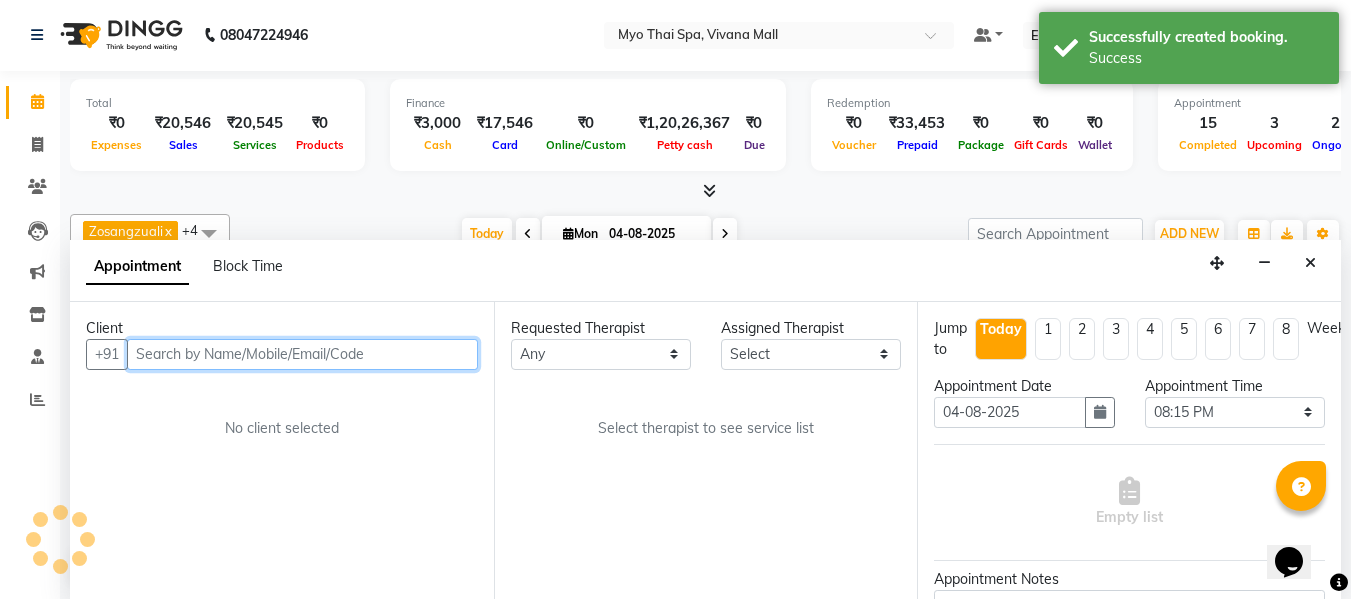 select on "81135" 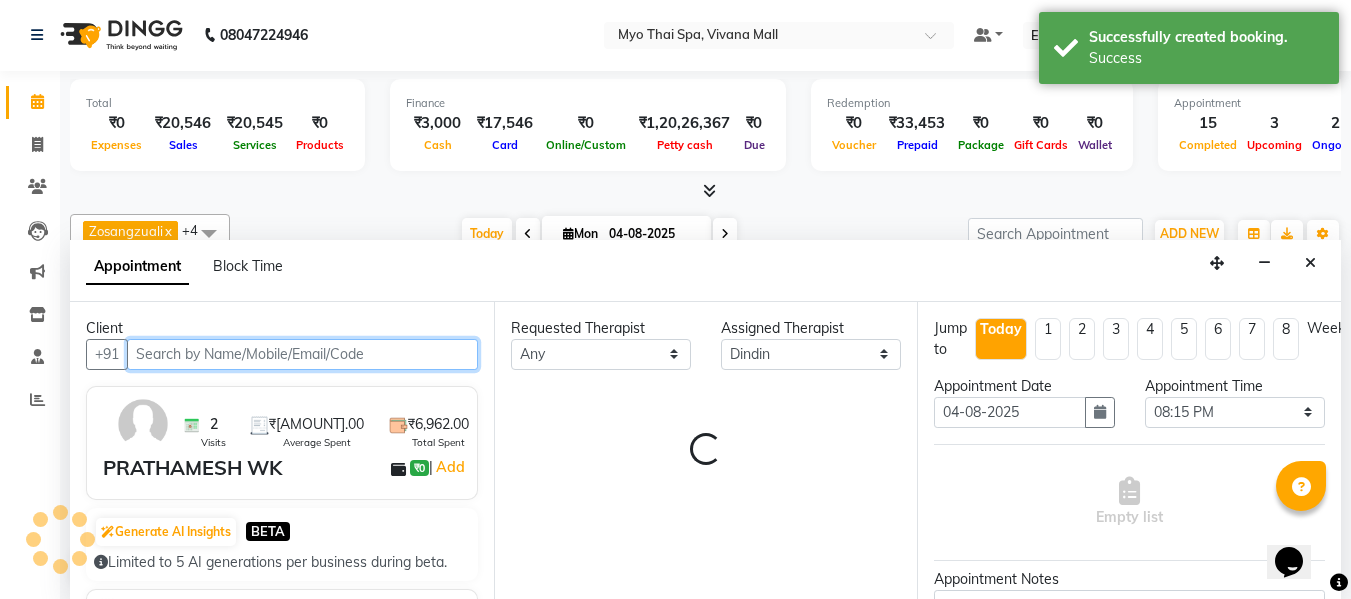 scroll, scrollTop: 969, scrollLeft: 0, axis: vertical 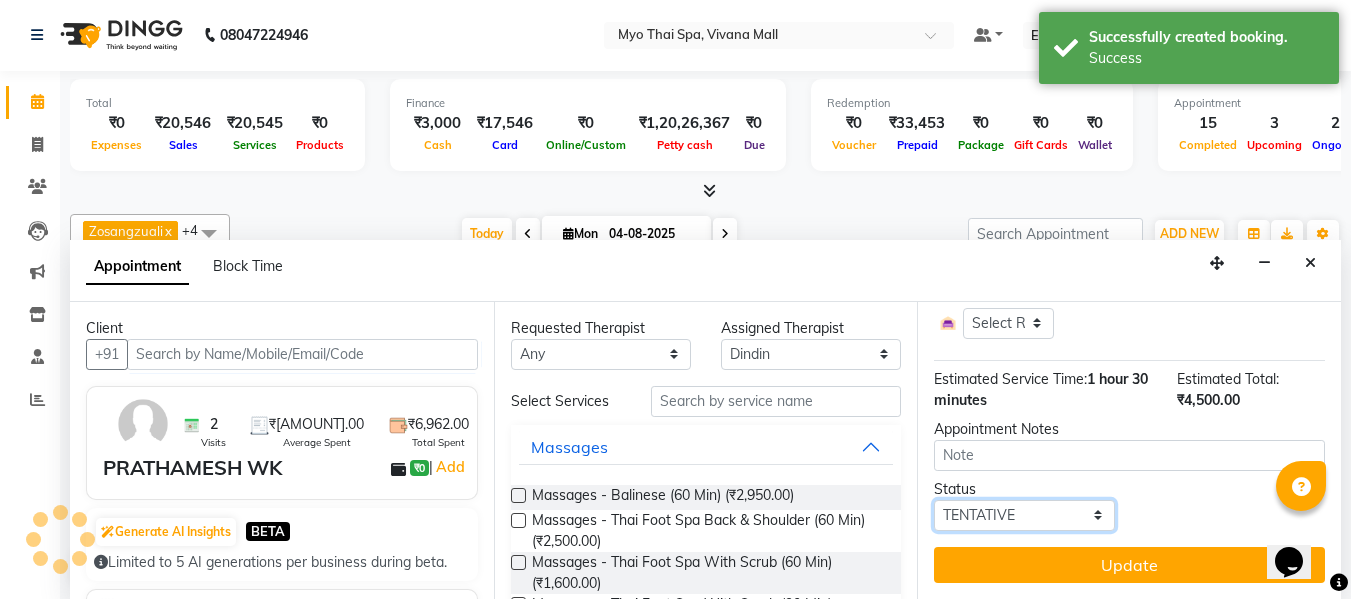 click on "Select TENTATIVE CONFIRM CHECK-IN UPCOMING" at bounding box center [1024, 515] 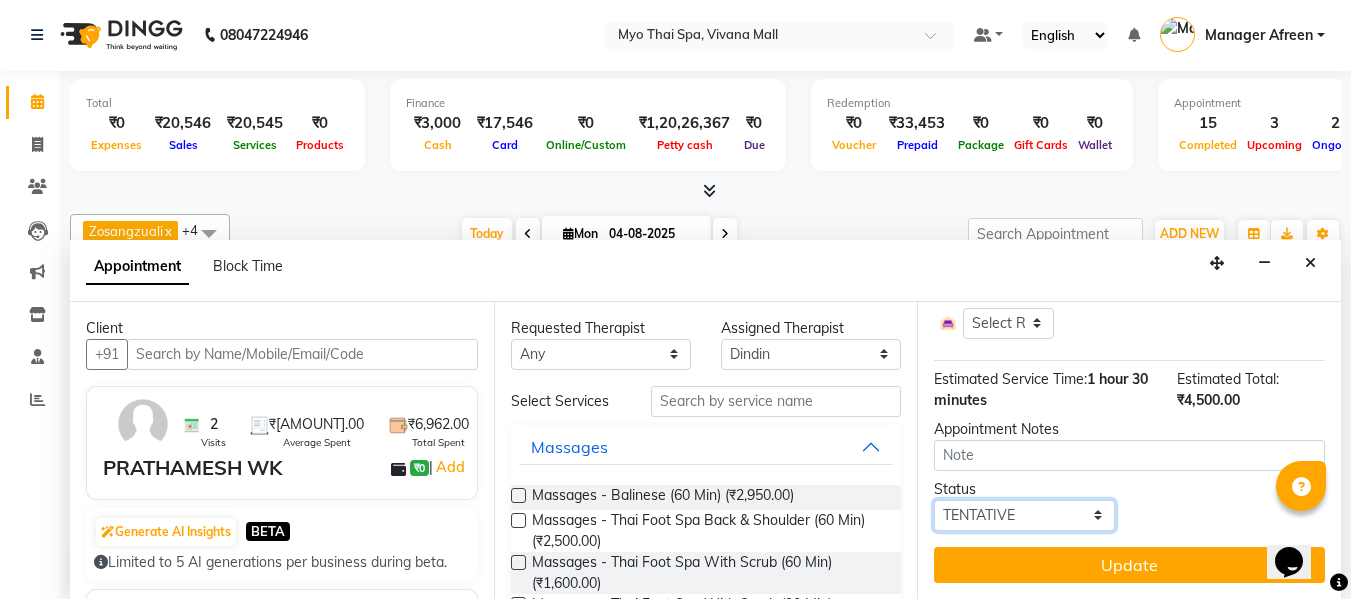 select on "confirm booking" 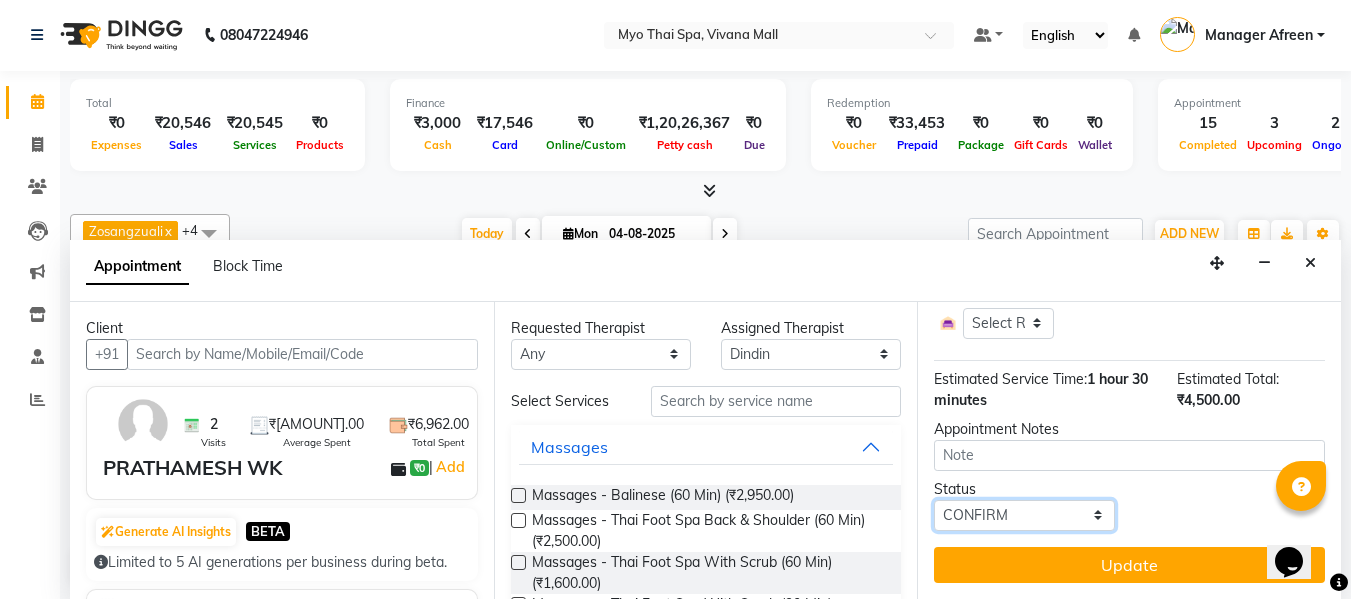click on "Select TENTATIVE CONFIRM CHECK-IN UPCOMING" at bounding box center [1024, 515] 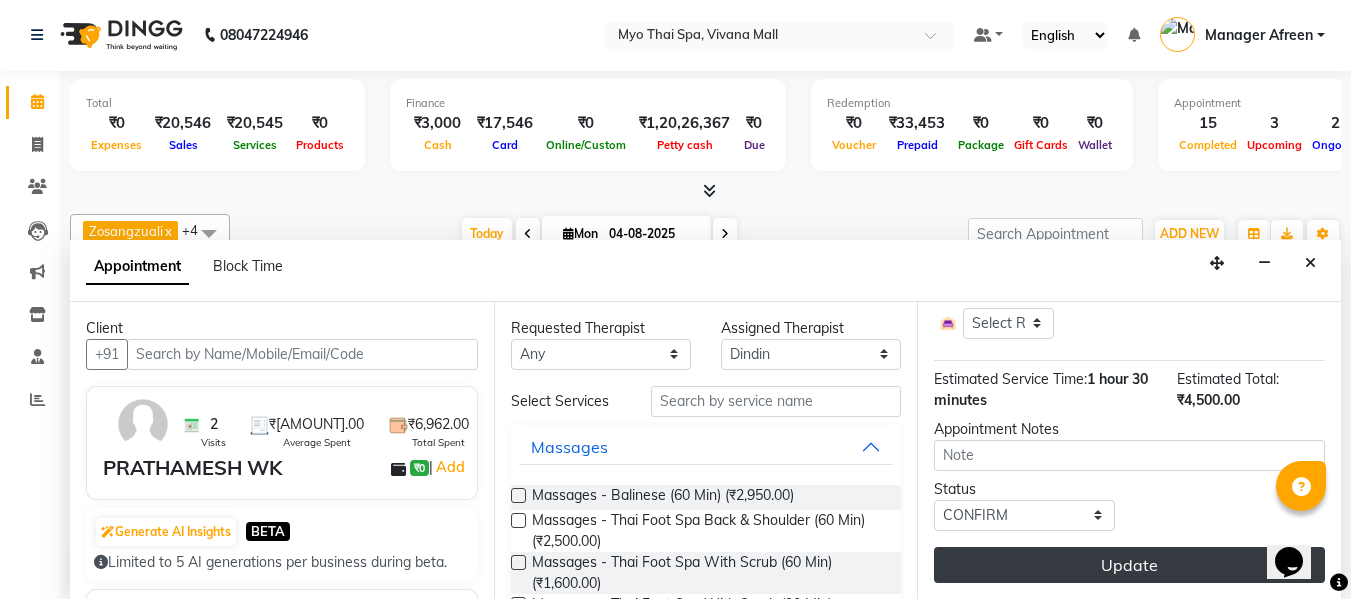 click on "Update" at bounding box center [1129, 565] 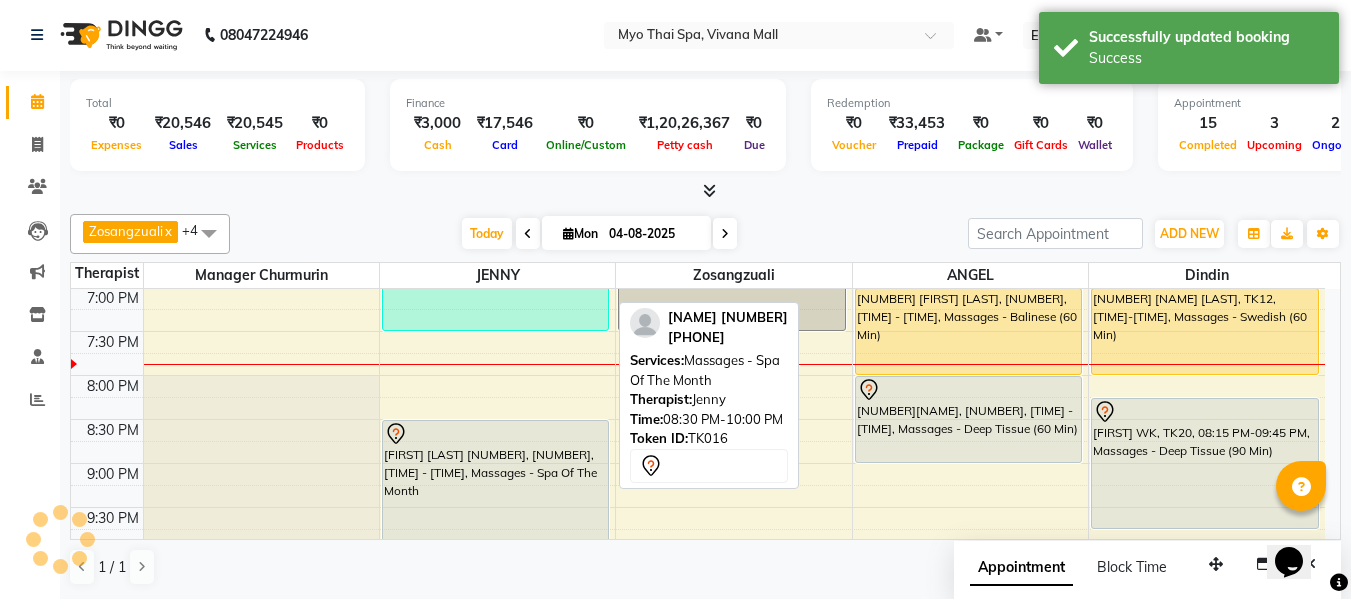 scroll, scrollTop: 0, scrollLeft: 0, axis: both 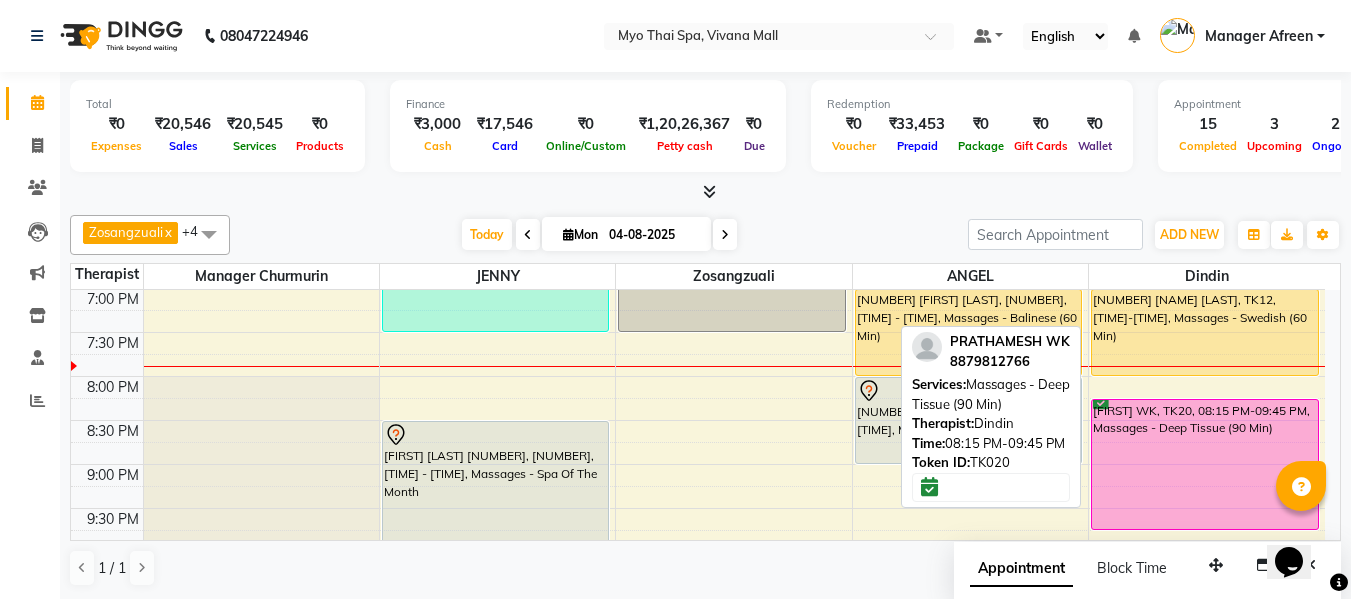 click on "[FIRST] WK, TK20, 08:15 PM-09:45 PM, Massages - Deep Tissue (90 Min)" at bounding box center (1205, 464) 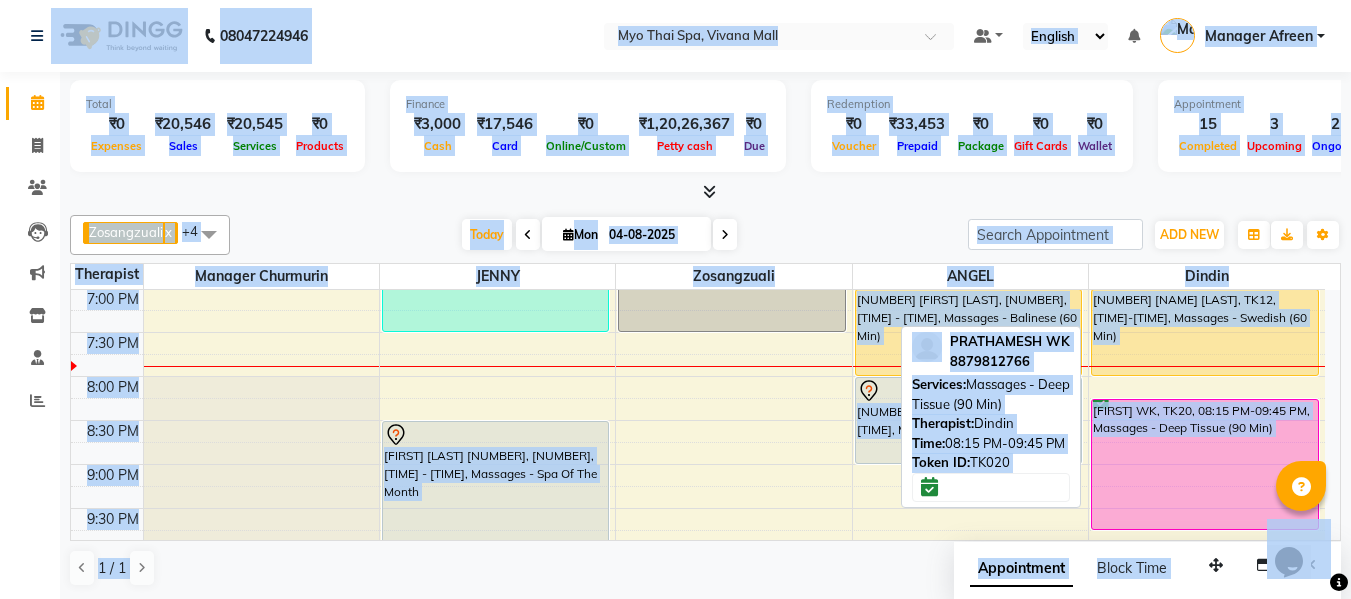 select on "6" 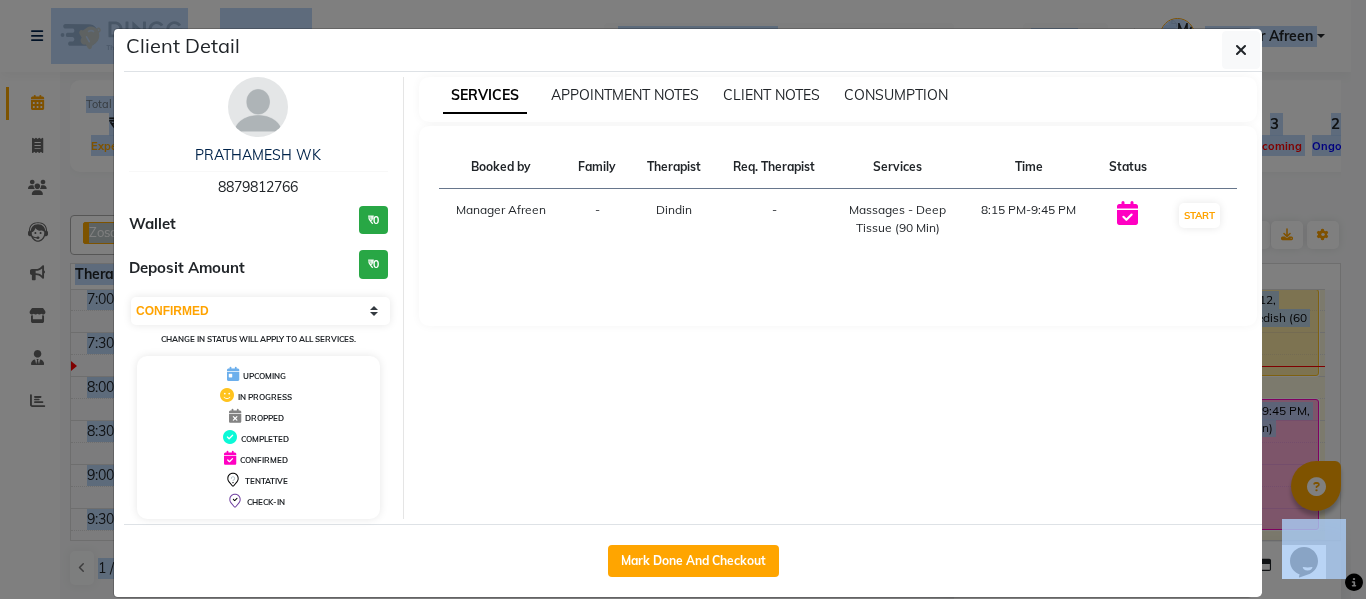click on "Client Detail  [NAME] [LAST]   [PHONE] Wallet ₹0 Deposit Amount  ₹0  Select IN SERVICE CONFIRMED TENTATIVE CHECK IN MARK DONE DROPPED UPCOMING Change in status will apply to all services. UPCOMING IN PROGRESS DROPPED COMPLETED CONFIRMED TENTATIVE CHECK-IN SERVICES APPOINTMENT NOTES CLIENT NOTES CONSUMPTION Booked by Family Therapist Req. Therapist Services Time Status  [NAME] [NAME] - [NAME] -  Massages - Deep Tissue (90 Min)   [TIME]-[TIME]   START   Mark Done And Checkout" 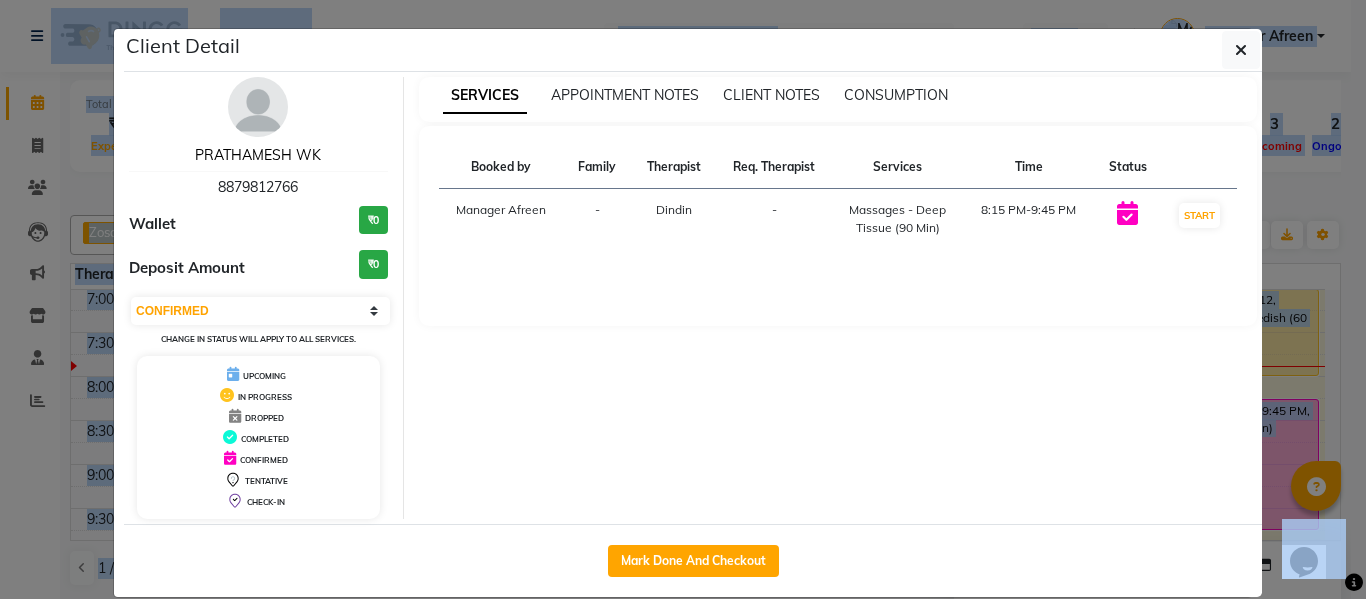click on "PRATHAMESH WK" at bounding box center [258, 155] 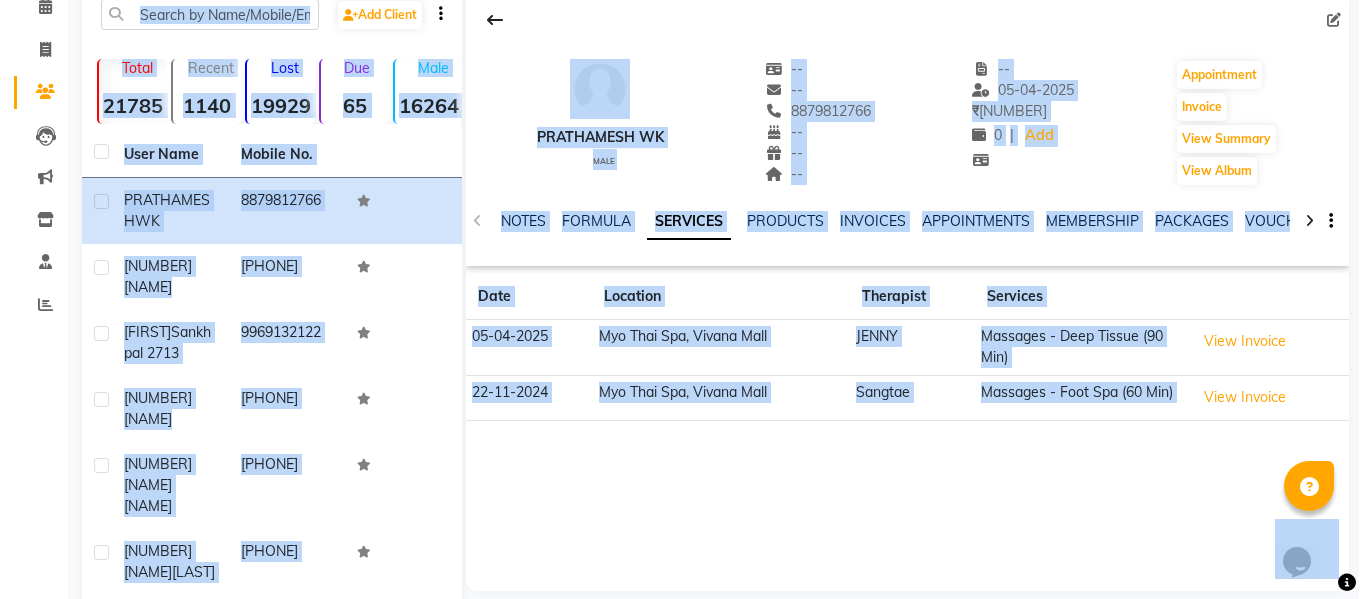scroll, scrollTop: 200, scrollLeft: 0, axis: vertical 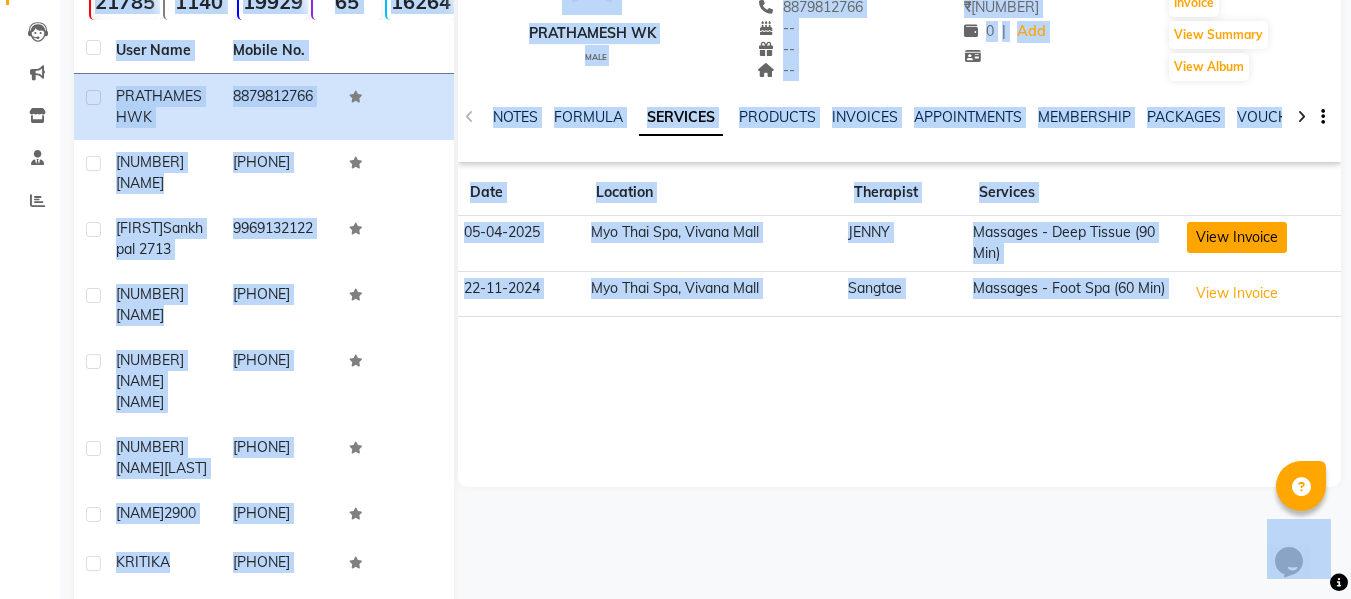 click on "View Invoice" 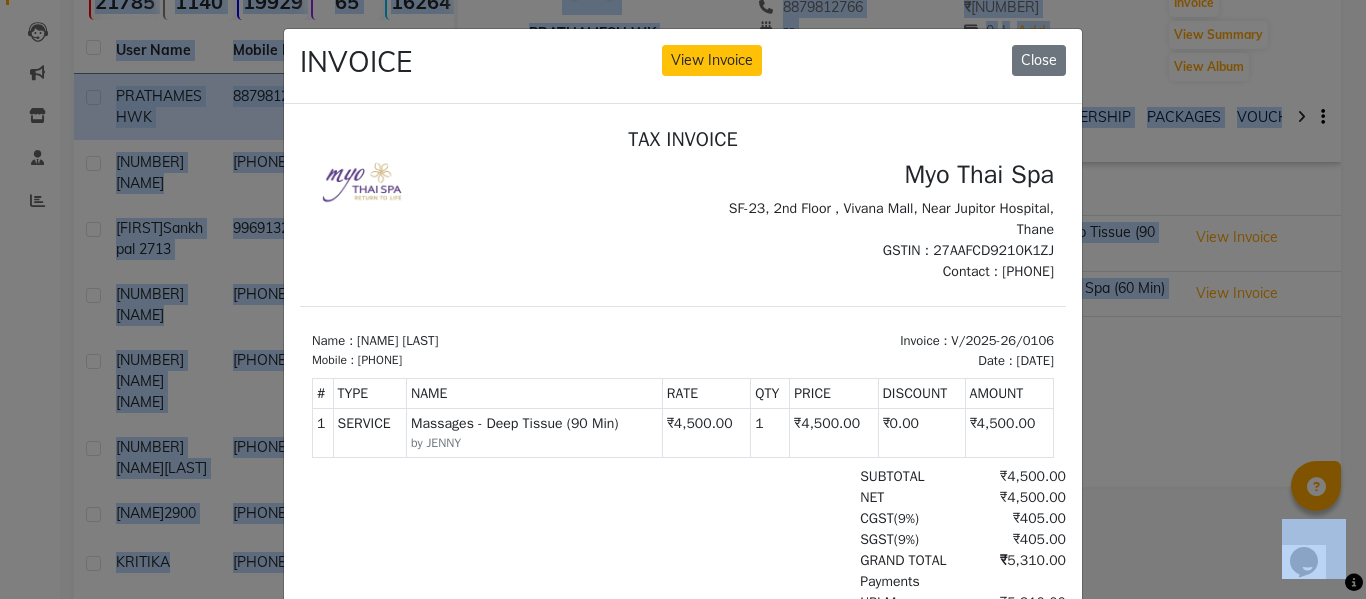 scroll, scrollTop: 16, scrollLeft: 0, axis: vertical 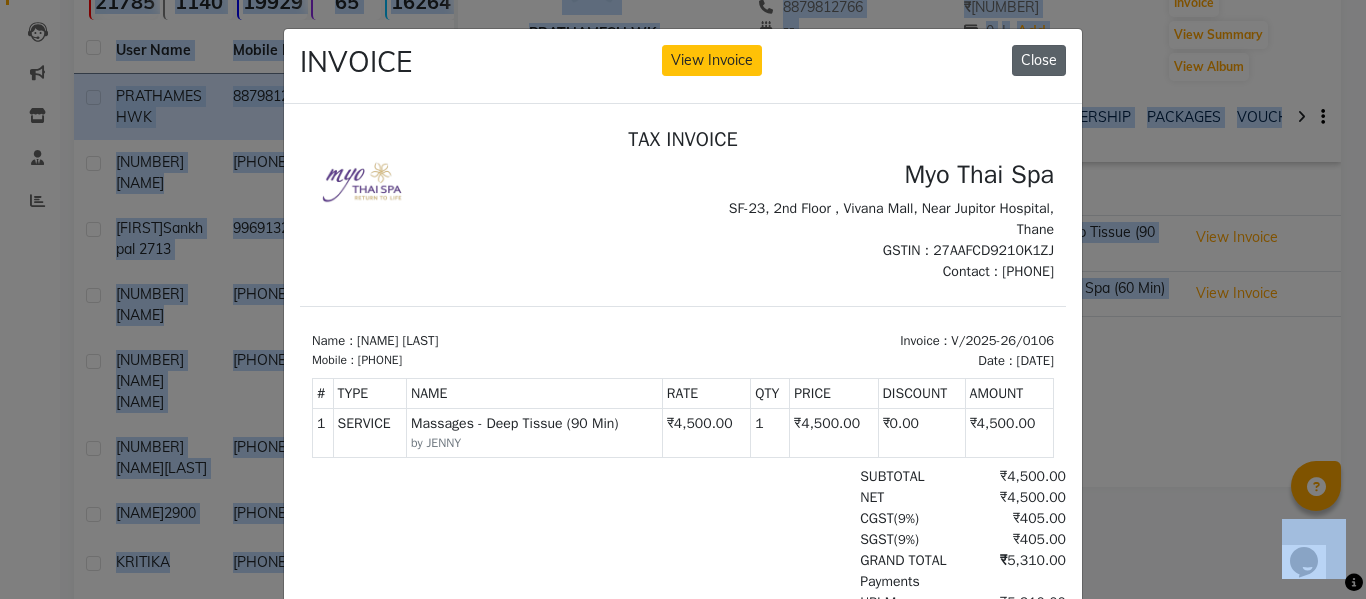 click on "Close" 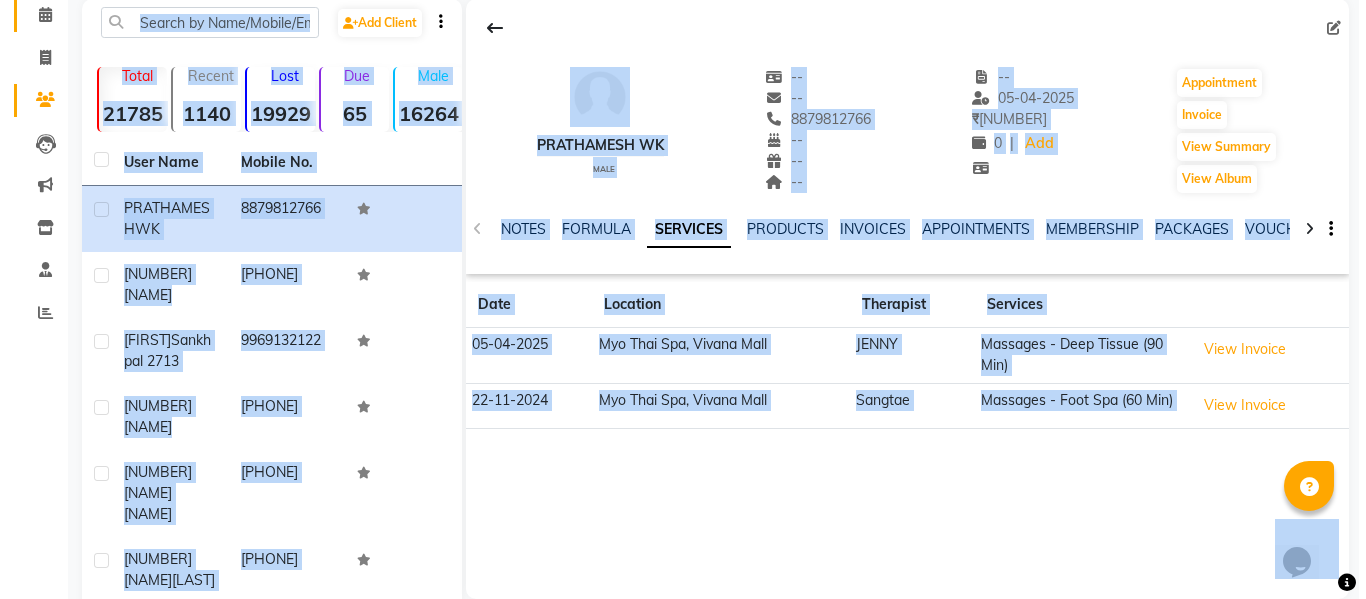 scroll, scrollTop: 0, scrollLeft: 0, axis: both 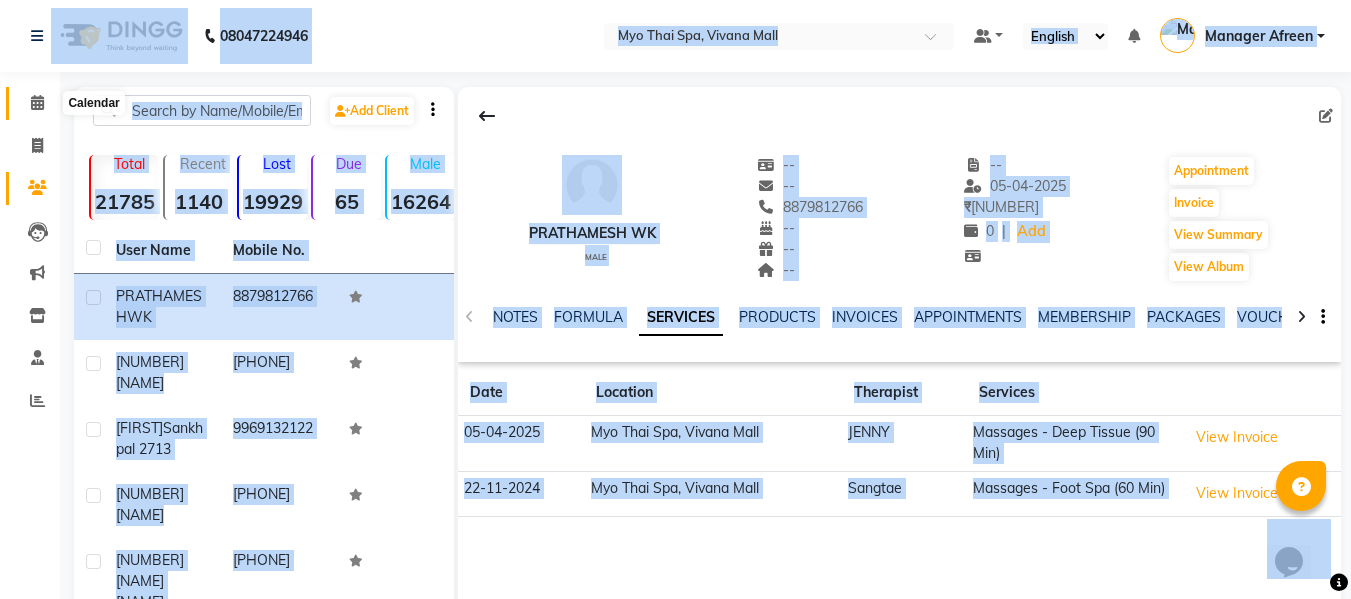 click 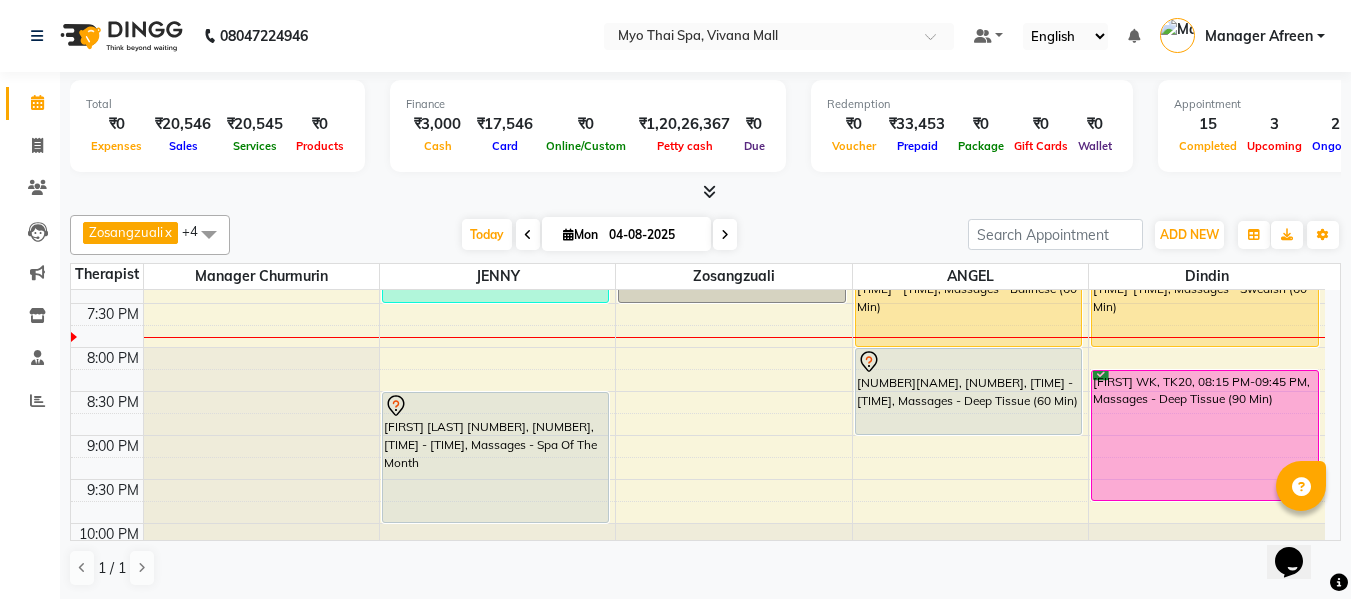 scroll, scrollTop: 969, scrollLeft: 0, axis: vertical 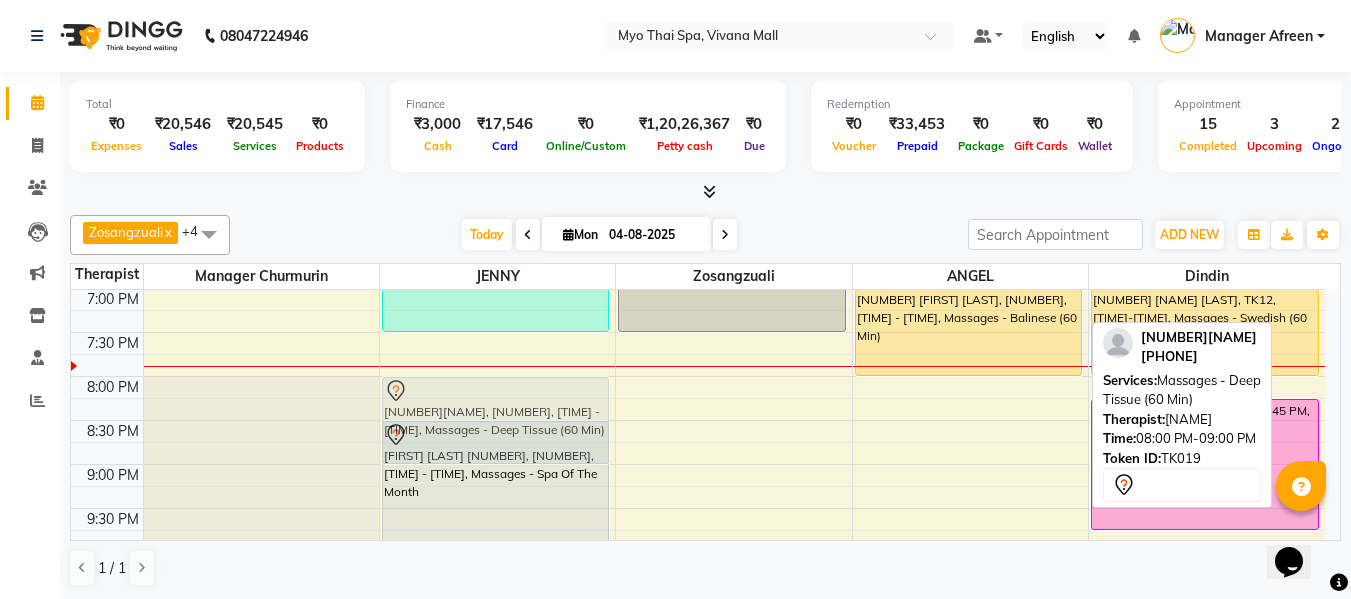 drag, startPoint x: 937, startPoint y: 419, endPoint x: 524, endPoint y: 422, distance: 413.0109 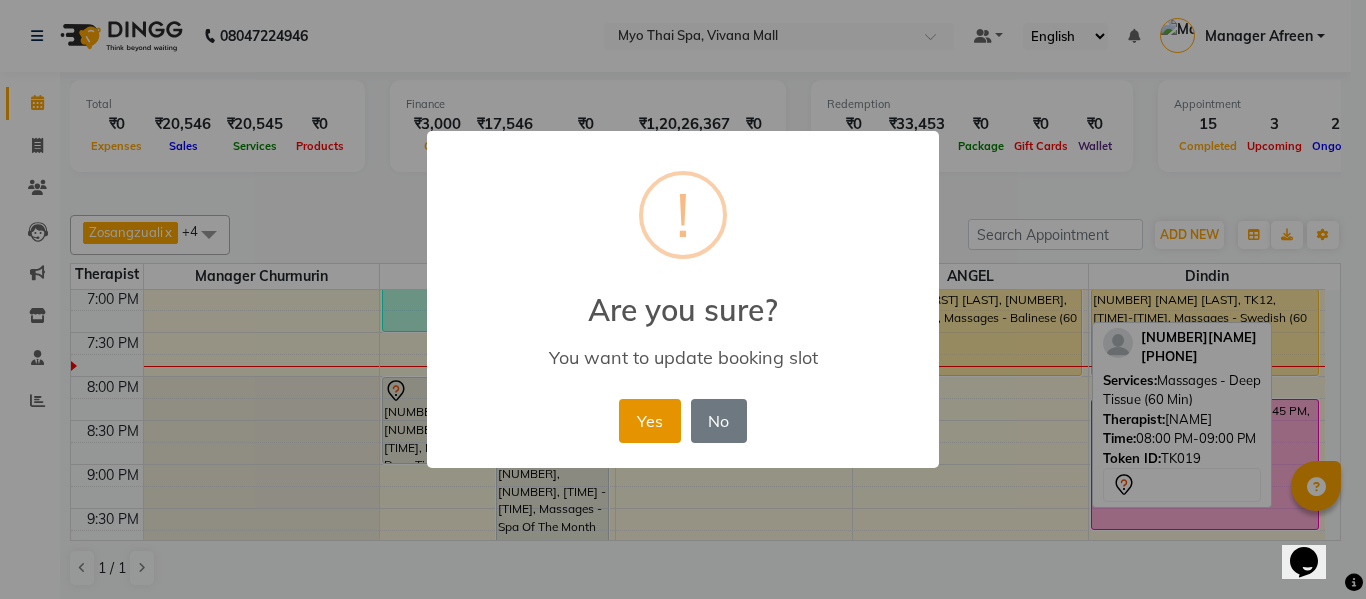 click on "Yes" at bounding box center (649, 421) 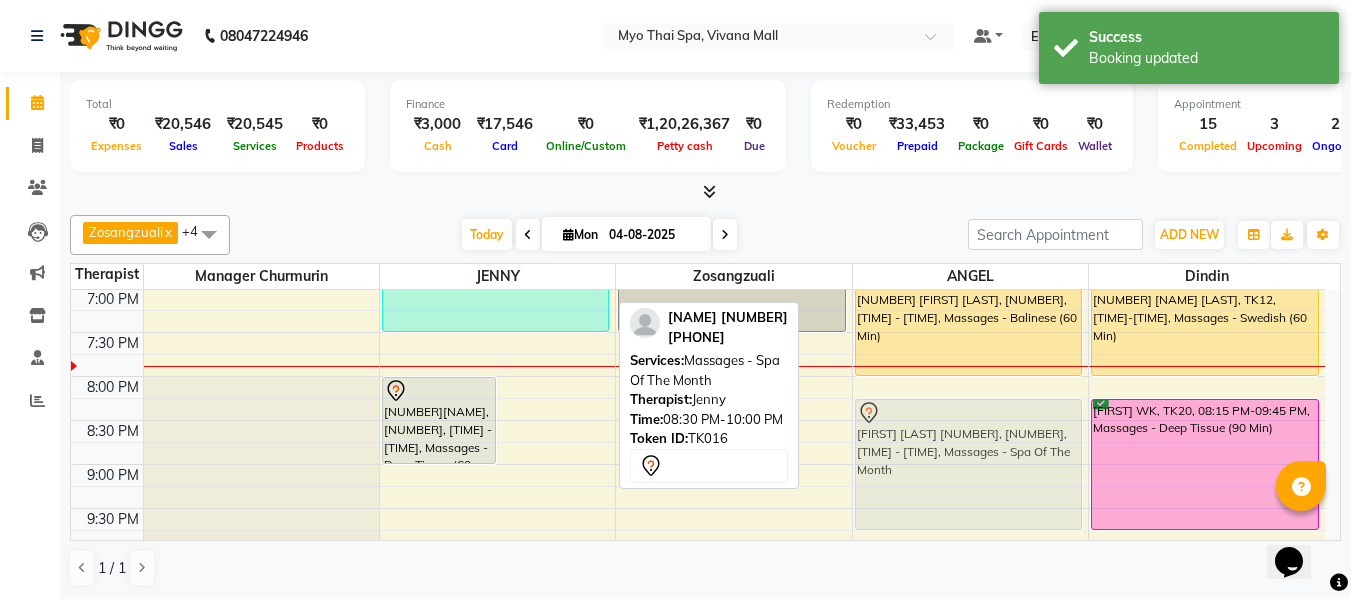 drag, startPoint x: 549, startPoint y: 482, endPoint x: 892, endPoint y: 449, distance: 344.5838 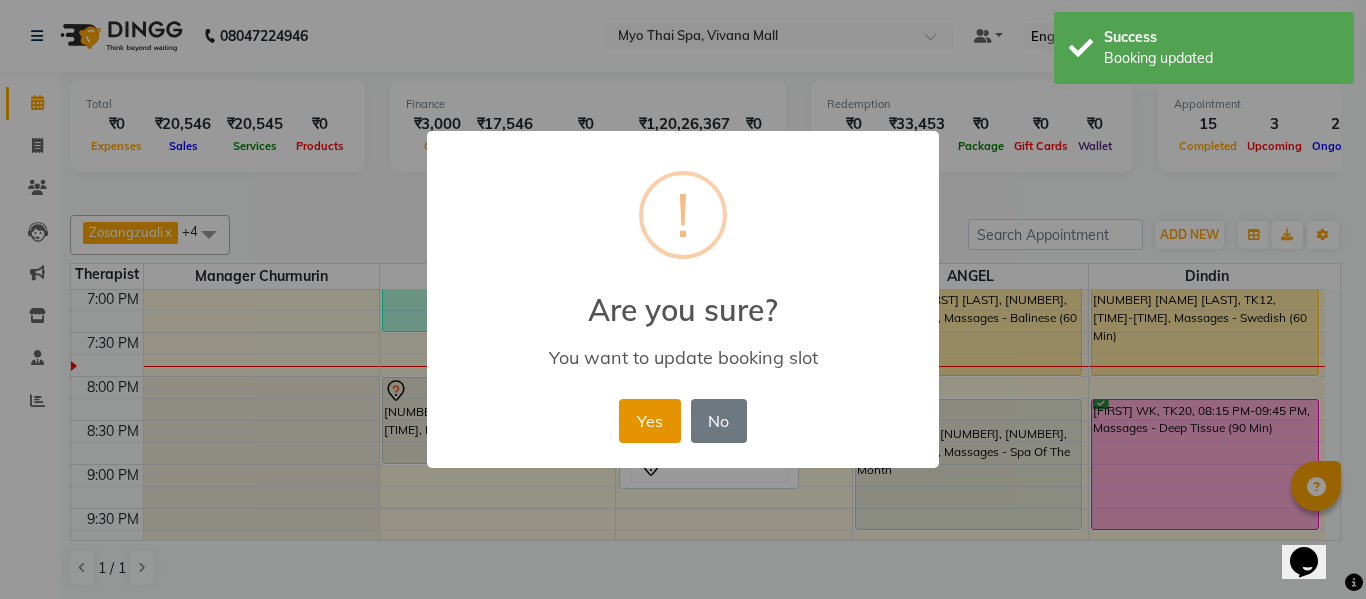 click on "Yes" at bounding box center [649, 421] 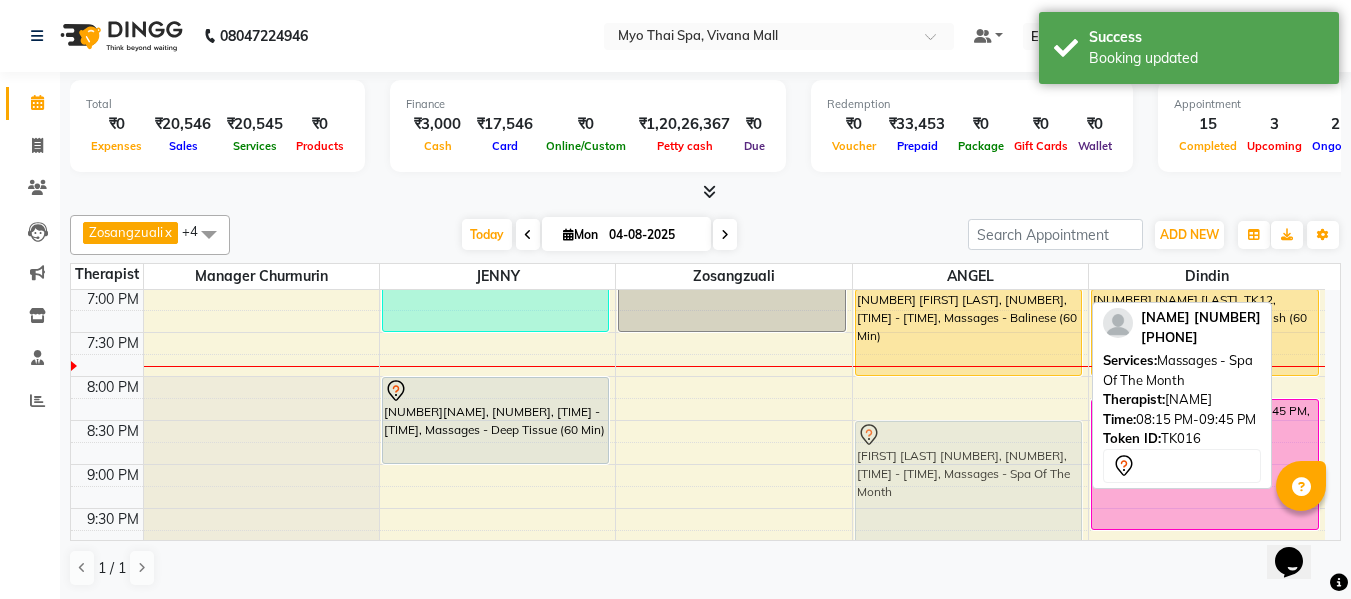 click on "[FIRST], [NUMBER], [TIME] - [TIME], Massages - Foot Spa (60 Min) (₹1400)     [FIRST], [NUMBER], [TIME] - [TIME], Massages - Foot Spa (30 Min)     [FIRST], [NUMBER], [TIME] - [TIME], Massages - Balinese (60 Min)    [NUMBER] [FIRST] [LAST], [NUMBER], [TIME] - [TIME], Massages - Balinese (60 Min)             [FIRST] [LAST] [NUMBER], [NUMBER], [TIME] - [TIME], Massages - Spa Of The Month              [FIRST] [LAST] [NUMBER], [NUMBER], [TIME] - [TIME], Massages - Spa Of The Month" at bounding box center (970, -20) 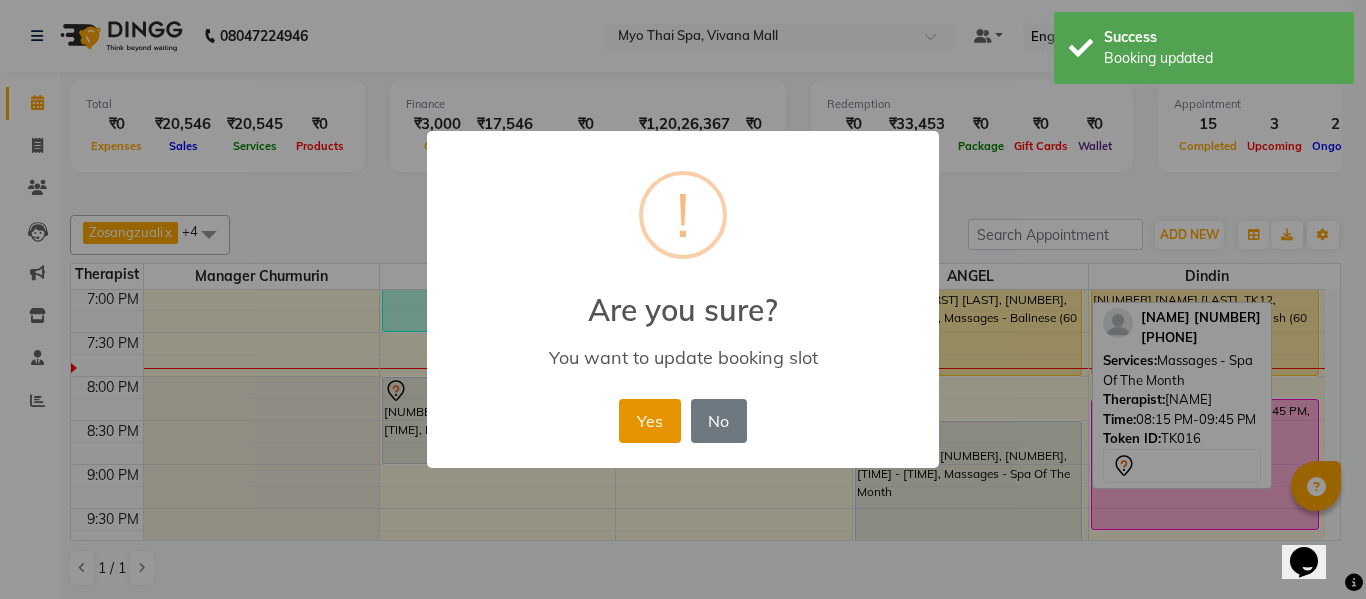 click on "Yes" at bounding box center [649, 421] 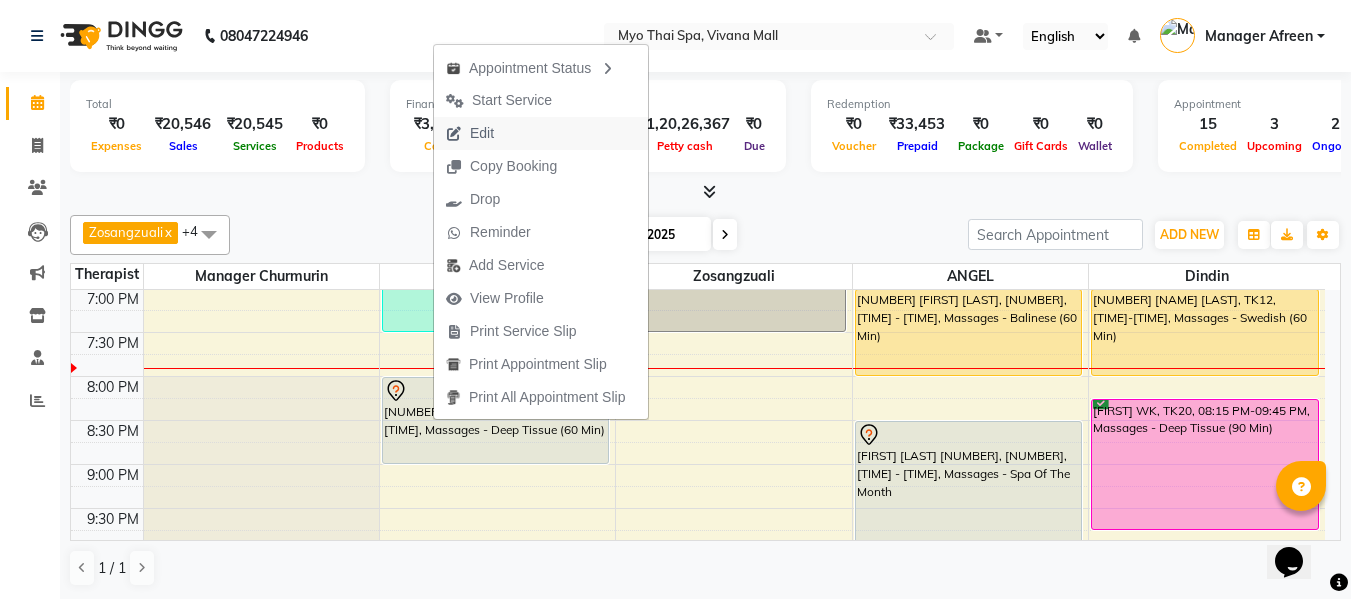 click on "Edit" at bounding box center [541, 133] 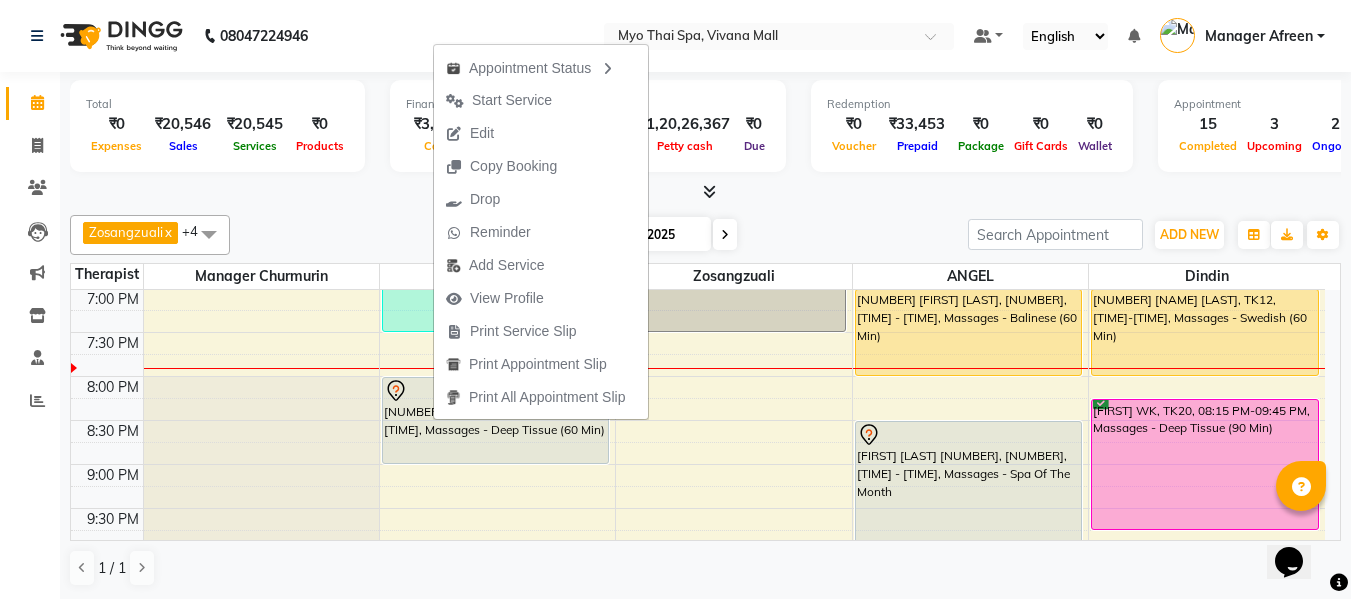 select on "tentative" 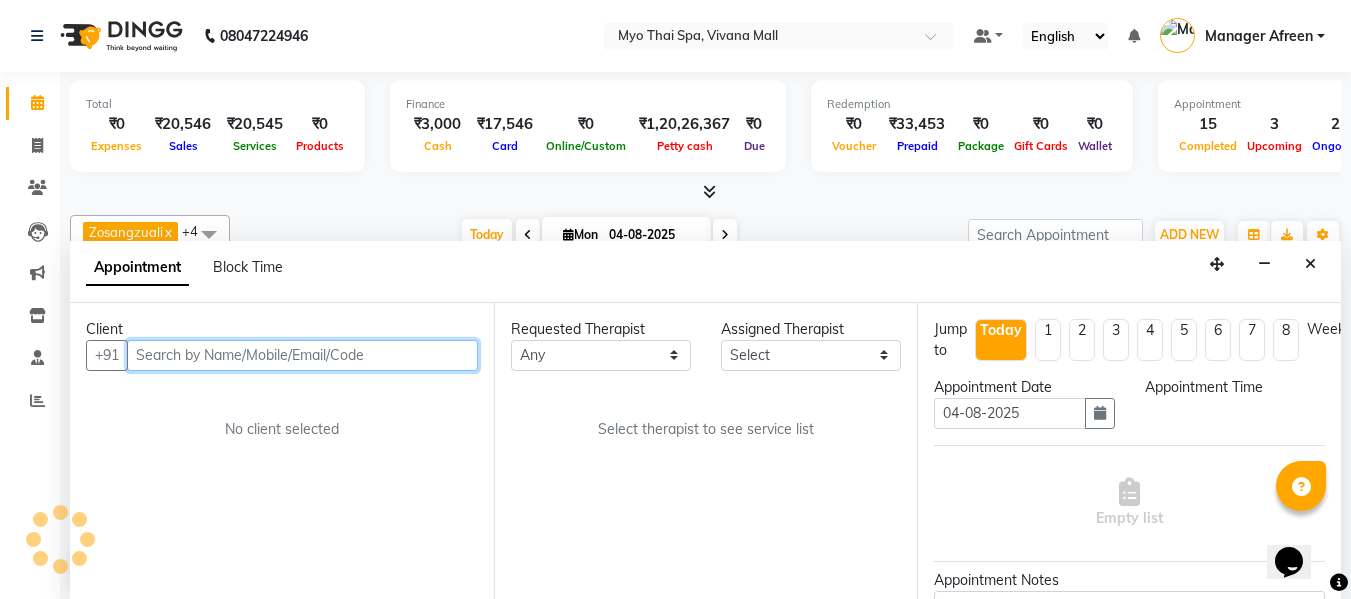 select on "35779" 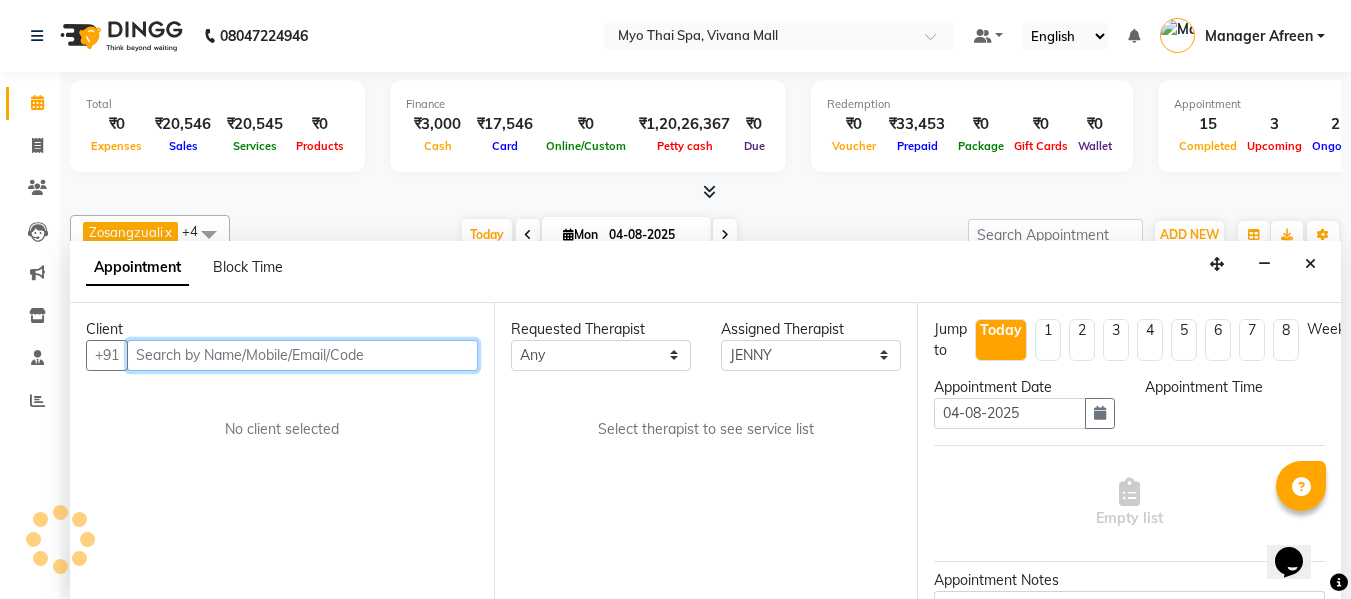 scroll, scrollTop: 1, scrollLeft: 0, axis: vertical 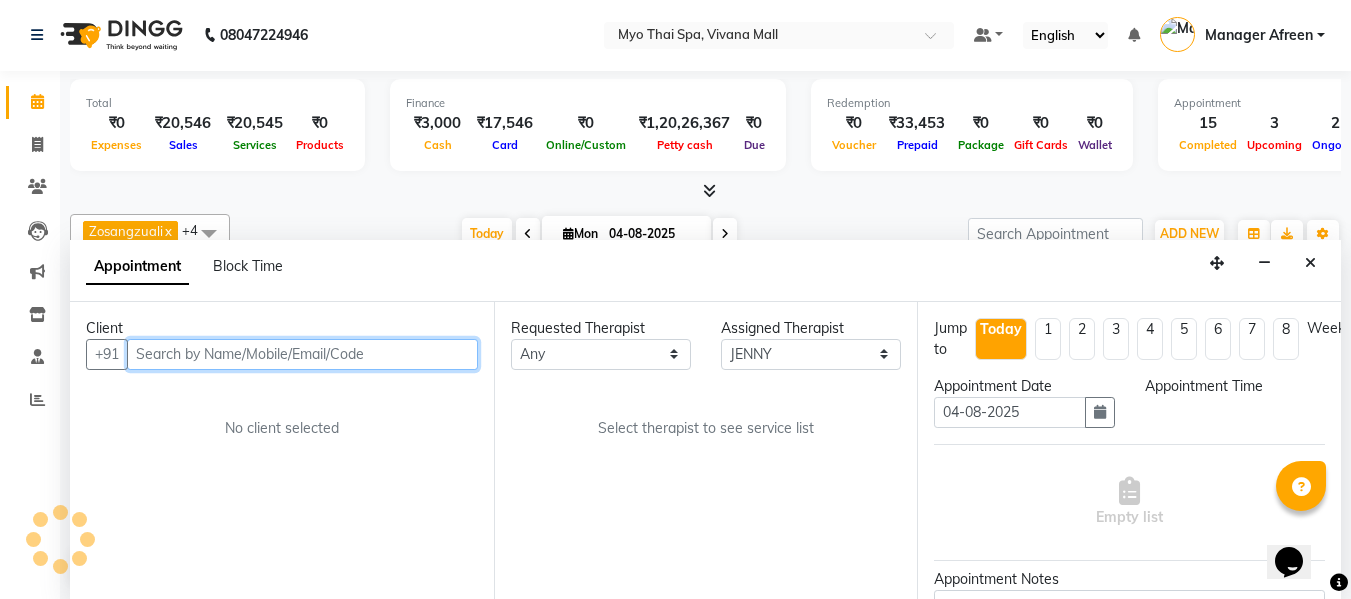 select on "1200" 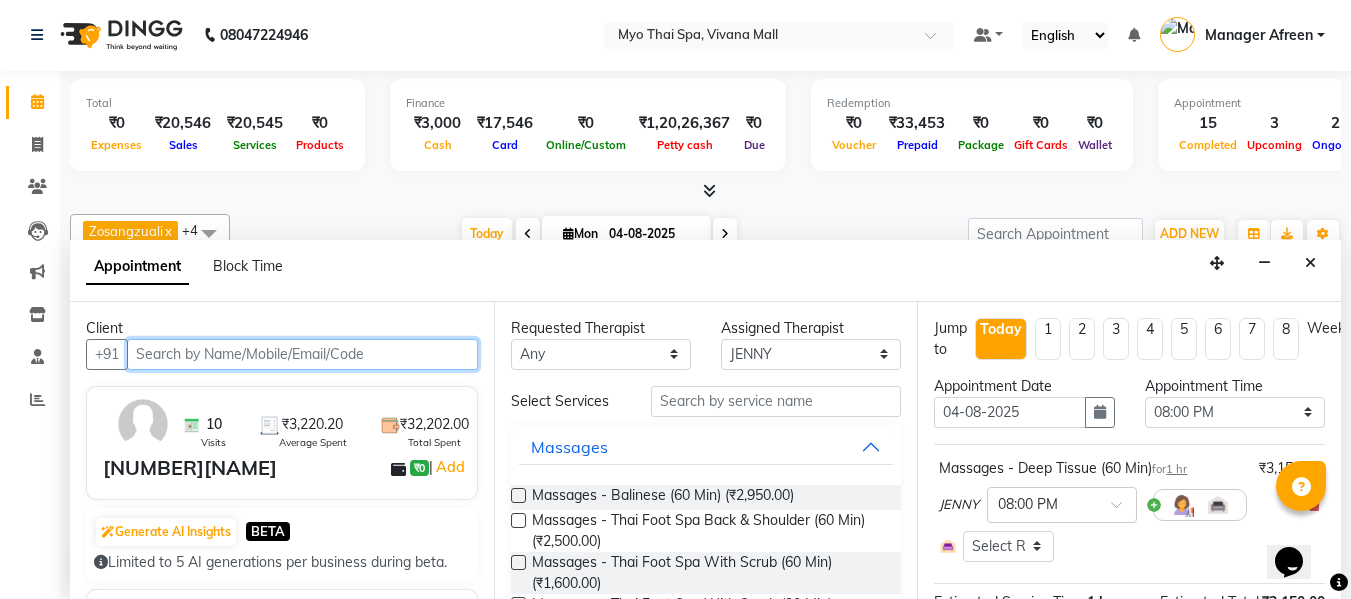 scroll, scrollTop: 217, scrollLeft: 0, axis: vertical 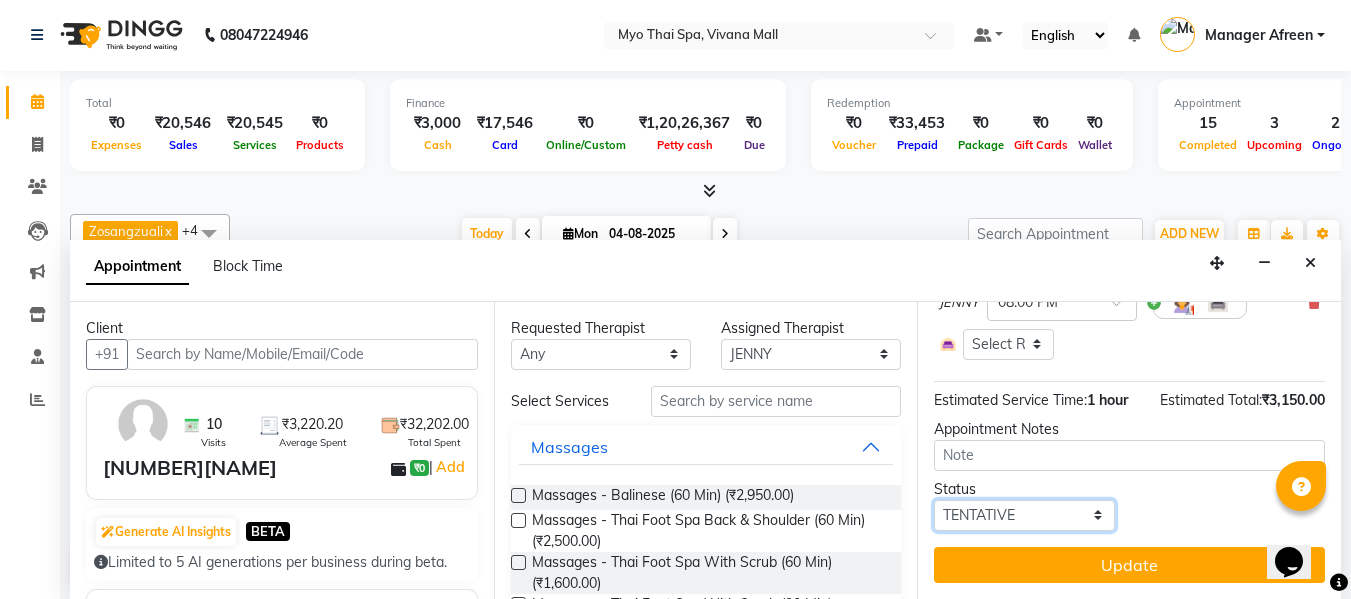 click on "Select TENTATIVE CONFIRM CHECK-IN UPCOMING" at bounding box center [1024, 515] 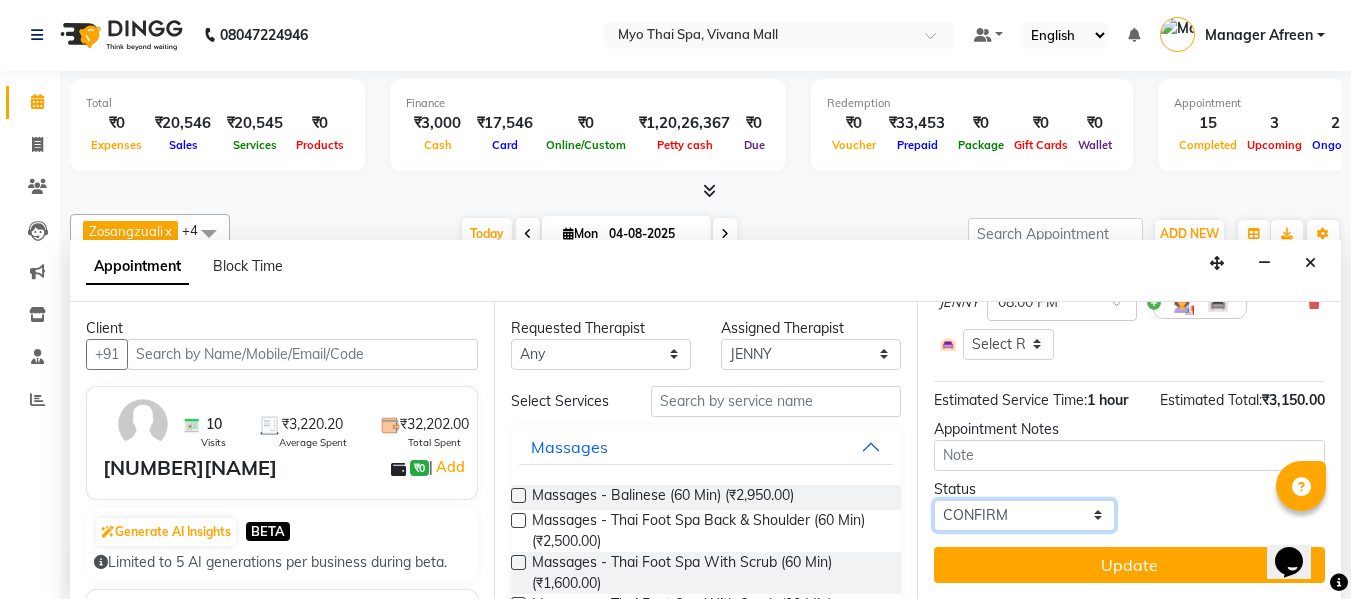 click on "Select TENTATIVE CONFIRM CHECK-IN UPCOMING" at bounding box center [1024, 515] 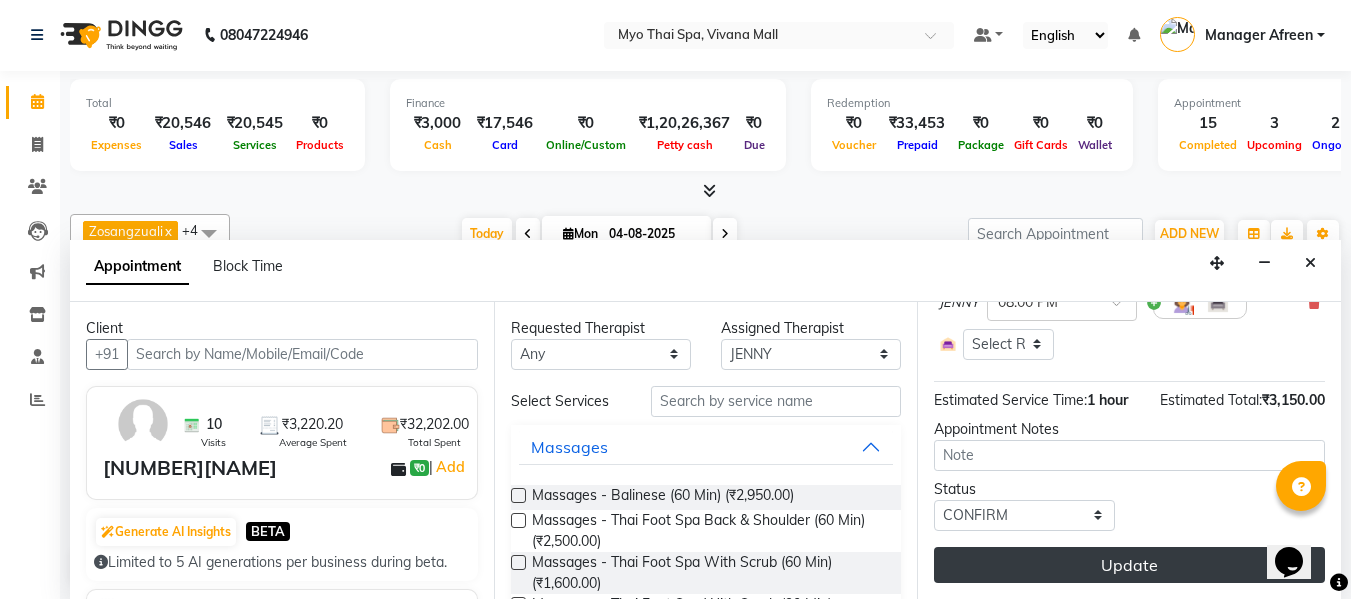 click on "Update" at bounding box center (1129, 565) 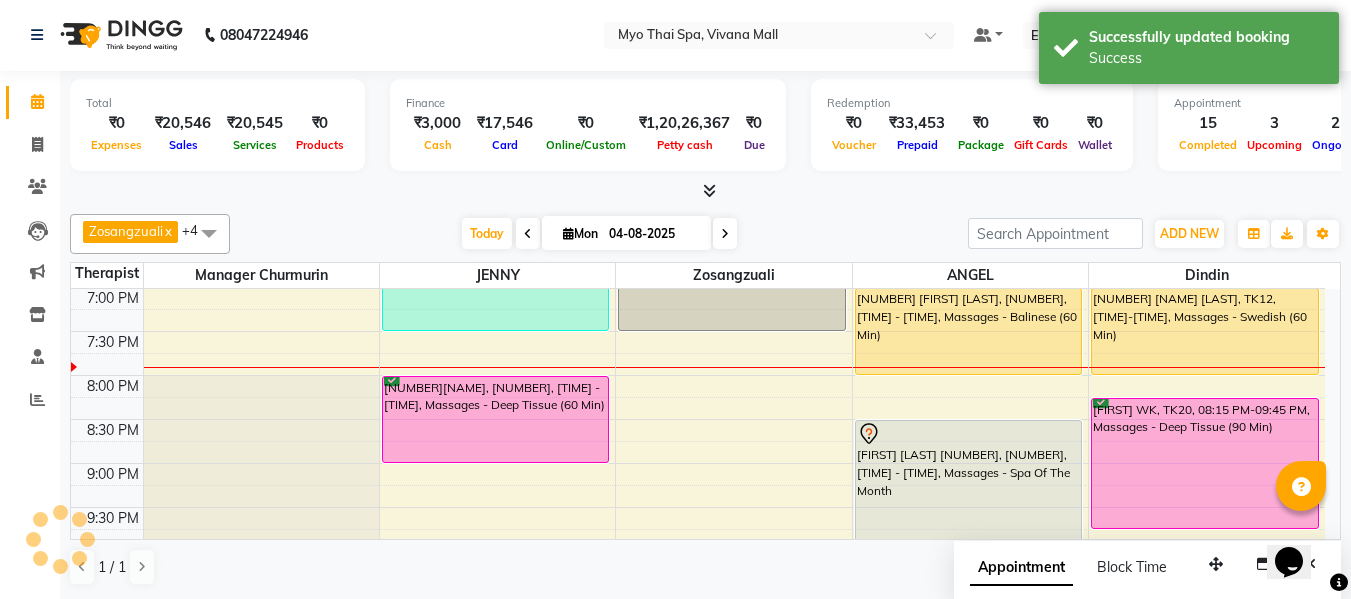 scroll, scrollTop: 0, scrollLeft: 0, axis: both 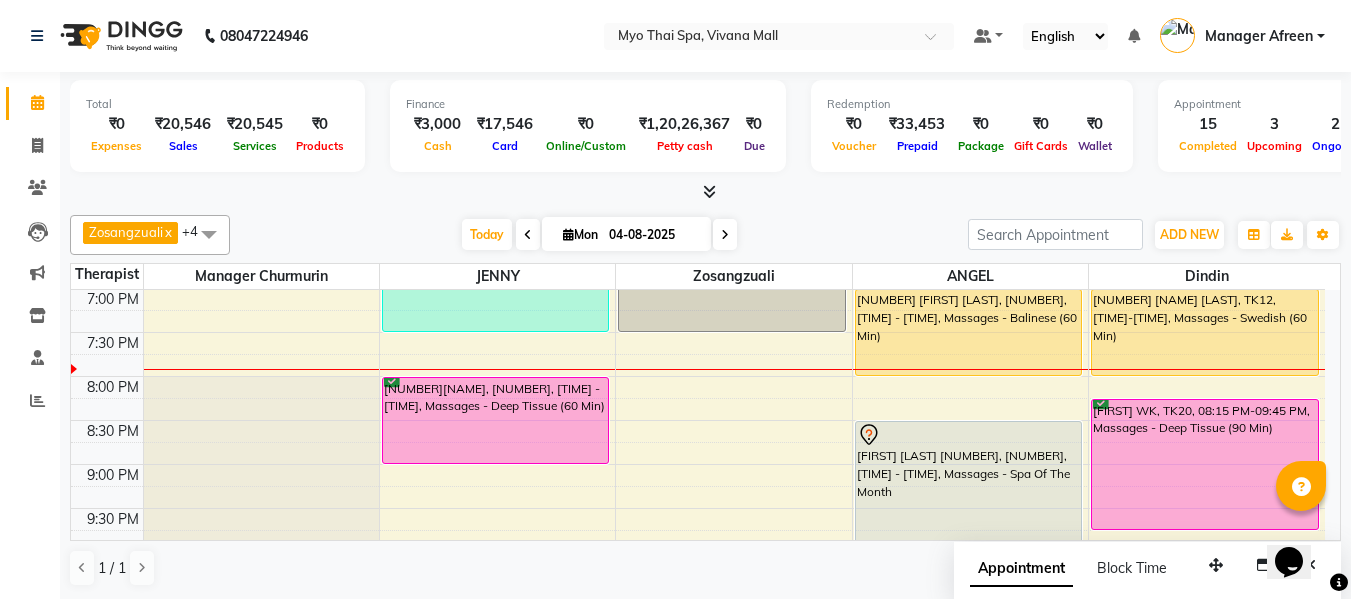 click at bounding box center [725, 235] 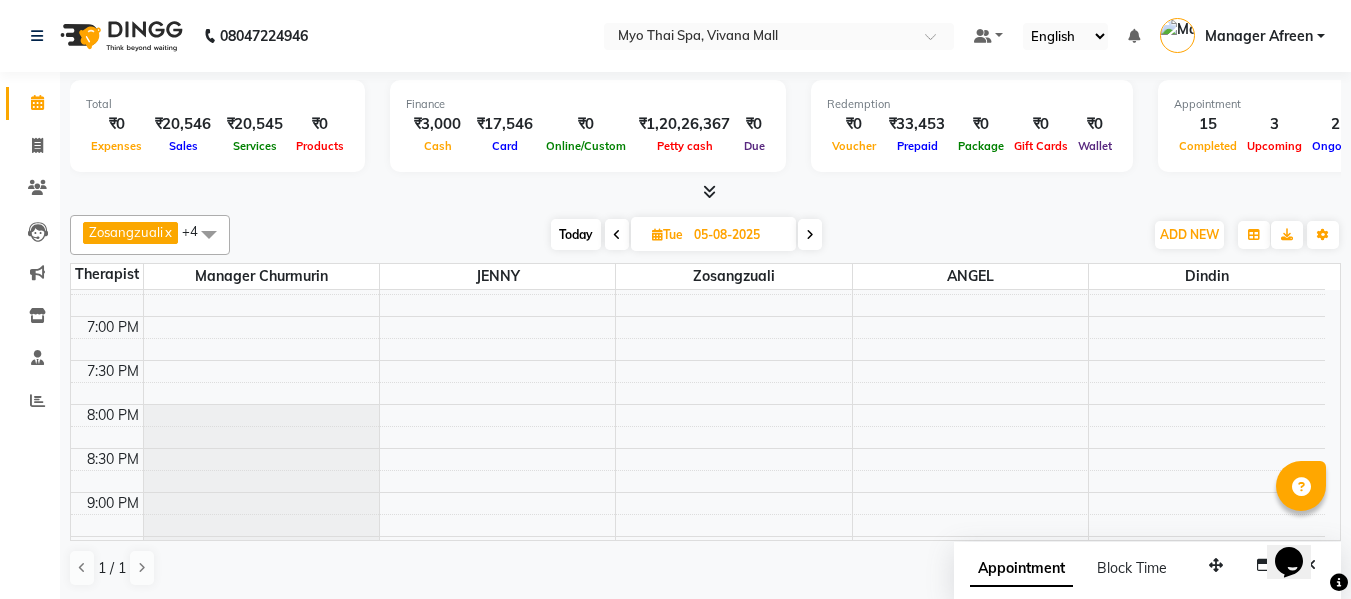 scroll, scrollTop: 969, scrollLeft: 0, axis: vertical 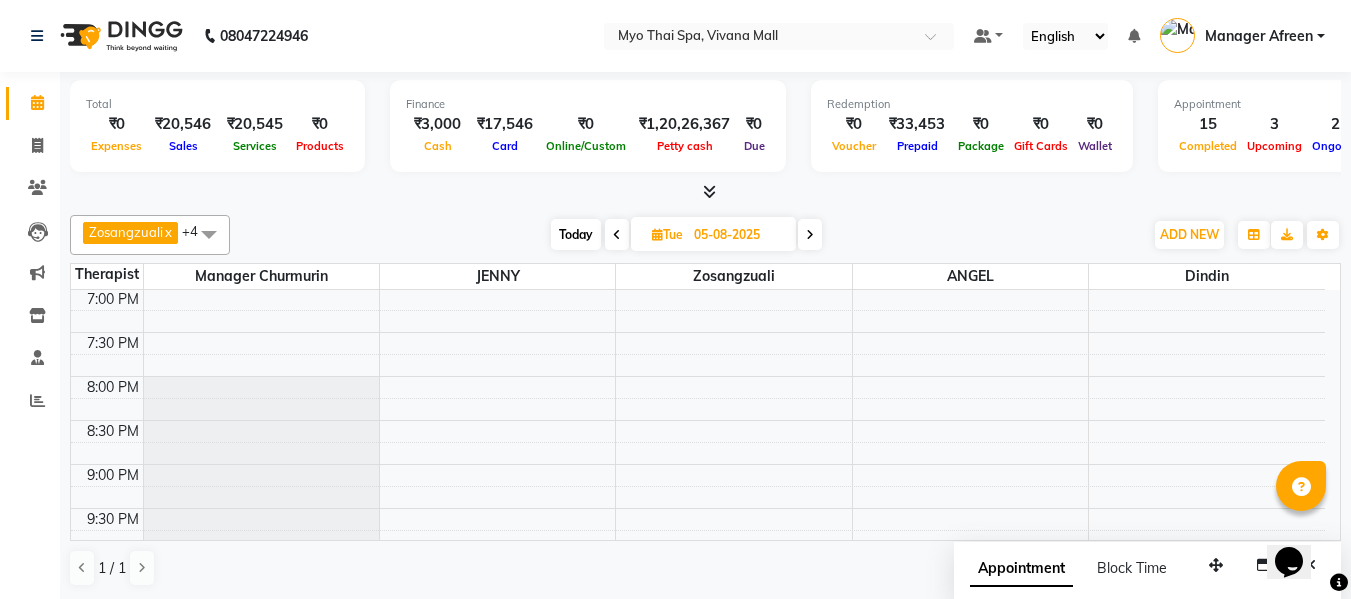 click on "Today" at bounding box center (576, 234) 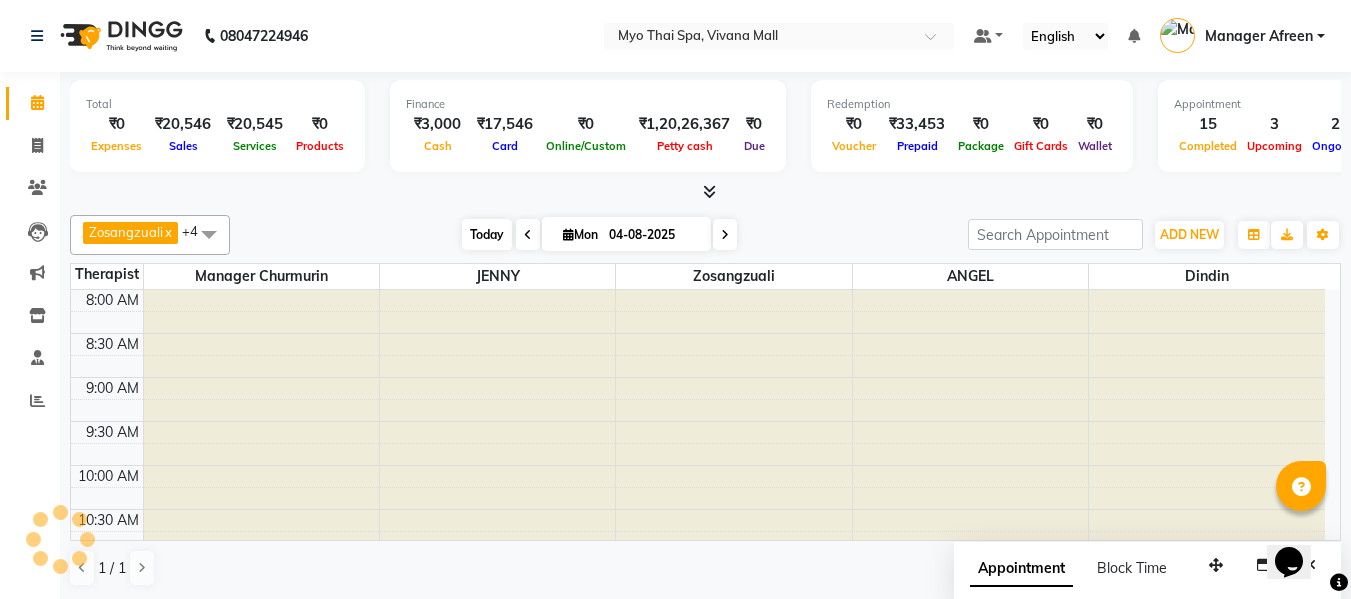 scroll, scrollTop: 969, scrollLeft: 0, axis: vertical 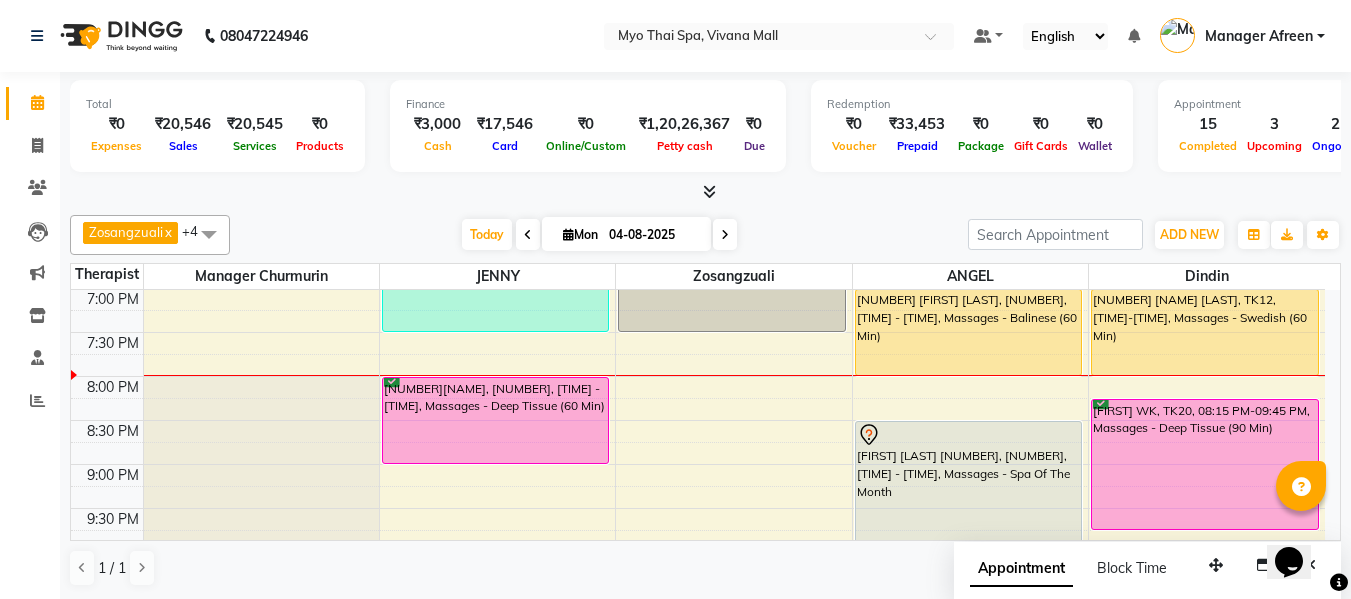 click at bounding box center [261, -679] 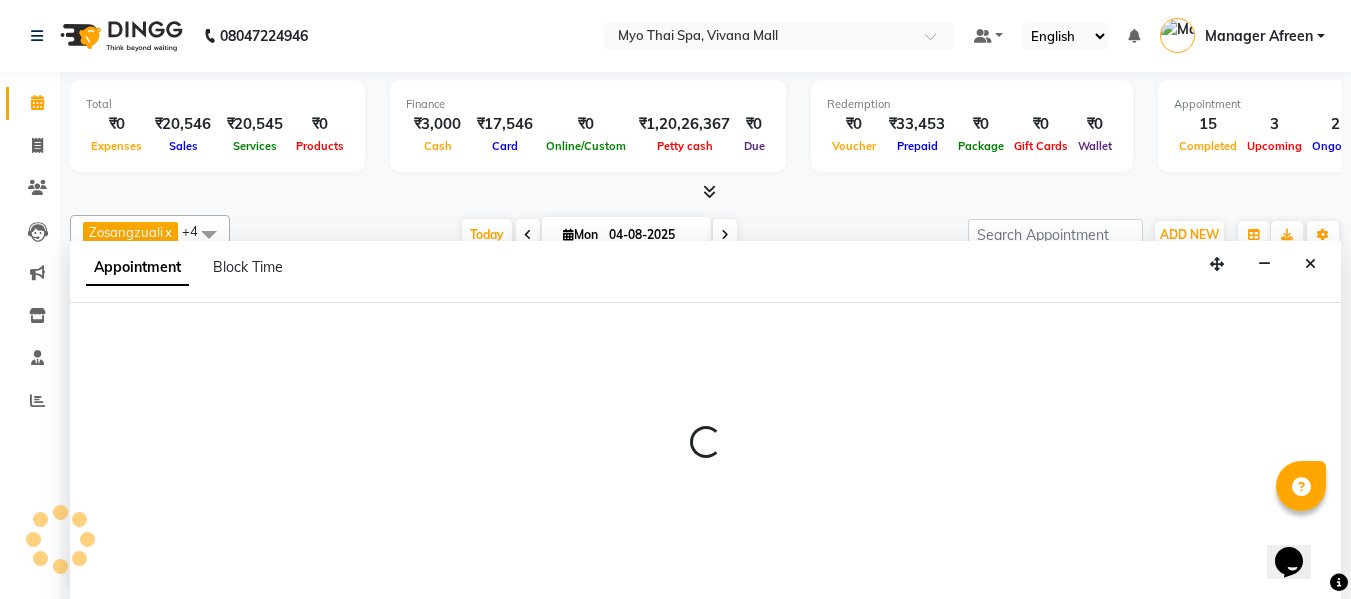 scroll, scrollTop: 1, scrollLeft: 0, axis: vertical 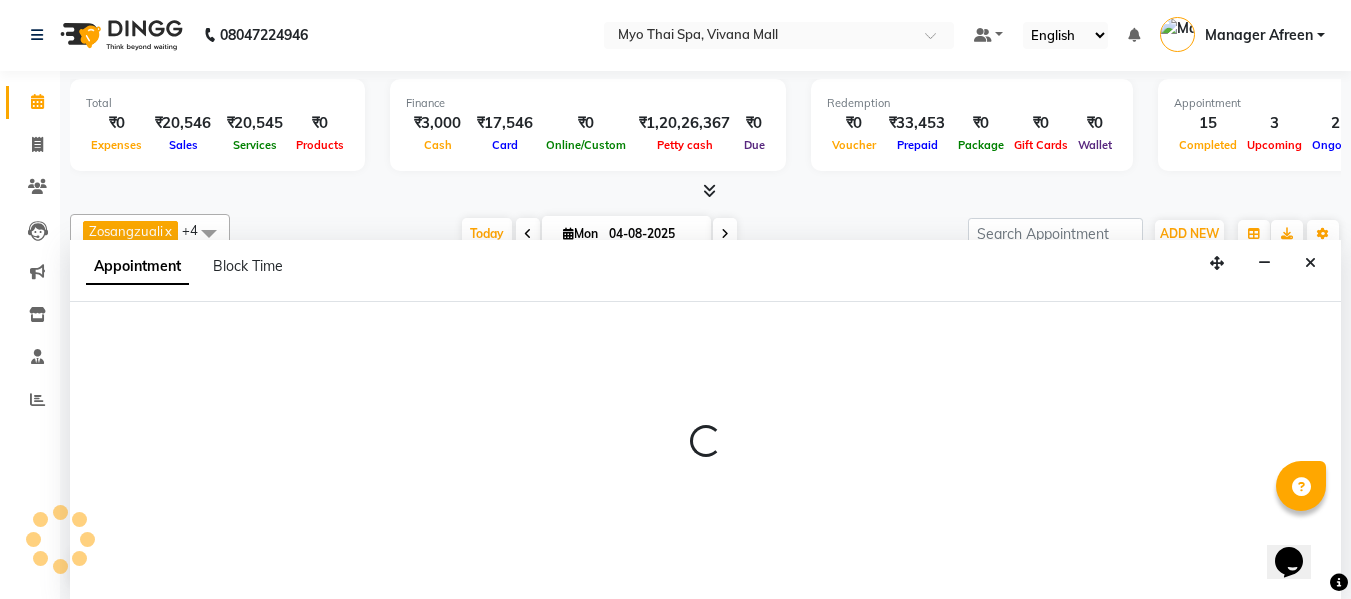 select on "20082" 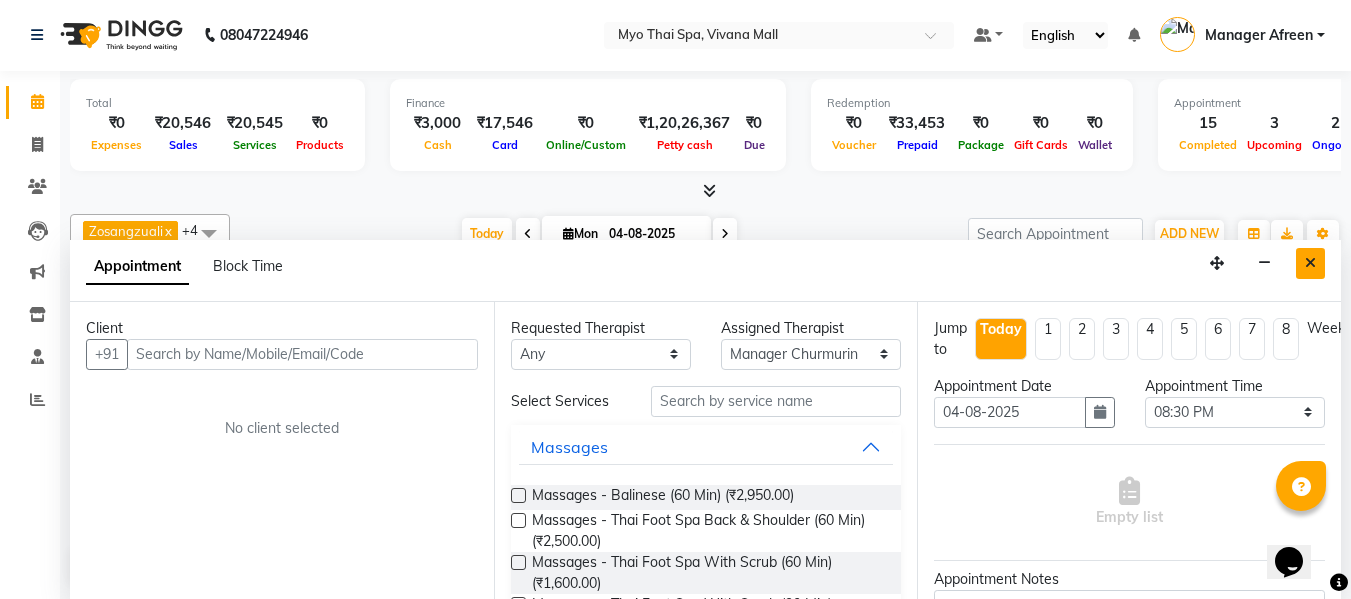 click at bounding box center [1310, 263] 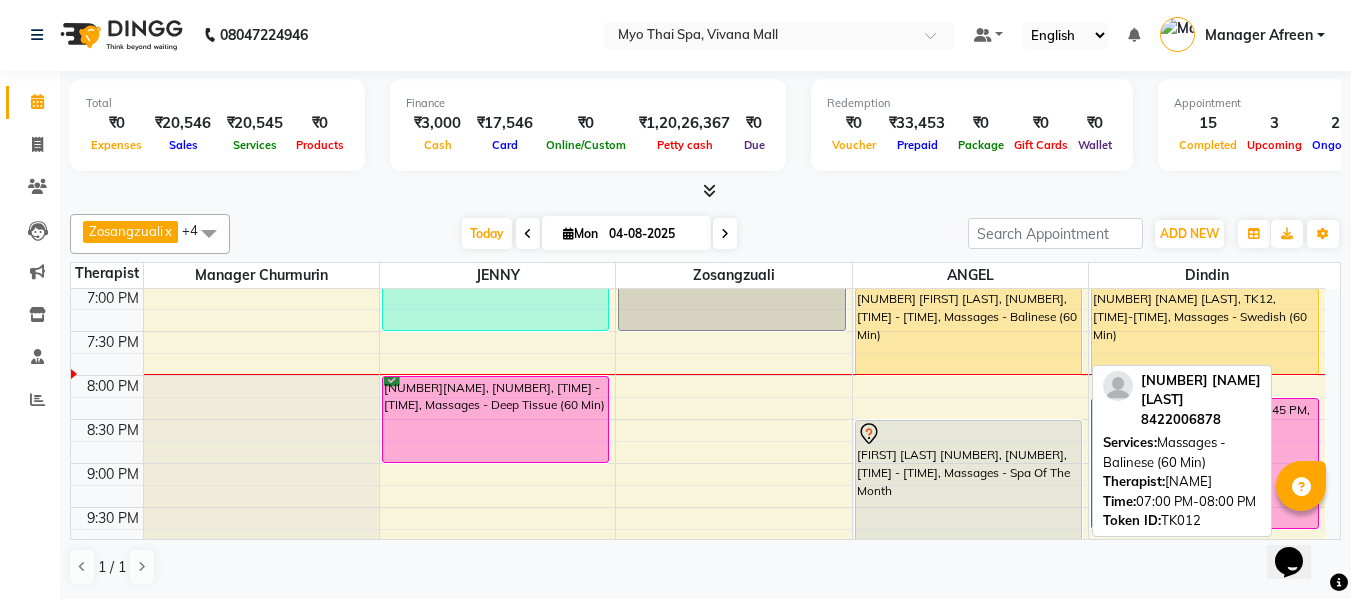 click on "[NUMBER] [FIRST] [LAST], [NUMBER], [TIME] - [TIME], Massages - Balinese (60 Min)" at bounding box center [969, 331] 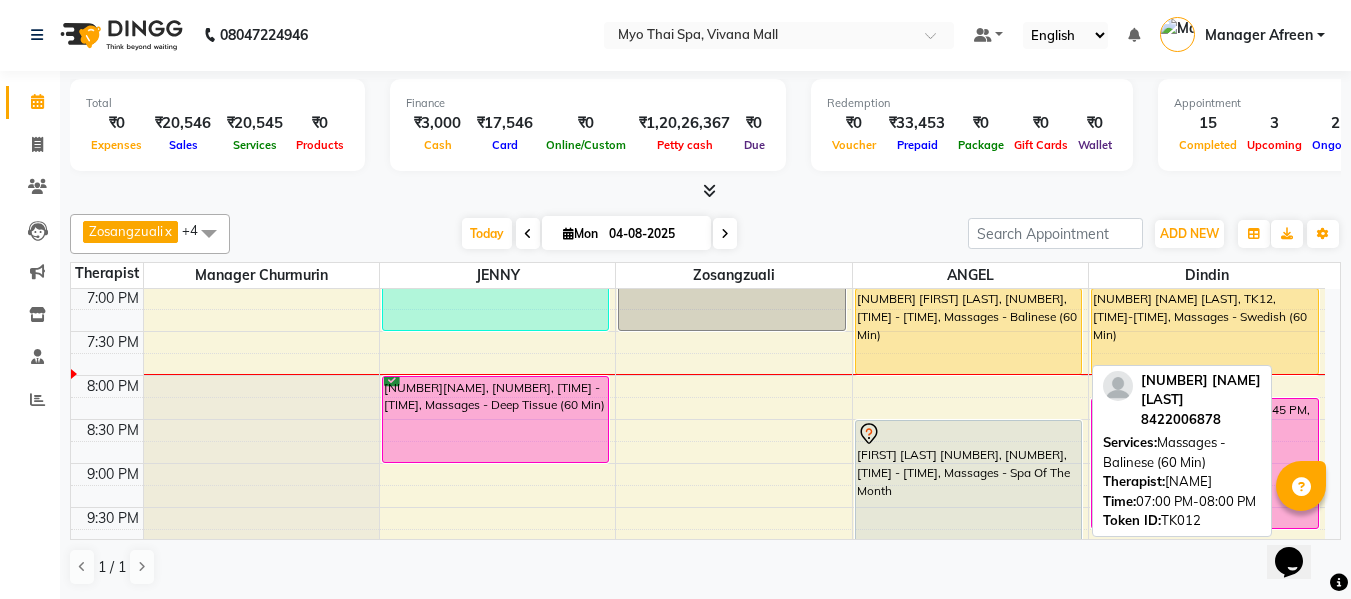 click on "[NUMBER] [FIRST] [LAST], [NUMBER], [TIME] - [TIME], Massages - Balinese (60 Min)" at bounding box center (969, 331) 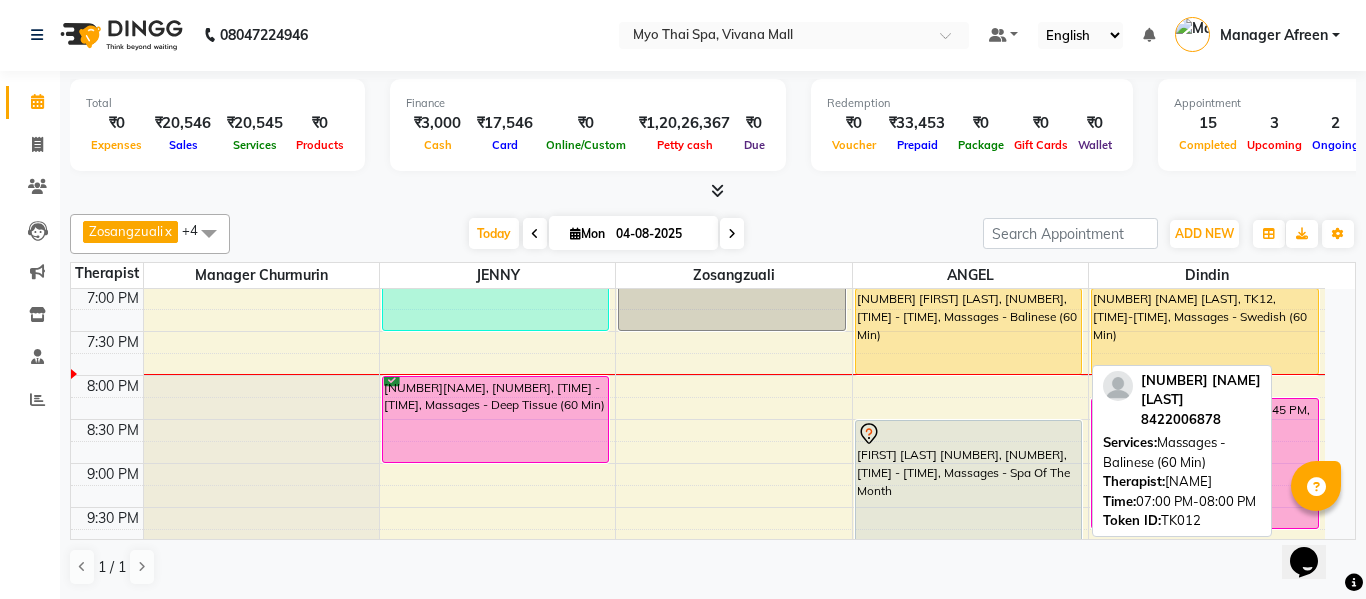 select on "1" 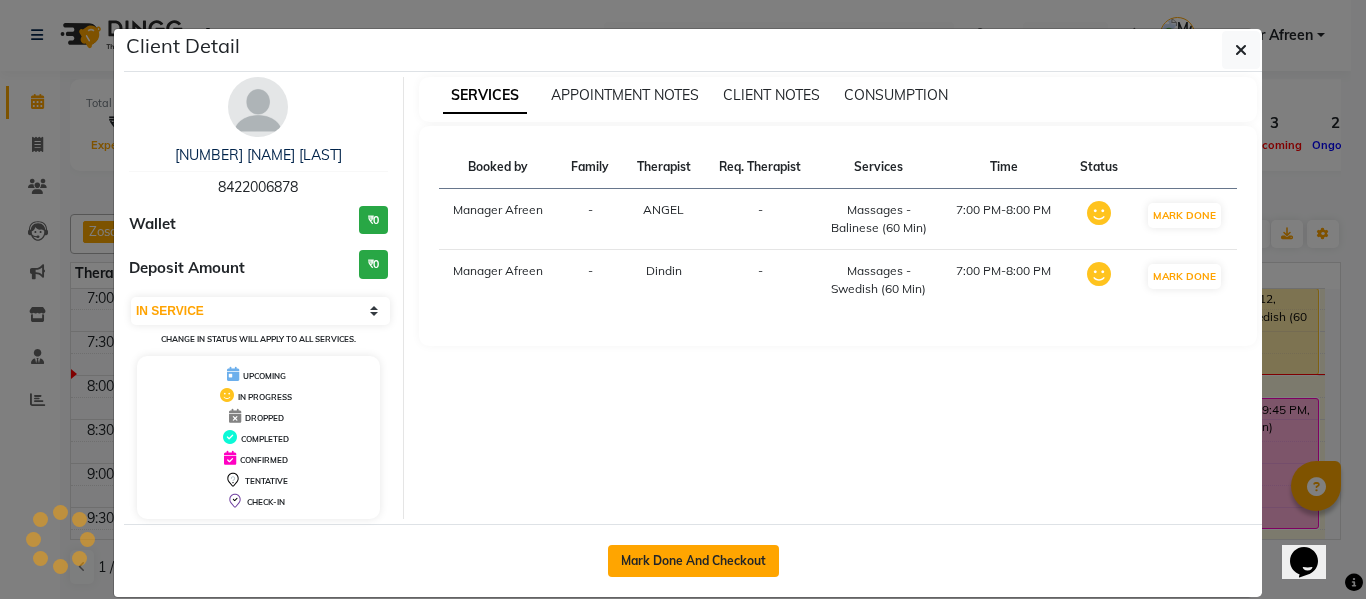 click on "Mark Done And Checkout" 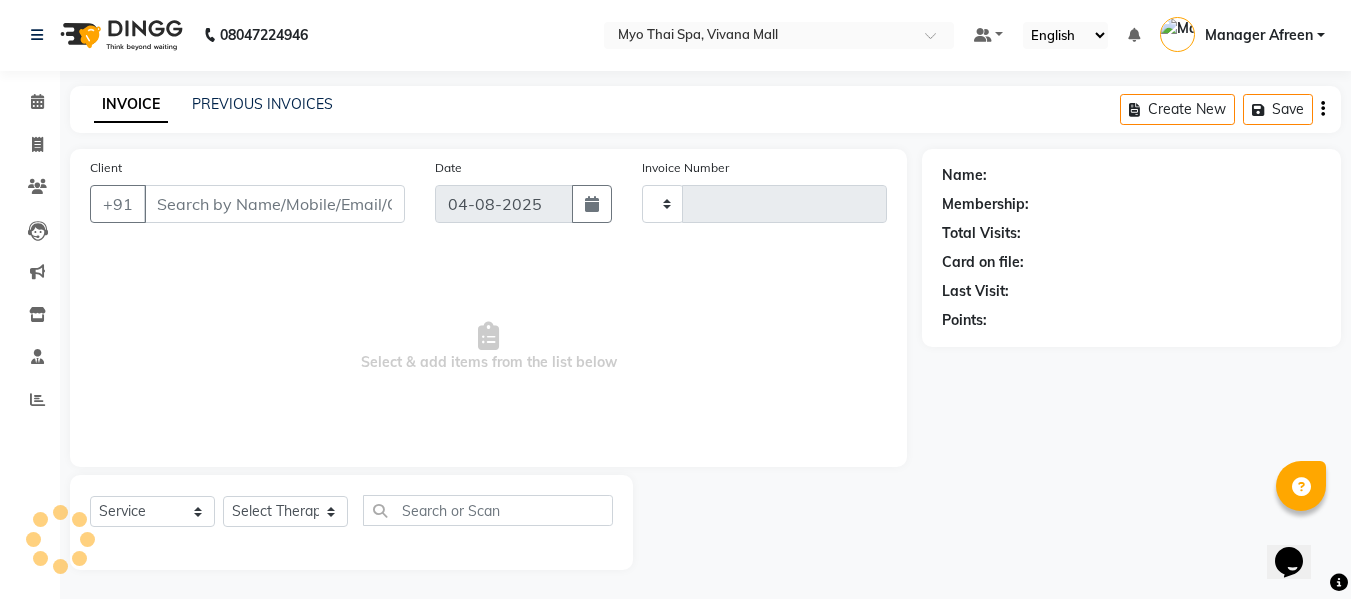 type on "2961" 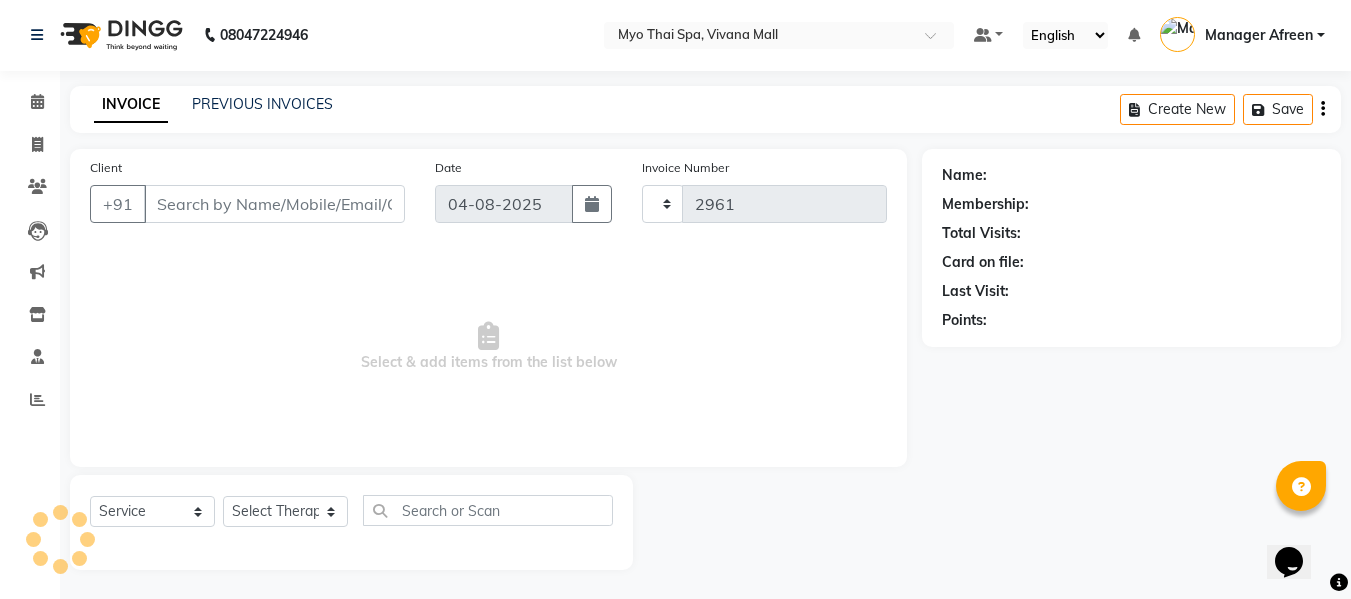 select on "[NUMBER]" 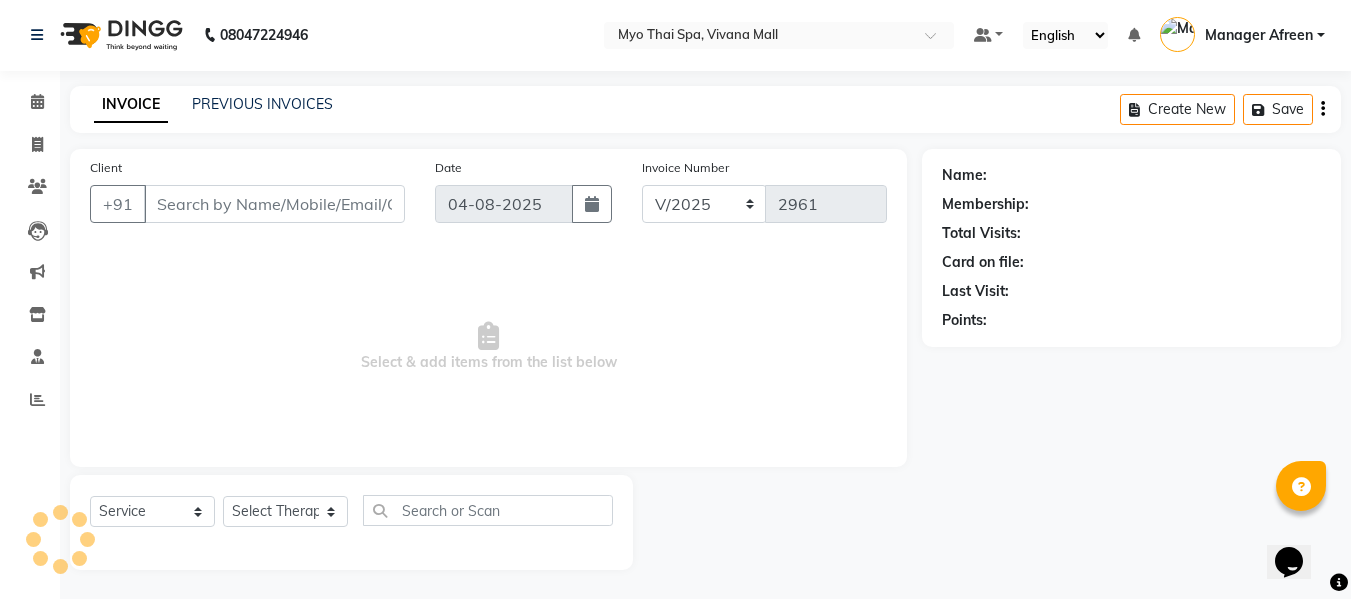 type on "8422006878" 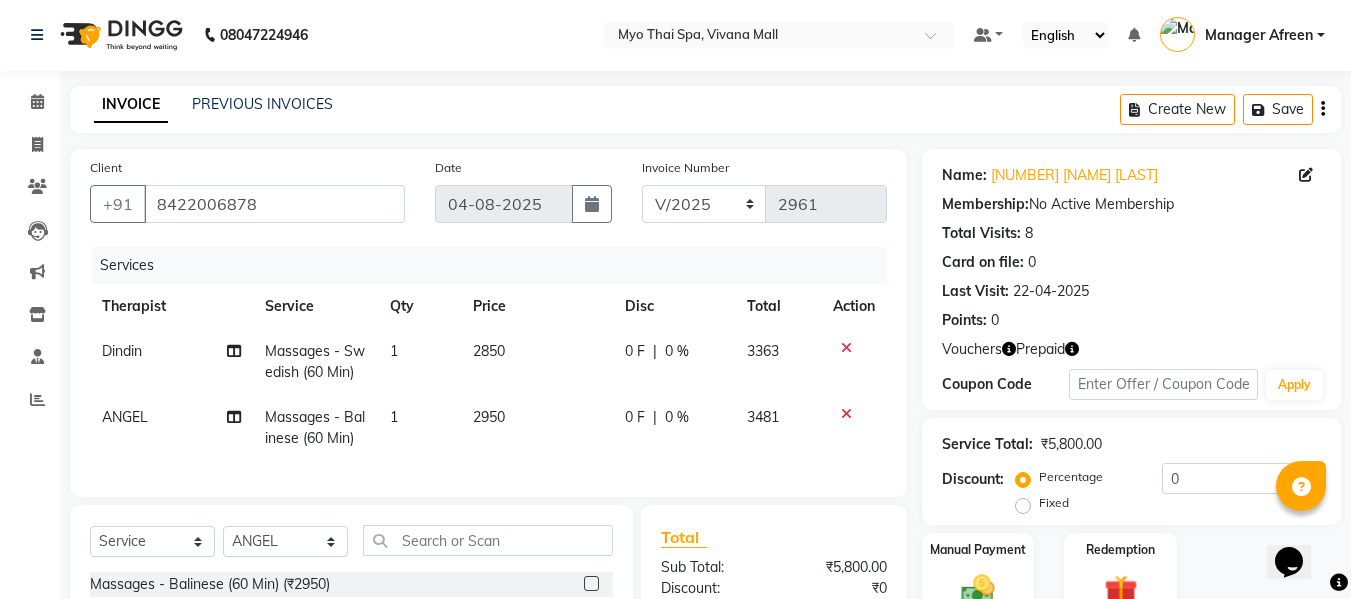 click on "Massages - Swedish (60 Min)" 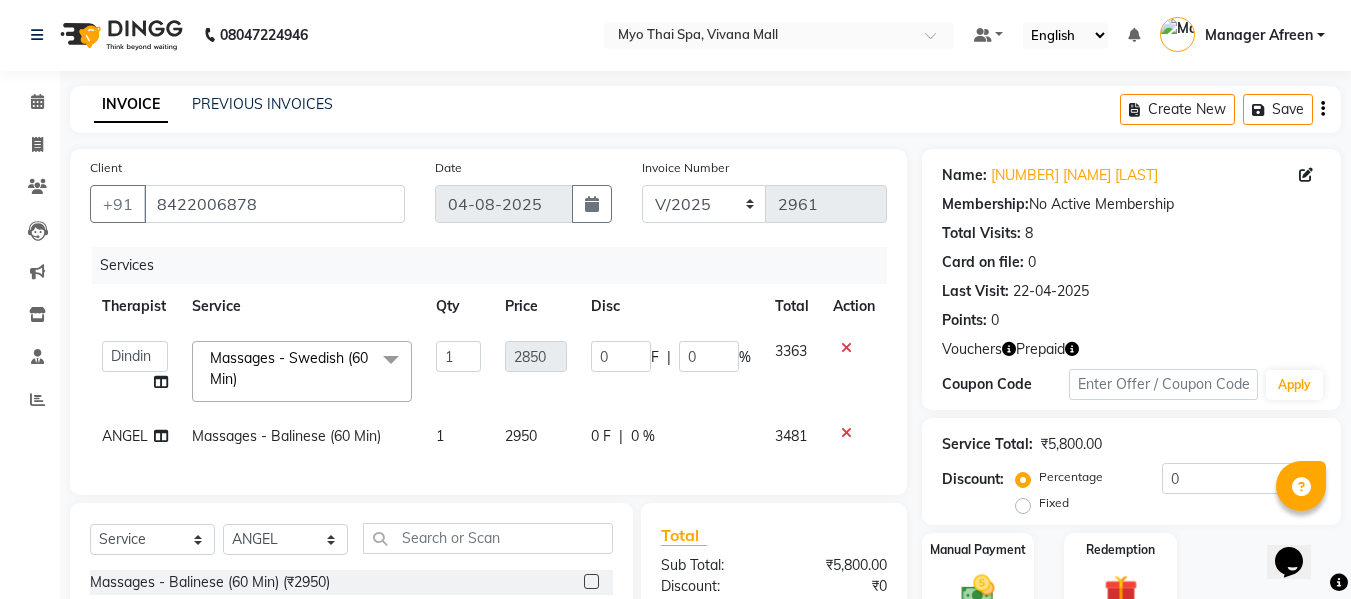 click 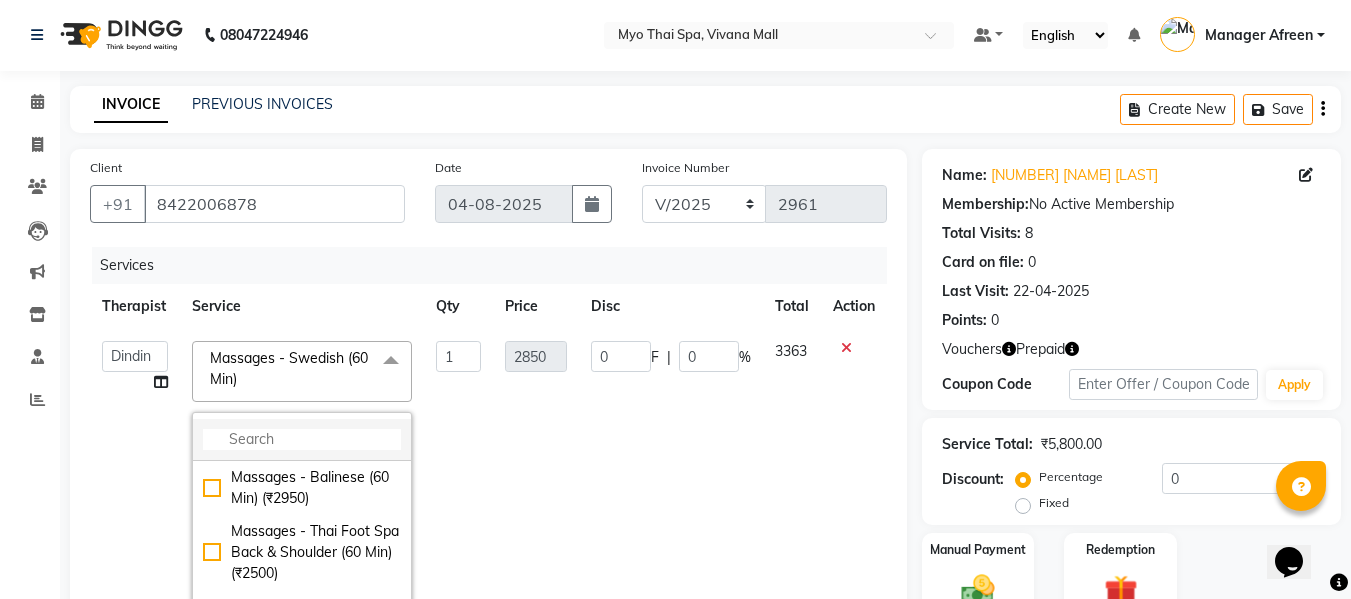 click 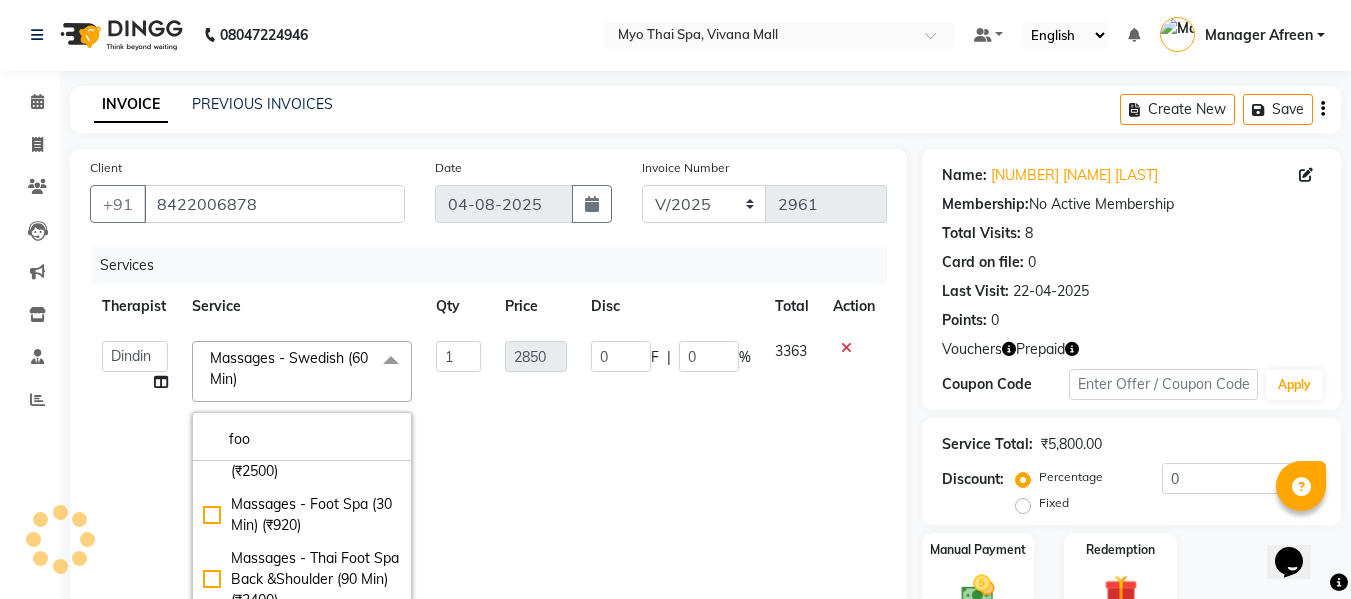 scroll, scrollTop: 200, scrollLeft: 0, axis: vertical 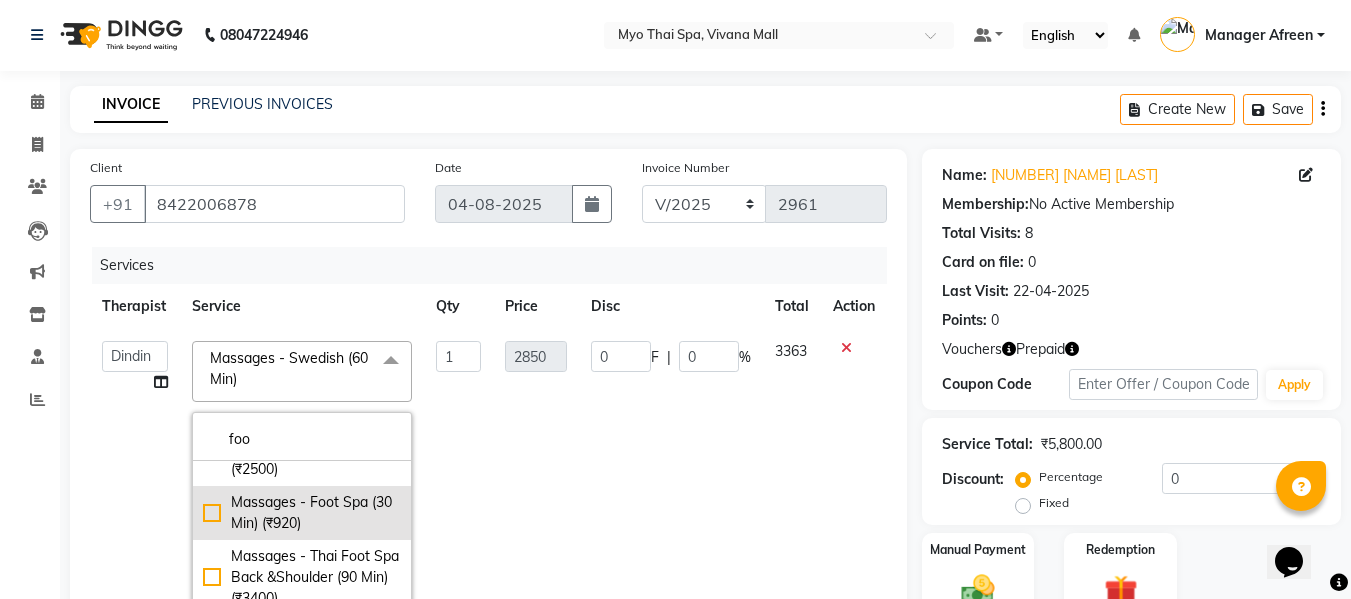 type on "foo" 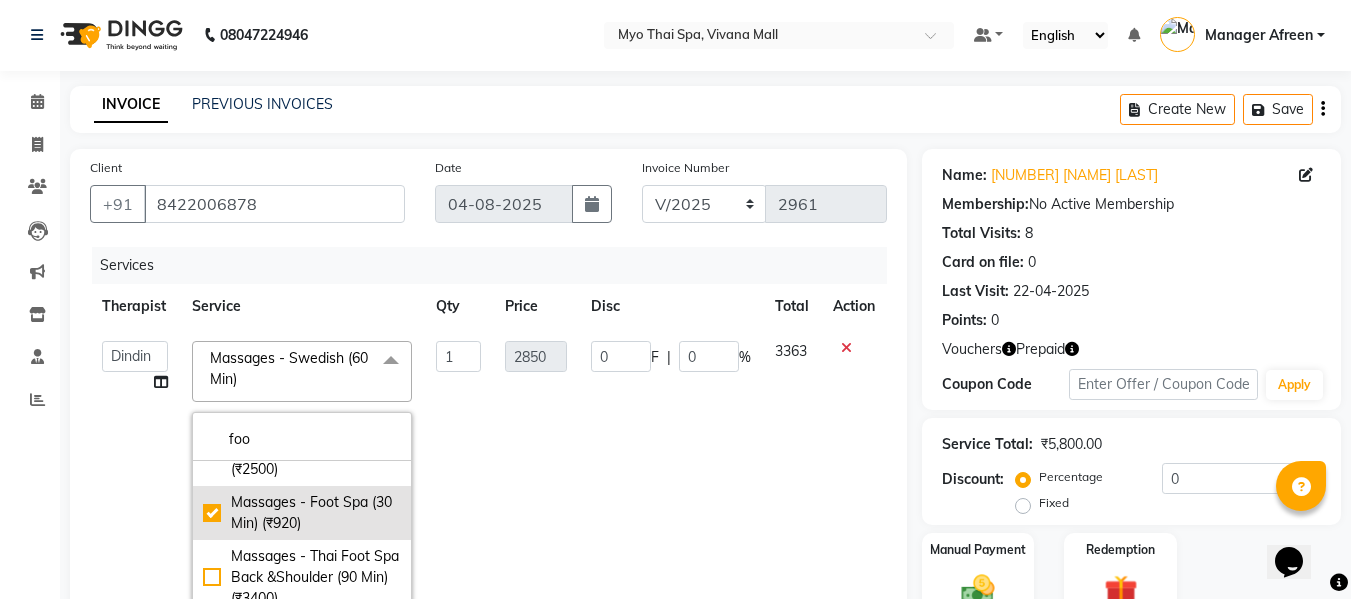 checkbox on "true" 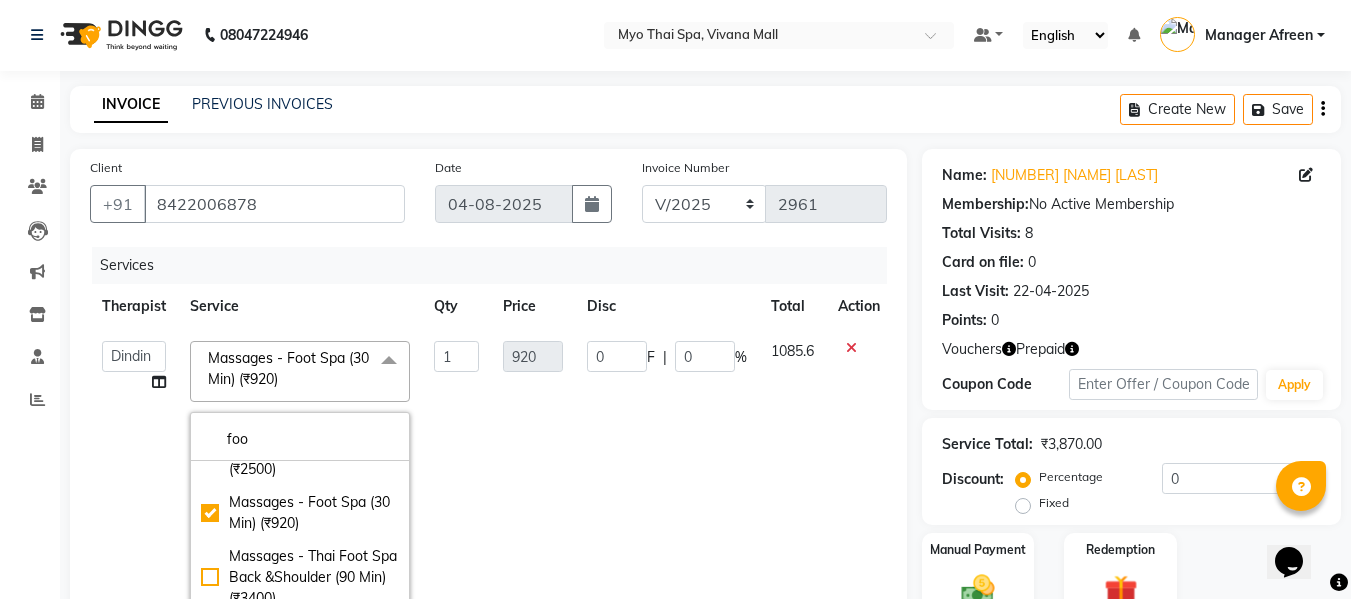 click on "1" 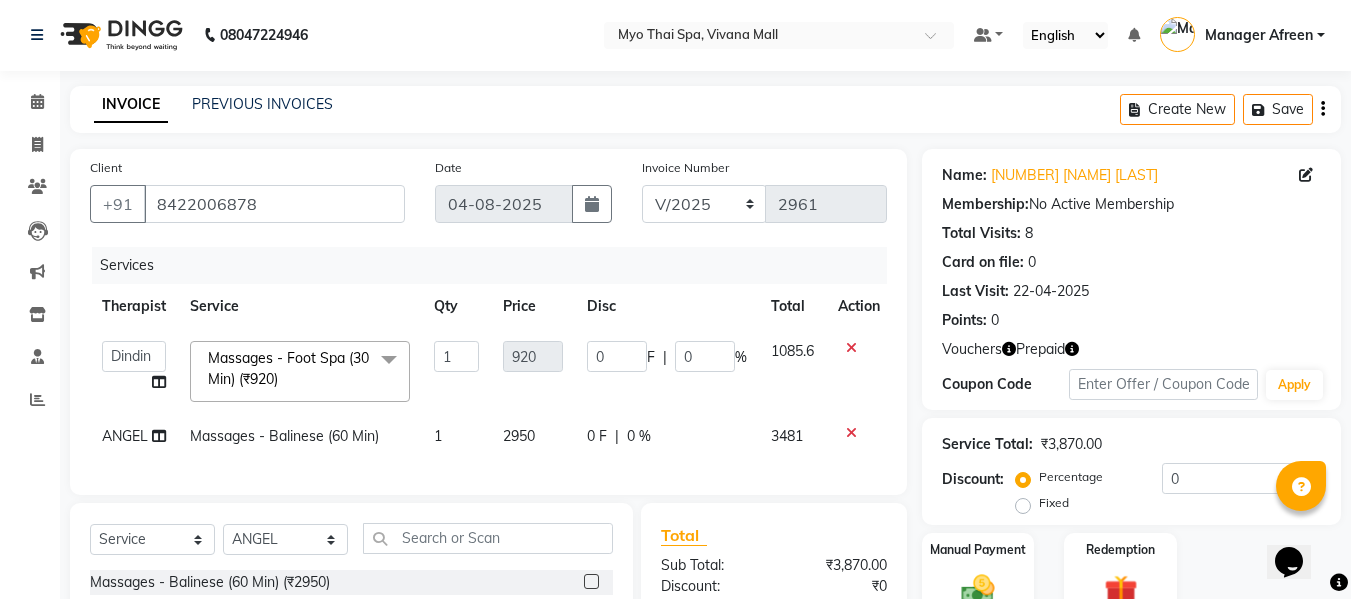 click on "Massages - Balinese (60 Min)" 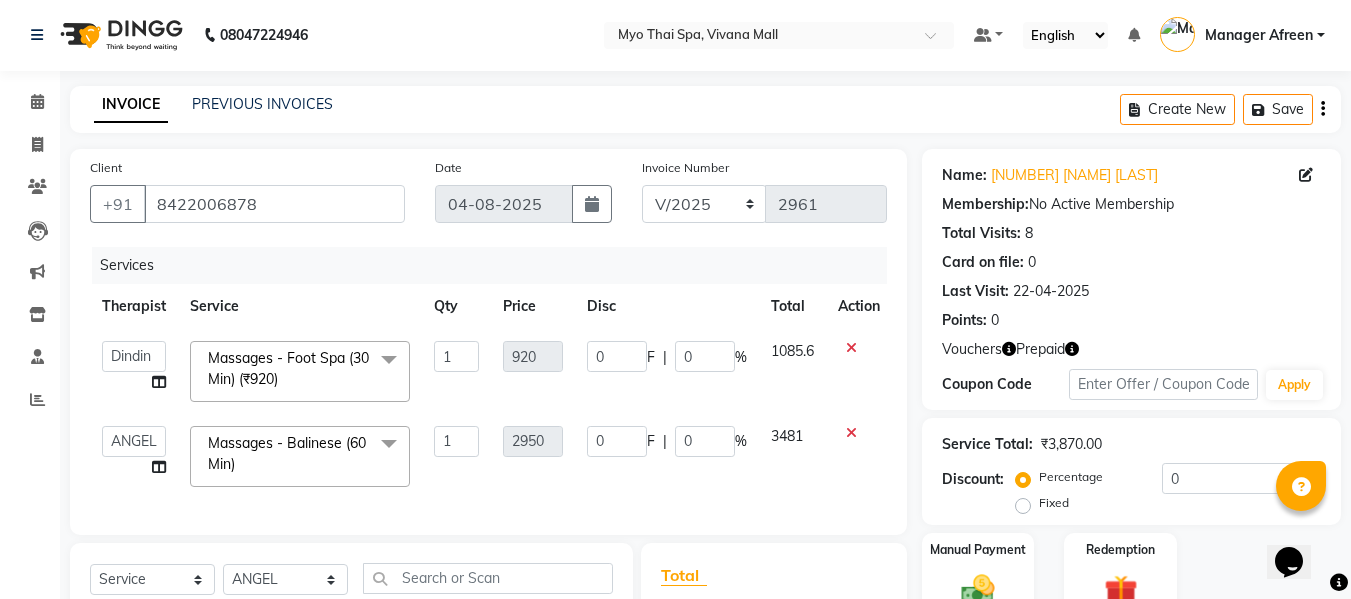 click 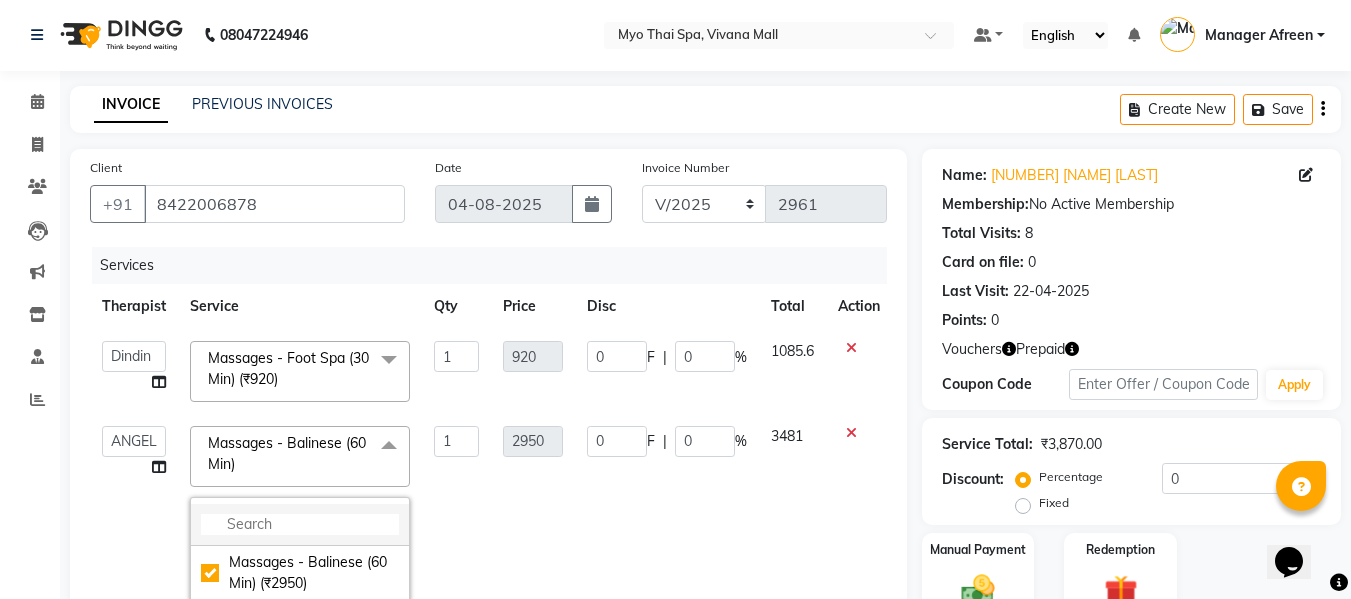 click 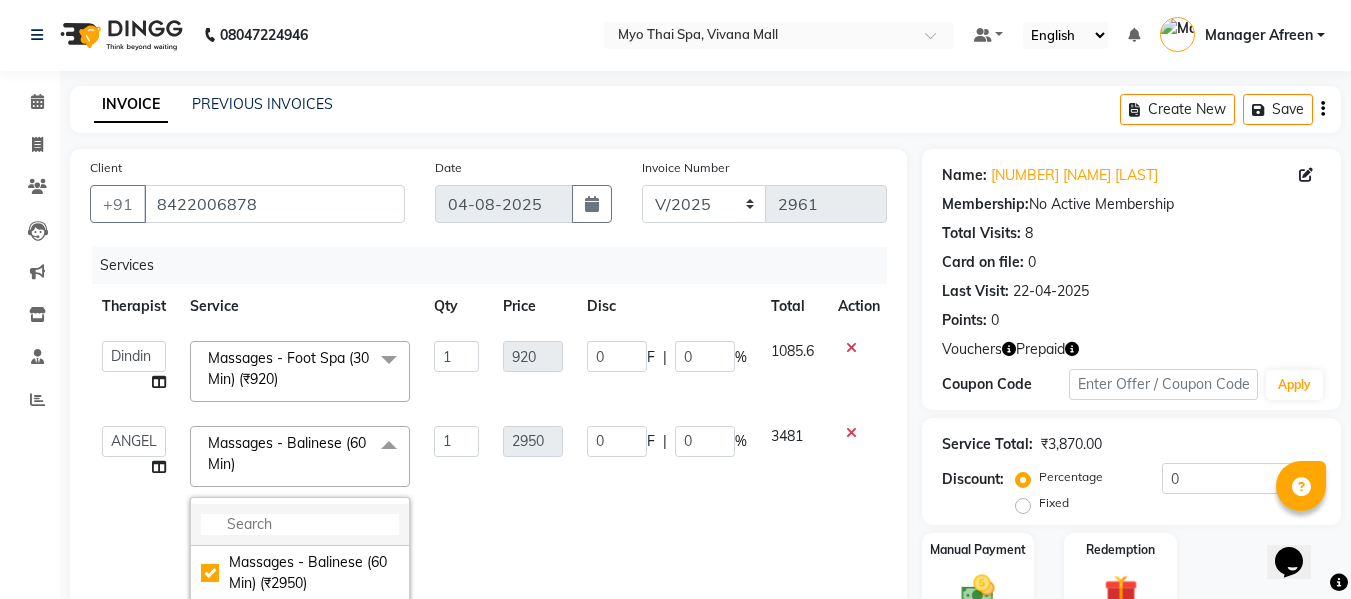 click 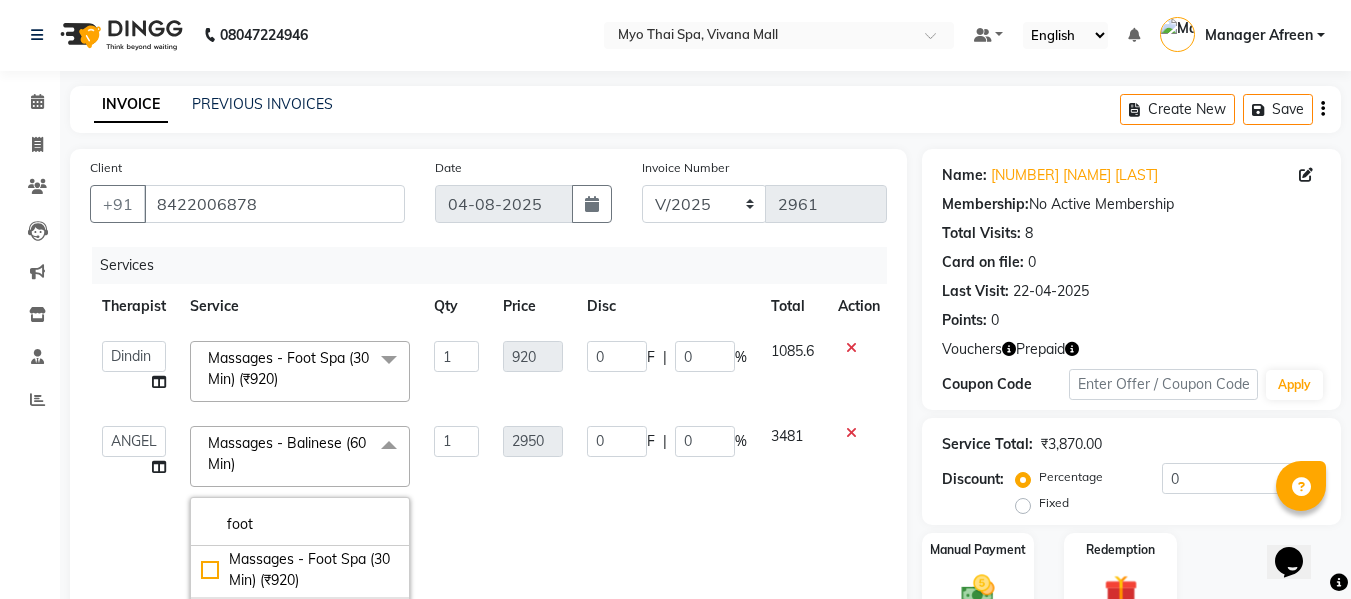scroll, scrollTop: 200, scrollLeft: 0, axis: vertical 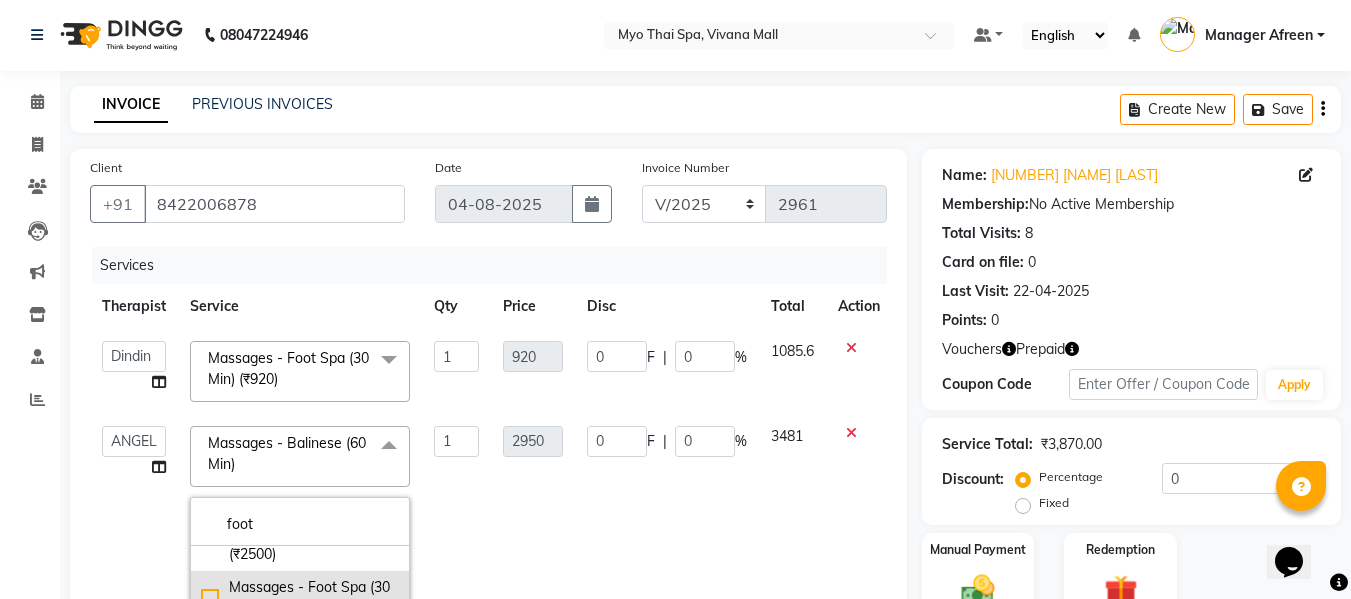 type on "foot" 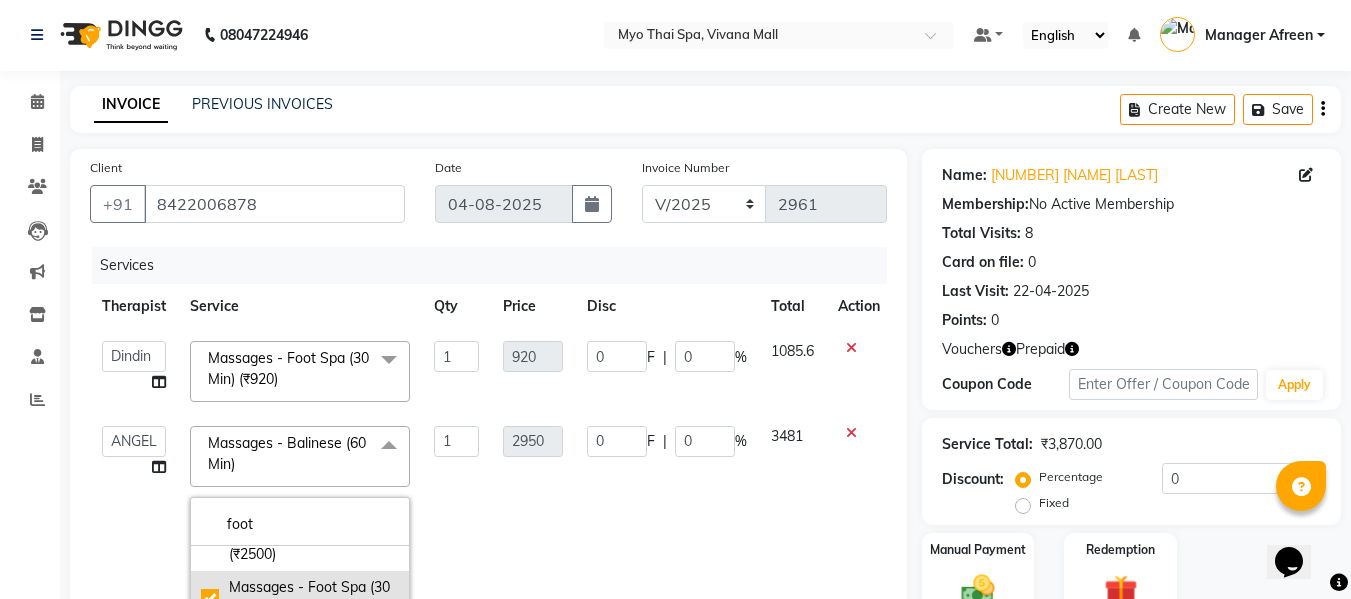checkbox on "true" 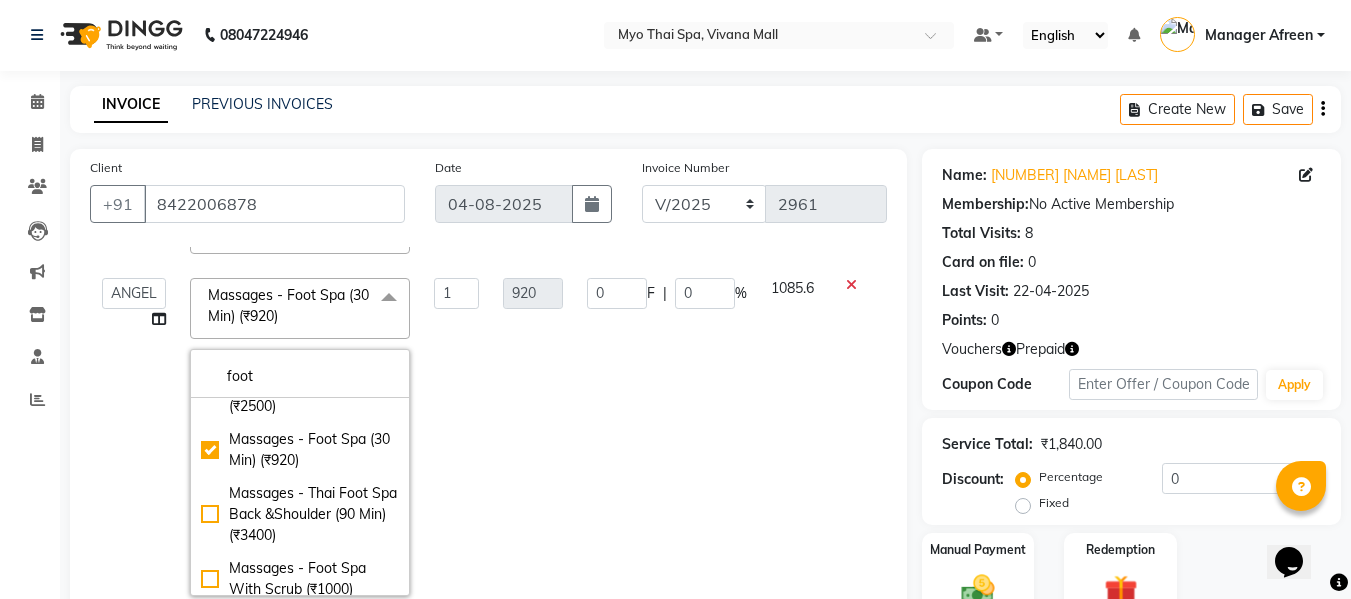 scroll, scrollTop: 200, scrollLeft: 0, axis: vertical 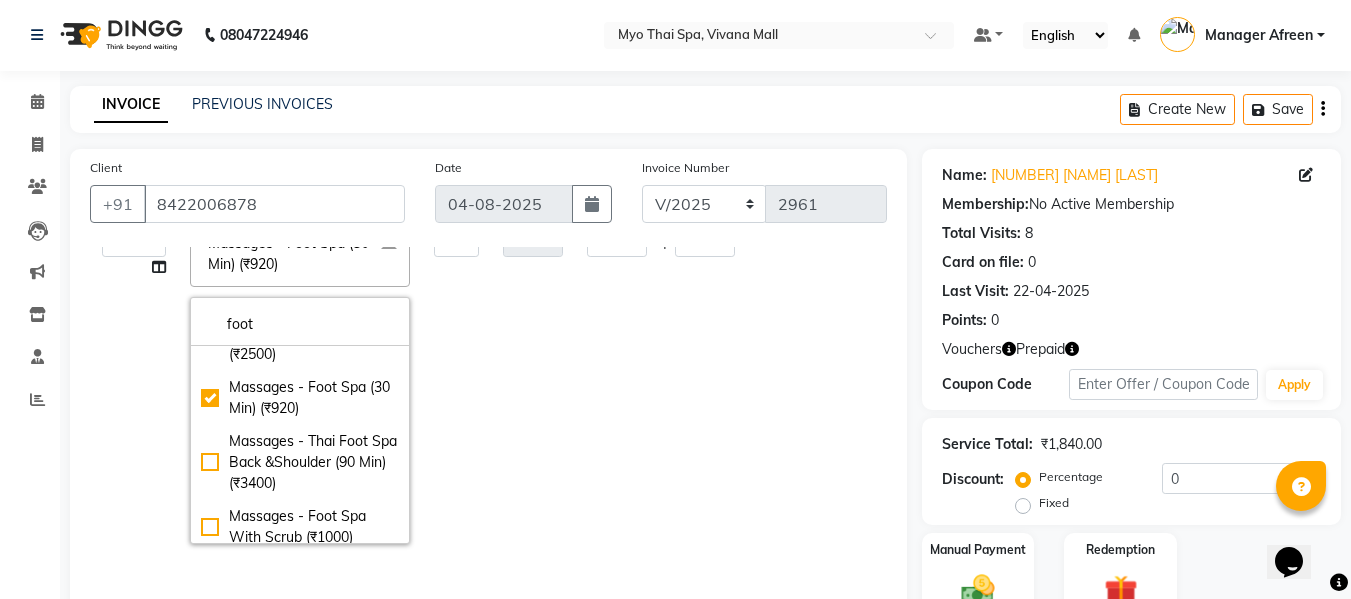 click on "0 F | 0 %" 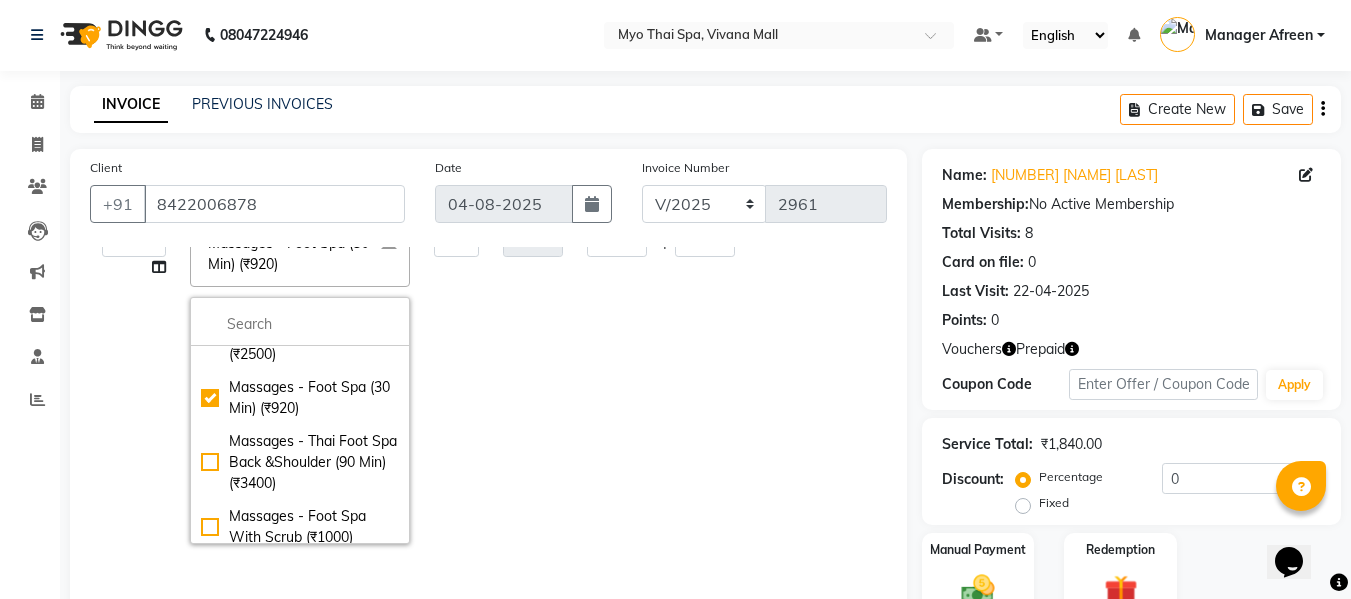 scroll, scrollTop: 0, scrollLeft: 0, axis: both 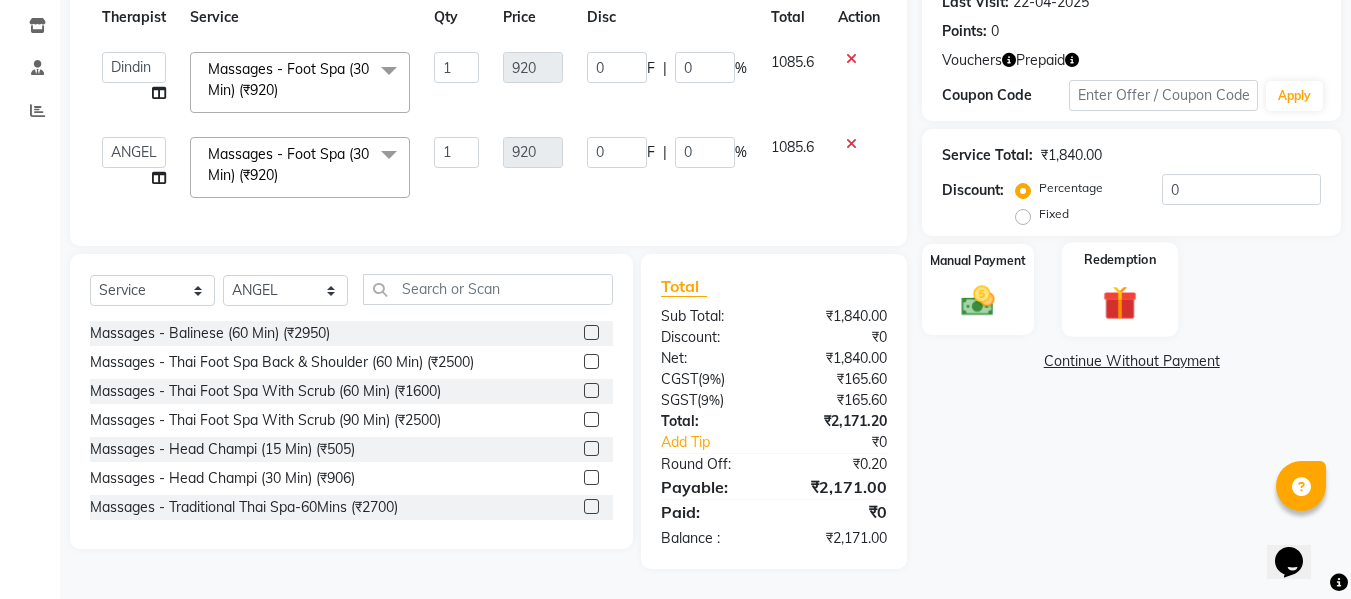 click 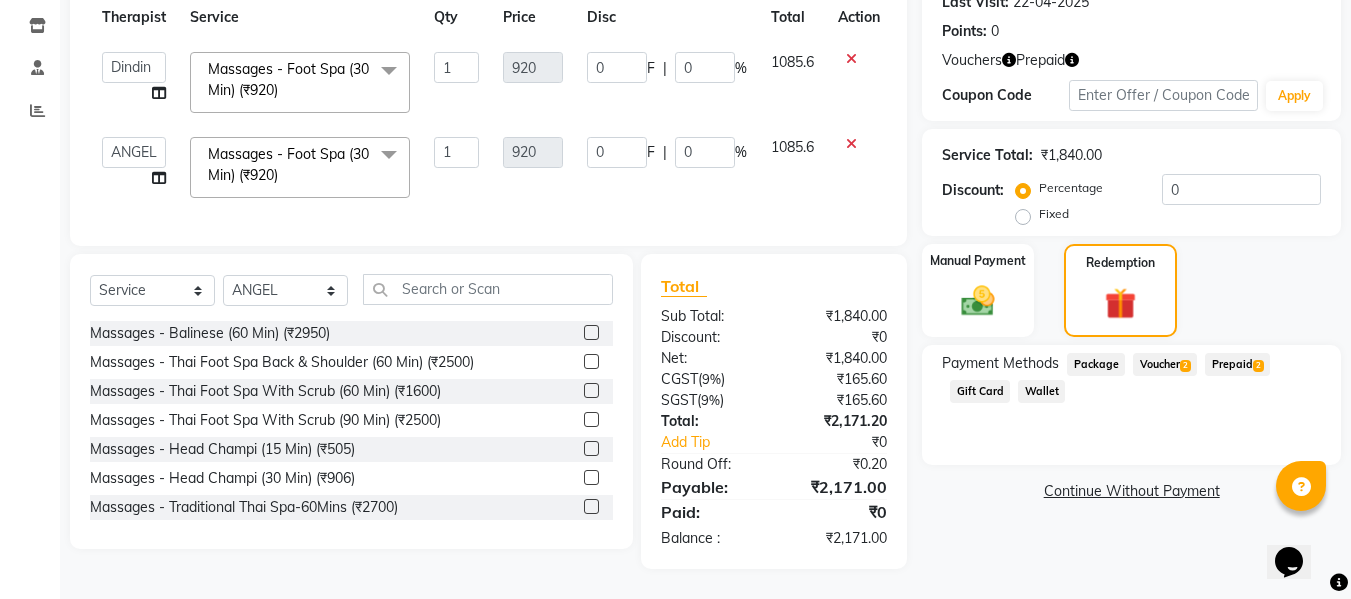 click on "Prepaid  2" 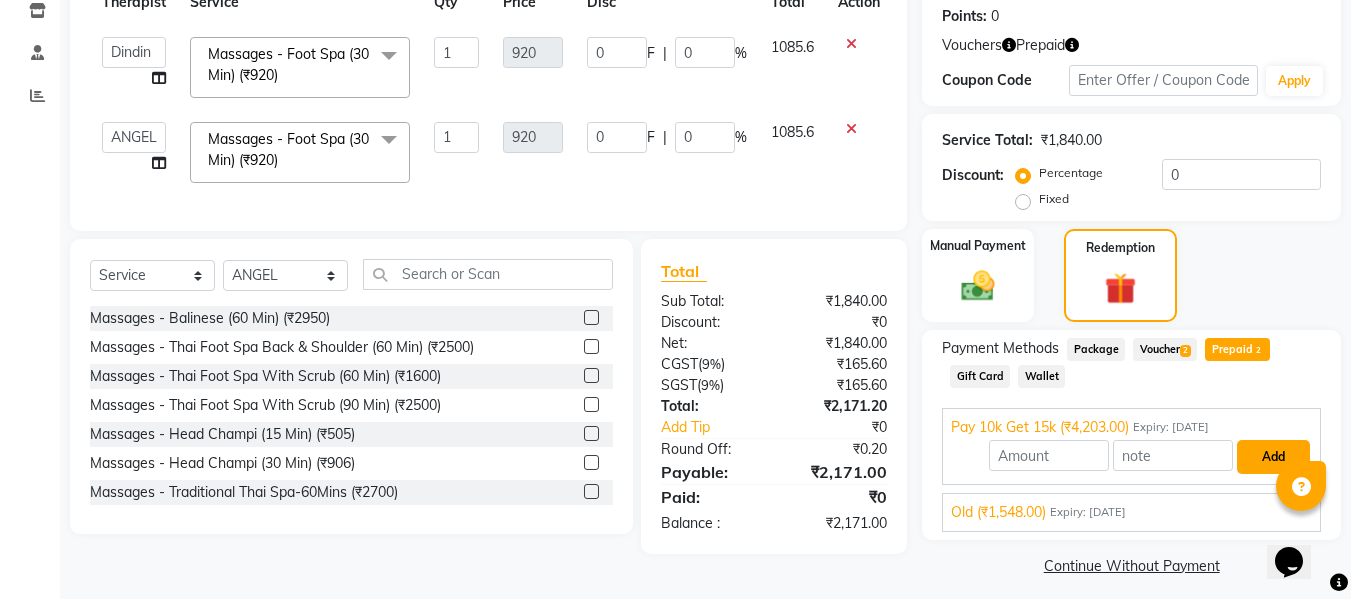 click on "Add" at bounding box center [1273, 457] 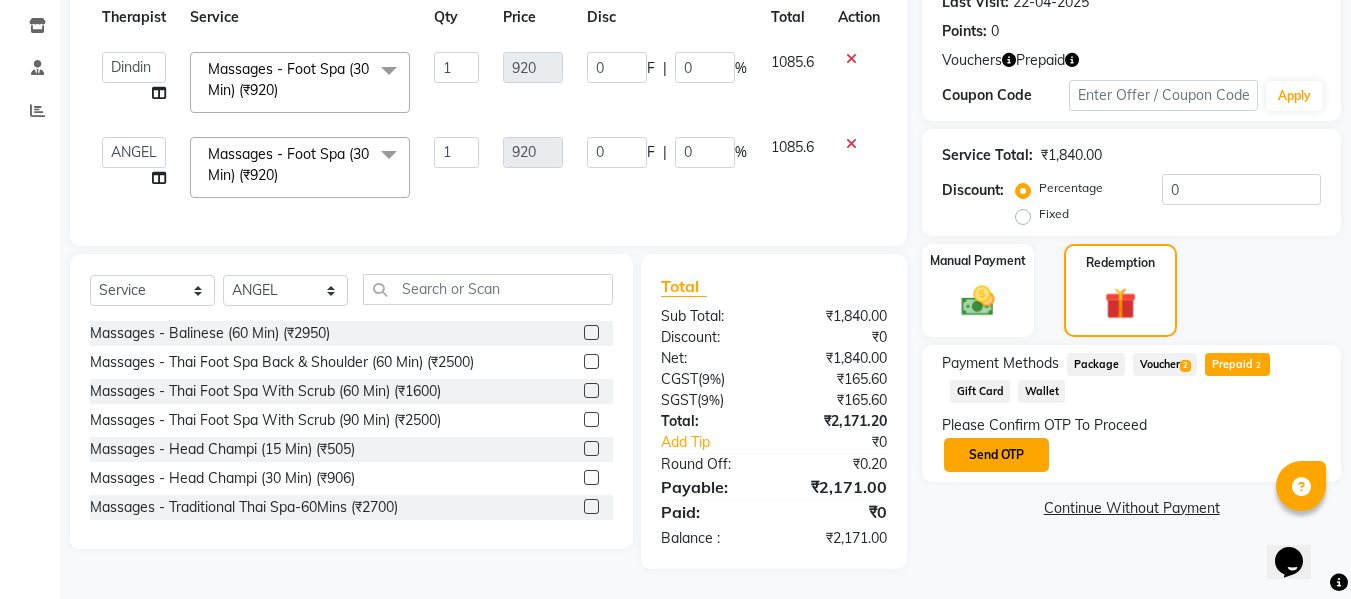 click on "Send OTP" 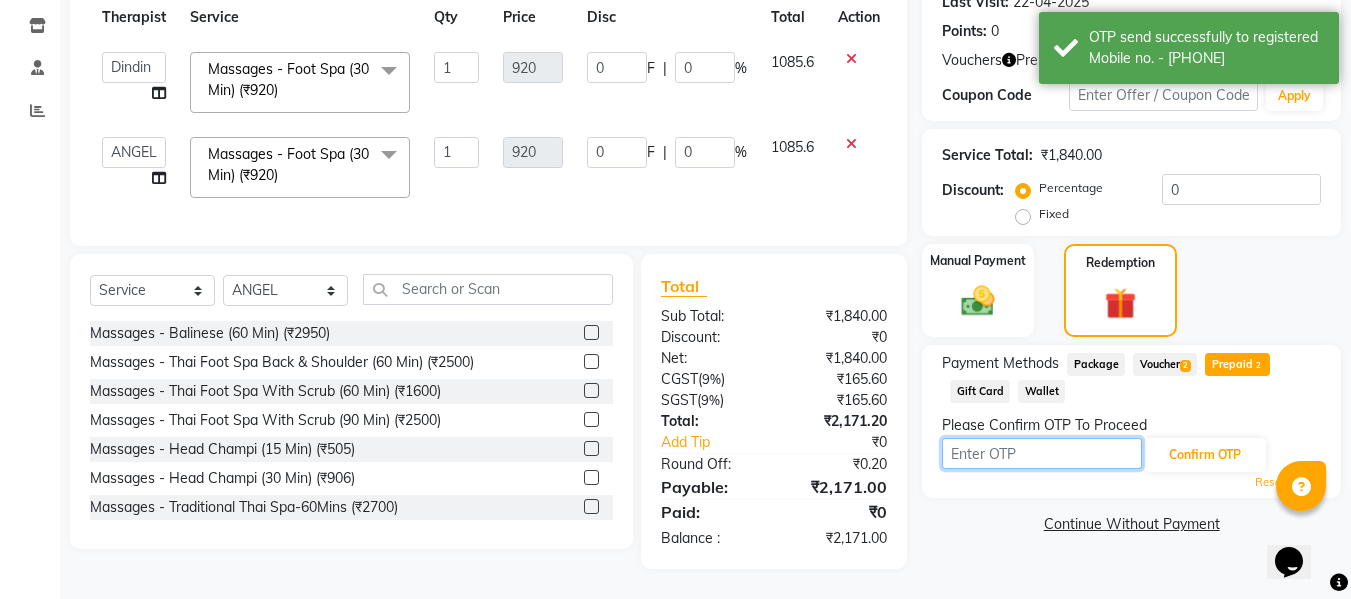 click at bounding box center (1042, 453) 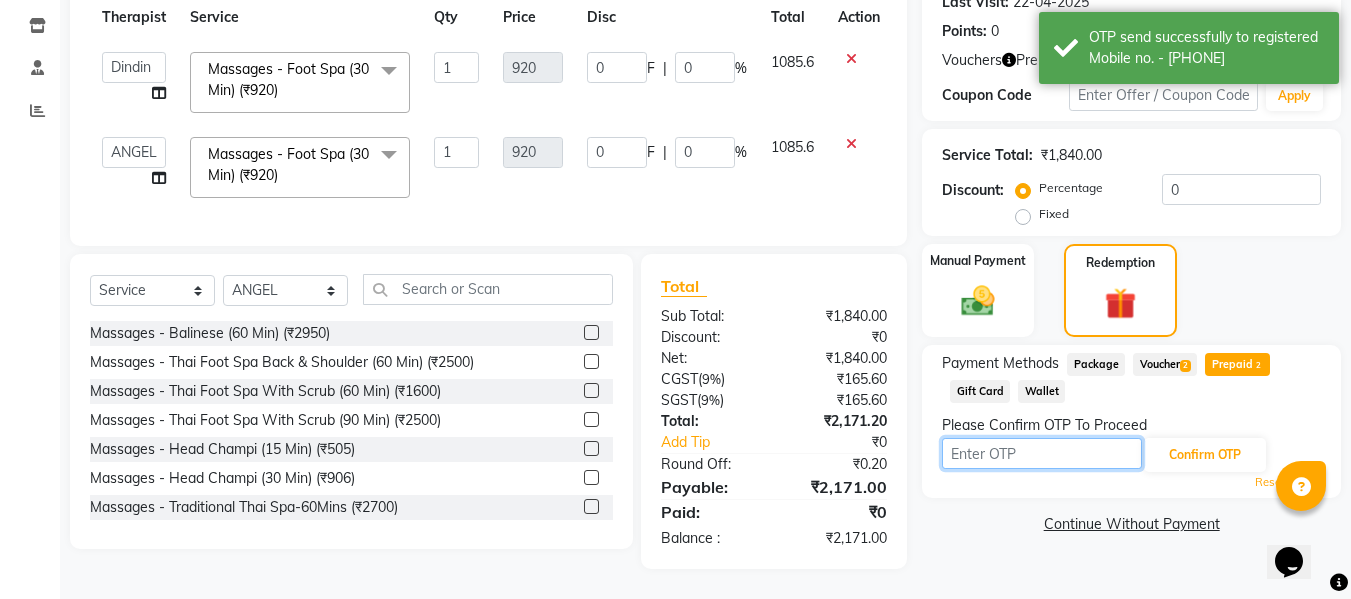 click at bounding box center (1042, 453) 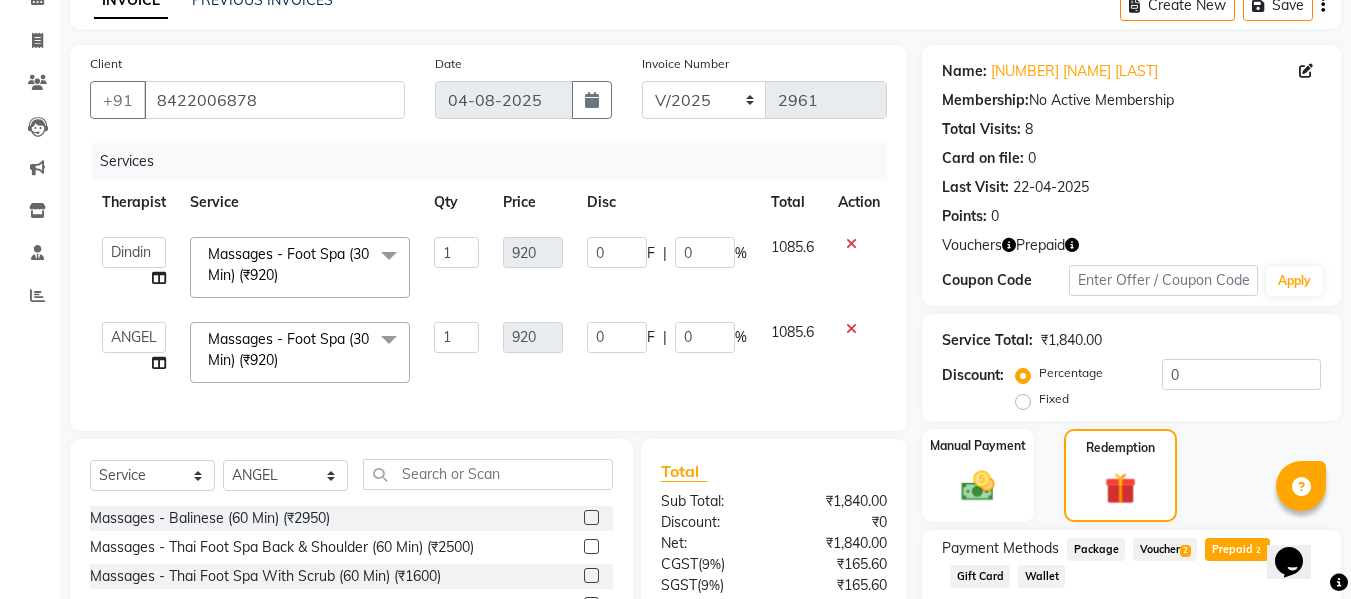 scroll, scrollTop: 154, scrollLeft: 0, axis: vertical 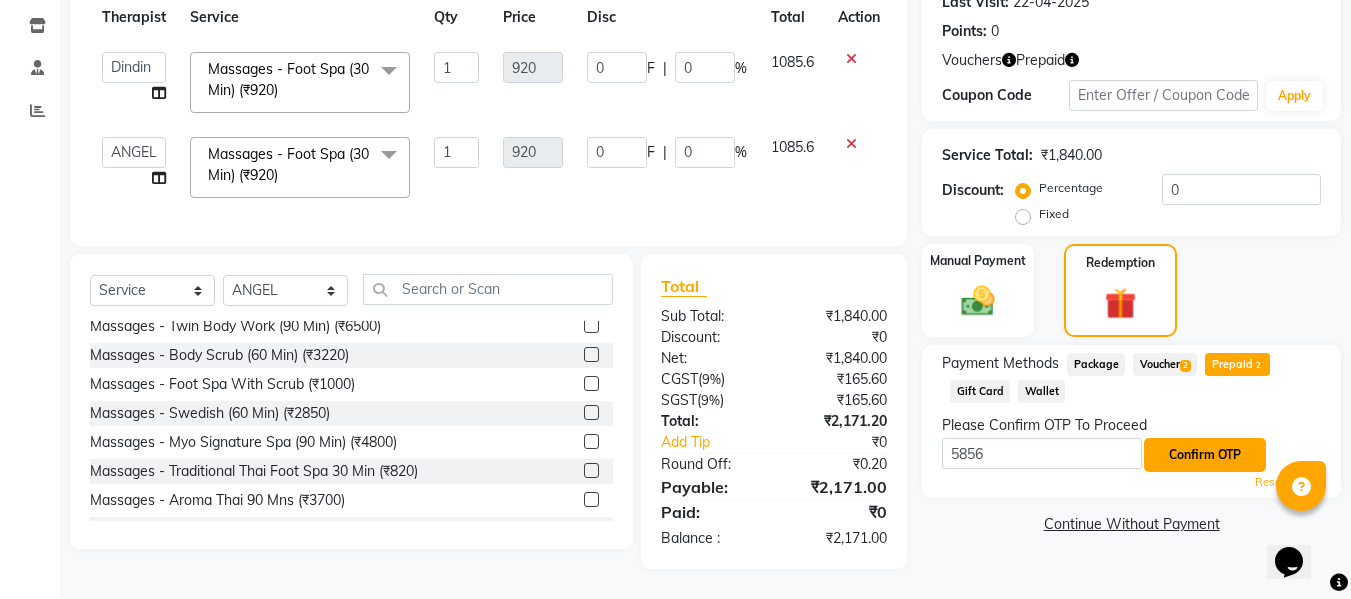 click on "Confirm OTP" 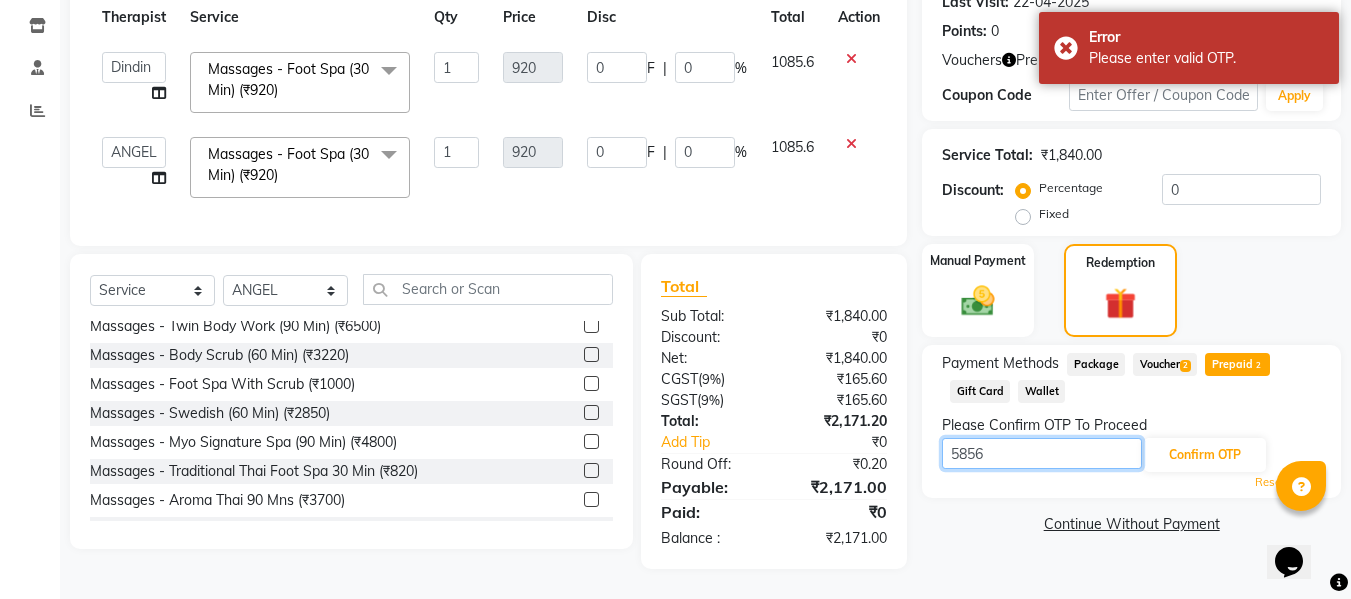 click on "5856" at bounding box center (1042, 453) 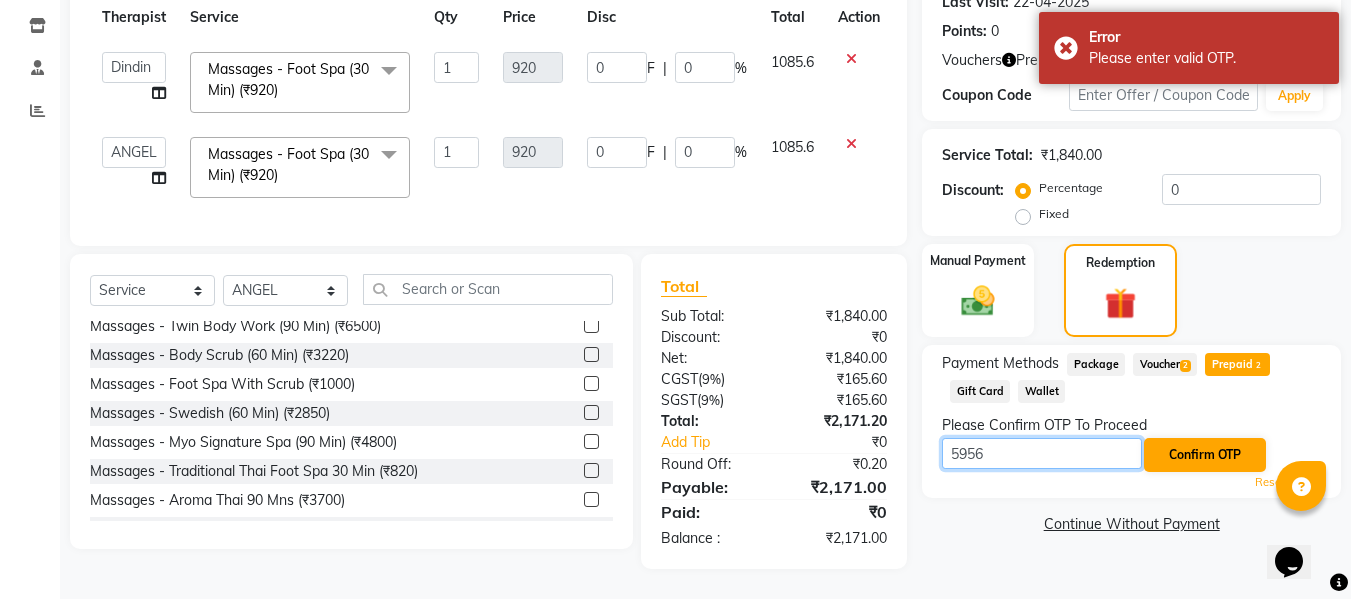 type on "5956" 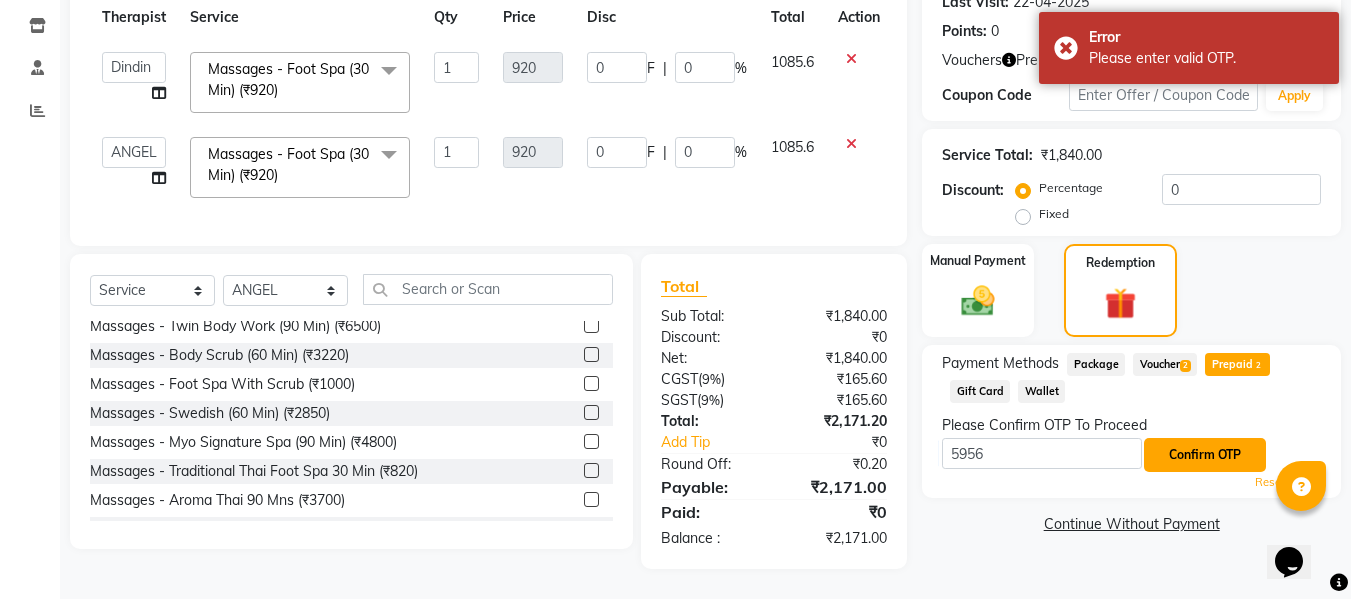 click on "Confirm OTP" 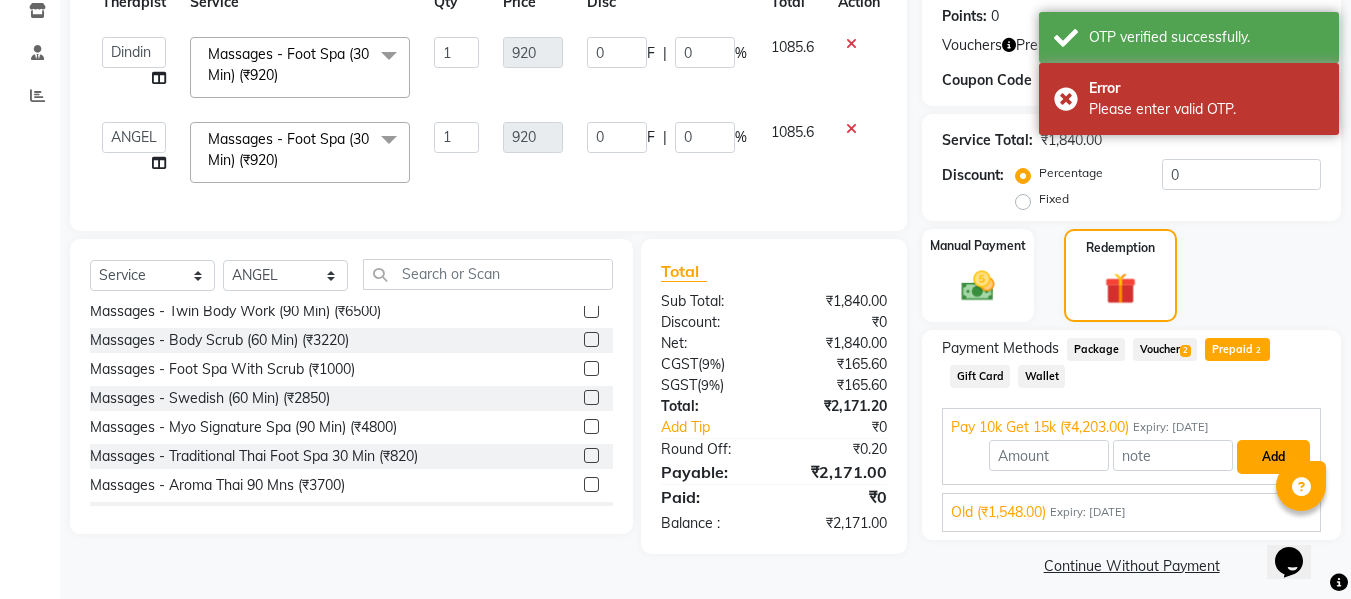 click on "Add" at bounding box center [1273, 457] 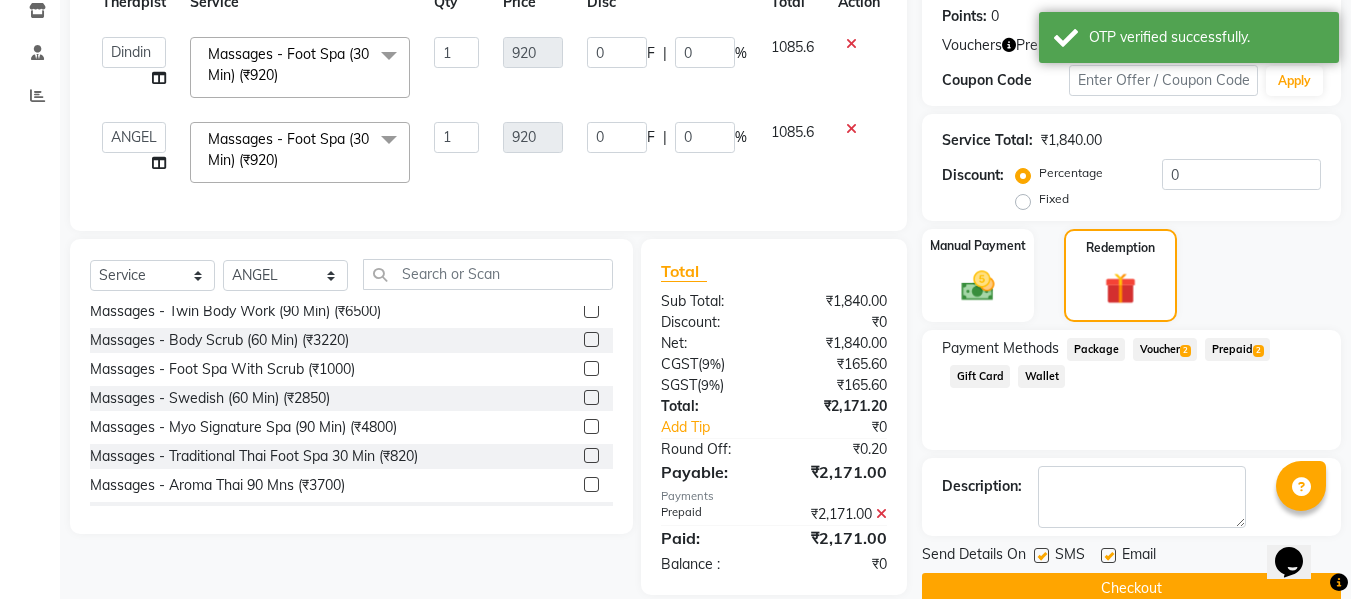 scroll, scrollTop: 346, scrollLeft: 0, axis: vertical 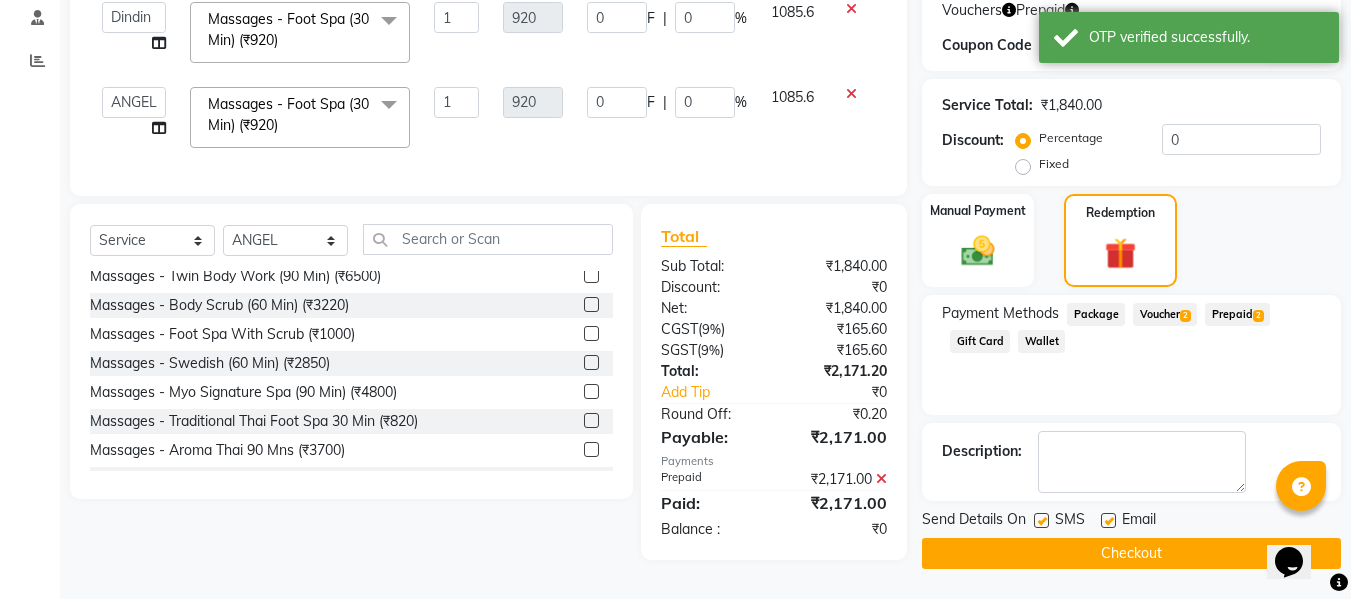 click on "Checkout" 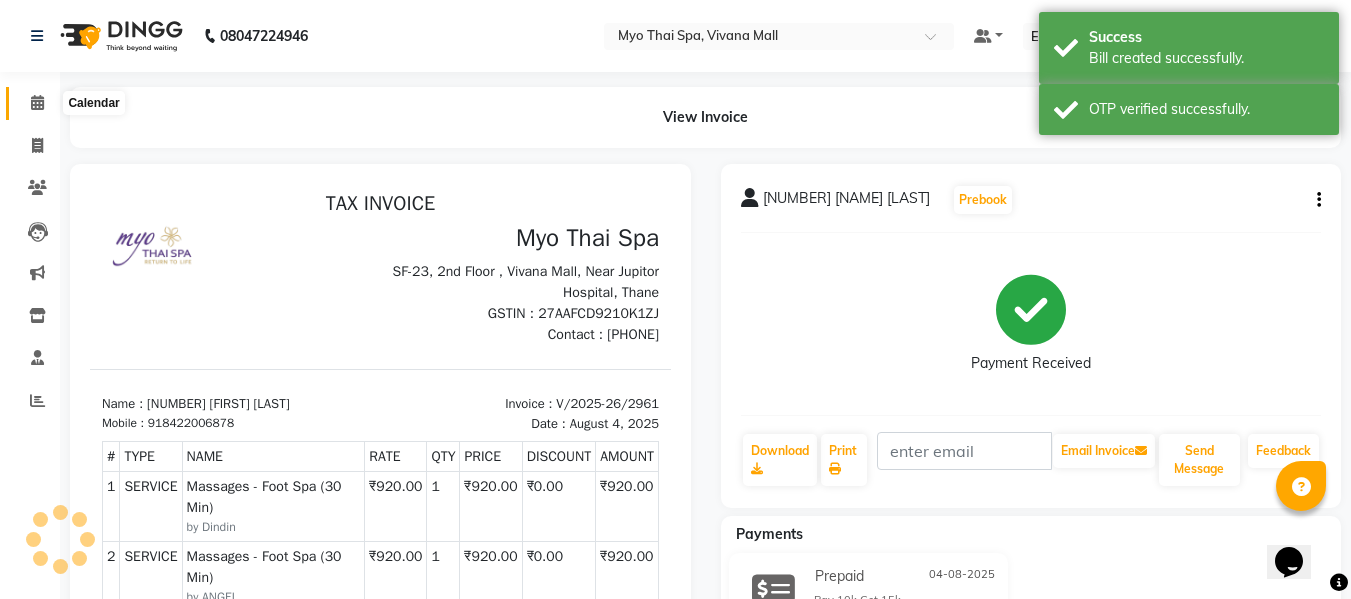 scroll, scrollTop: 0, scrollLeft: 0, axis: both 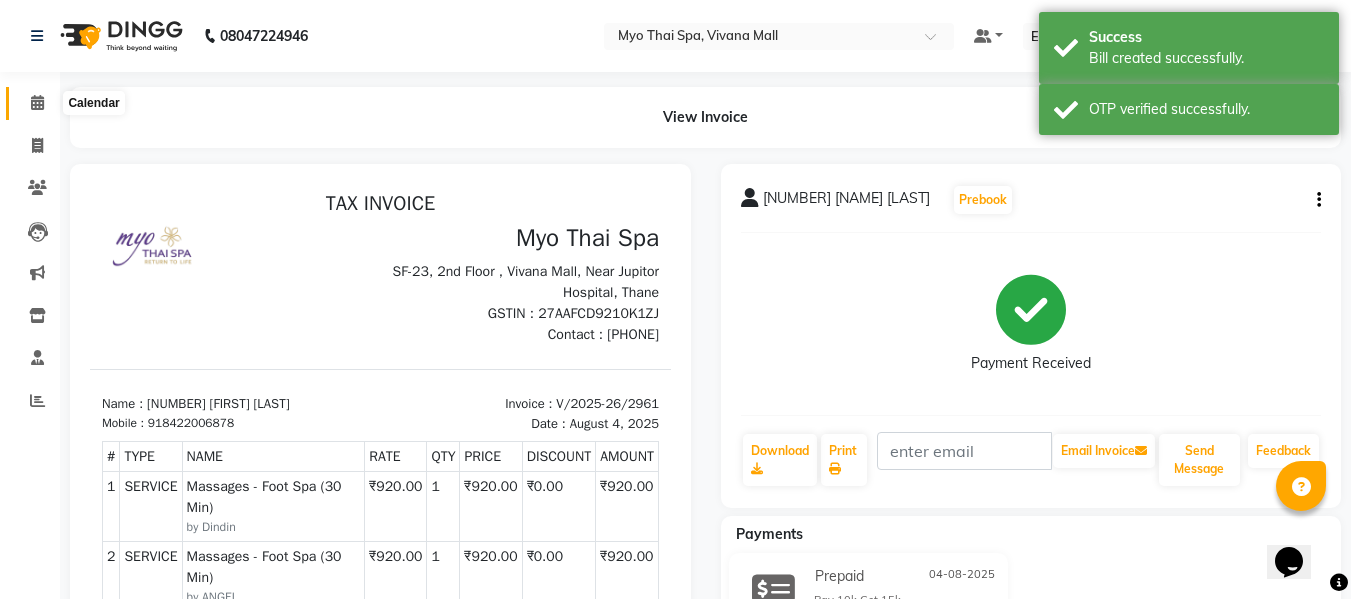 click 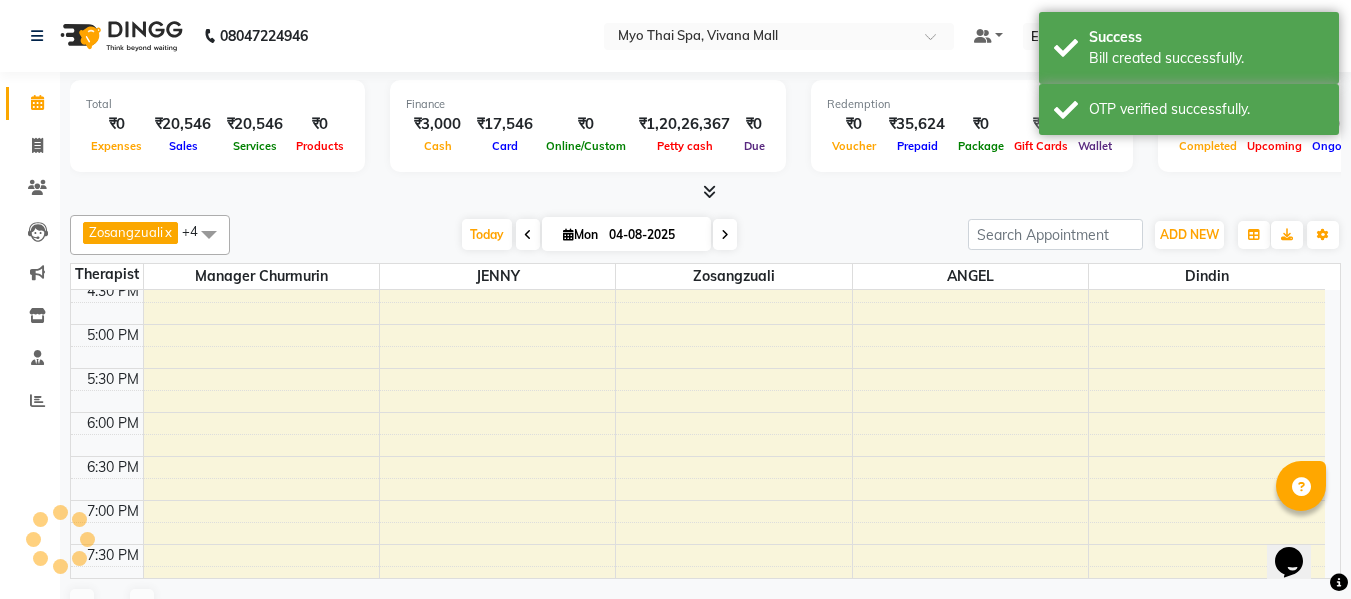 scroll, scrollTop: 0, scrollLeft: 0, axis: both 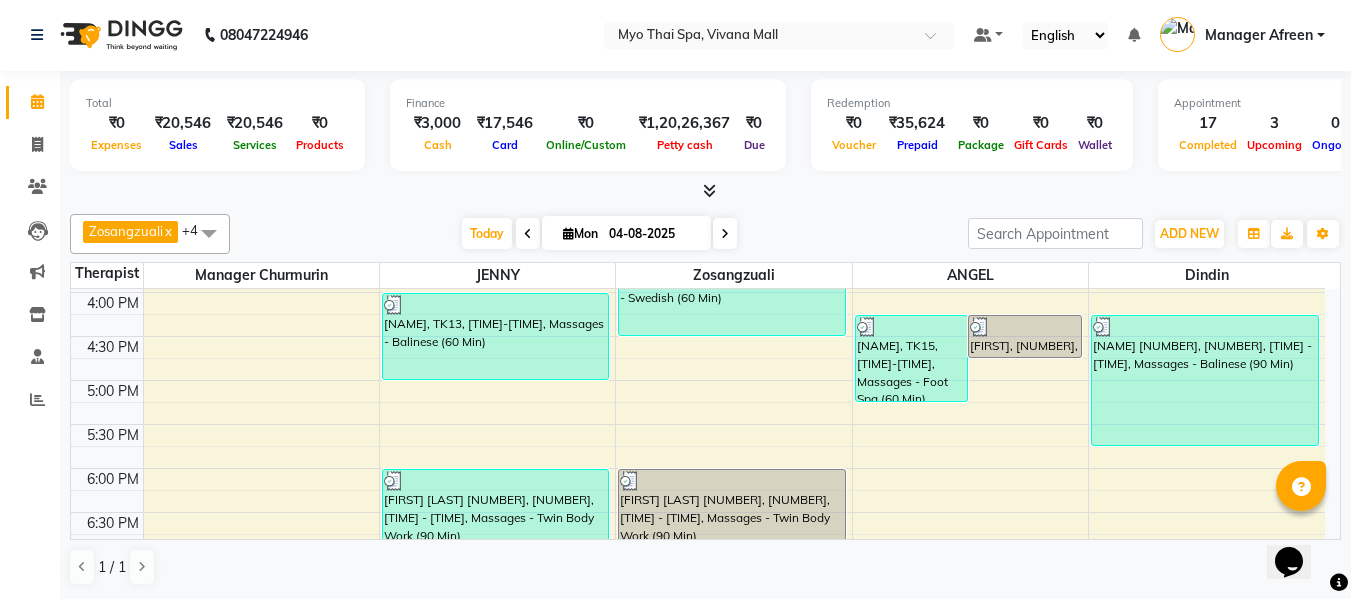 click at bounding box center (209, 233) 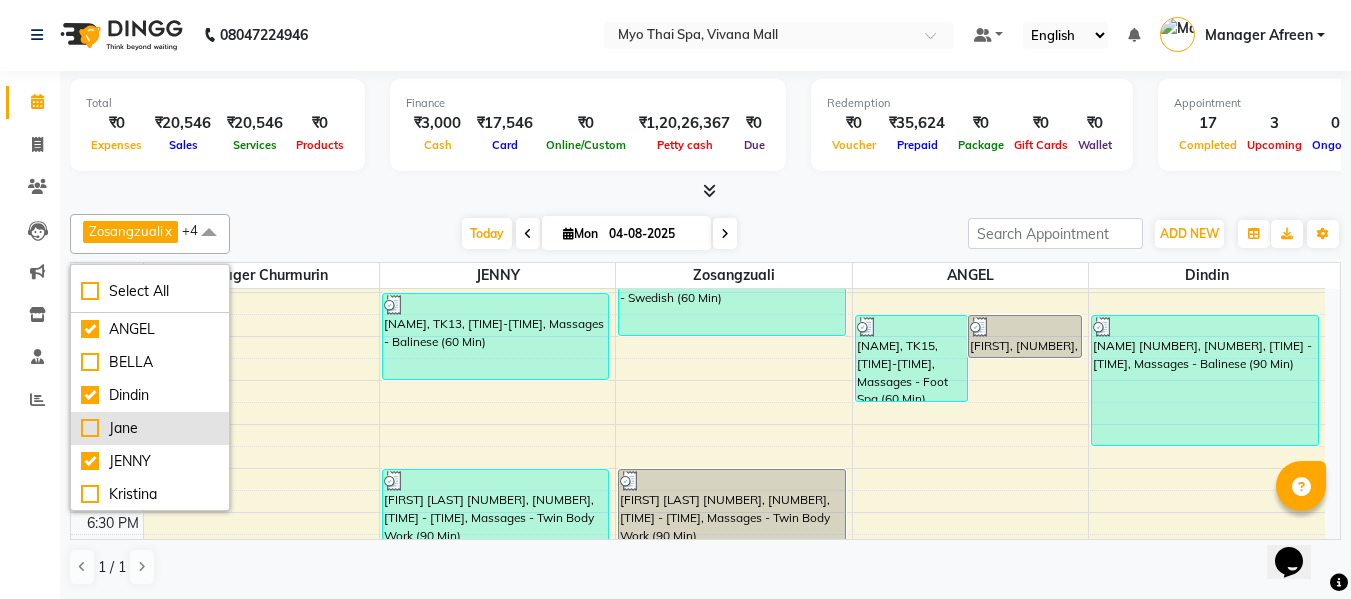 click on "Jane" at bounding box center (150, 428) 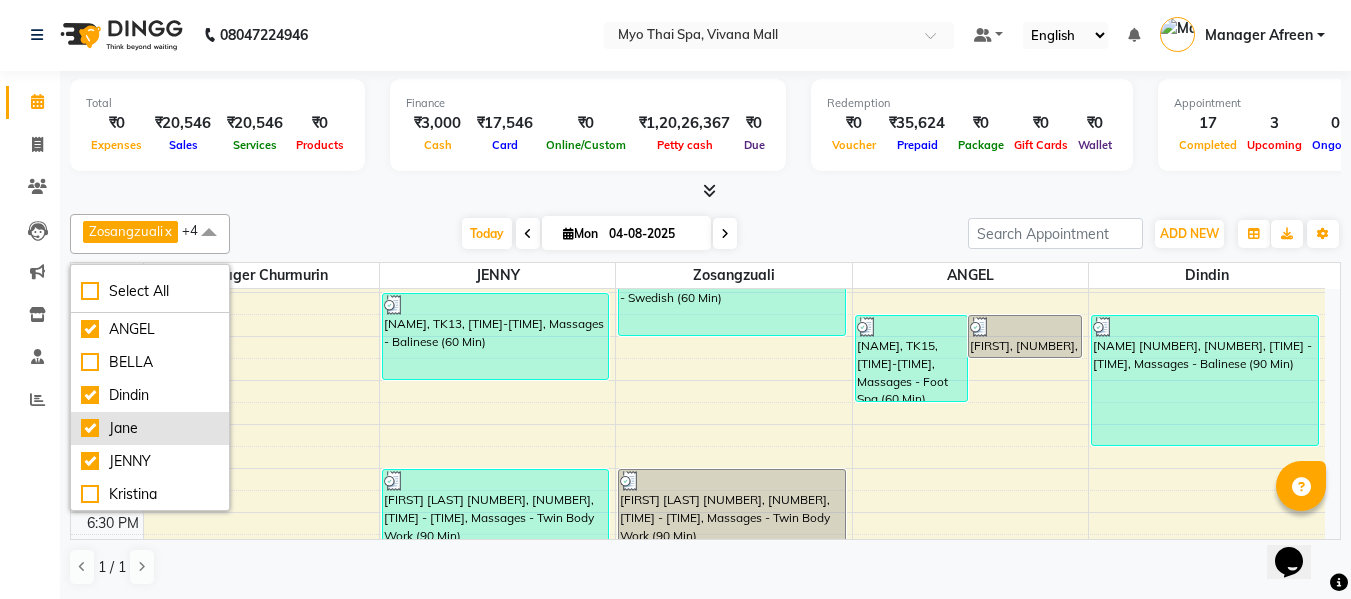 checkbox on "true" 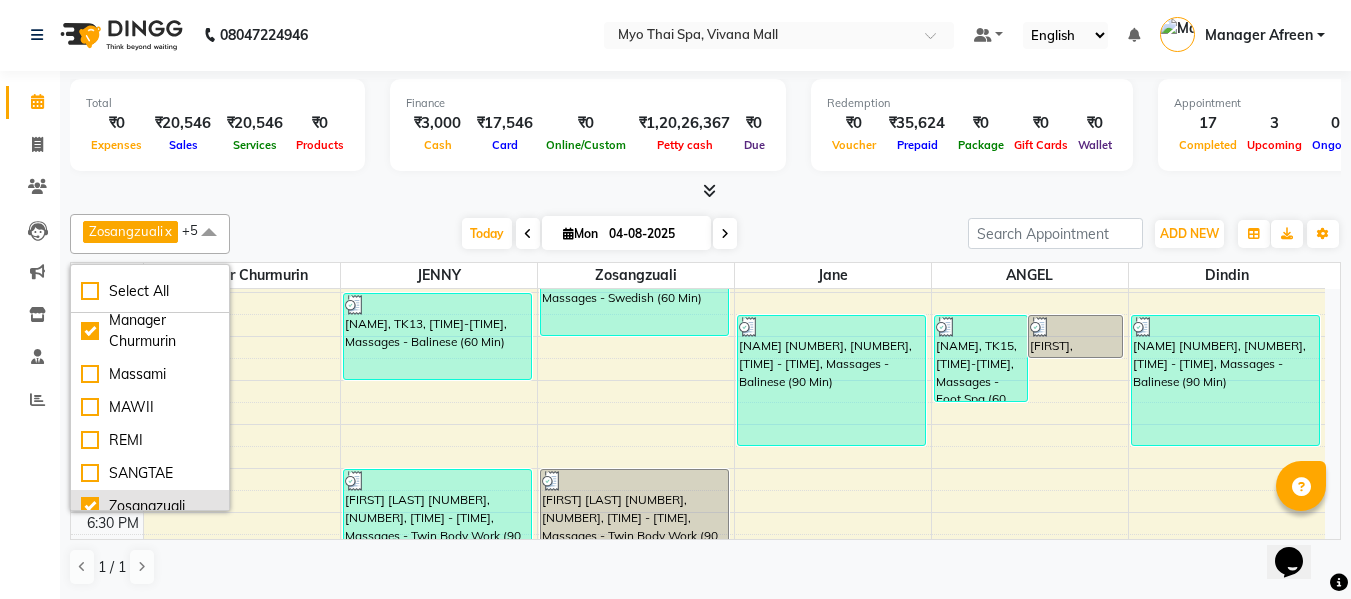 scroll, scrollTop: 274, scrollLeft: 0, axis: vertical 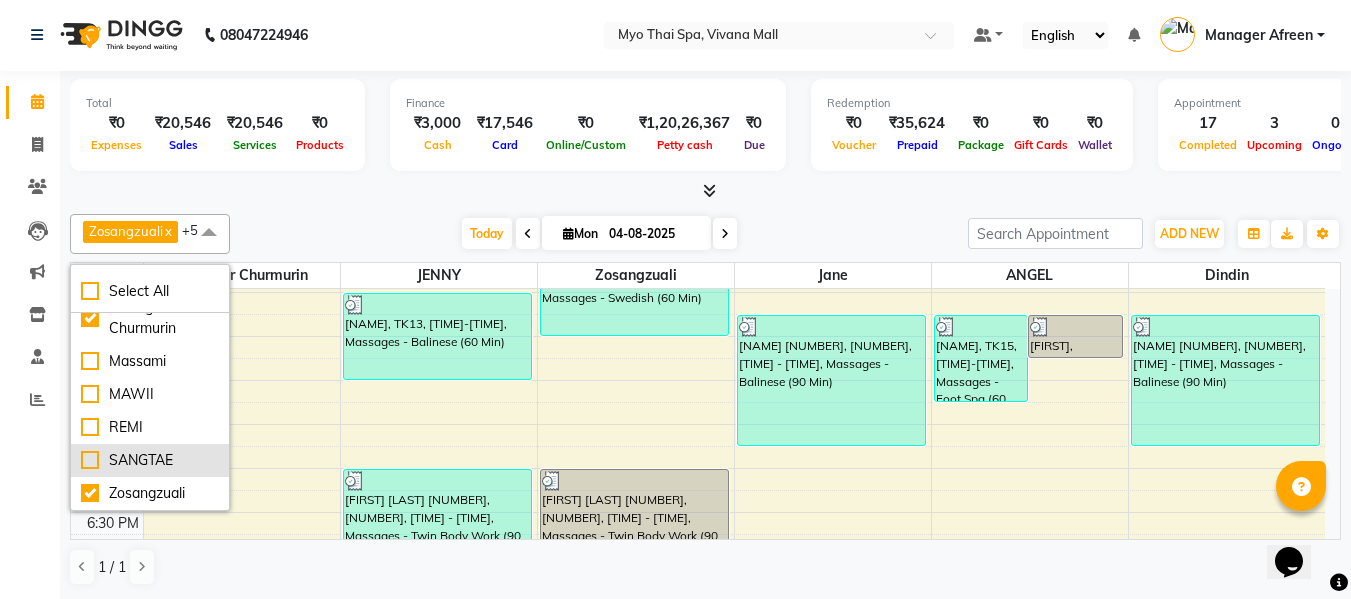 click on "SANGTAE" at bounding box center (150, 460) 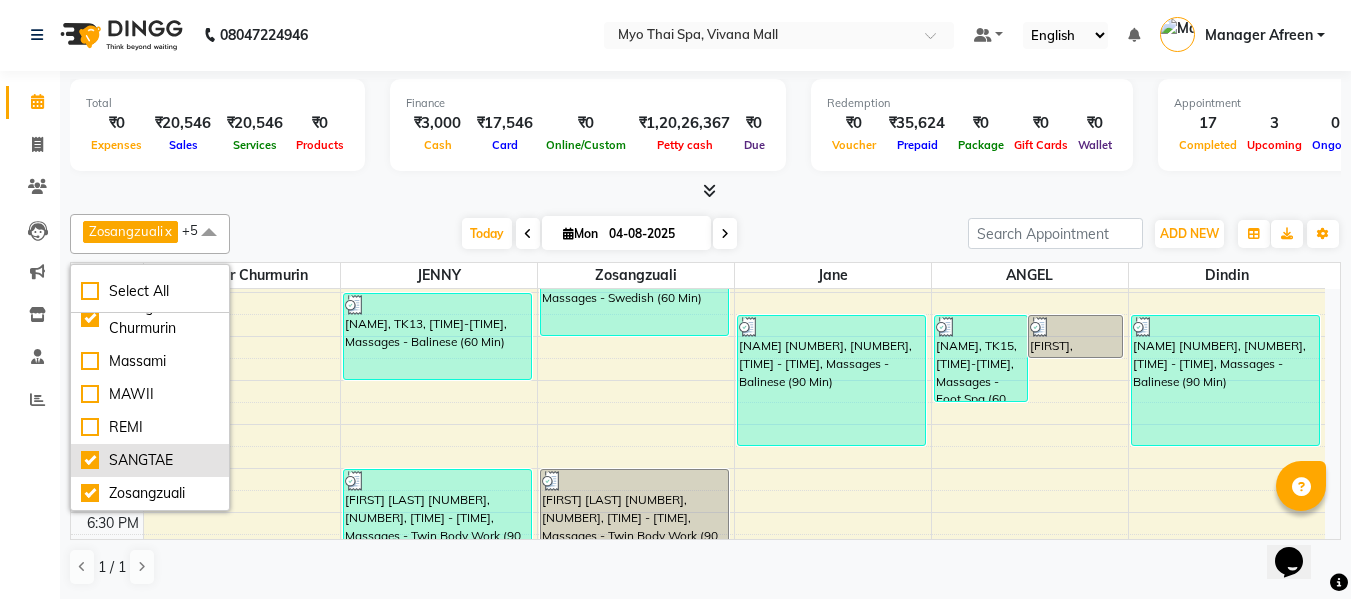 checkbox on "true" 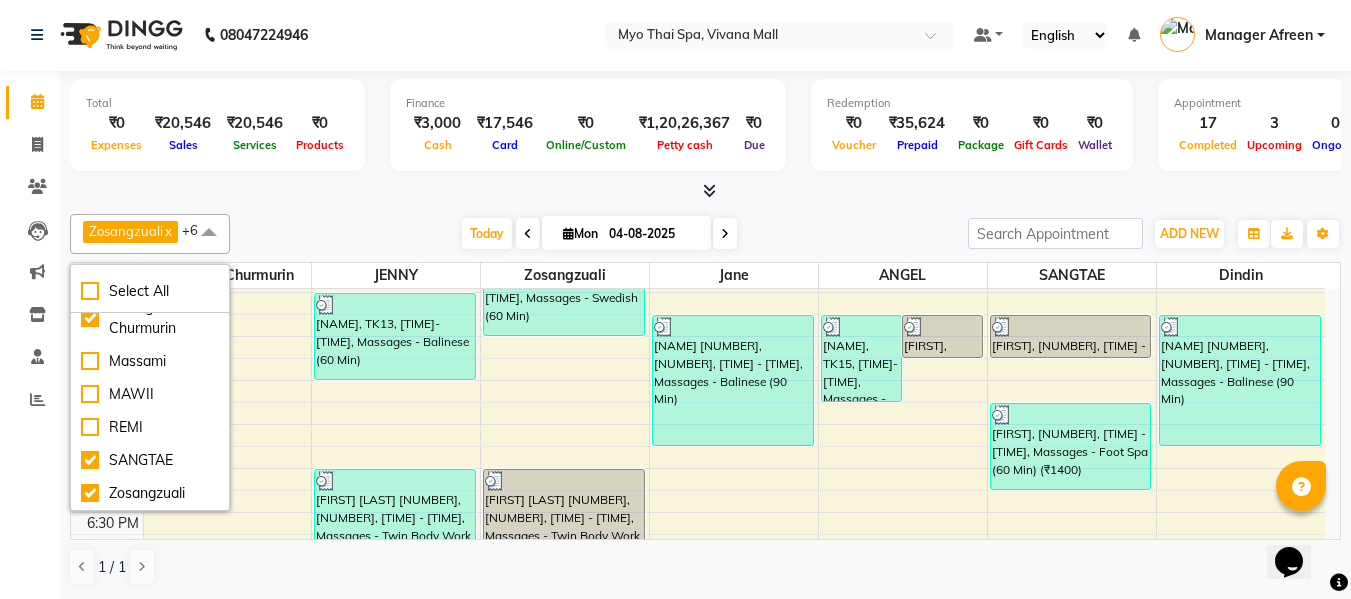 click on "Today  Mon 04-08-2025" at bounding box center [599, 234] 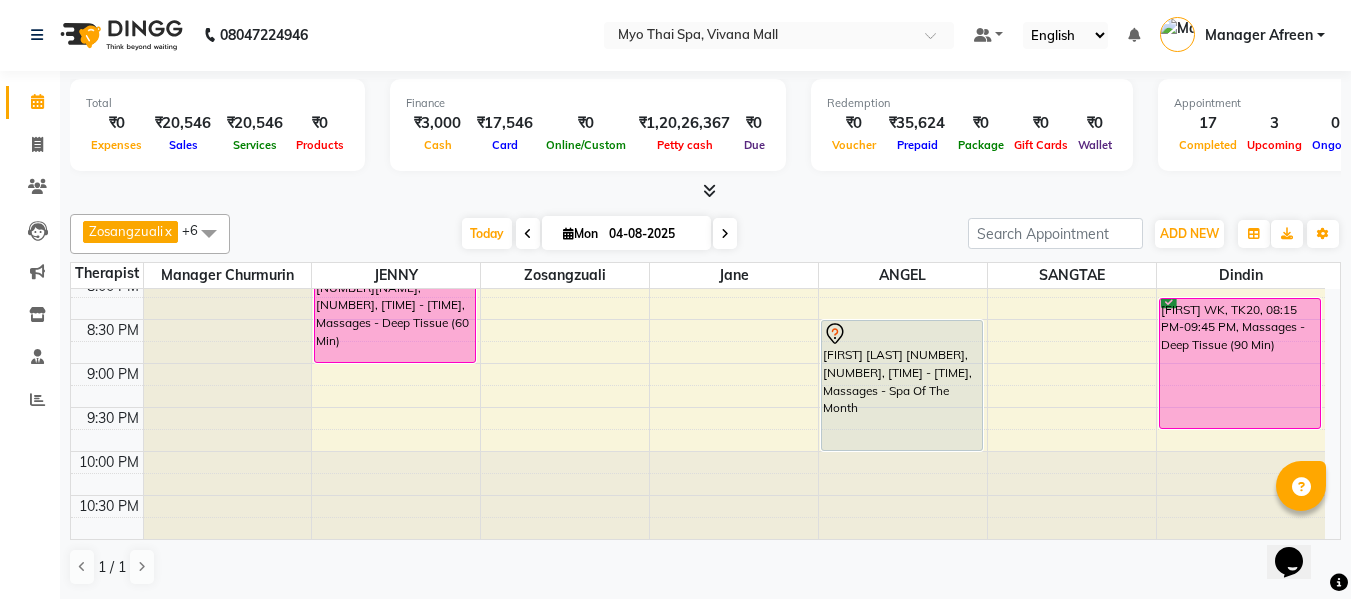 scroll, scrollTop: 969, scrollLeft: 0, axis: vertical 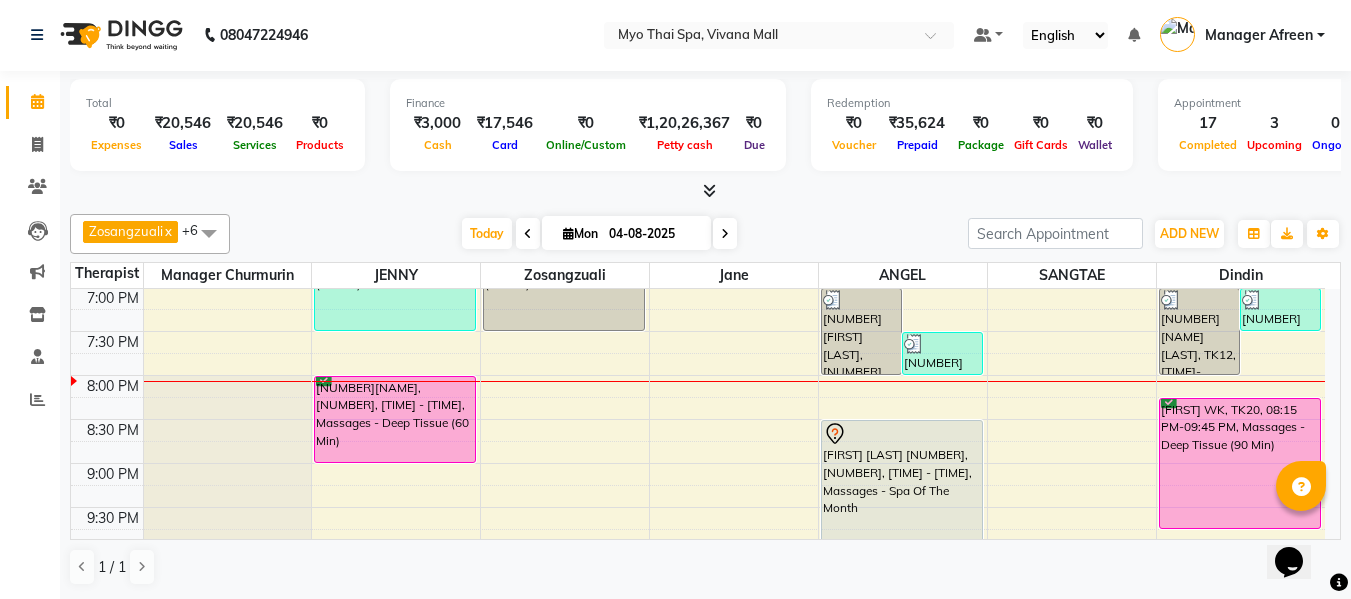 click at bounding box center (725, 233) 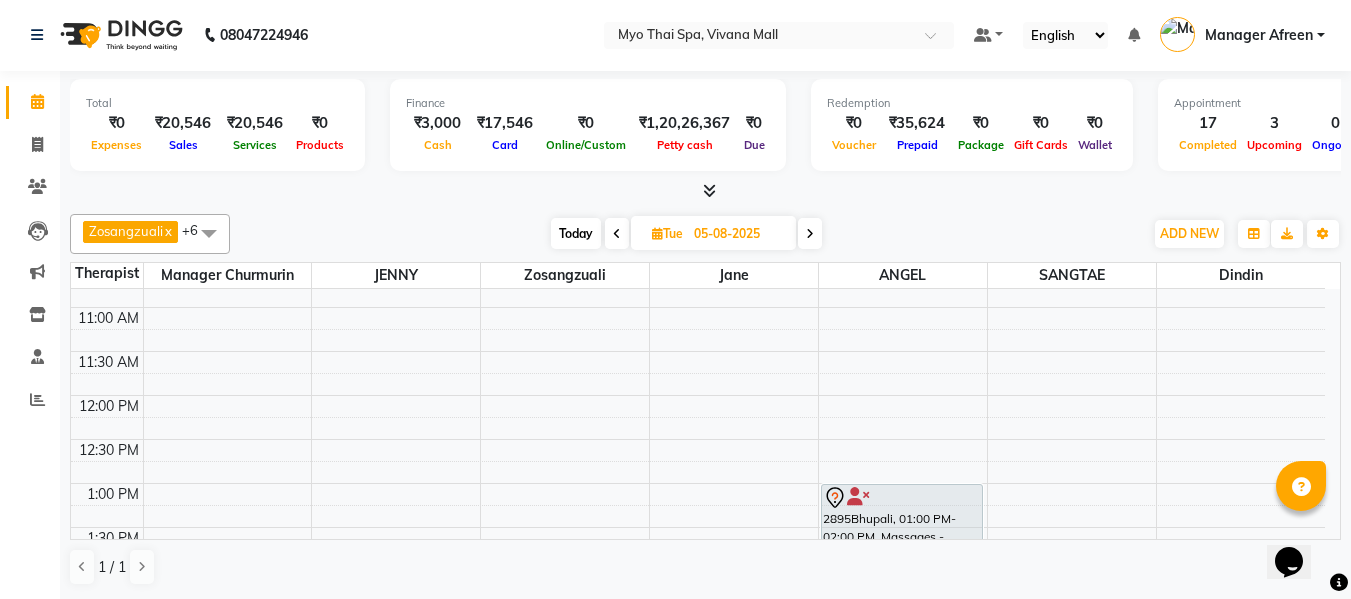scroll, scrollTop: 200, scrollLeft: 0, axis: vertical 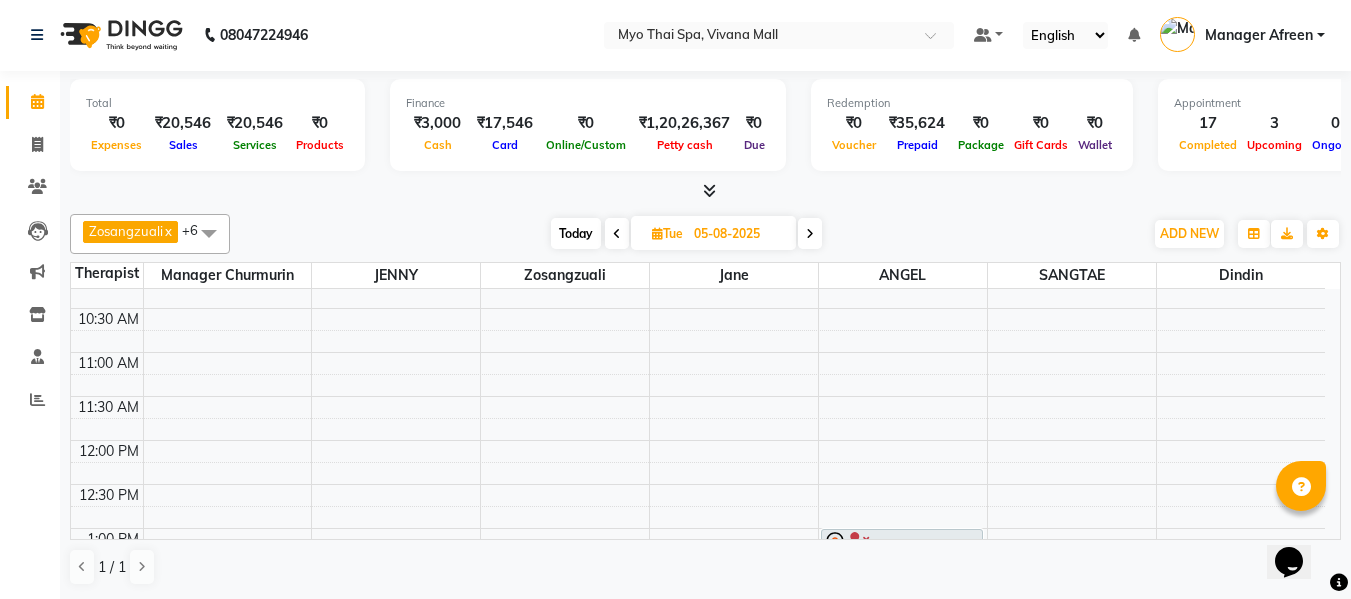 click at bounding box center [209, 233] 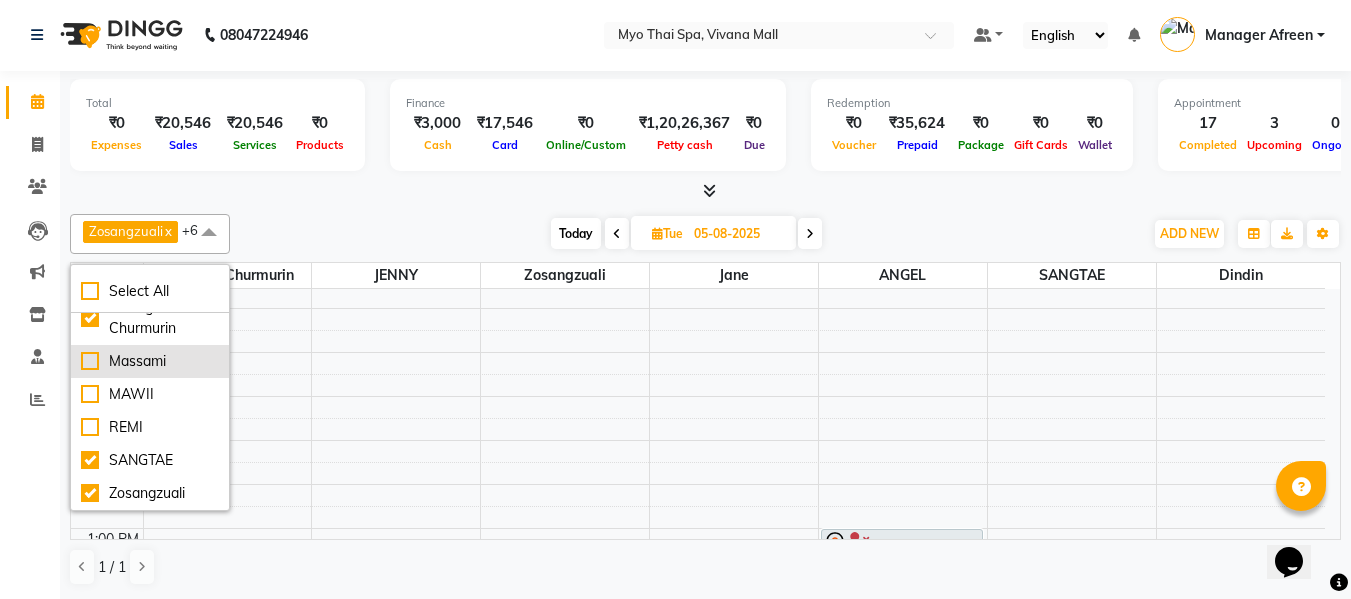 click on "Massami" at bounding box center [150, 361] 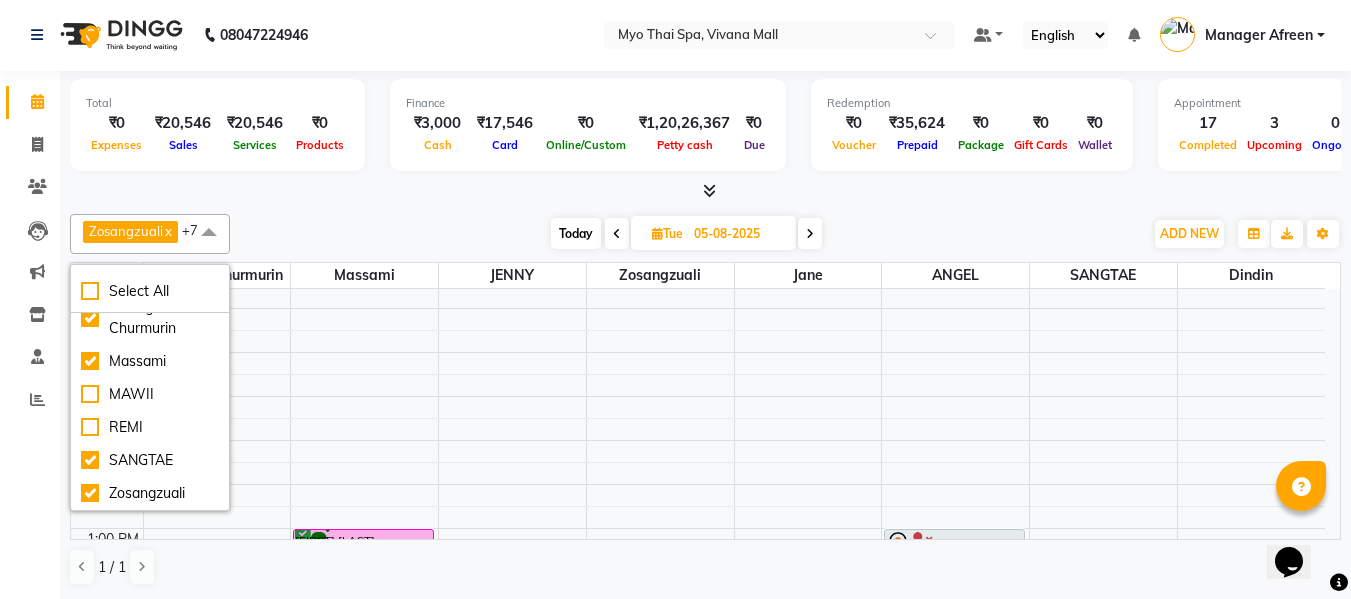 scroll, scrollTop: 300, scrollLeft: 0, axis: vertical 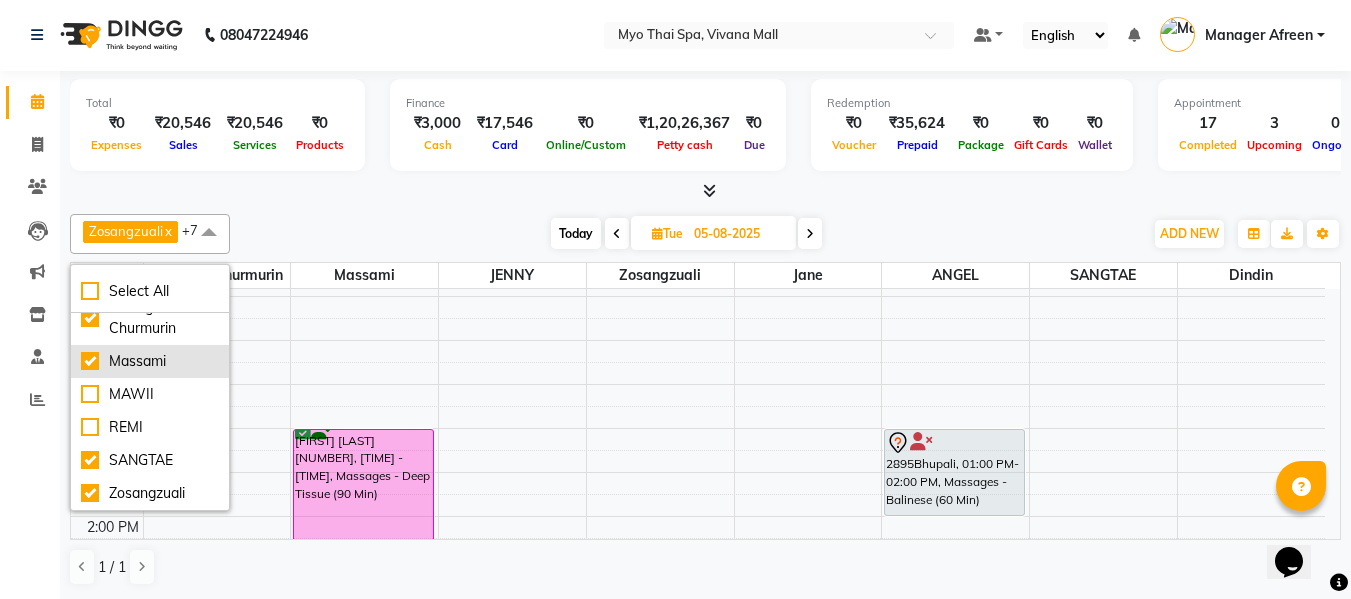 click on "Massami" at bounding box center [150, 361] 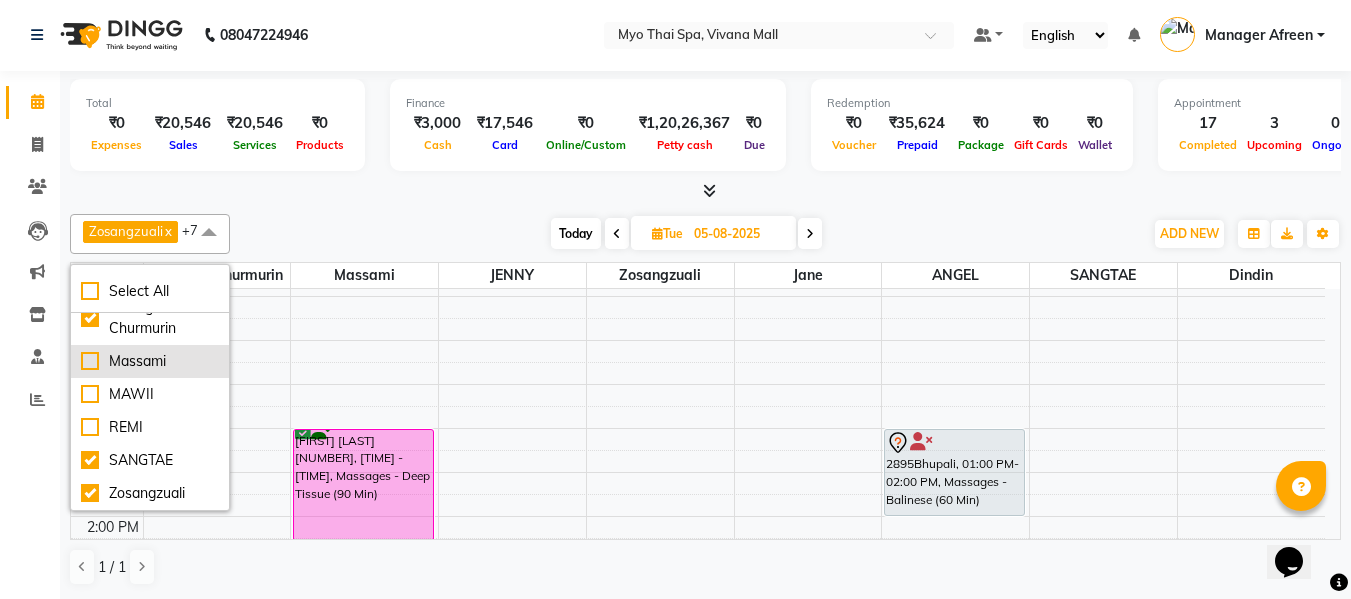 checkbox on "false" 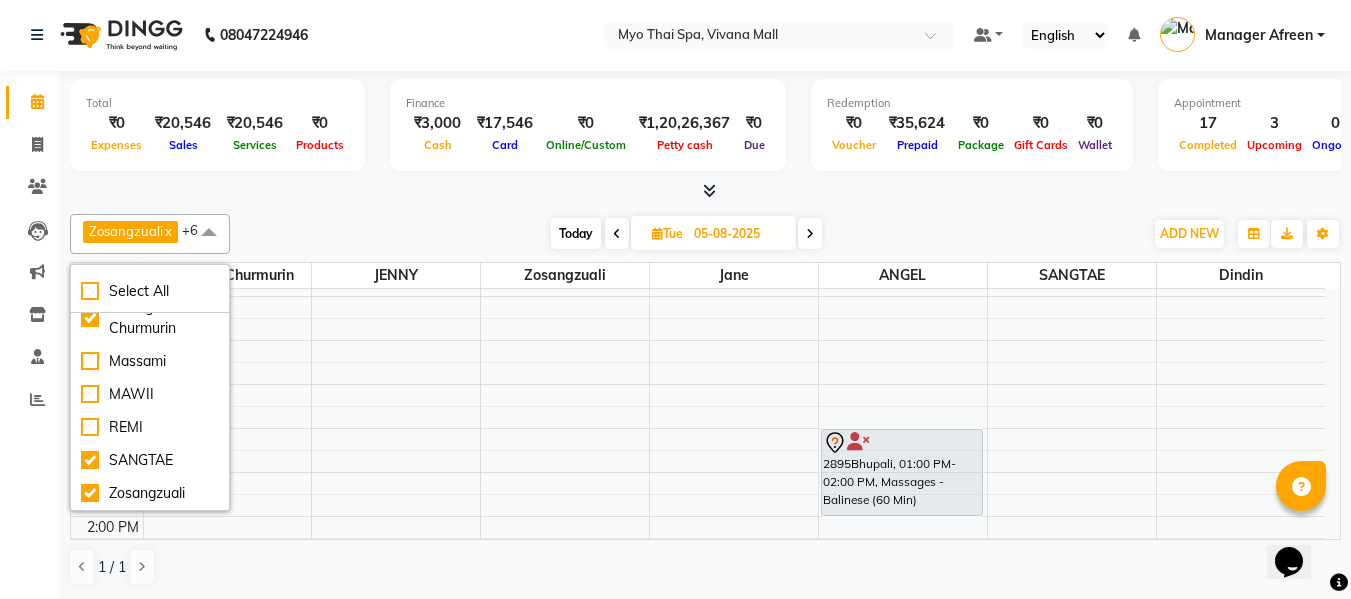 click on "Total  ₹0  Expenses ₹[AMOUNT]  Sales ₹[AMOUNT]  Services ₹0  Products Finance  ₹[AMOUNT]  Cash ₹[AMOUNT]  Card ₹0  Online/Custom ₹[AMOUNT] Petty cash ₹0 Due  Redemption  ₹0 Voucher ₹[AMOUNT] Prepaid ₹0 Package ₹0  Gift Cards ₹0  Wallet  Appointment  17 Completed 3 Upcoming 0 Ongoing 0 No show  Other sales  ₹0  Packages ₹0  Memberships ₹0  Vouchers ₹0  Prepaids ₹0  Gift Cards [NAME] x [NAME] x [NAME] x [NAME] x [NAME] x [NAME] x [NAME] x +6 Select All [NAME] [NAME] [NAME] [NAME] [NAME] [NAME] [NAME] [NAME] [NAME] [NAME] [NAME] [NAME] [NAME] [NAME] Today  Tue [DATE] Toggle Dropdown Add Appointment Add Invoice Add Expense Add Attendance Add Client Toggle Dropdown Add Appointment Add Invoice Add Expense Add Attendance Add Client ADD NEW Toggle Dropdown Add Appointment Add Invoice Add Expense Add Attendance Add Client [NAME] x [NAME] x [NAME] x [NAME] x [NAME] x +4 Select All [NAME] [NAME] [NAME] [NAME] [NAME] [NAME] [NAME] [NAME] [NAME] [NAME] [NAME] [NAME] [NAME] [NAME] Group By  Staff View   Room View  View as Vertical  Vertical - Week View  Horizontal  Horizontal - Week View  List  Toggle Dropdown Calendar Settings Manage Tags   Arrange Therapists   Reset Therapists  Full Screen  Show Available Stylist  Appointment Form Zoom 100% Staff/Room Display Count 13  [NUMBER][NAME]    [PHONE]  Services: Therapist:  [NAME]  Time:" 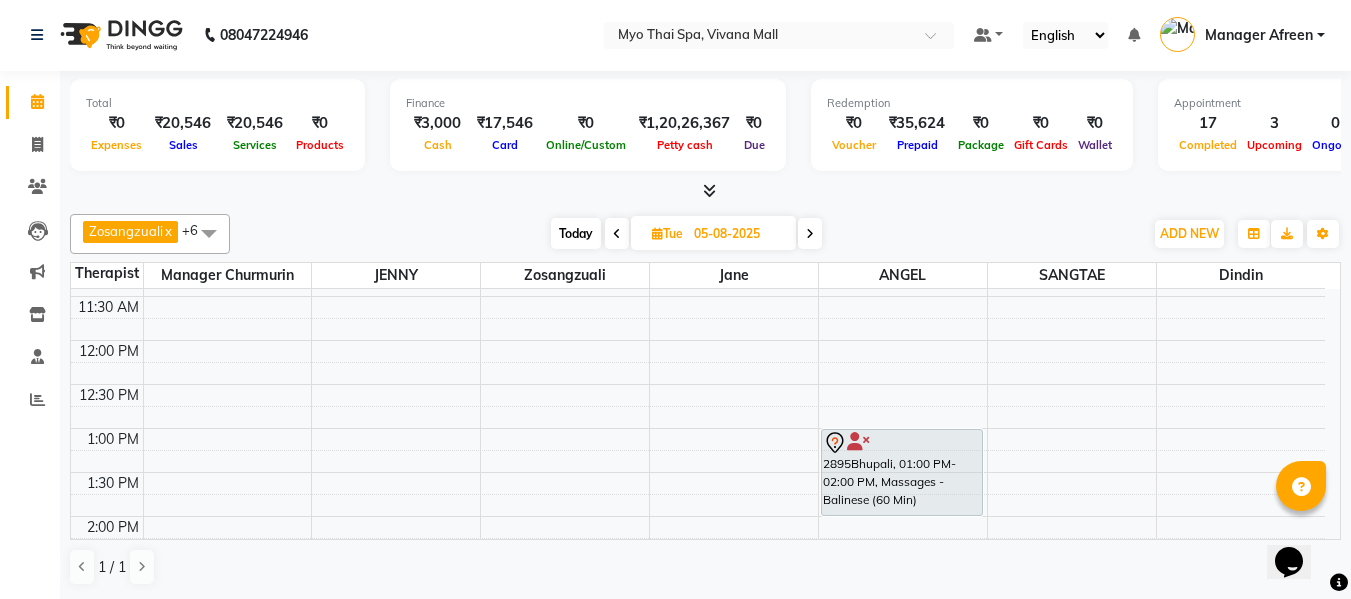 click at bounding box center (209, 233) 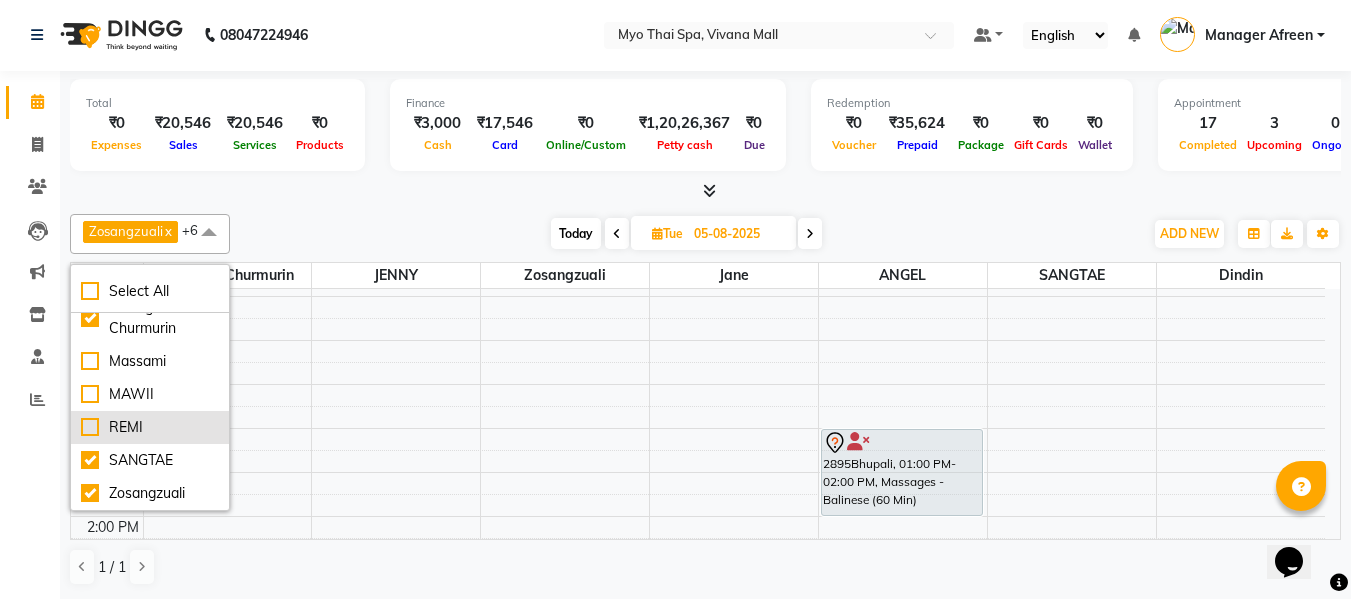click on "REMI" at bounding box center (150, 427) 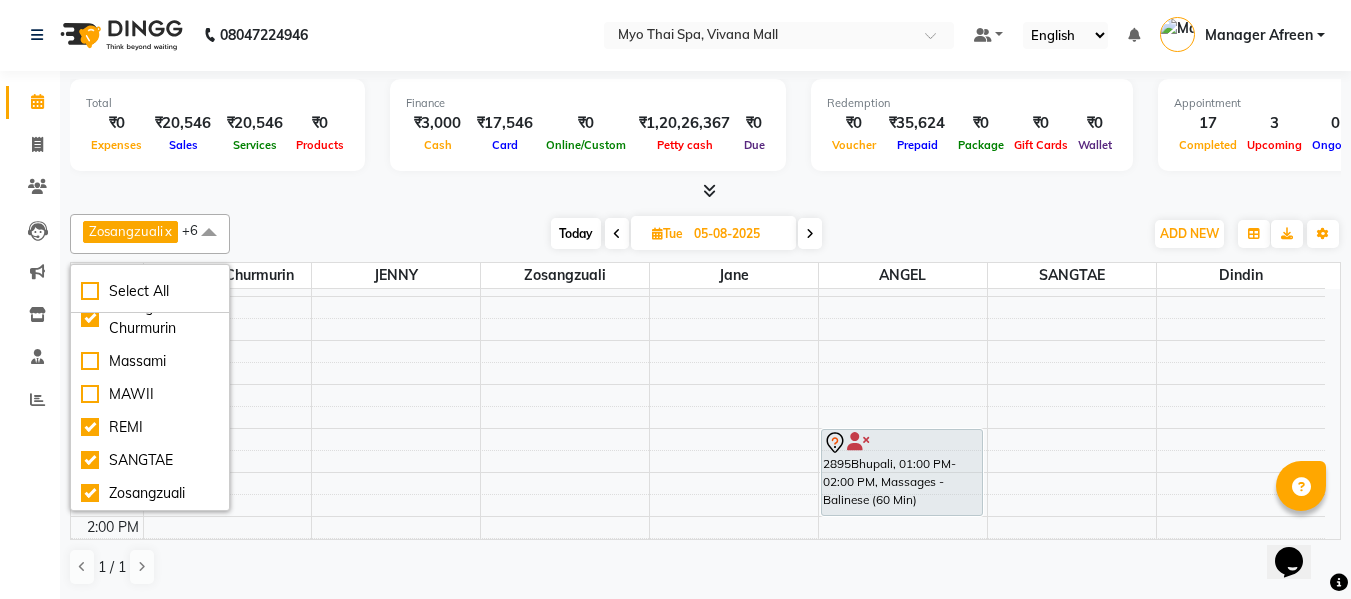 checkbox on "true" 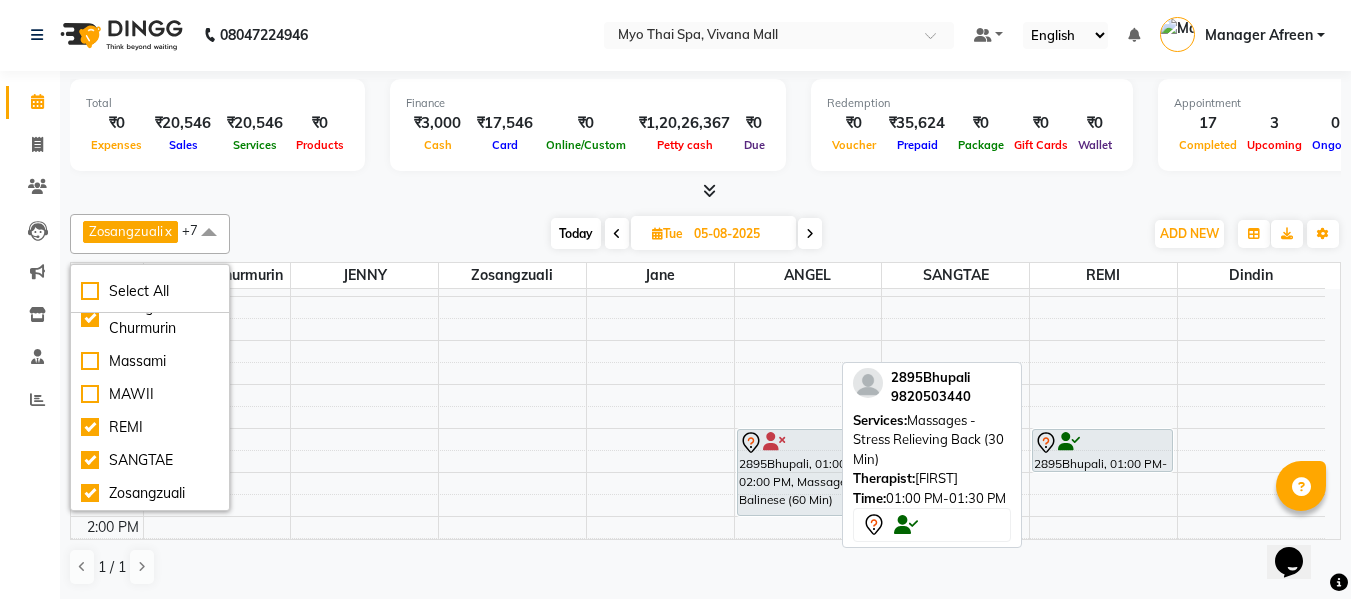 scroll, scrollTop: 200, scrollLeft: 0, axis: vertical 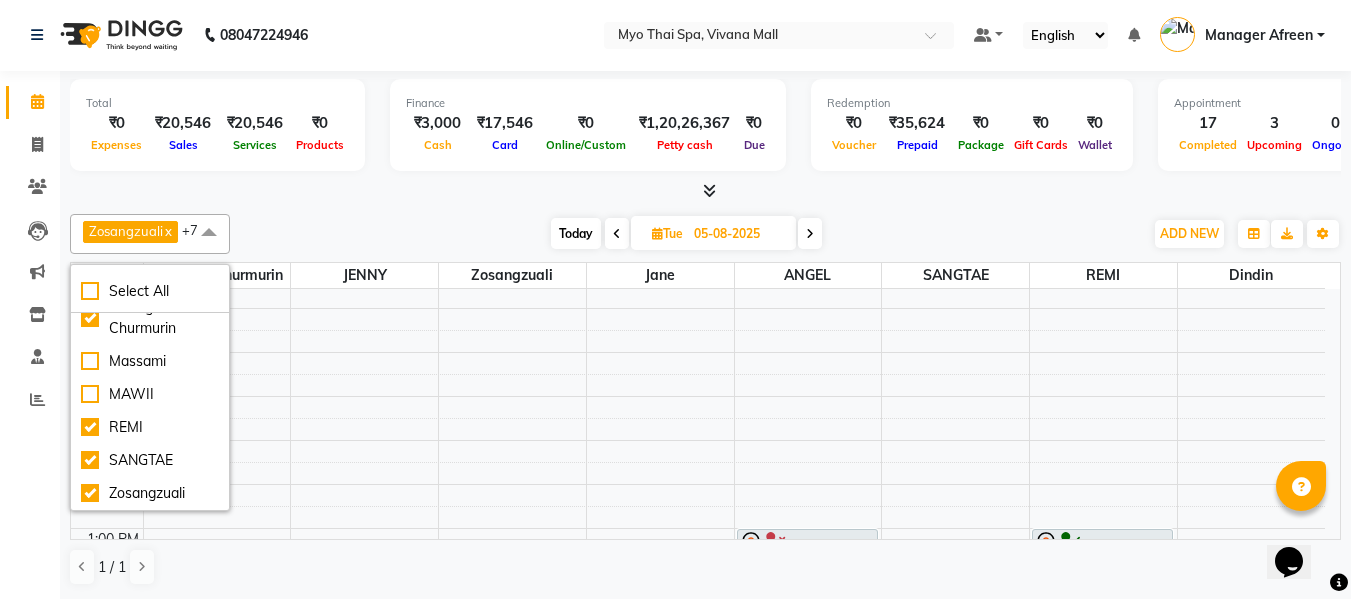click on "Total  ₹0  Expenses ₹20,546  Sales ₹20,546  Services ₹0  Products Finance  ₹3,000  Cash ₹17,546  Card ₹0  Online/Custom ₹1,20,26,367 Petty cash ₹0 Due  Redemption  ₹0 Voucher ₹35,624 Prepaid ₹0 Package ₹0  Gift Cards ₹0  Wallet  Appointment  17 Completed 3 Upcoming 0 Ongoing 0 No show  Other sales  ₹0  Packages ₹0  Memberships ₹0  Vouchers ₹0  Prepaids ₹0  Gift Cards Zosangzuali  x JENNY  x Dindin  x Manager Churmurin  x ANGEL  x Jane  x SANGTAE  x REMI  x +7 Select All ANGEL BELLA Dindin Jane JENNY Kristina Manager Afreen Manager Churmurin Massami MAWII REMI SANGTAE Zosangzuali Today  Tue 05-08-2025 Toggle Dropdown Add Appointment Add Invoice Add Expense Add Attendance Add Client Toggle Dropdown Add Appointment Add Invoice Add Expense Add Attendance Add Client ADD NEW Toggle Dropdown Add Appointment Add Invoice Add Expense Add Attendance Add Client Zosangzuali  x JENNY  x Dindin  x Manager Churmurin  x ANGEL  x Jane  x SANGTAE  x REMI  x +7 Select All 13" 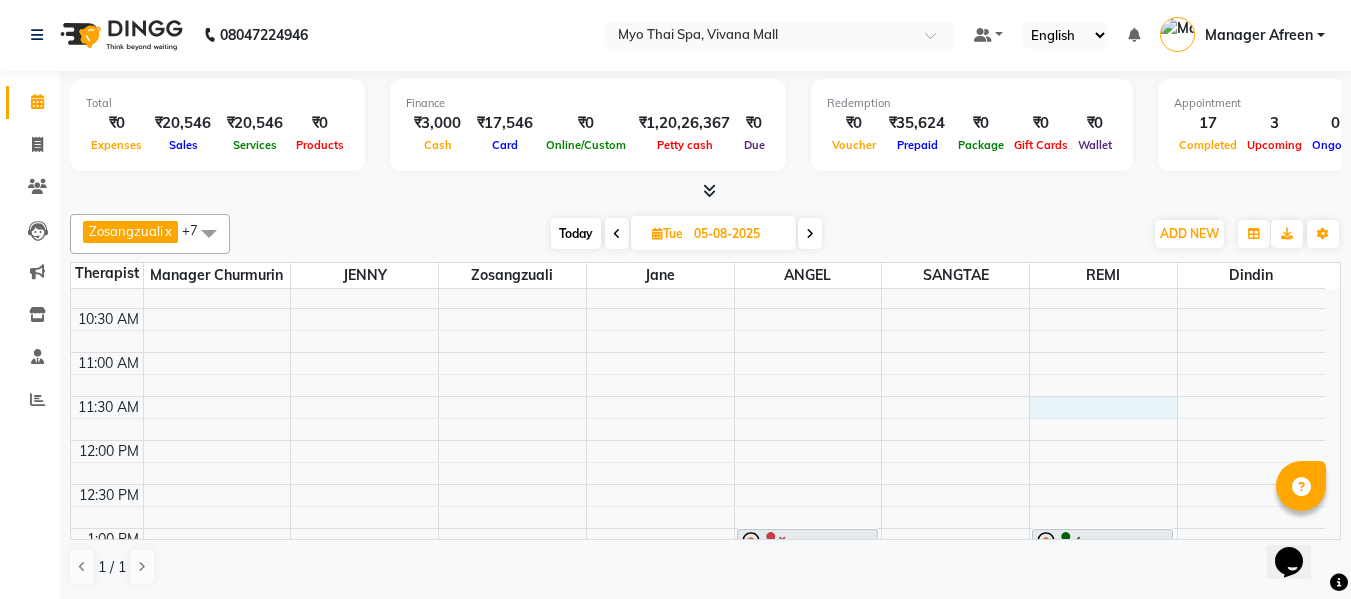 click on "[TIME] [TIME] [TIME] [TIME] [TIME] [TIME] [TIME] [TIME] [TIME] [TIME] [TIME] [TIME] [TIME] [TIME] [TIME] [TIME] [TIME] [TIME] [TIME] [TIME] [TIME] [TIME] [TIME] [TIME] [TIME] [TIME] [TIME] [TIME] [TIME] [TIME]             [NUMBER][NAME], [TIME]-[TIME], Massages - Balinese (60 Min)             [NUMBER][NAME], [TIME]-[TIME], Massages - Stress Relieving Back (30 Min)" at bounding box center (698, 748) 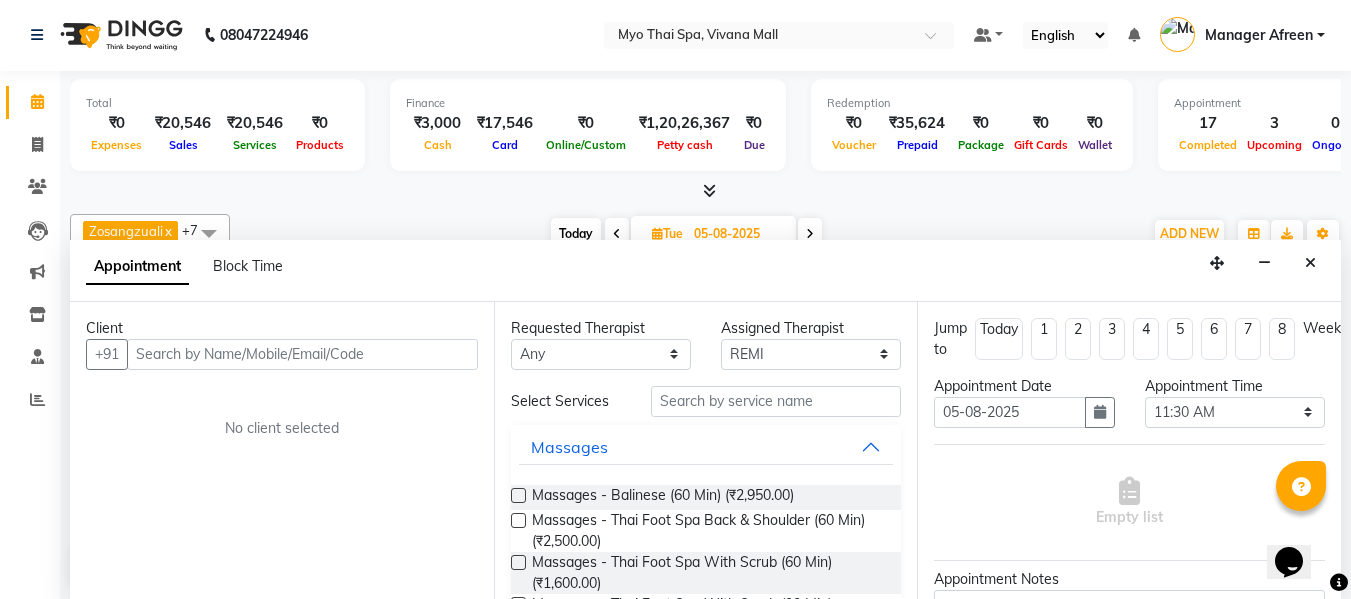 click at bounding box center (302, 354) 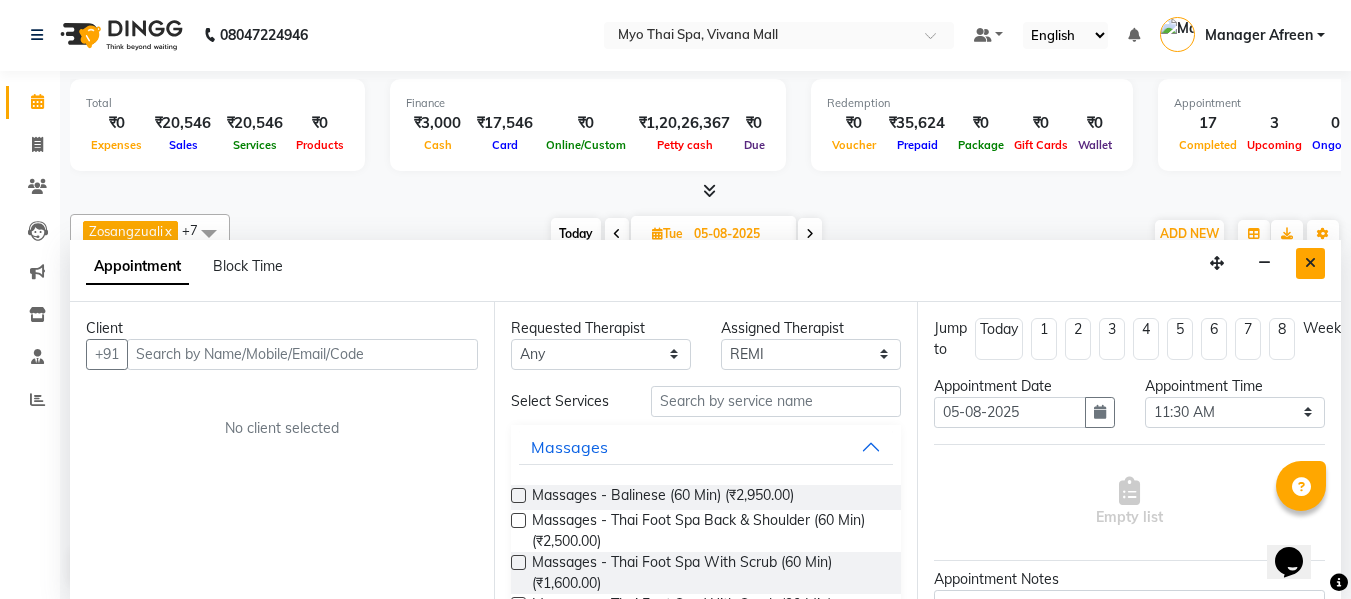 click at bounding box center (1310, 263) 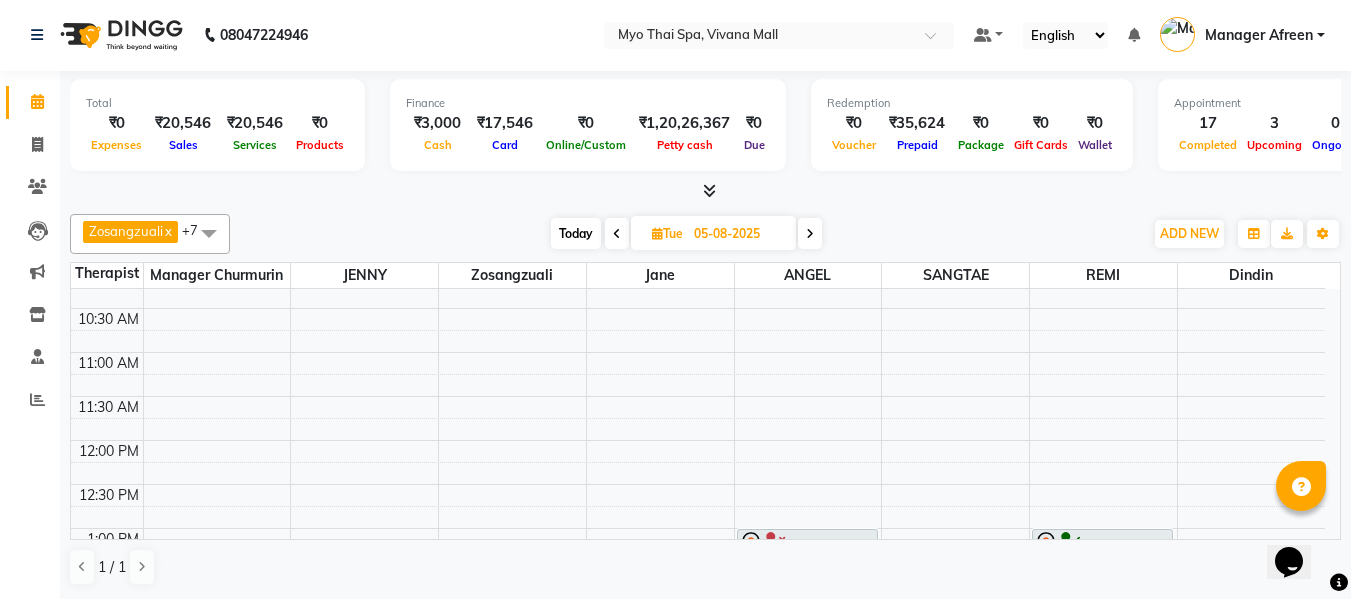 click at bounding box center [209, 233] 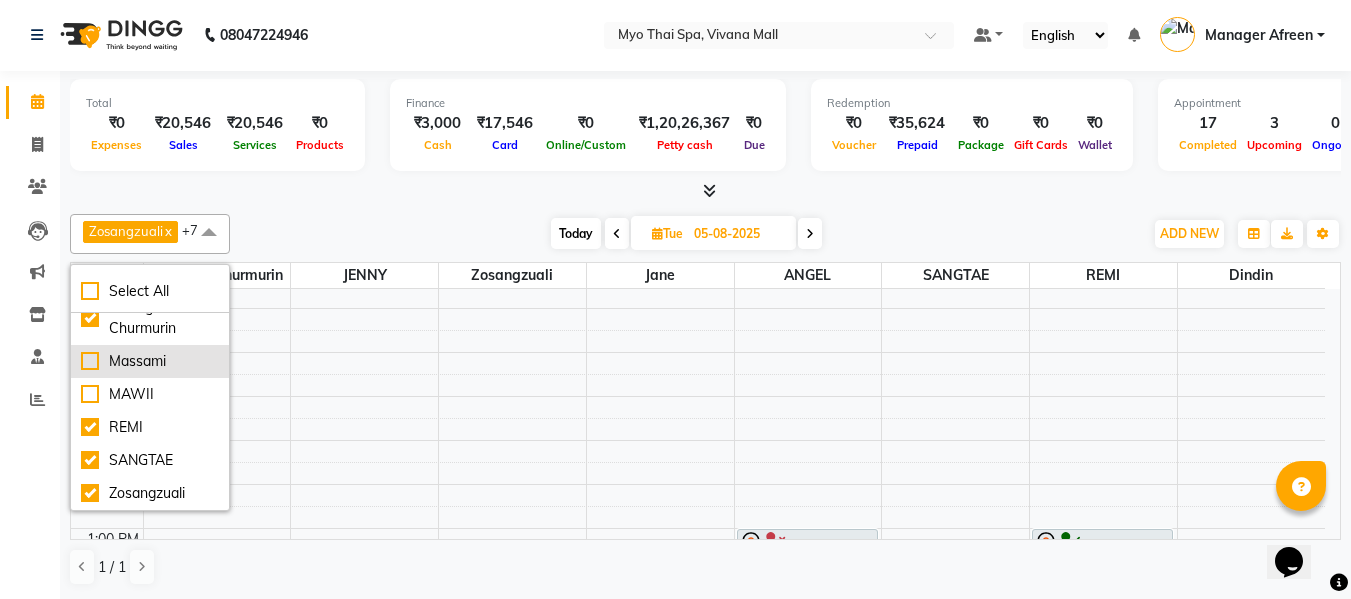 click on "Massami" at bounding box center [150, 361] 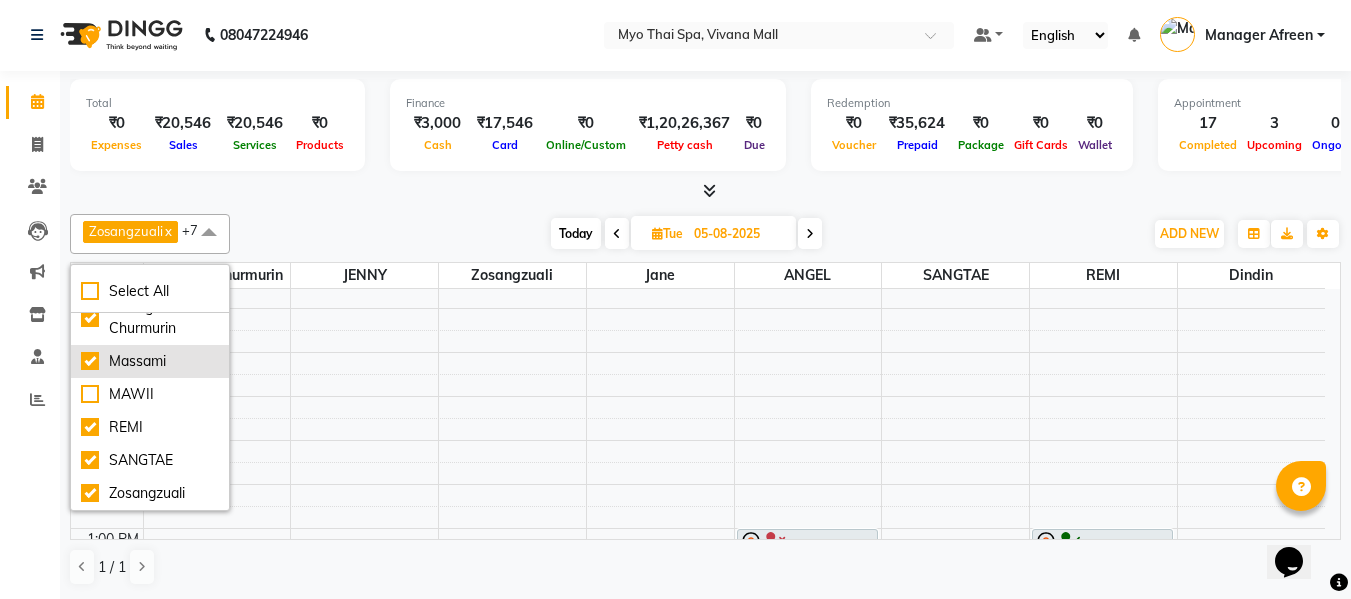 checkbox on "true" 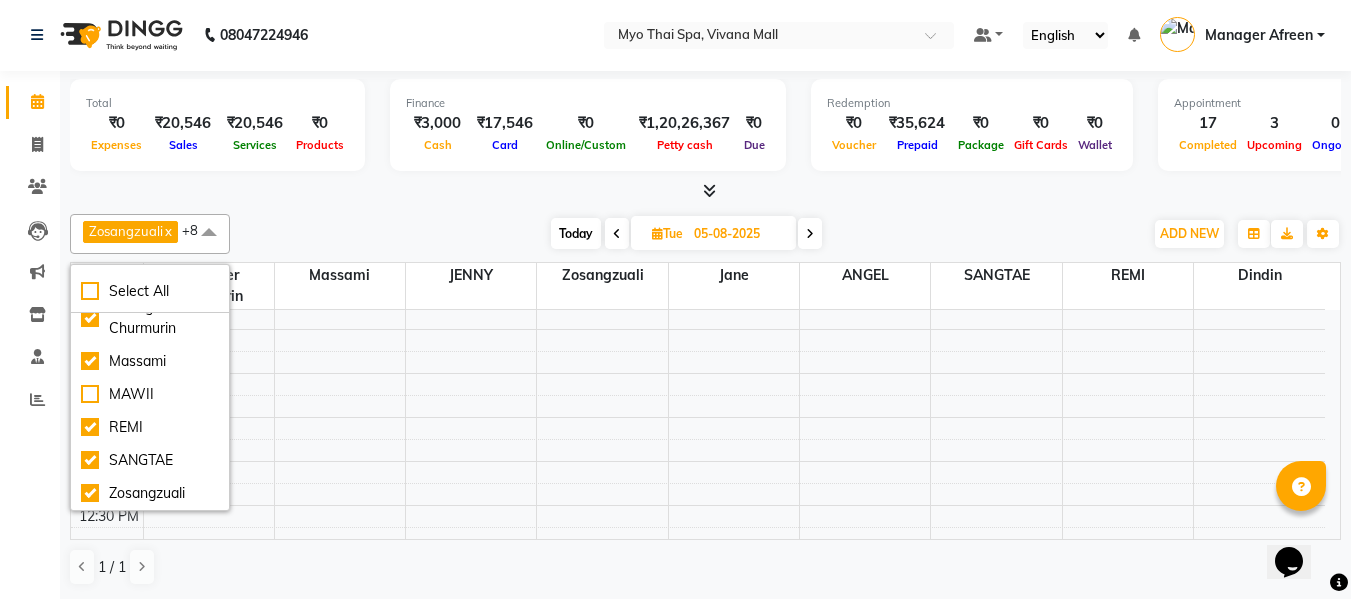 scroll, scrollTop: 0, scrollLeft: 0, axis: both 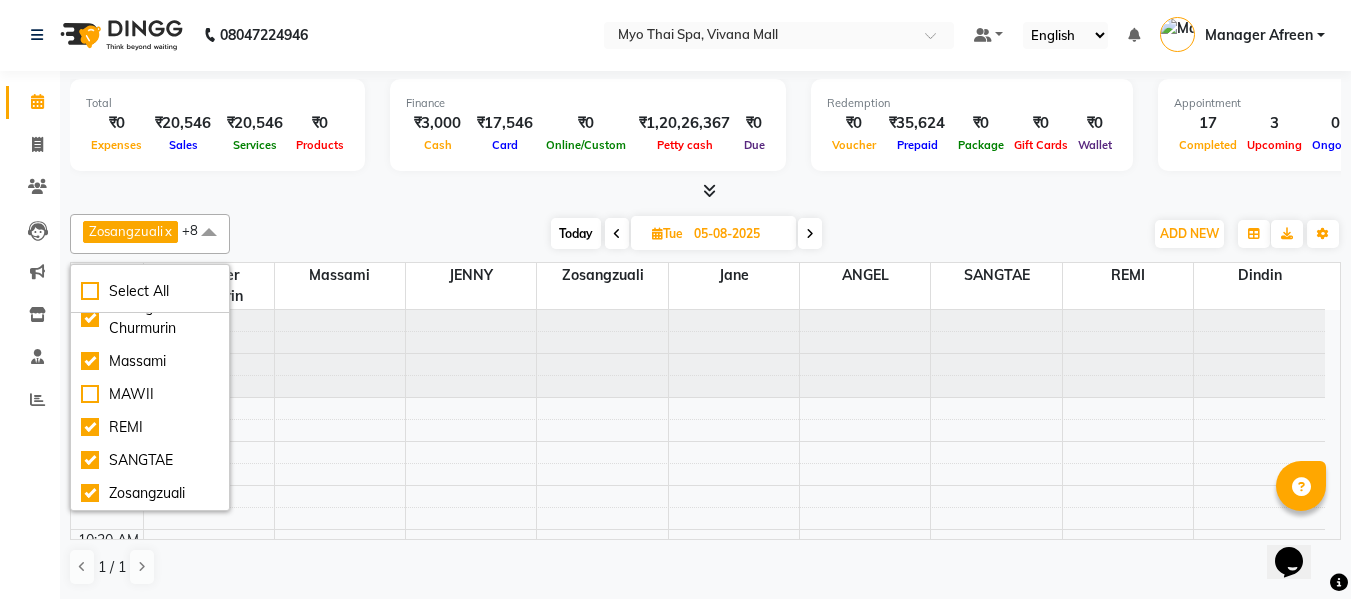 click on "[FIRST] x [FIRST] x [FIRST] x Manager [FIRST] x [FIRST] x [FIRST] x [FIRST] x [FIRST] x [FIRST] x [FIRST] x [FIRST] x +8 Select All [FIRST] [FIRST] [FIRST] [FIRST] [FIRST] Manager [FIRST] Manager [FIRST] [FIRST] [FIRST] [FIRST] [FIRST] [FIRST] [FIRST] [FIRST] Today  [DATE] Toggle Dropdown Add Appointment Add Invoice Add Expense Add Attendance Add Client Toggle Dropdown Add Appointment Add Invoice Add Expense Add Attendance Add Client ADD NEW Toggle Dropdown Add Appointment Add Invoice Add Expense Add Attendance Add Client [FIRST] x [FIRST] x [FIRST] x Manager [FIRST] x [FIRST] x [FIRST] x [FIRST] x [FIRST] x [FIRST] x [FIRST] x [FIRST] x +8 Select All [FIRST] [FIRST] [FIRST] [FIRST] [FIRST] Manager [FIRST] Manager [FIRST] [FIRST] [FIRST] [FIRST] [FIRST] [FIRST] [FIRST] [FIRST] Group By  Staff View   Room View  View as Vertical  Vertical - Week View  Horizontal  Horizontal - Week View  List  Toggle Dropdown Calendar Settings Manage Tags   Arrange Therapists   Reset Therapists  Full Screen  Show Available Stylist  Appointment Form Zoom 100% 13" at bounding box center (705, 234) 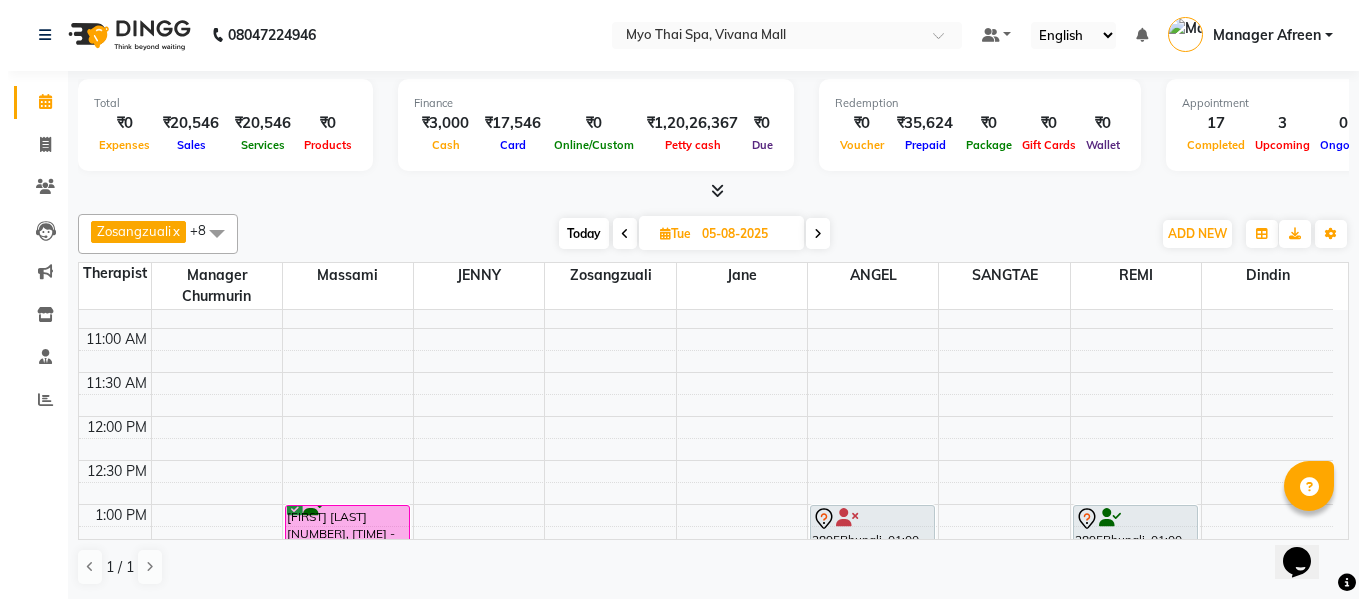 scroll, scrollTop: 200, scrollLeft: 0, axis: vertical 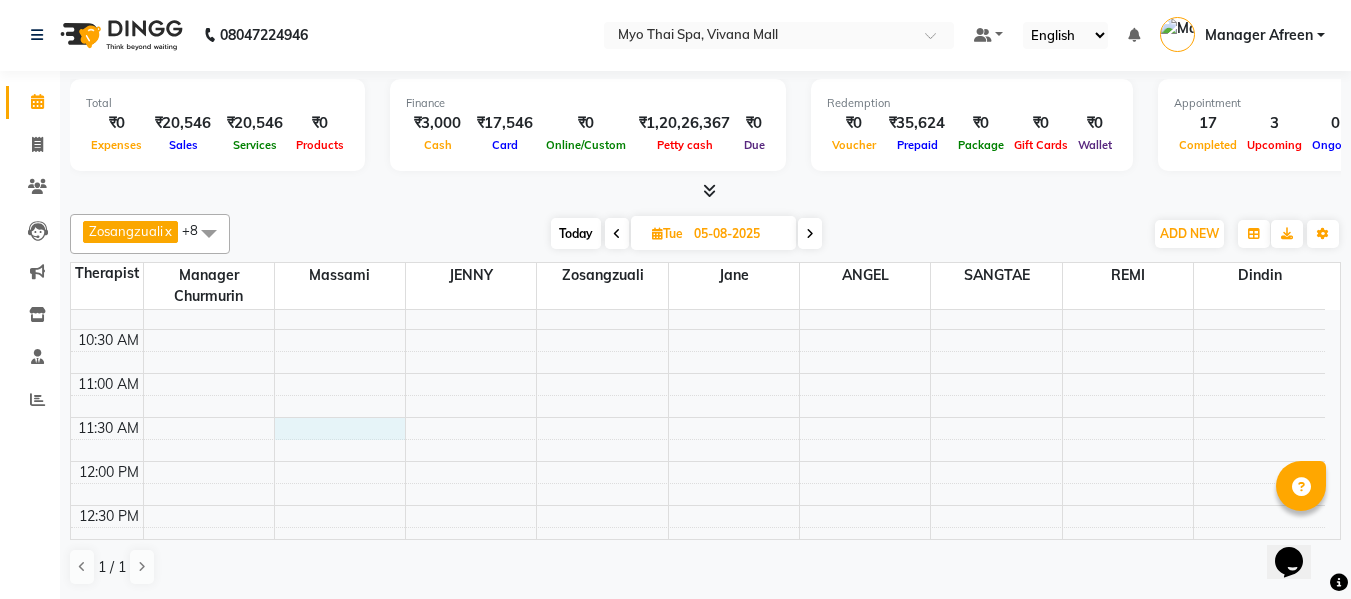 click on "8:00 AM 8:30 AM 9:00 AM 9:30 AM 10:00 AM 10:30 AM 11:00 AM 11:30 AM 12:00 PM 12:30 PM 1:00 PM 1:30 PM 2:00 PM 2:30 PM 3:00 PM 3:30 PM 4:00 PM 4:30 PM 5:00 PM 5:30 PM 6:00 PM 6:30 PM 7:00 PM 7:30 PM 8:00 PM 8:30 PM 9:00 PM 9:30 PM 10:00 PM 10:30 PM     [FIRST] [LAST] [NUMBER], [TIME] - [TIME], Massages - Deep Tissue (90 Min)     [NUMBER][FIRST] [NAME], [TIME] - [TIME], Massages - Deep Tissue (90 Min)             [NUMBER][FIRST], [TIME] - [TIME], Massages - Balinese (60 Min)             [NUMBER][FIRST], [TIME] - [TIME], Massages - Stress Relieving Back (30 Min)" at bounding box center (698, 769) 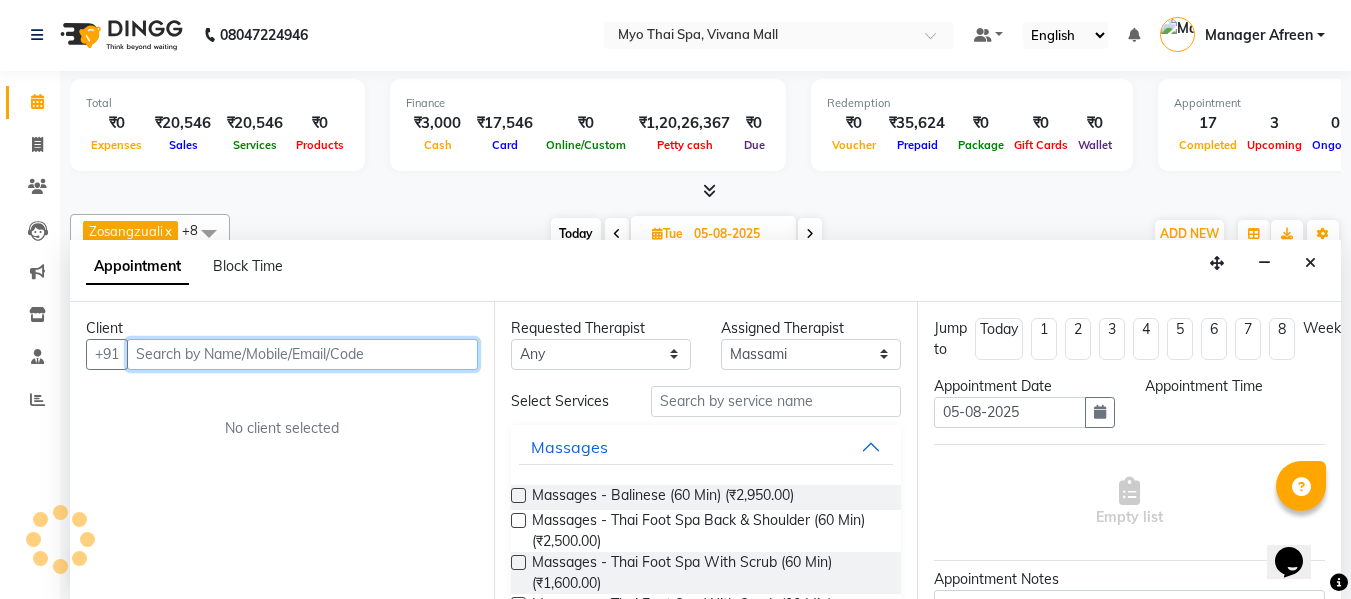 select on "690" 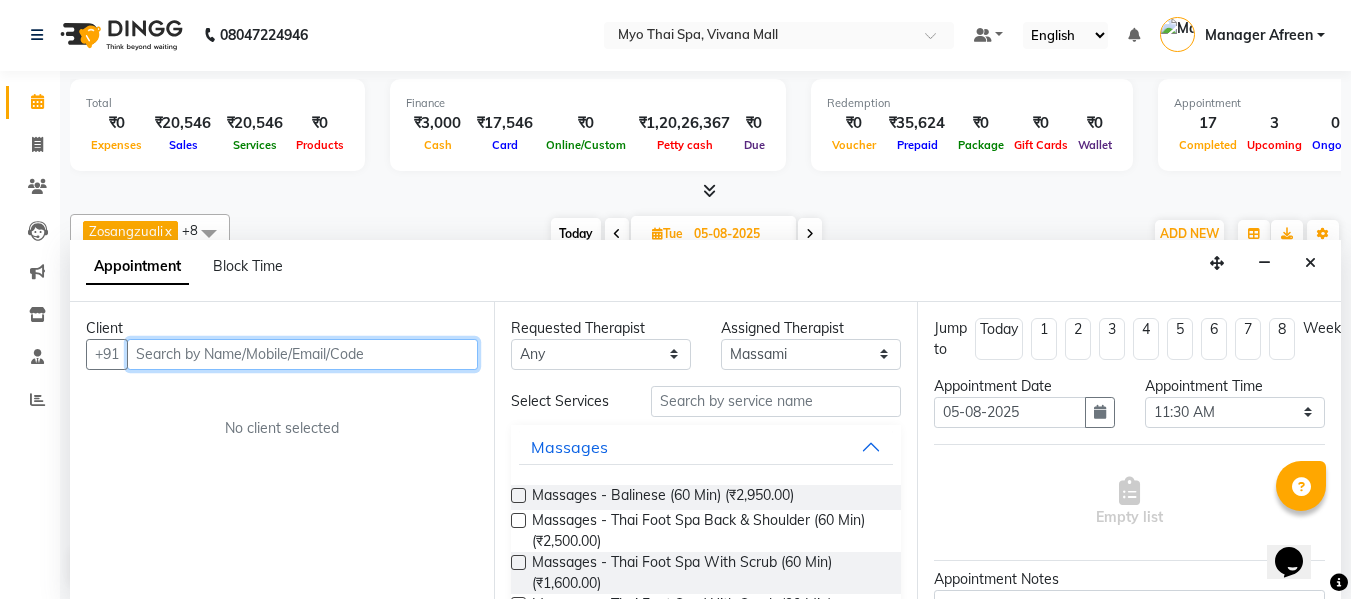 click at bounding box center (302, 354) 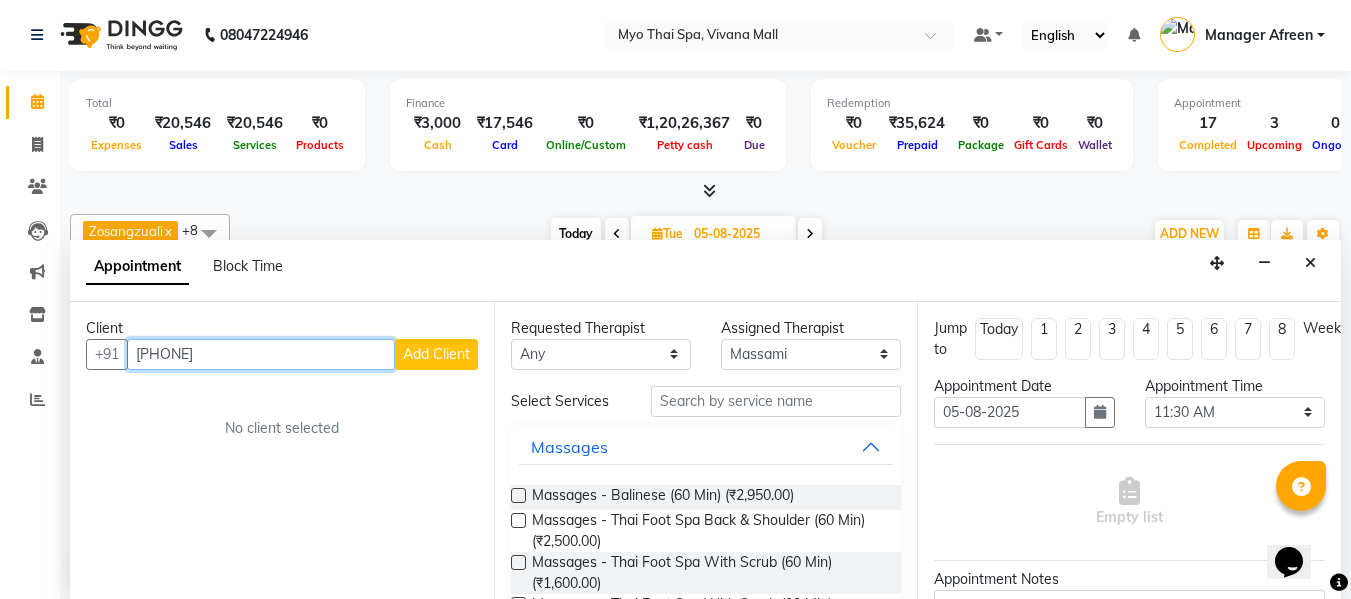 type on "[PHONE]" 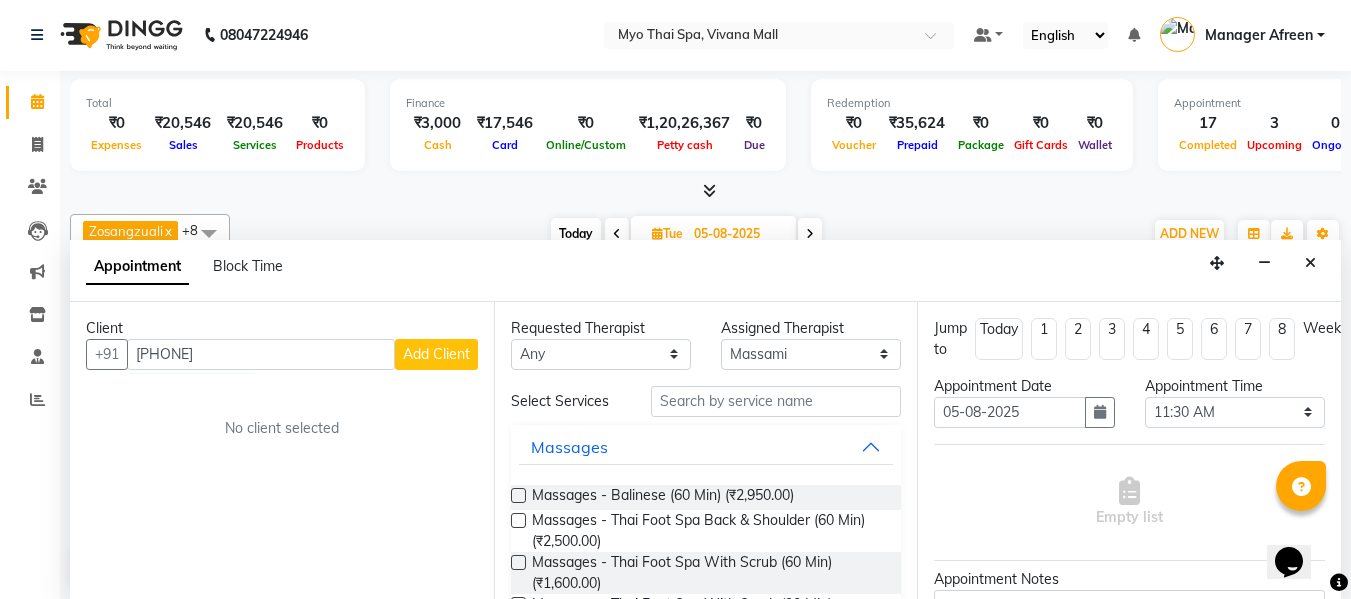 click on "Add Client" at bounding box center [436, 354] 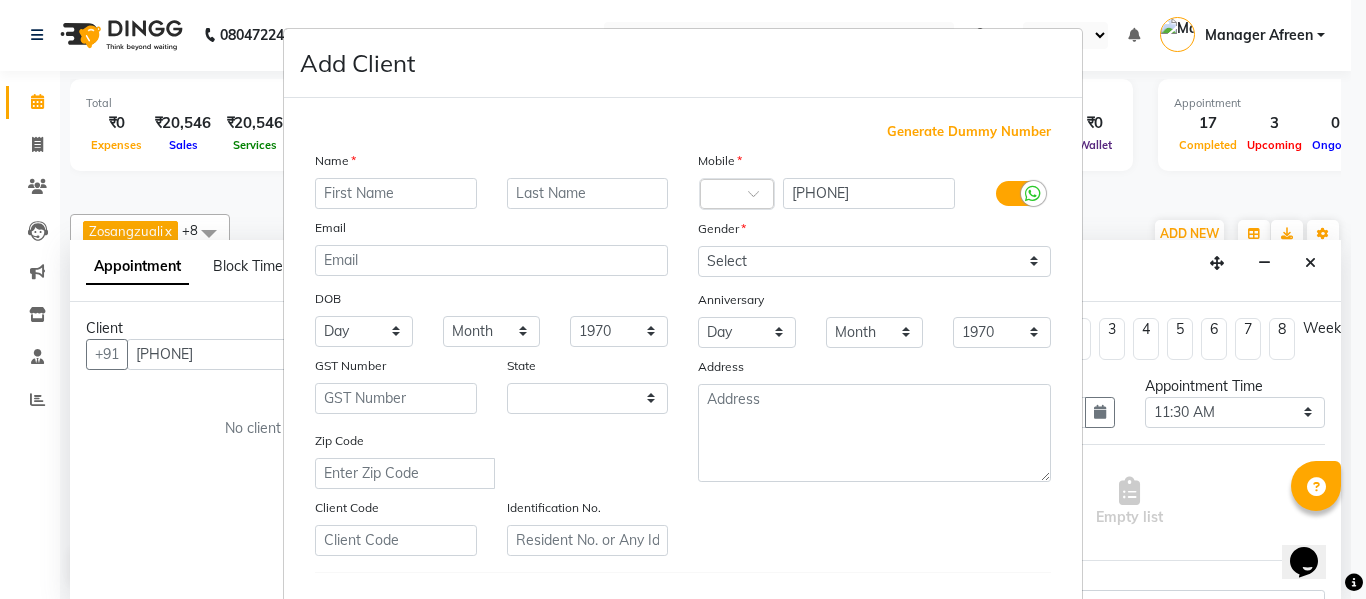 select on "22" 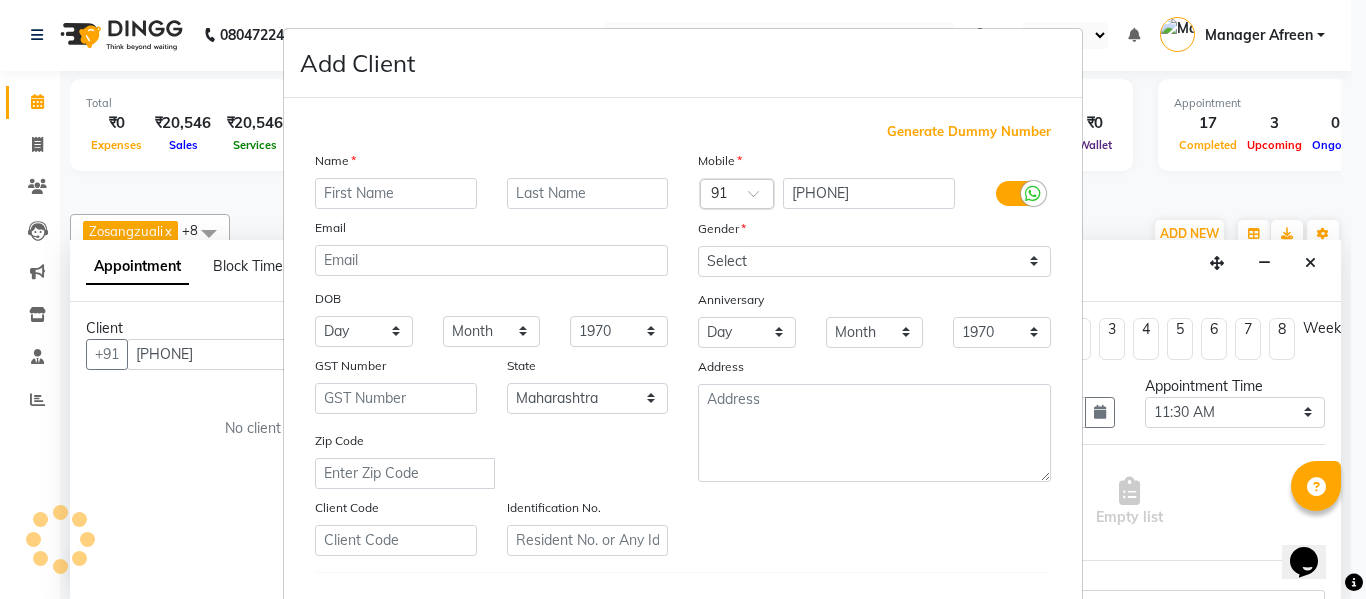 click at bounding box center (396, 193) 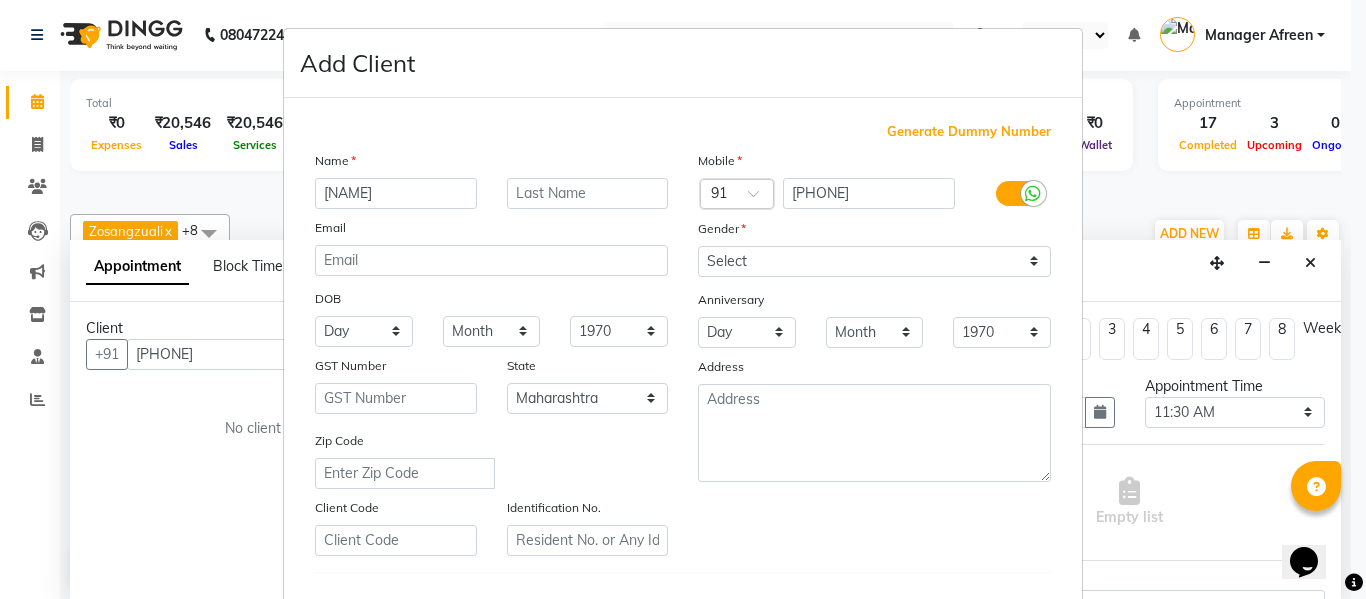 type on "[NAME]" 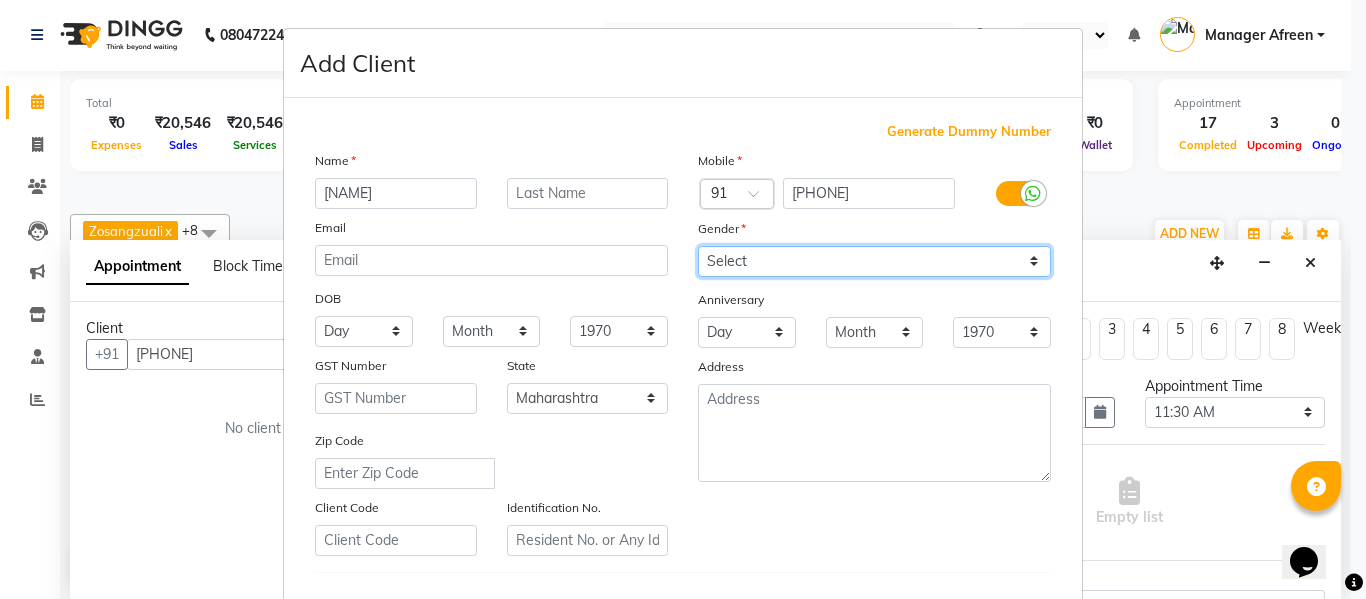 click on "Select Male Female Other Prefer Not To Say" at bounding box center (874, 261) 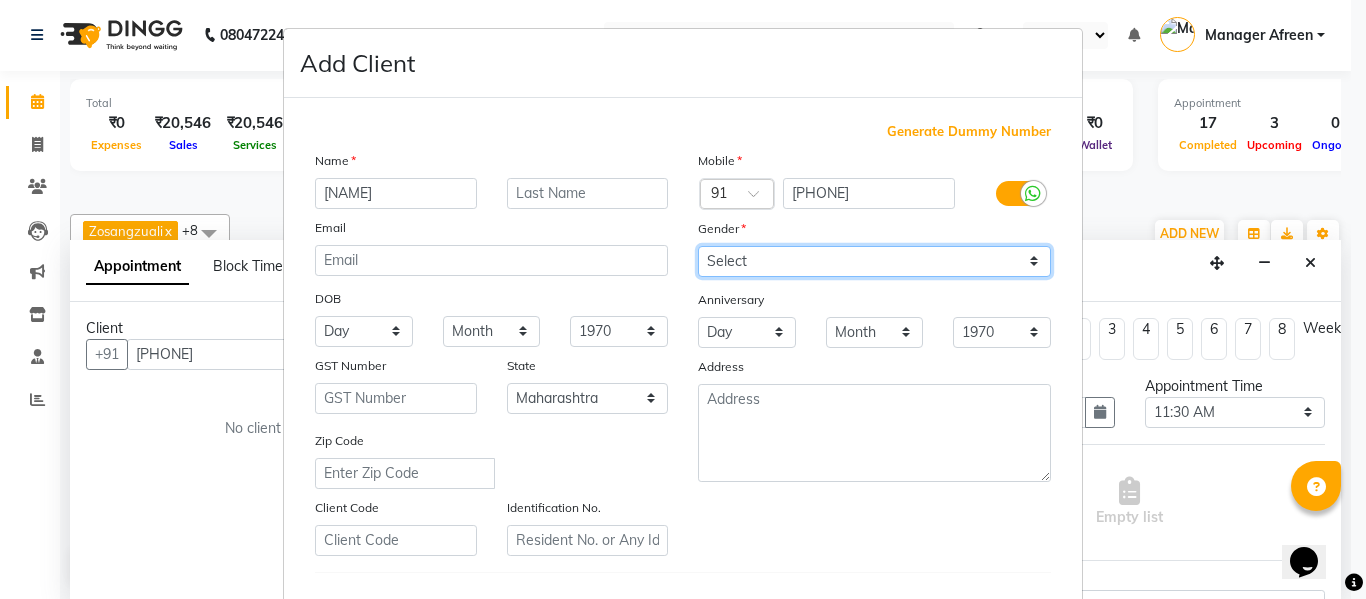 select on "female" 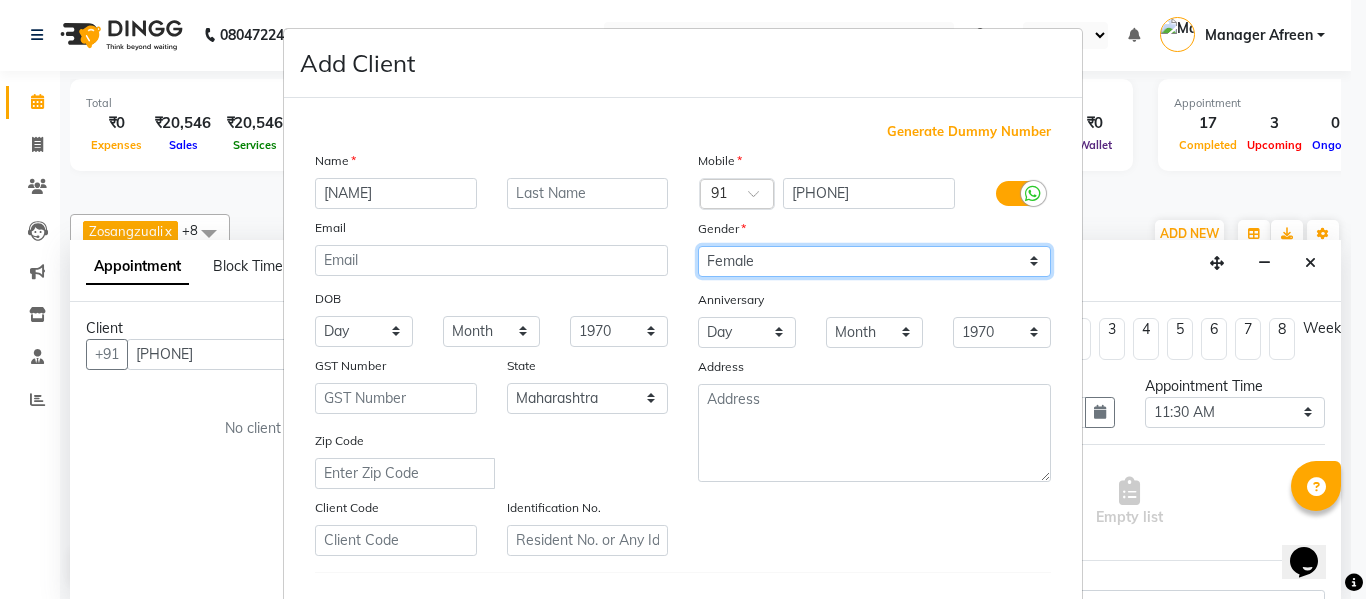 click on "Select Male Female Other Prefer Not To Say" at bounding box center [874, 261] 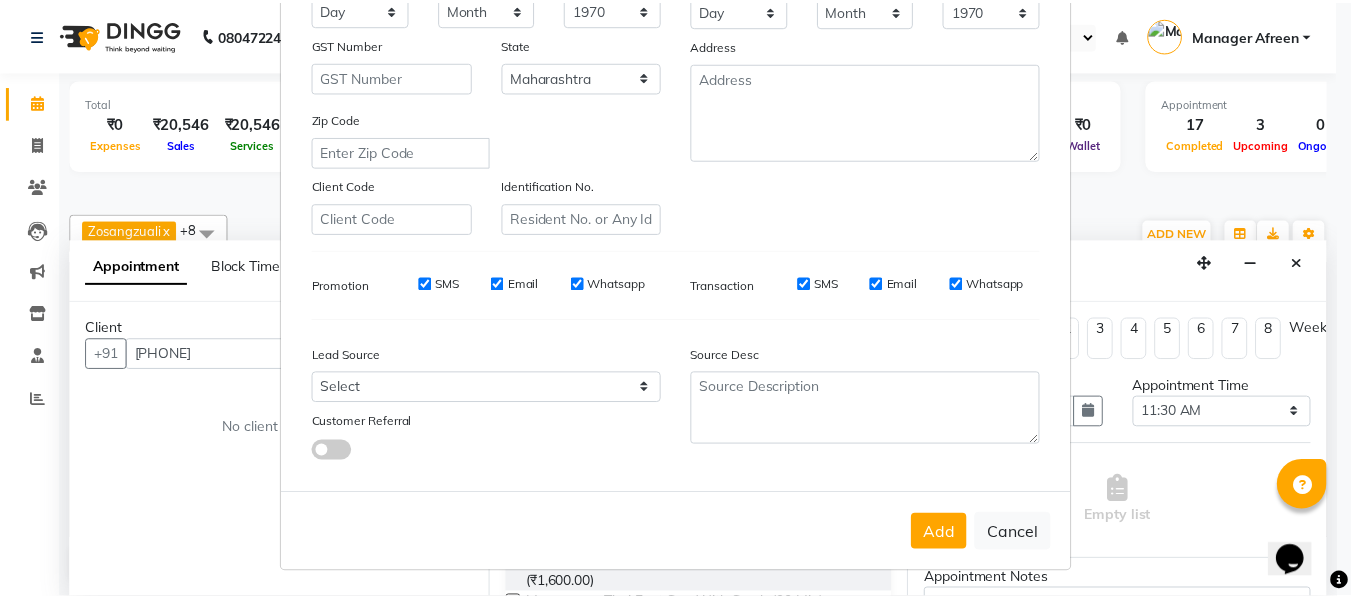 scroll, scrollTop: 324, scrollLeft: 0, axis: vertical 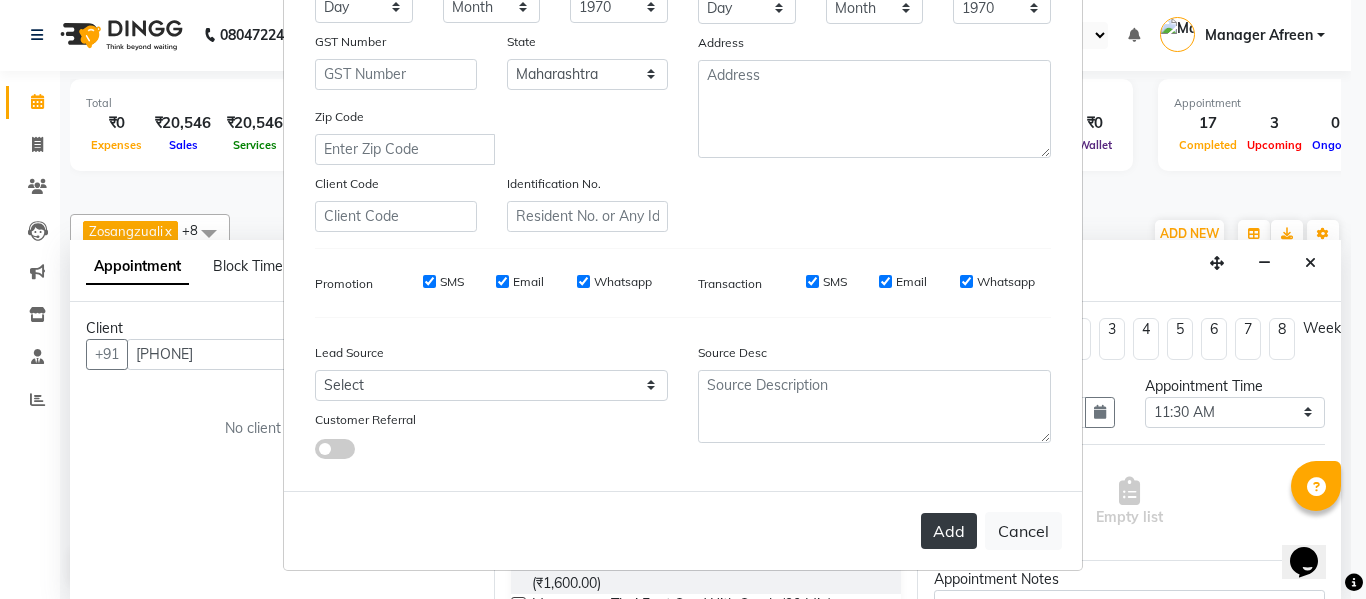 click on "Add" at bounding box center (949, 531) 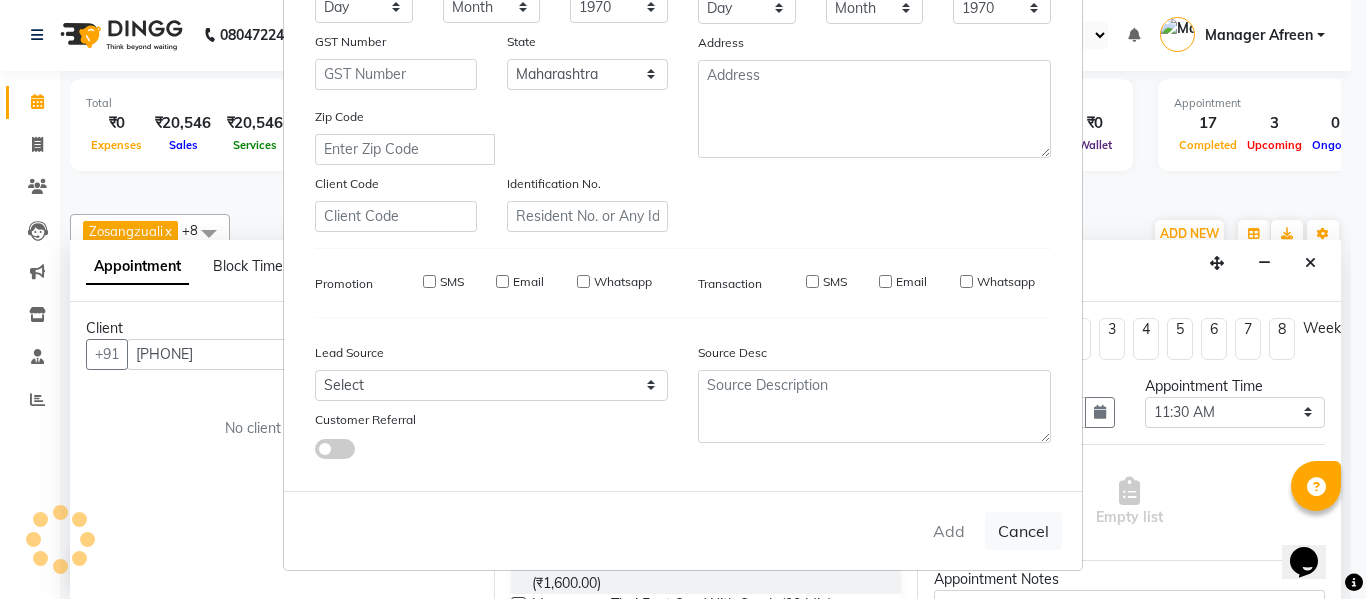 type 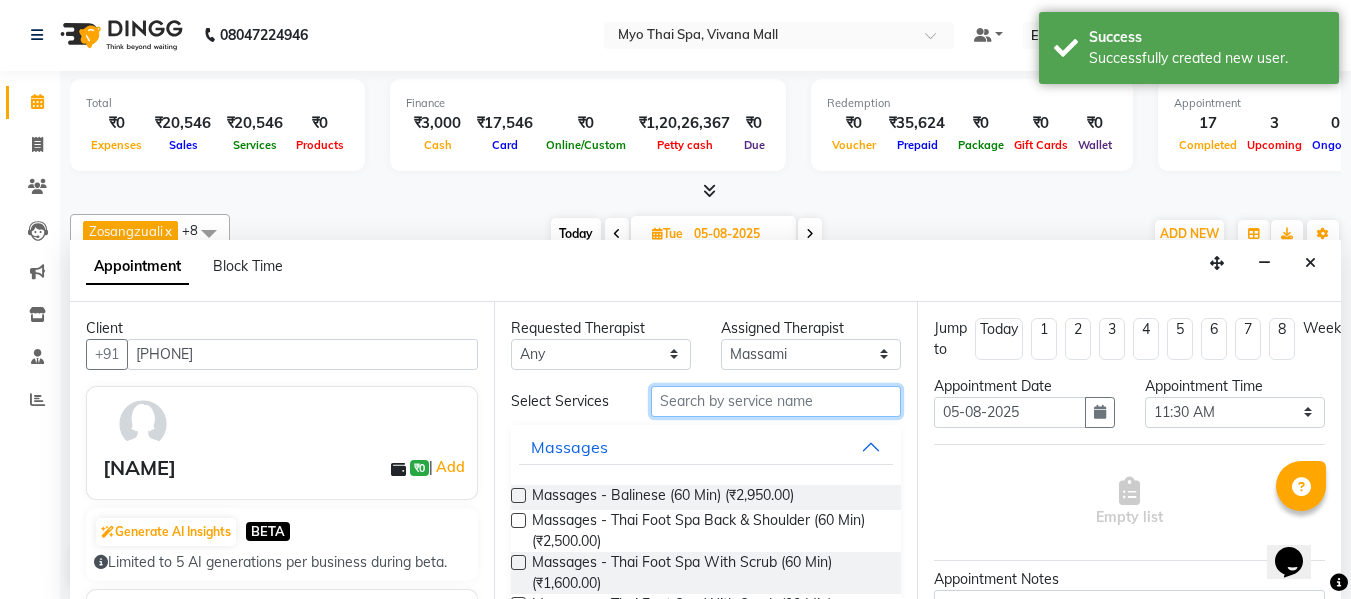 click at bounding box center [776, 401] 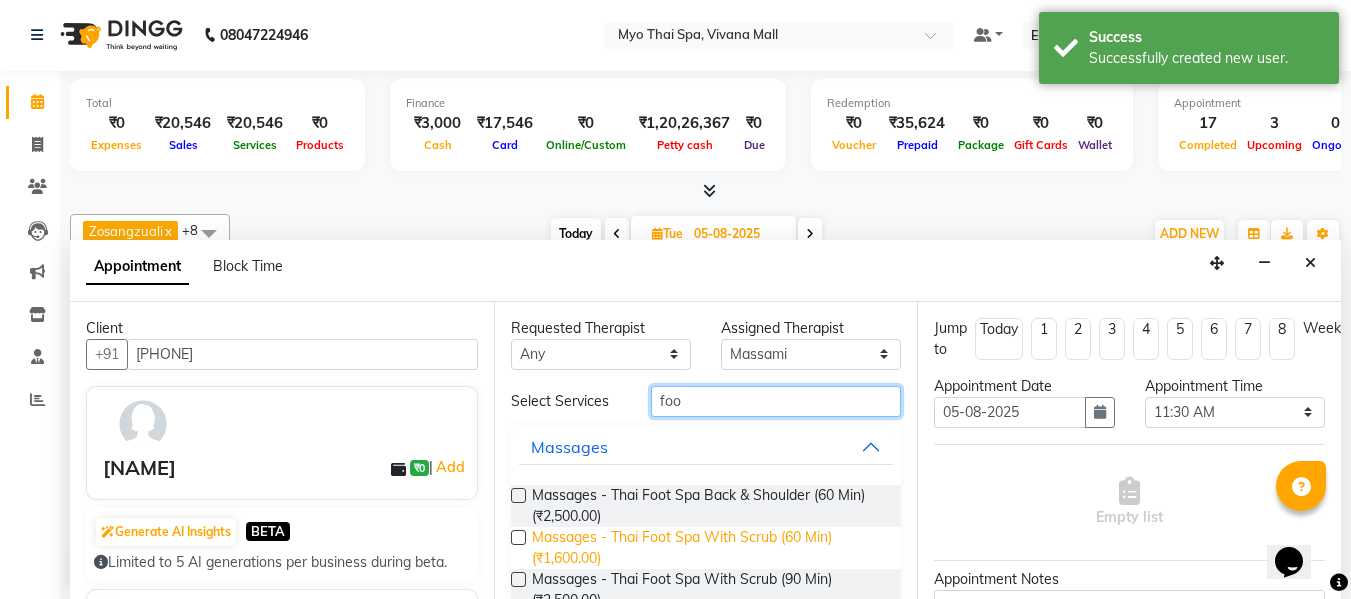 scroll, scrollTop: 200, scrollLeft: 0, axis: vertical 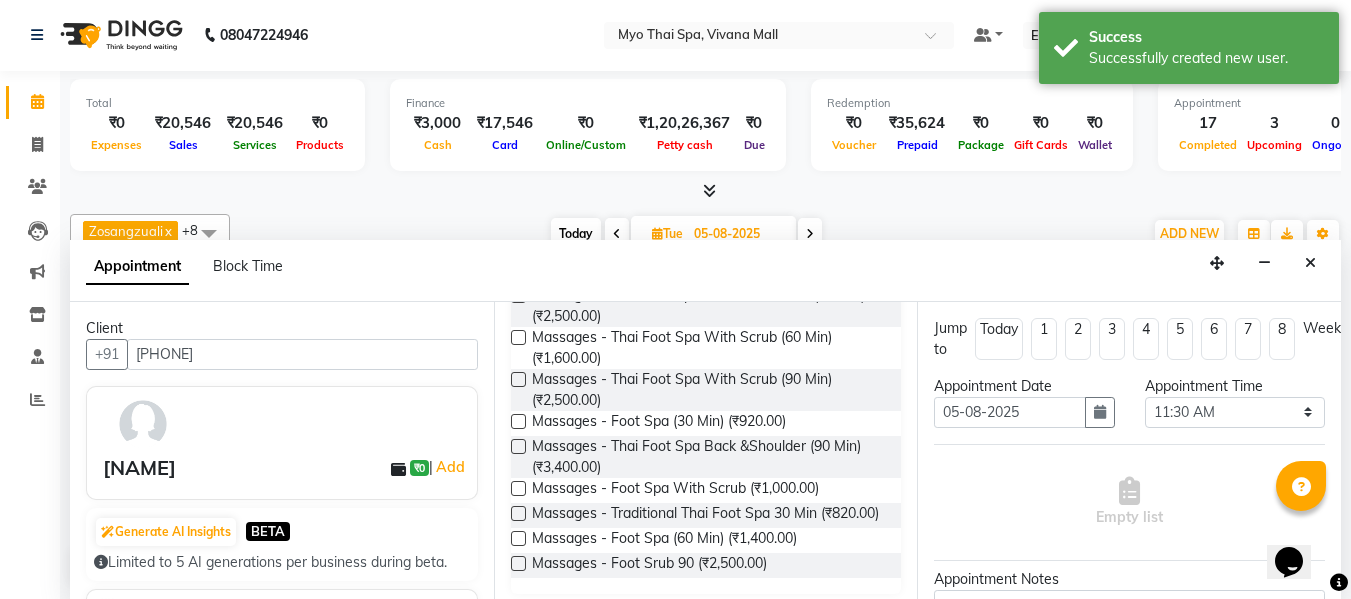 type on "foo" 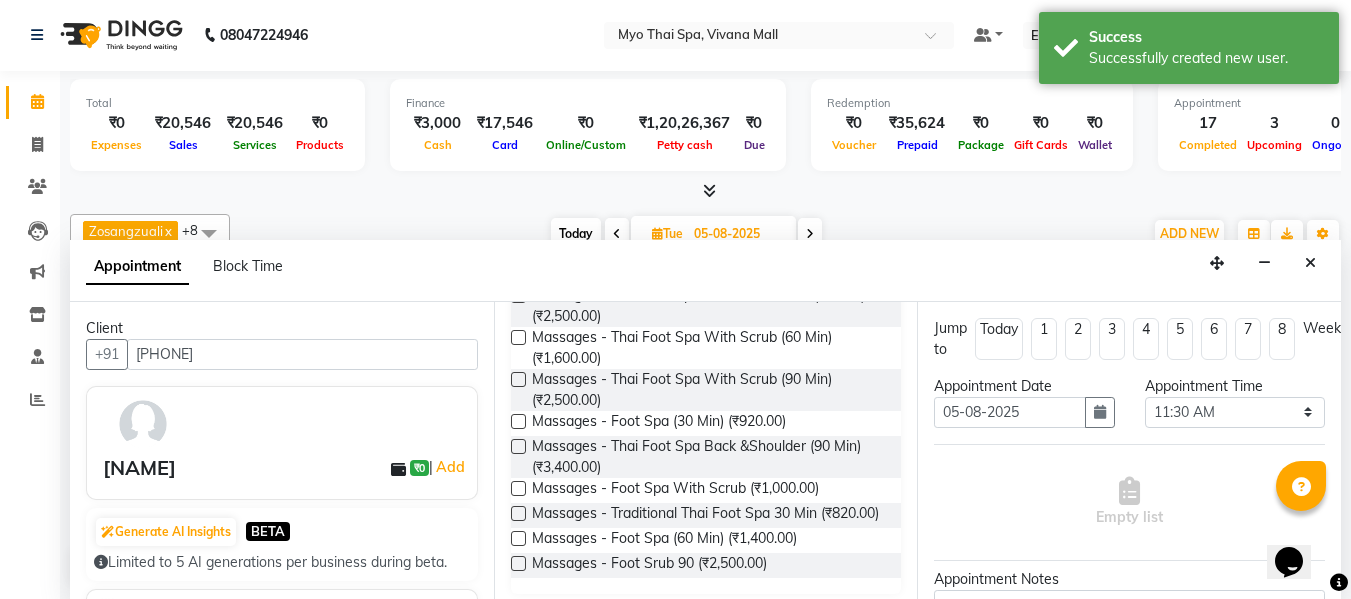 click at bounding box center (518, 538) 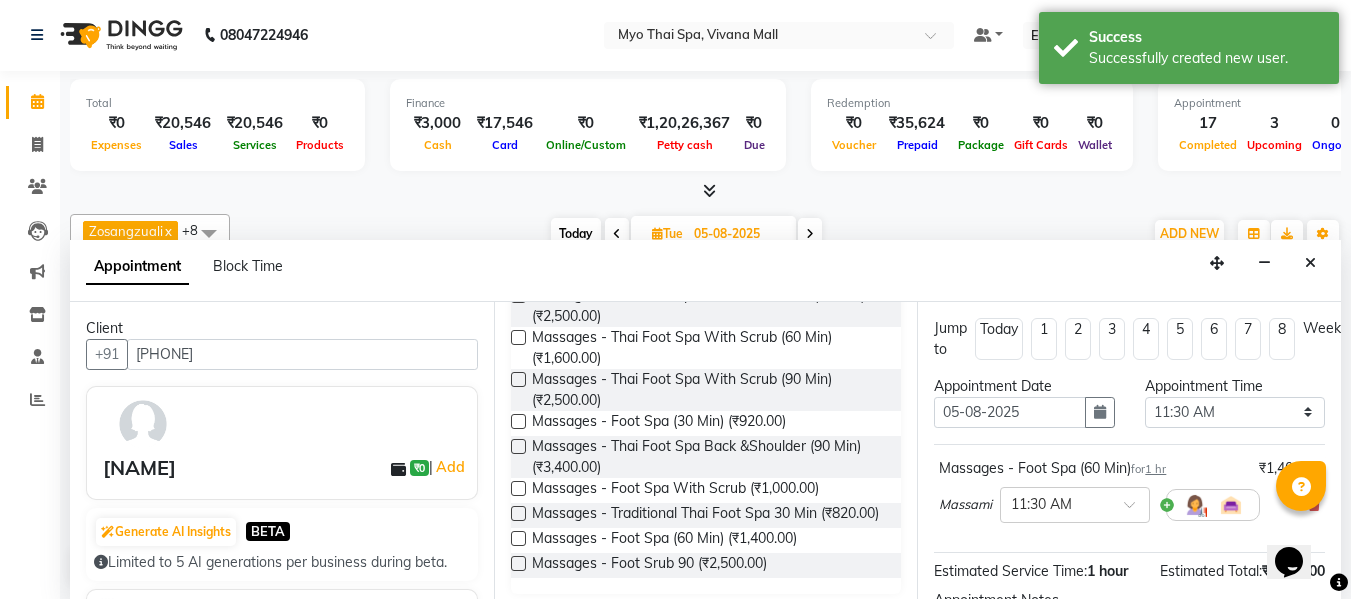click at bounding box center [518, 538] 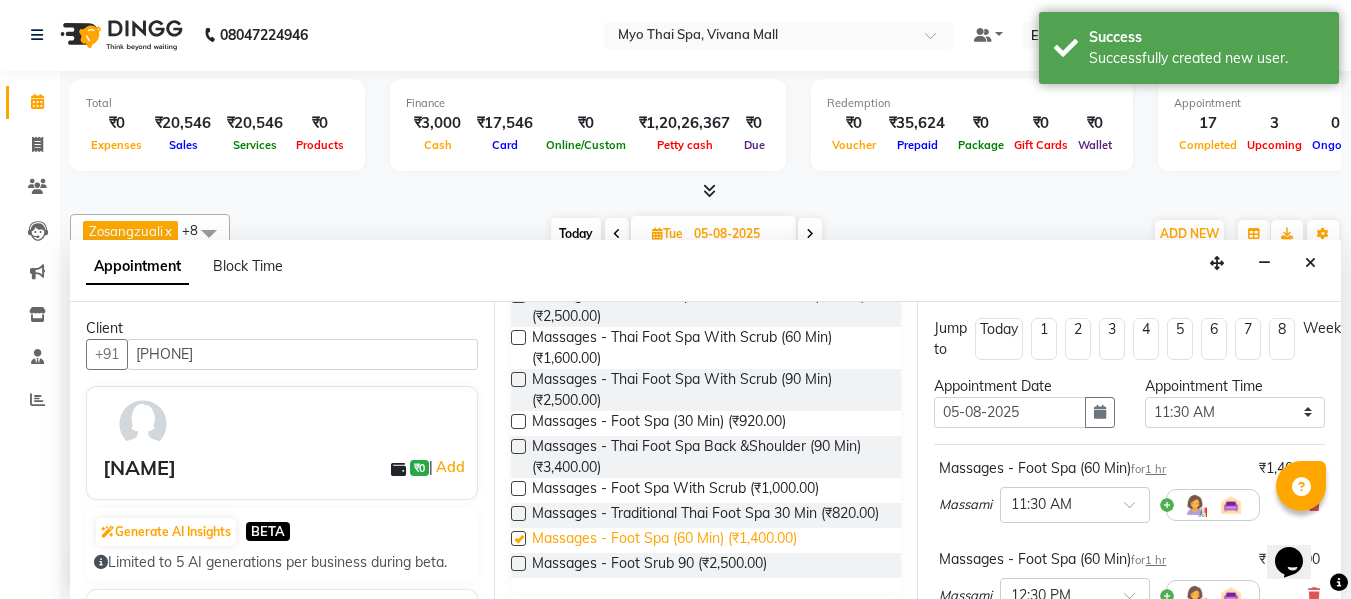 checkbox on "false" 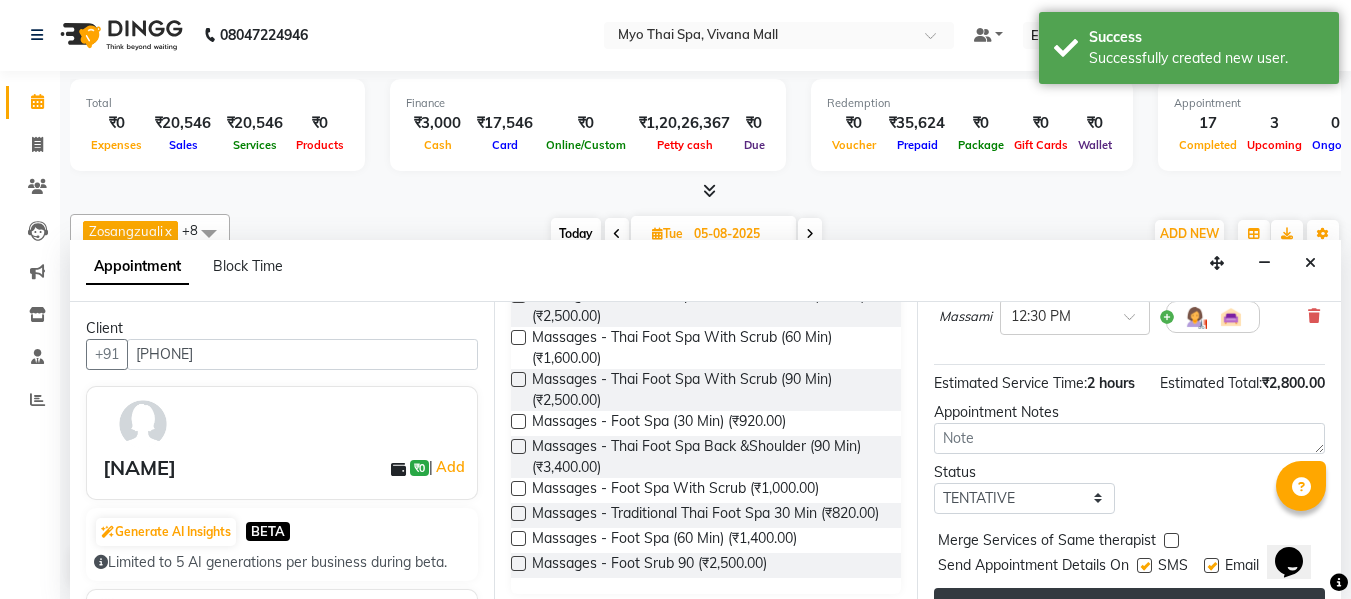 scroll, scrollTop: 356, scrollLeft: 0, axis: vertical 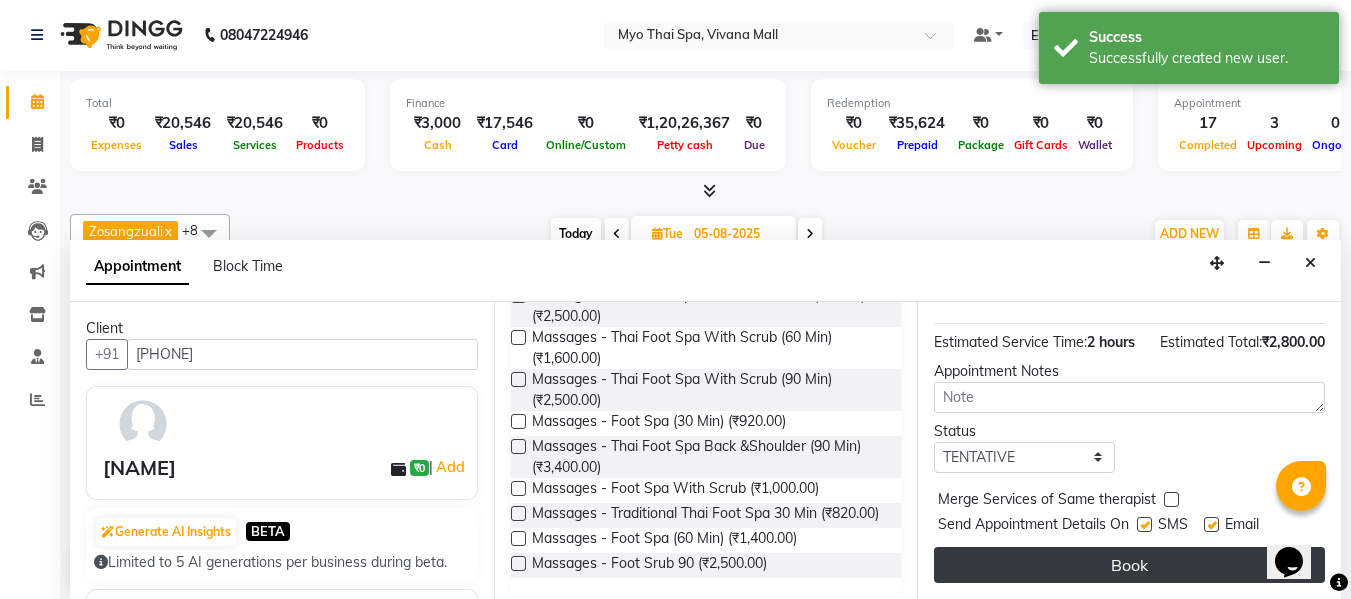 click on "Book" at bounding box center (1129, 565) 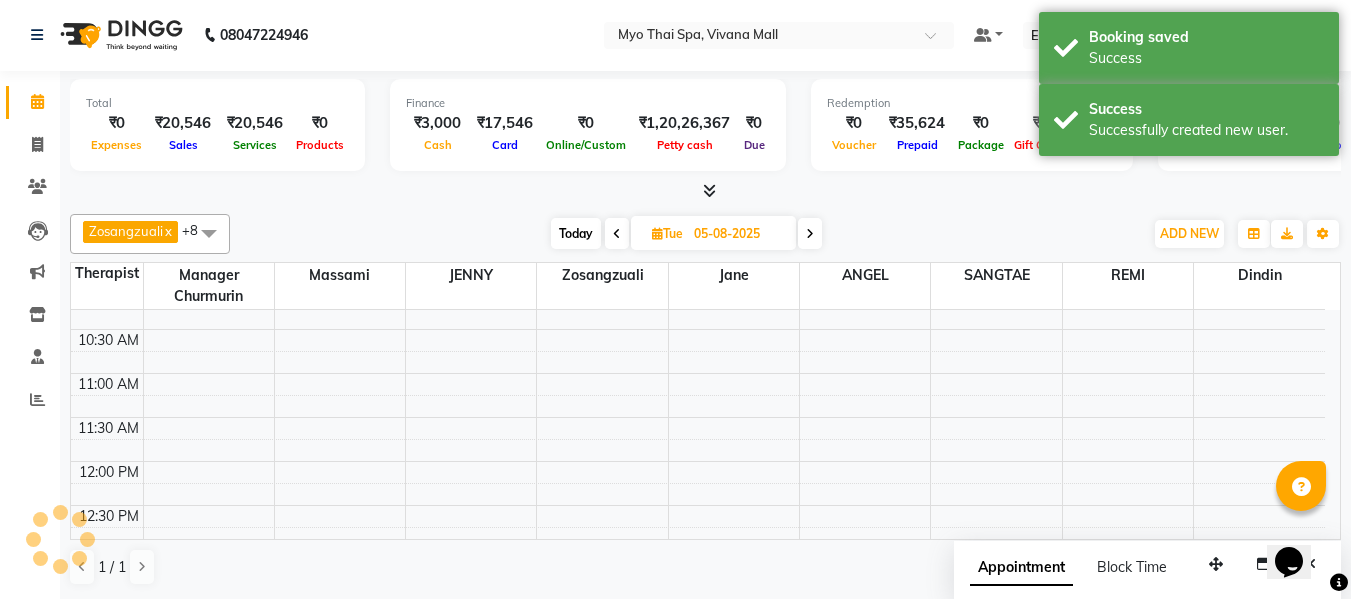 scroll, scrollTop: 0, scrollLeft: 0, axis: both 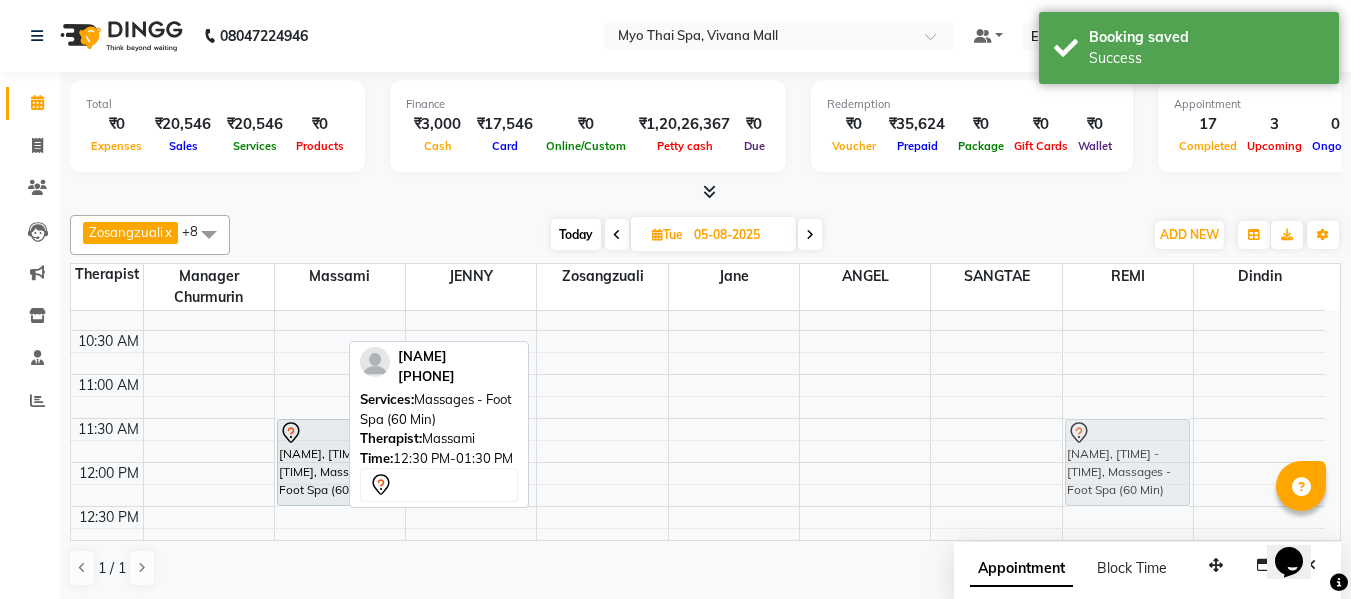 drag, startPoint x: 318, startPoint y: 517, endPoint x: 1096, endPoint y: 423, distance: 783.6581 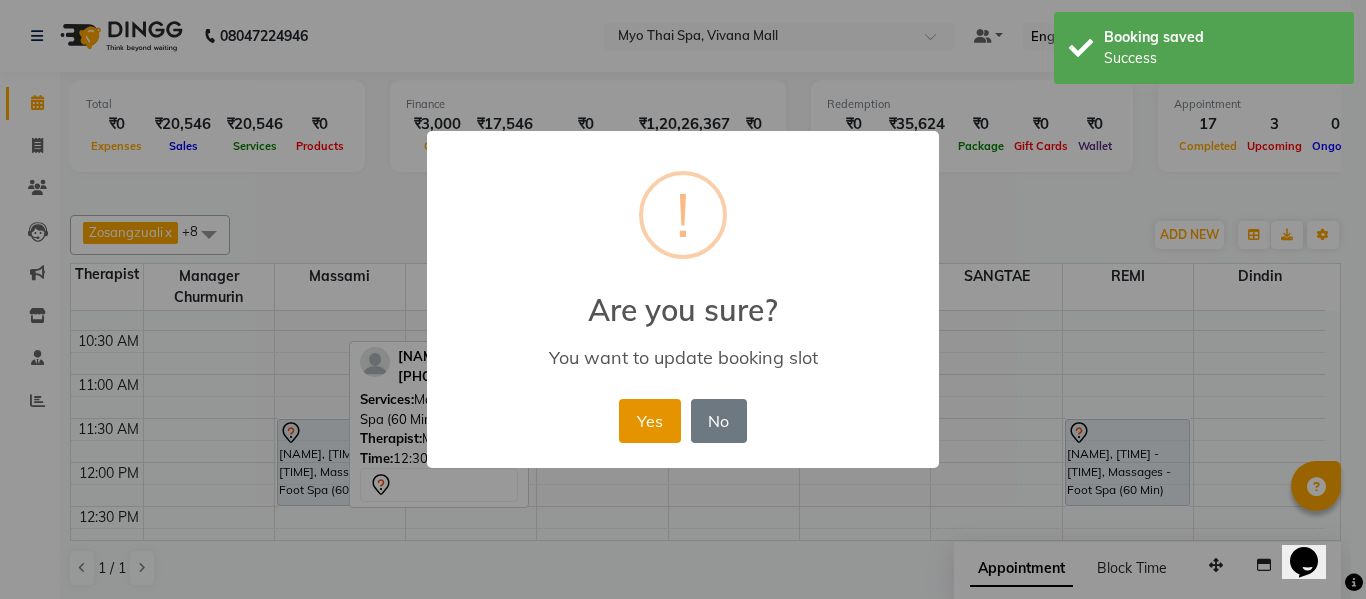 click on "Yes" at bounding box center [649, 421] 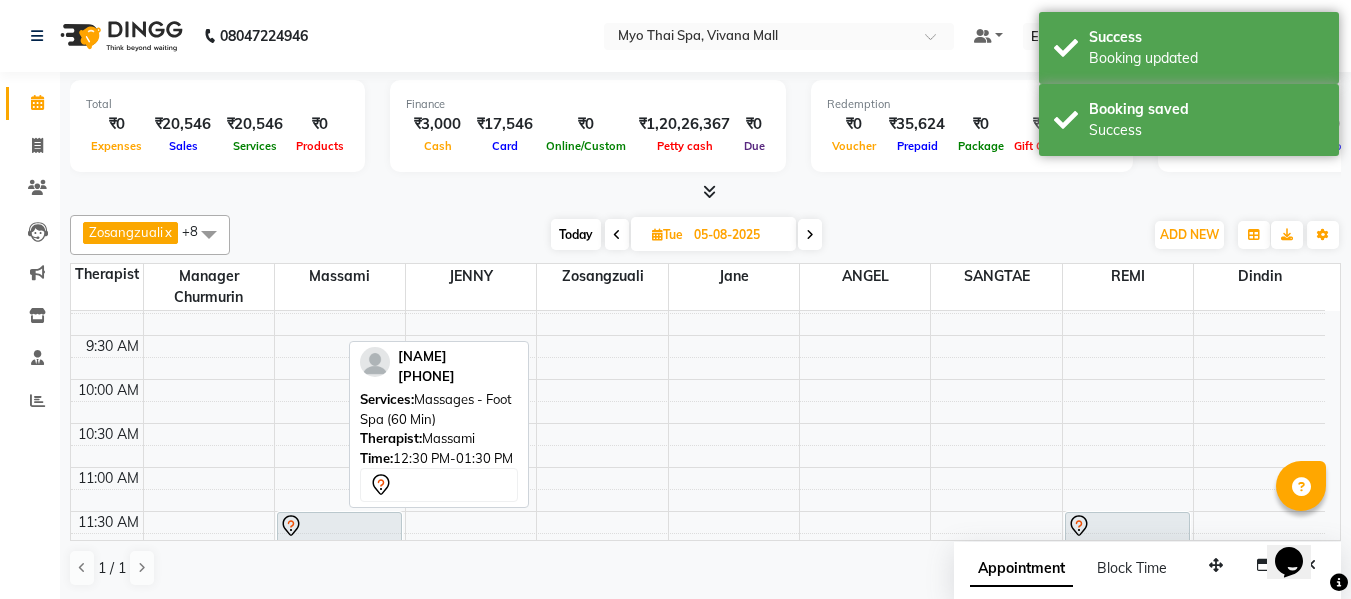 scroll, scrollTop: 100, scrollLeft: 0, axis: vertical 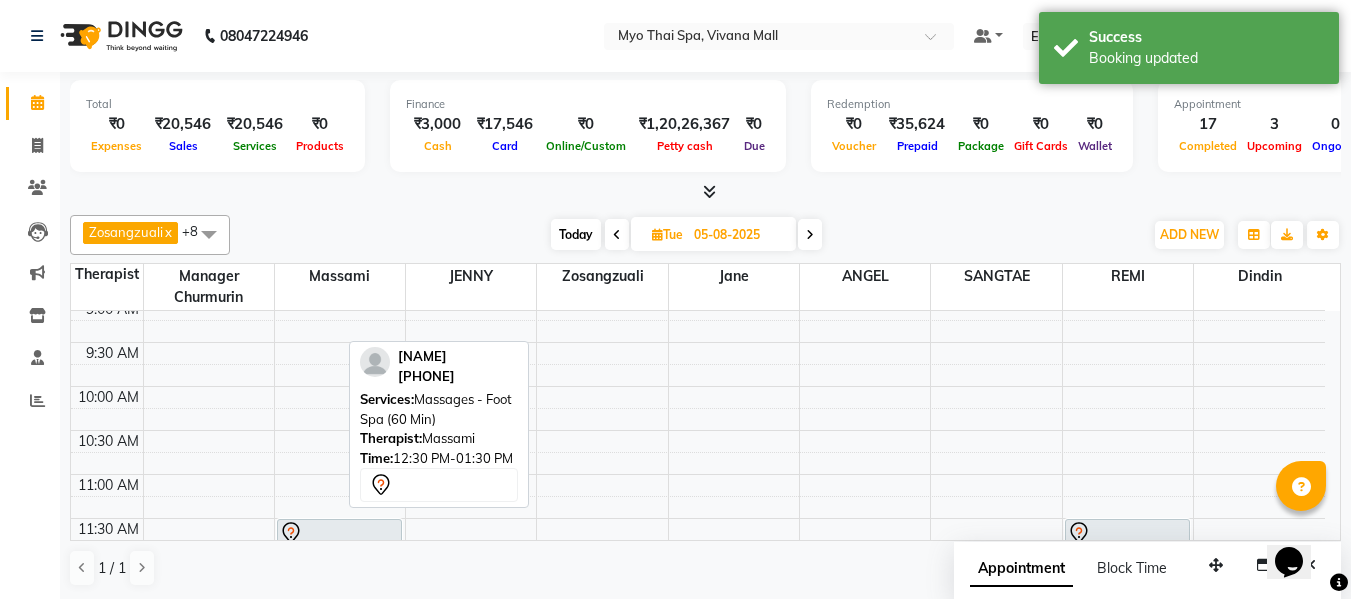 click on "Today" at bounding box center (576, 234) 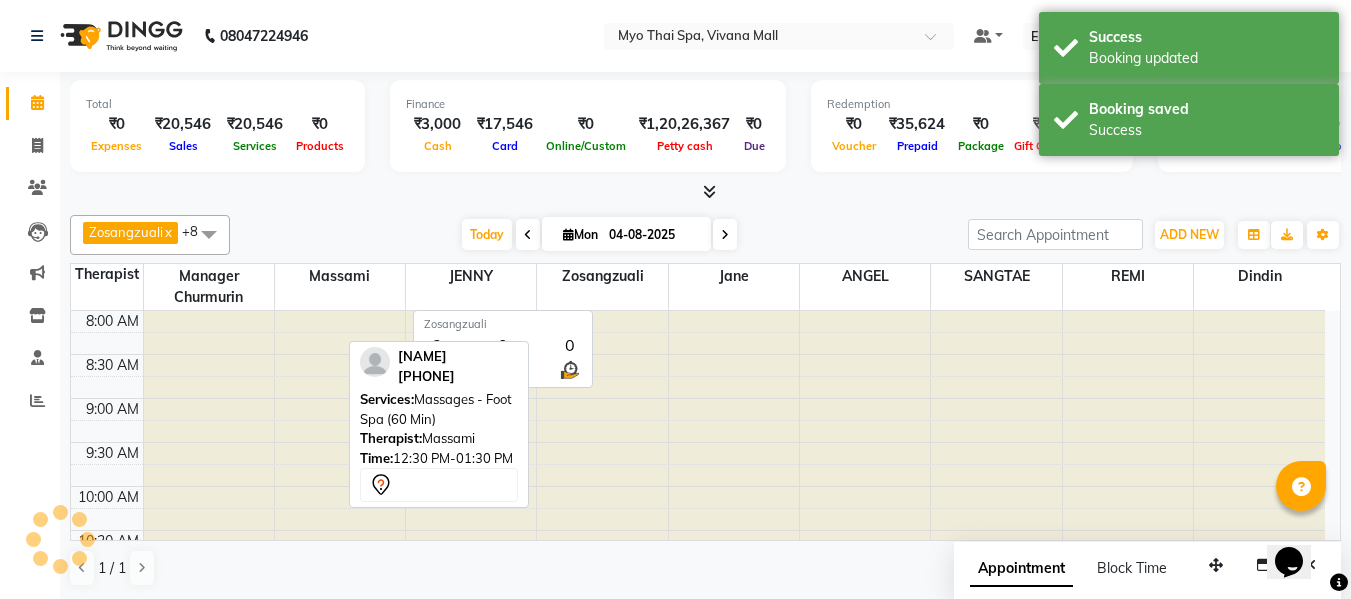 scroll, scrollTop: 1057, scrollLeft: 0, axis: vertical 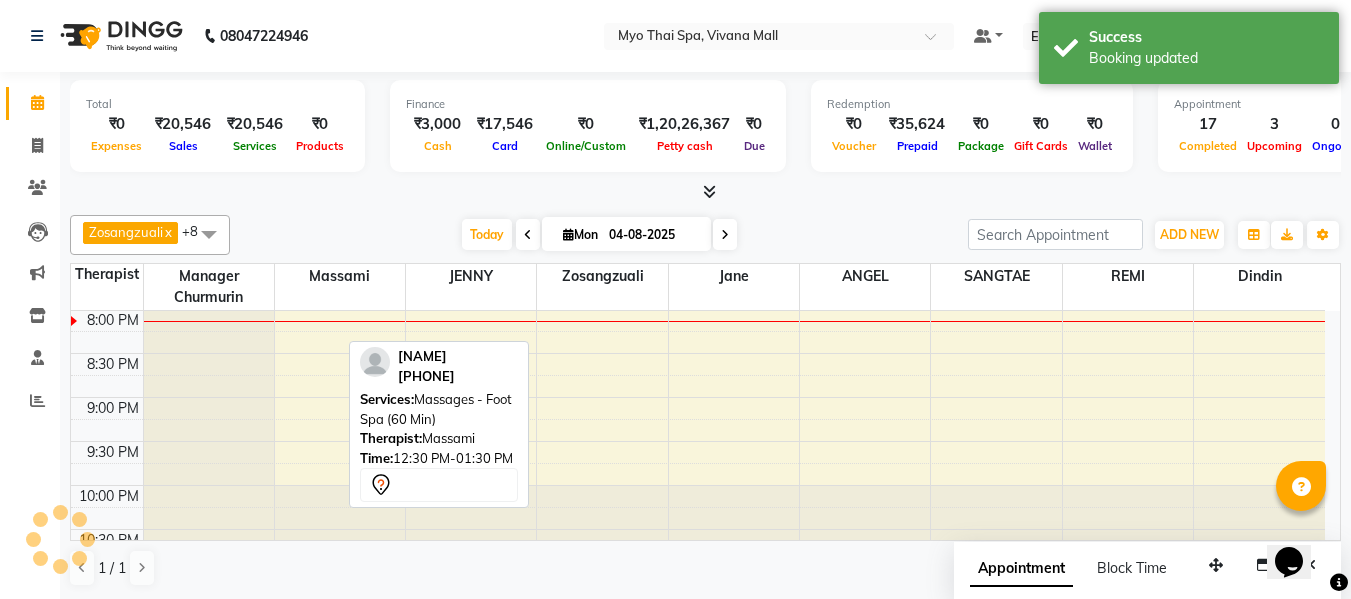 click on "Today  Mon 04-08-2025" at bounding box center [599, 235] 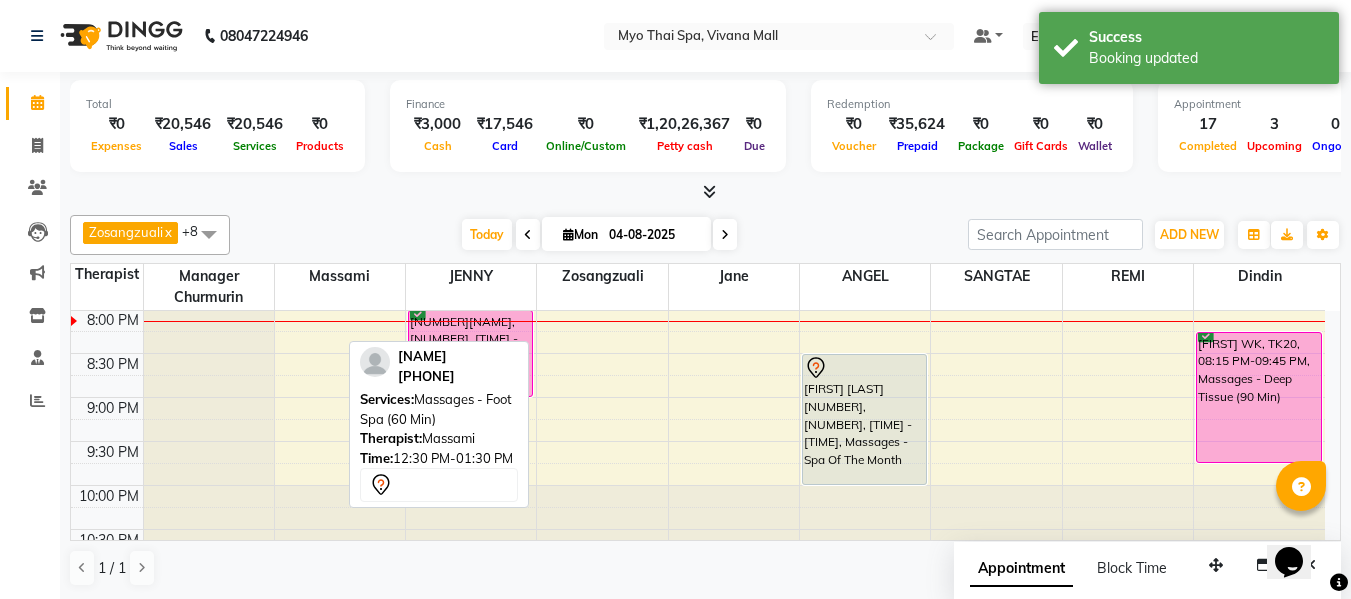 click on "Today  Mon 04-08-2025" at bounding box center [599, 235] 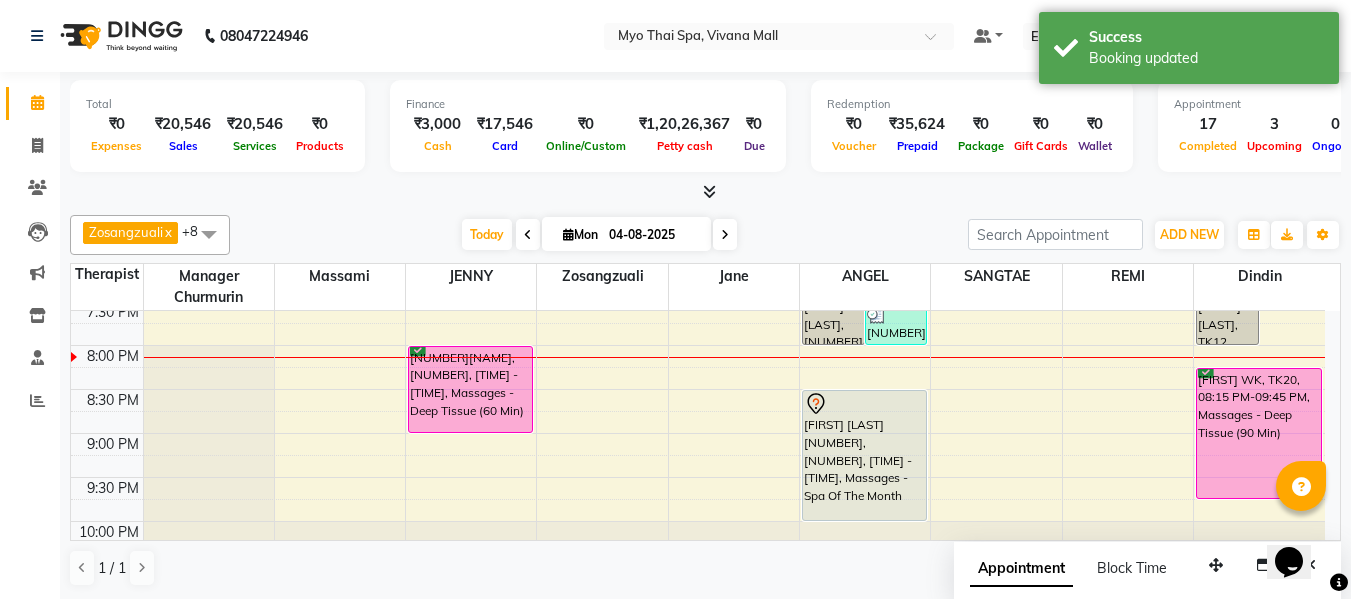 scroll, scrollTop: 990, scrollLeft: 0, axis: vertical 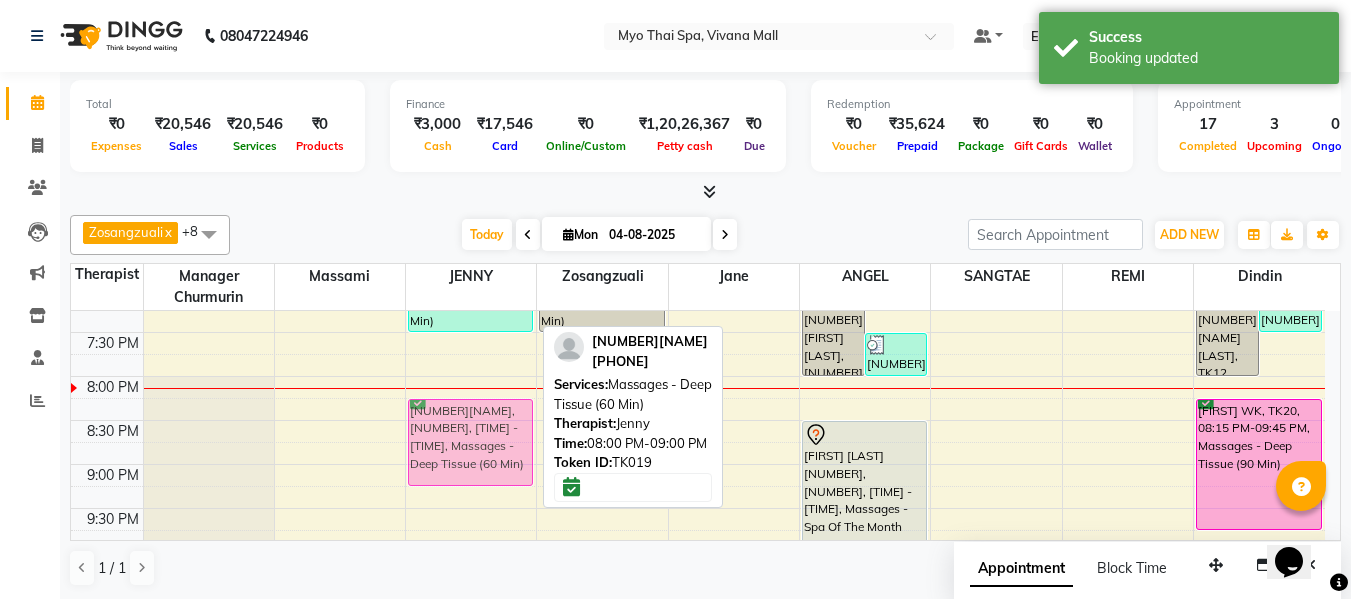 drag, startPoint x: 463, startPoint y: 405, endPoint x: 467, endPoint y: 419, distance: 14.56022 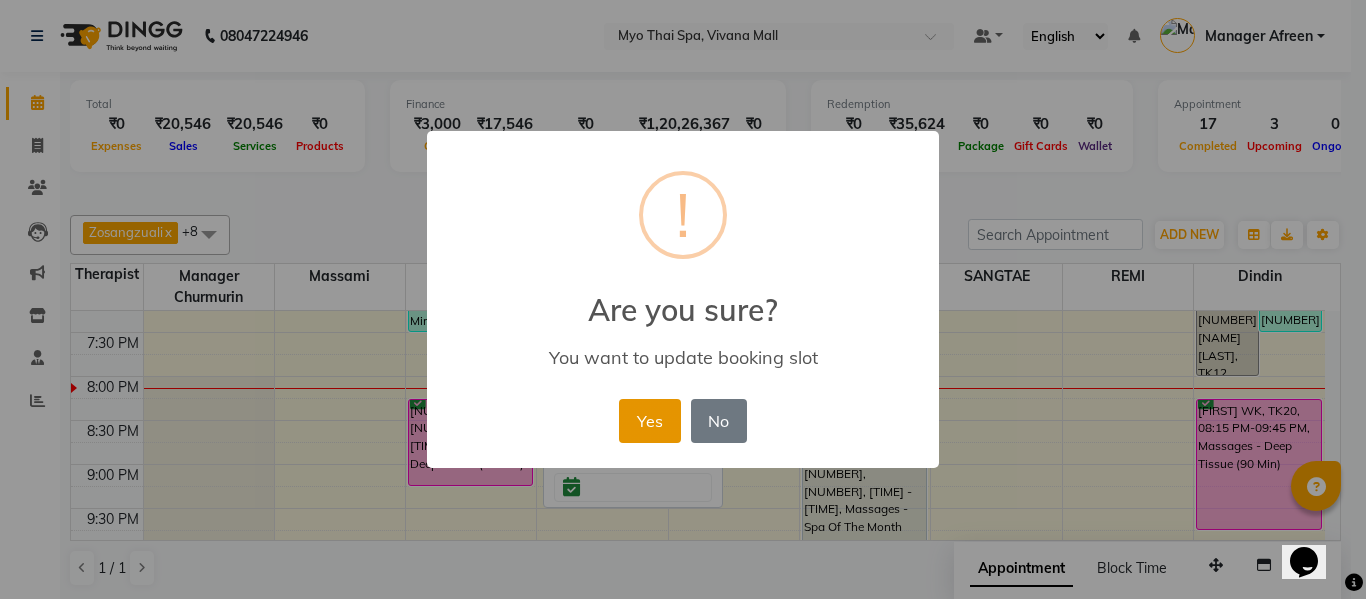 click on "Yes" at bounding box center (649, 421) 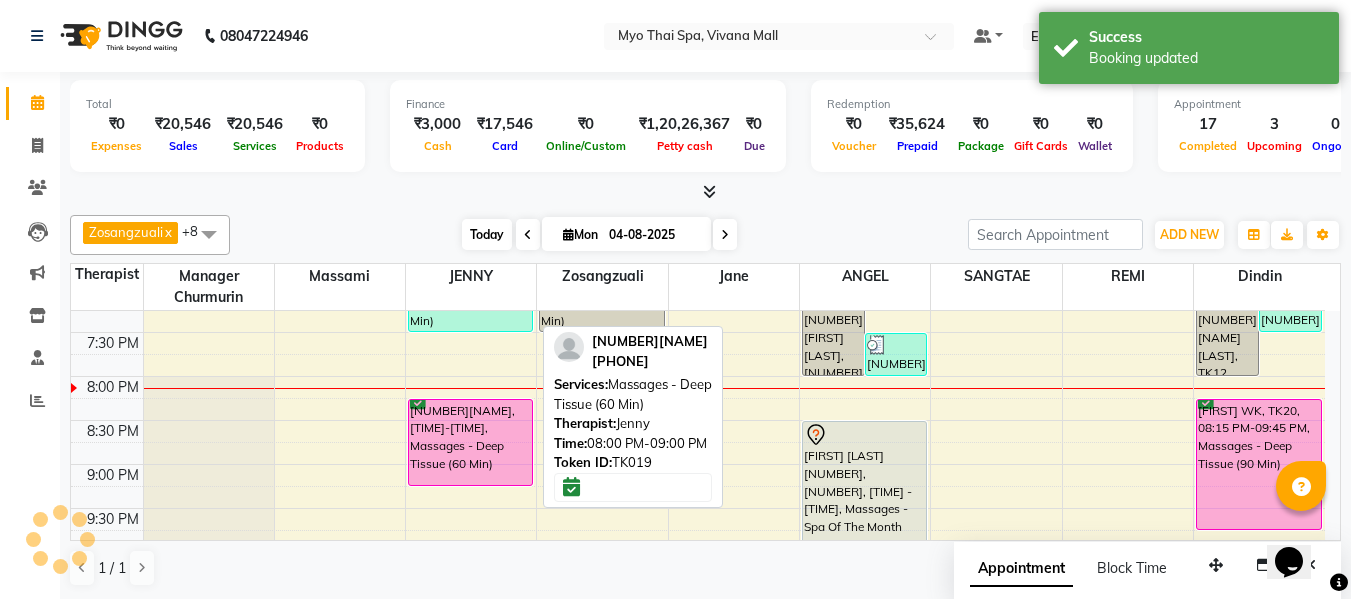 click on "Today" at bounding box center (487, 234) 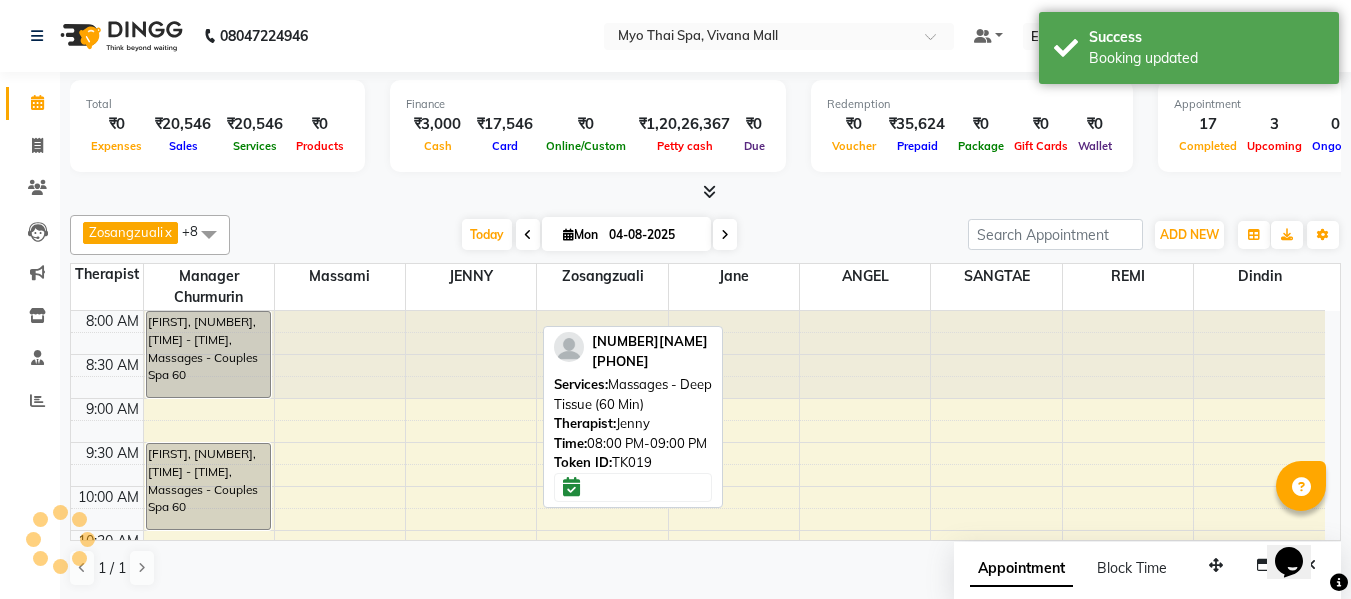 scroll, scrollTop: 1057, scrollLeft: 0, axis: vertical 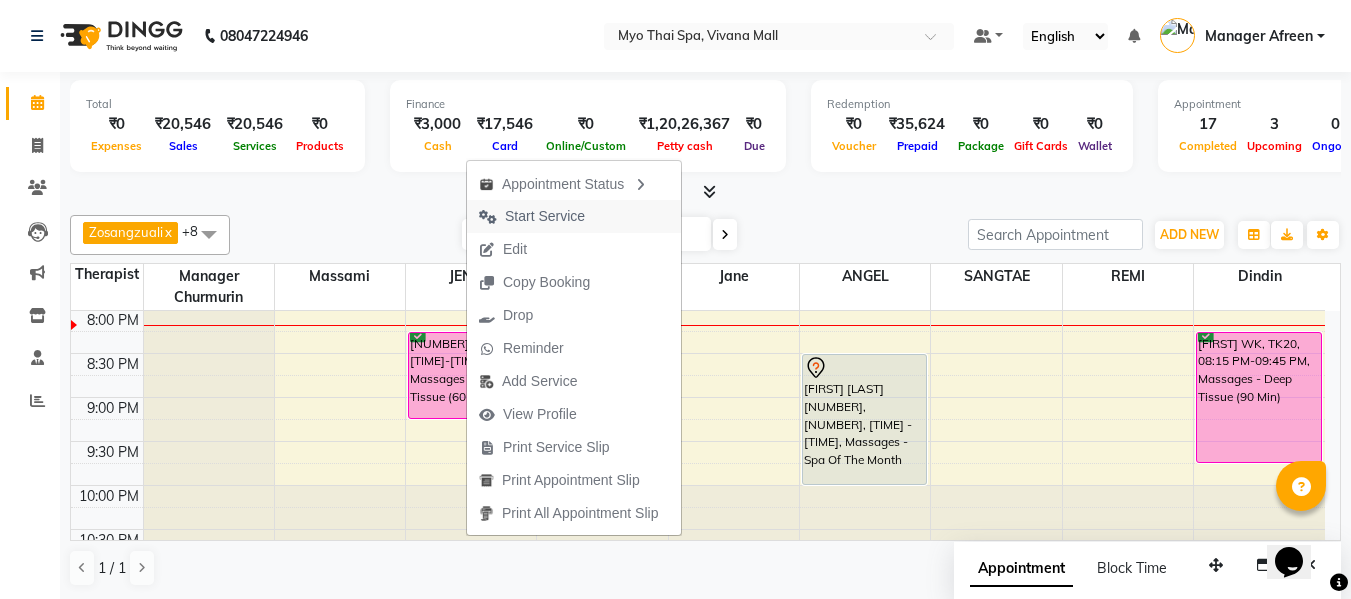 click on "Start Service" at bounding box center [545, 216] 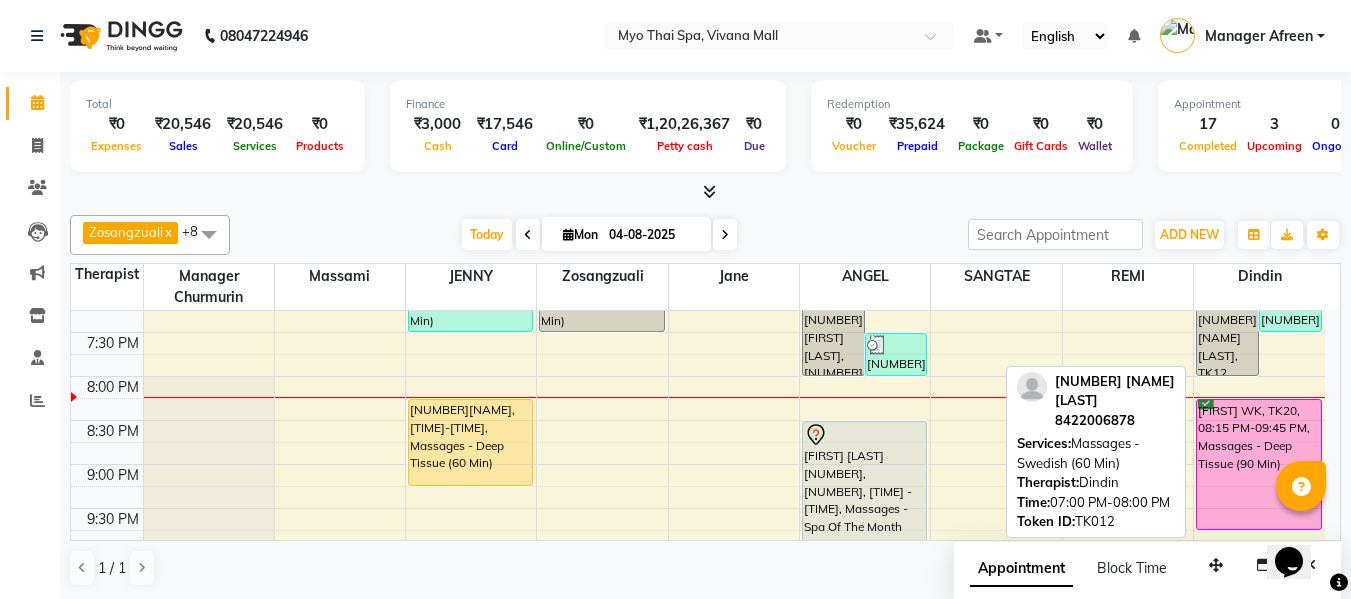 scroll, scrollTop: 1090, scrollLeft: 0, axis: vertical 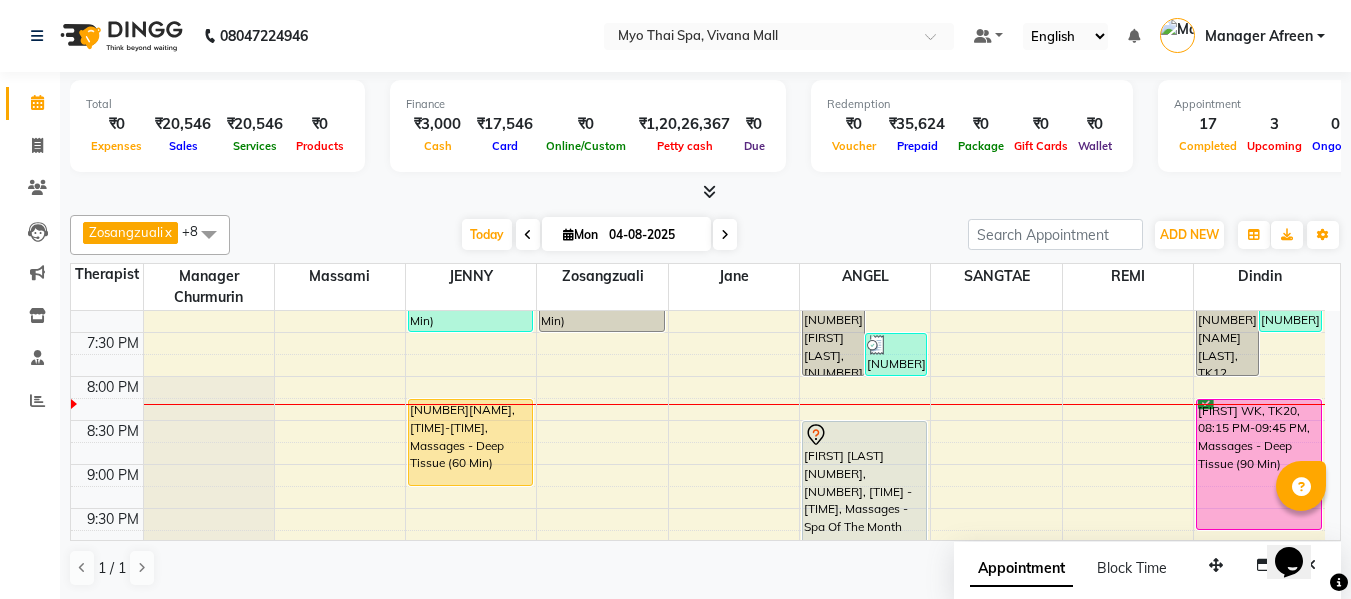 click at bounding box center [725, 235] 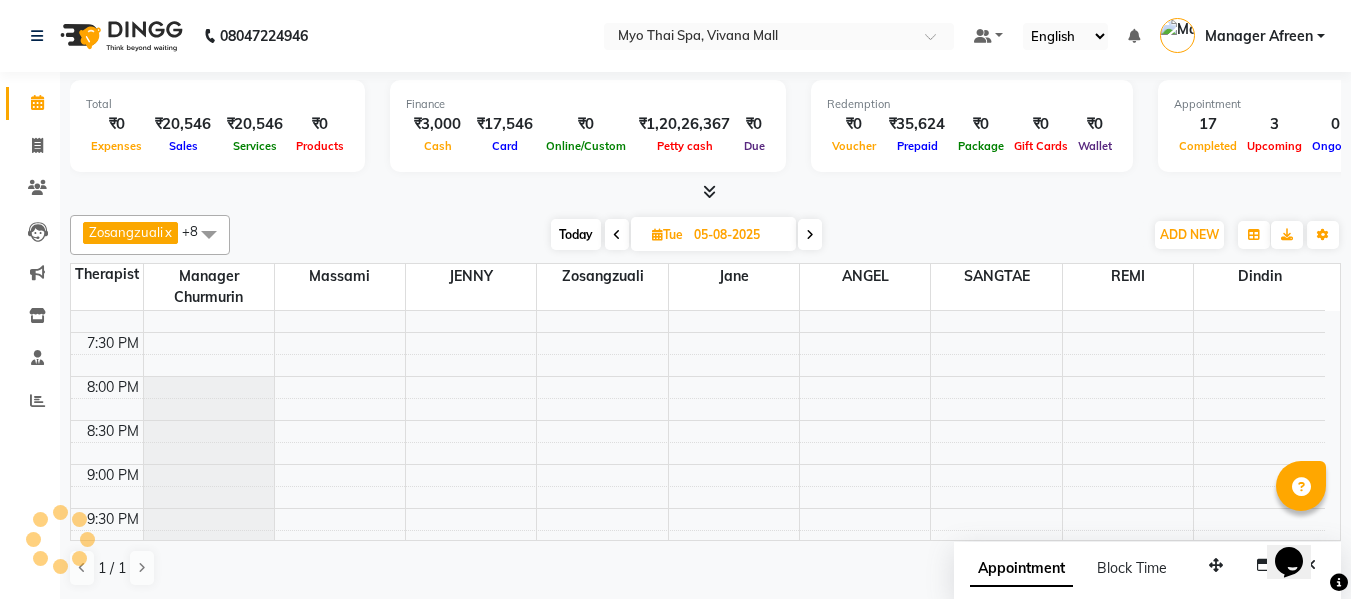 scroll, scrollTop: 1057, scrollLeft: 0, axis: vertical 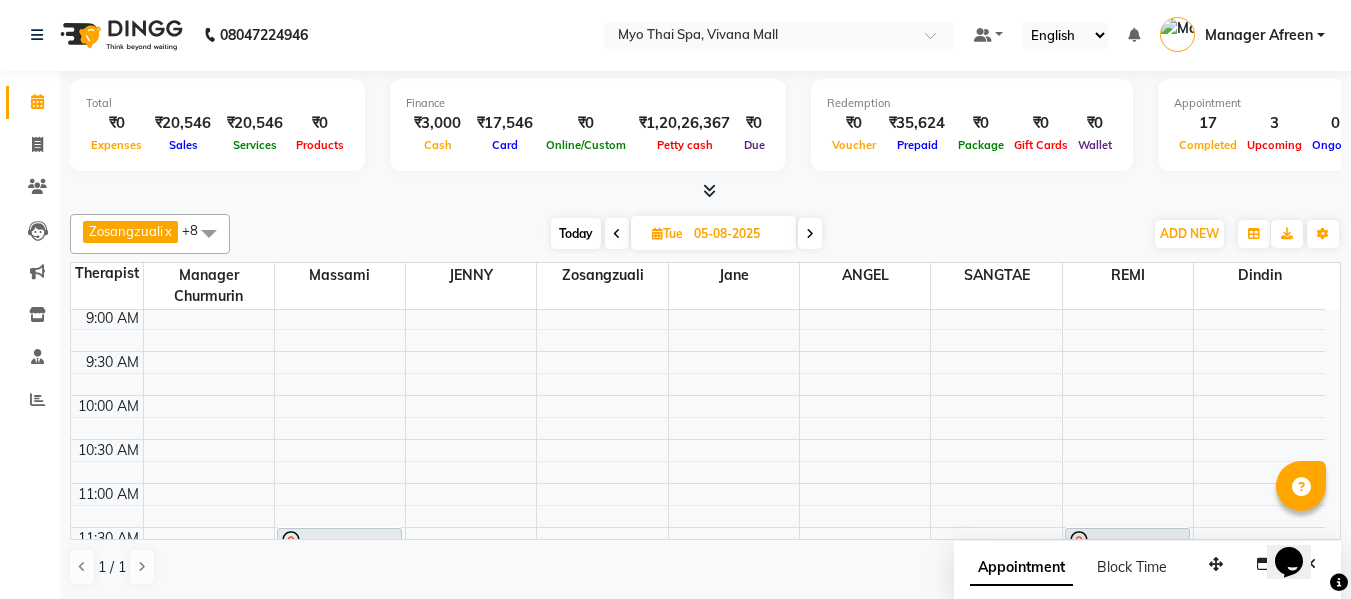 click on "Today" at bounding box center (576, 233) 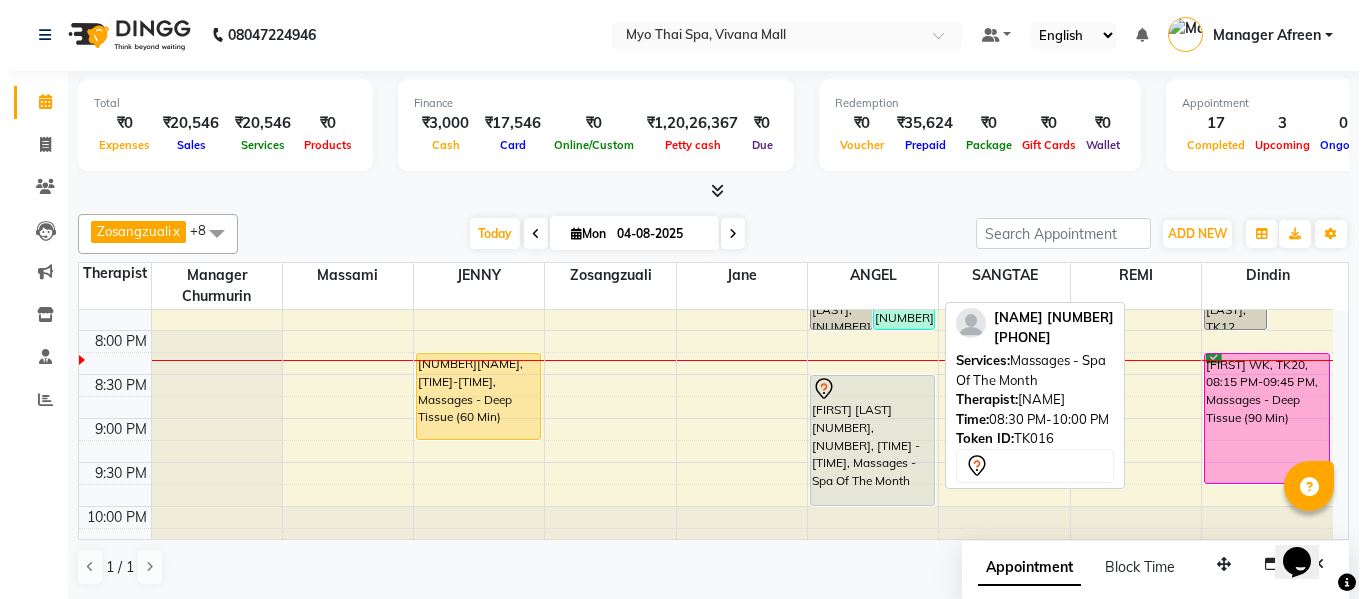 scroll, scrollTop: 990, scrollLeft: 0, axis: vertical 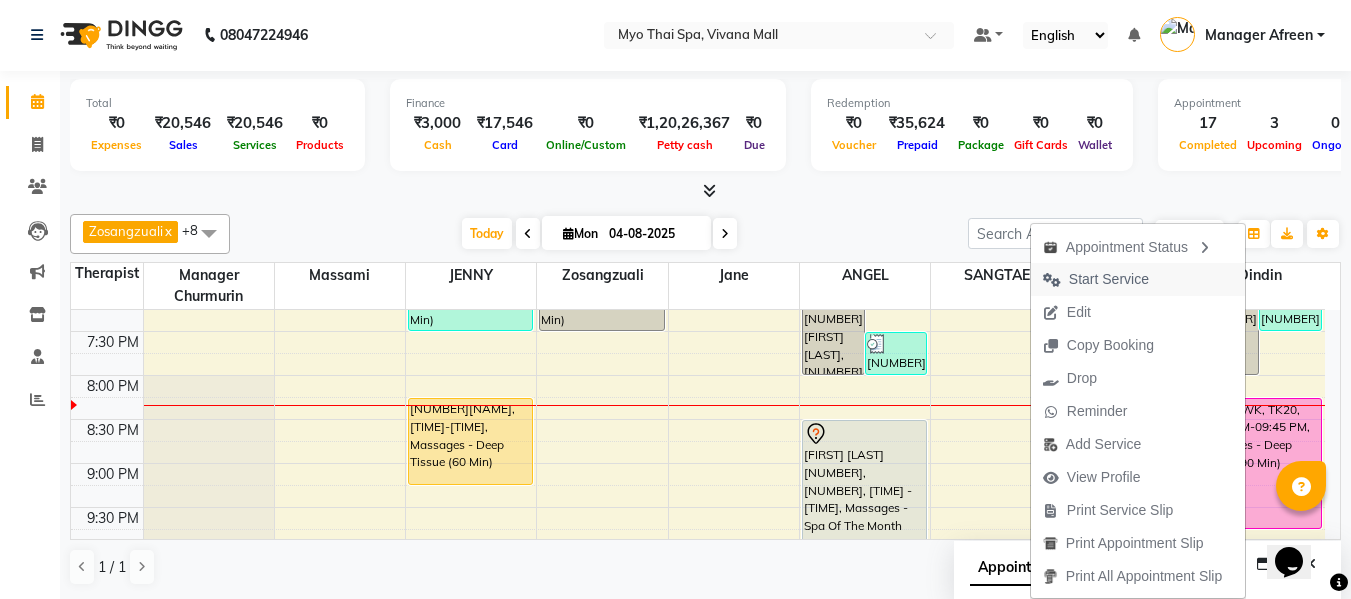 click on "Start Service" at bounding box center (1109, 279) 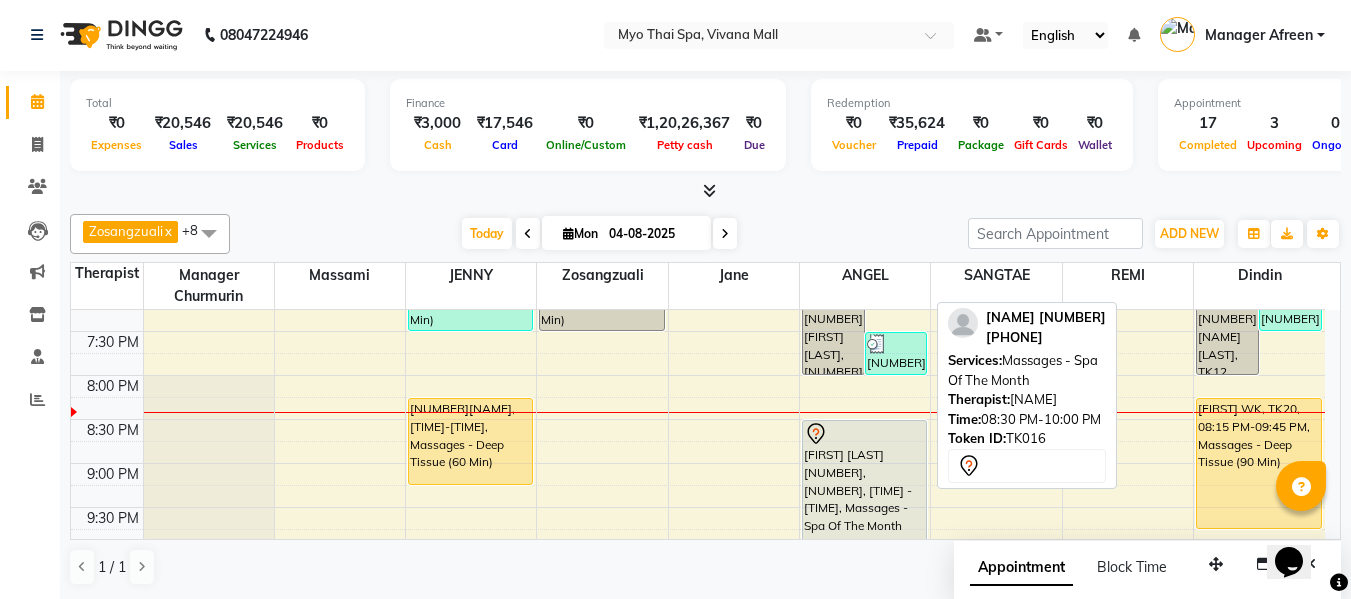 click on "[FIRST] [LAST] [NUMBER], [NUMBER], [TIME] - [TIME], Massages - Spa Of The Month" at bounding box center (864, 485) 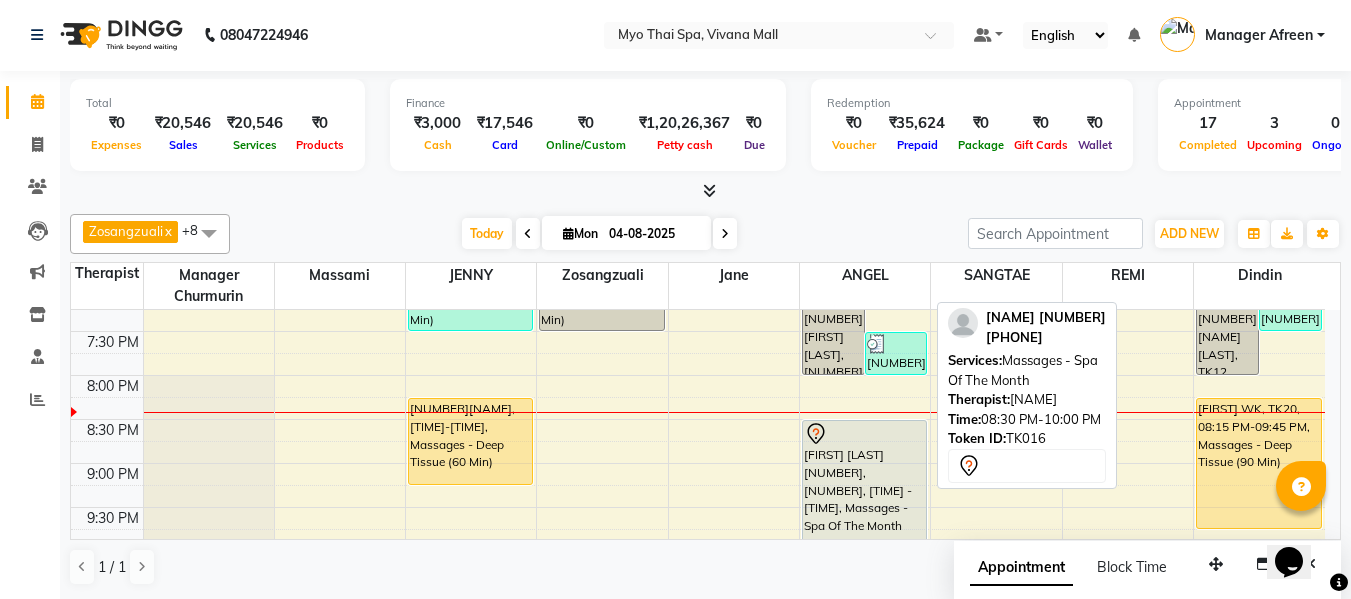 click on "[FIRST] [LAST] [NUMBER], [NUMBER], [TIME] - [TIME], Massages - Spa Of The Month" at bounding box center (864, 485) 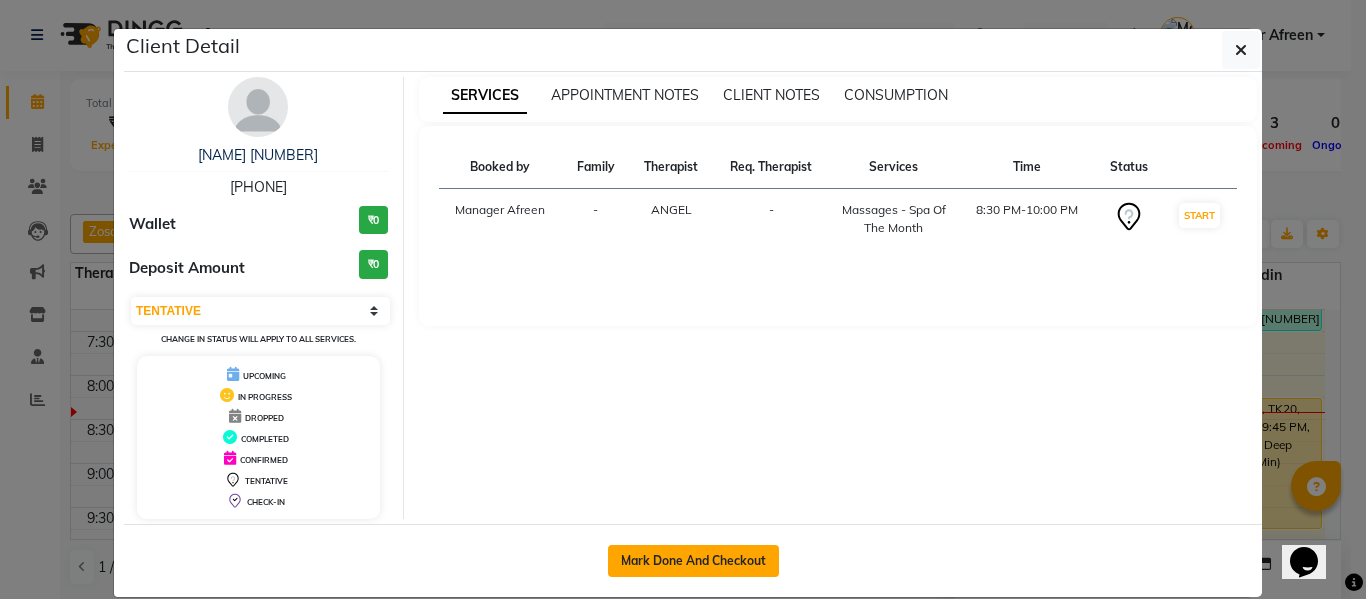 click on "Mark Done And Checkout" 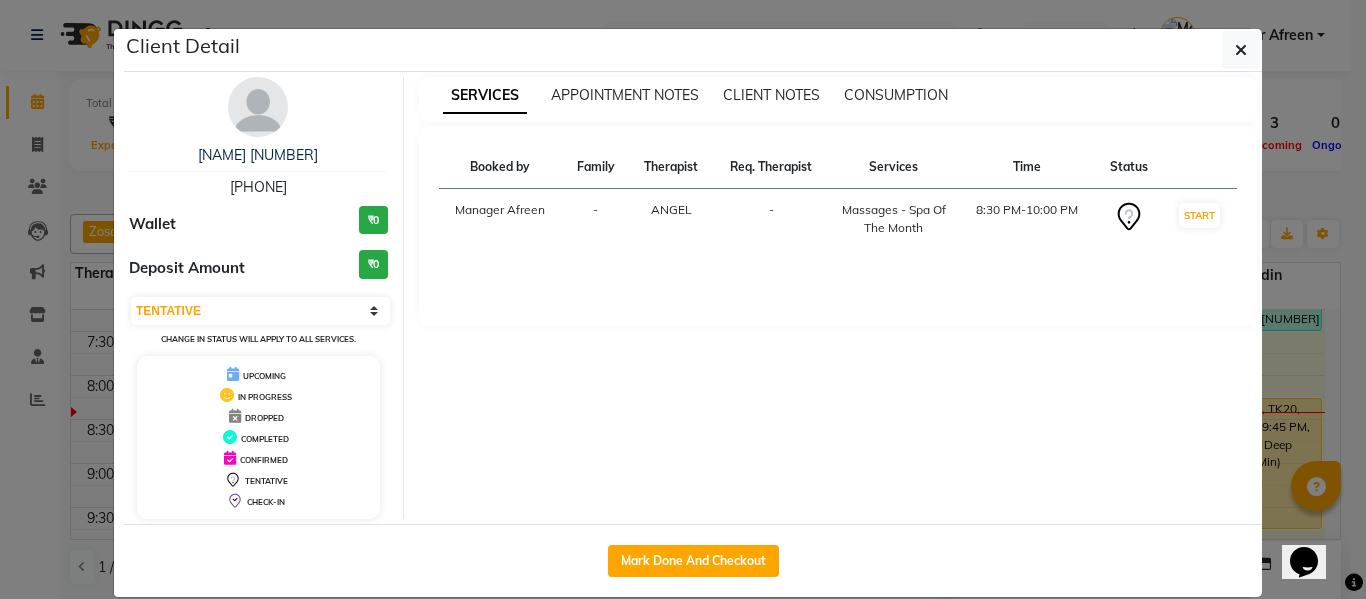 select on "service" 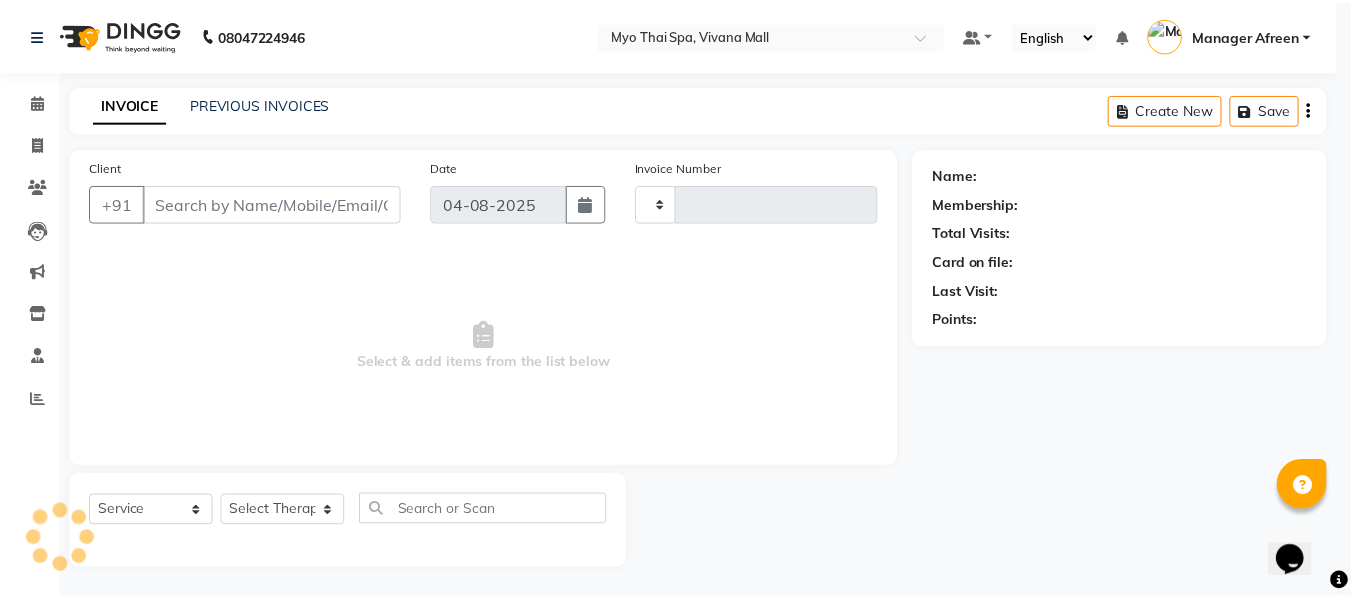 scroll, scrollTop: 0, scrollLeft: 0, axis: both 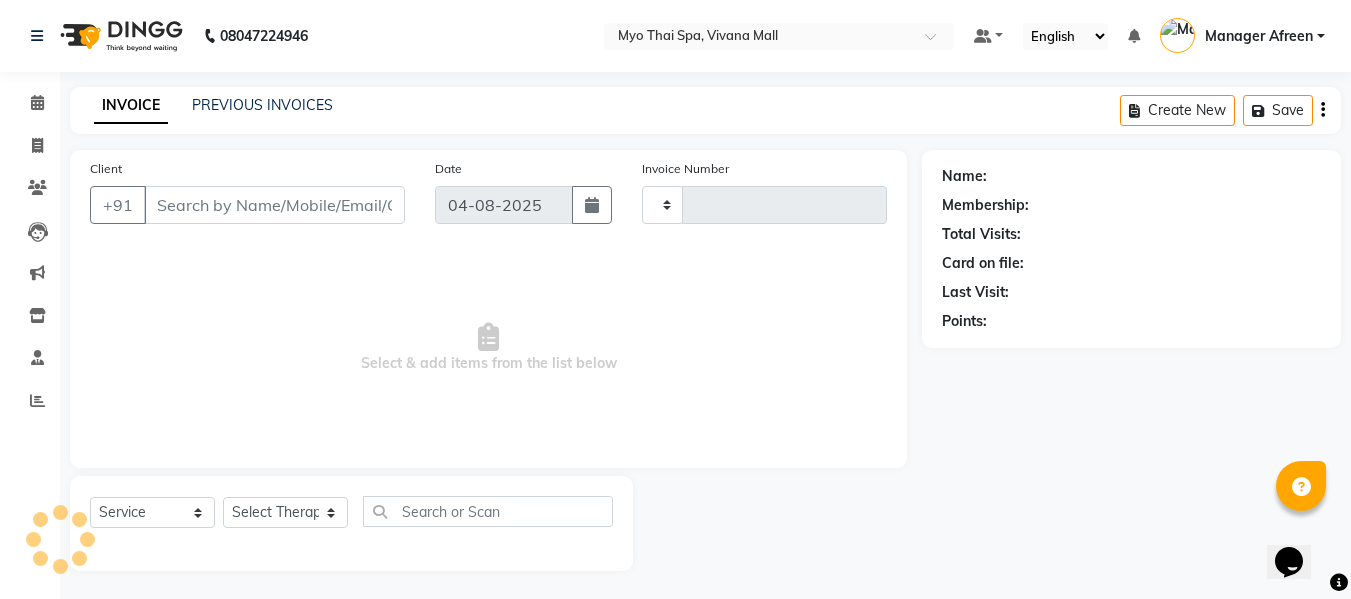 type on "2962" 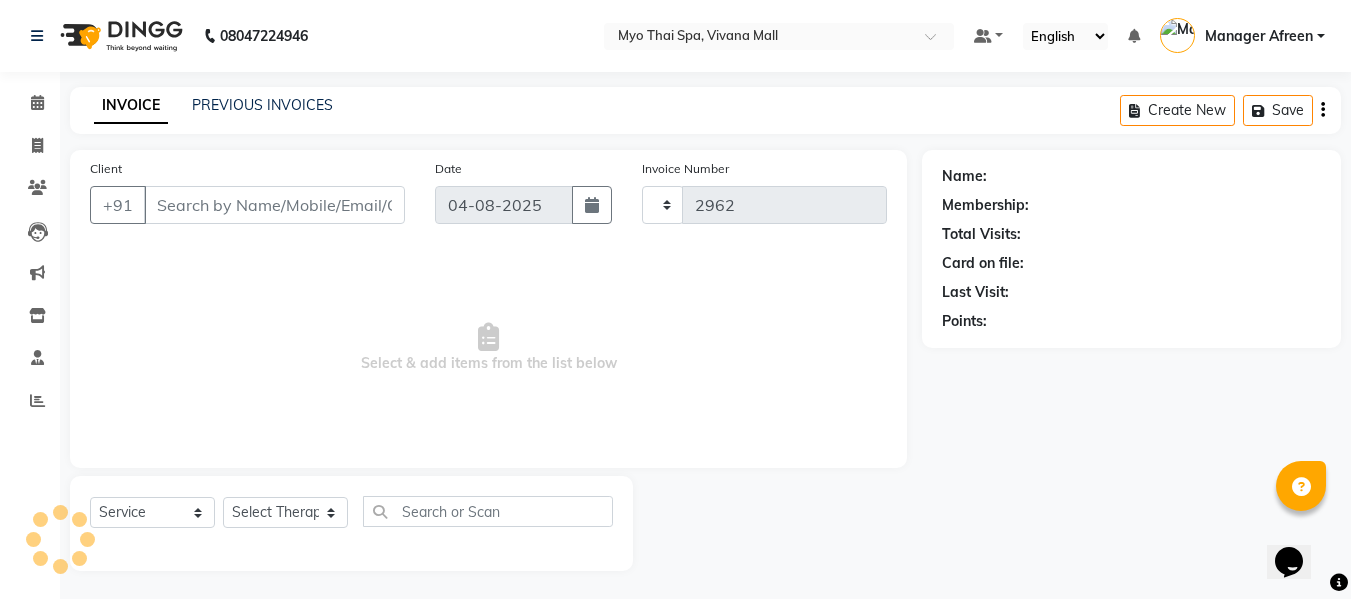 select on "[NUMBER]" 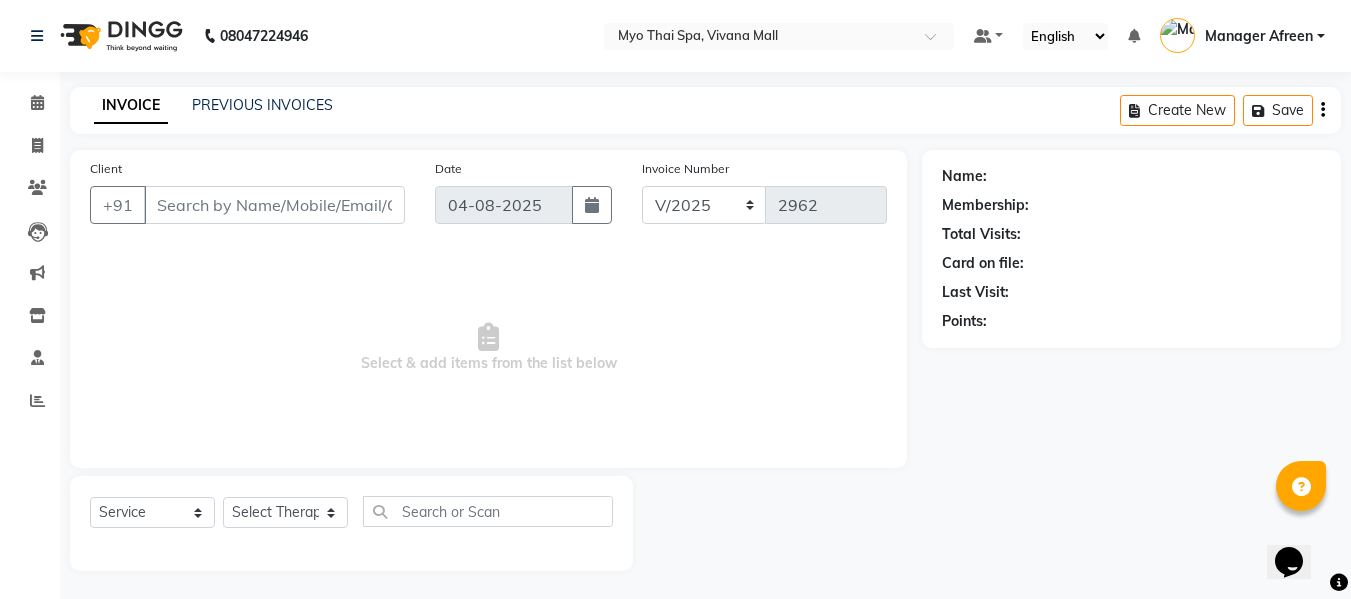 type on "[PHONE]" 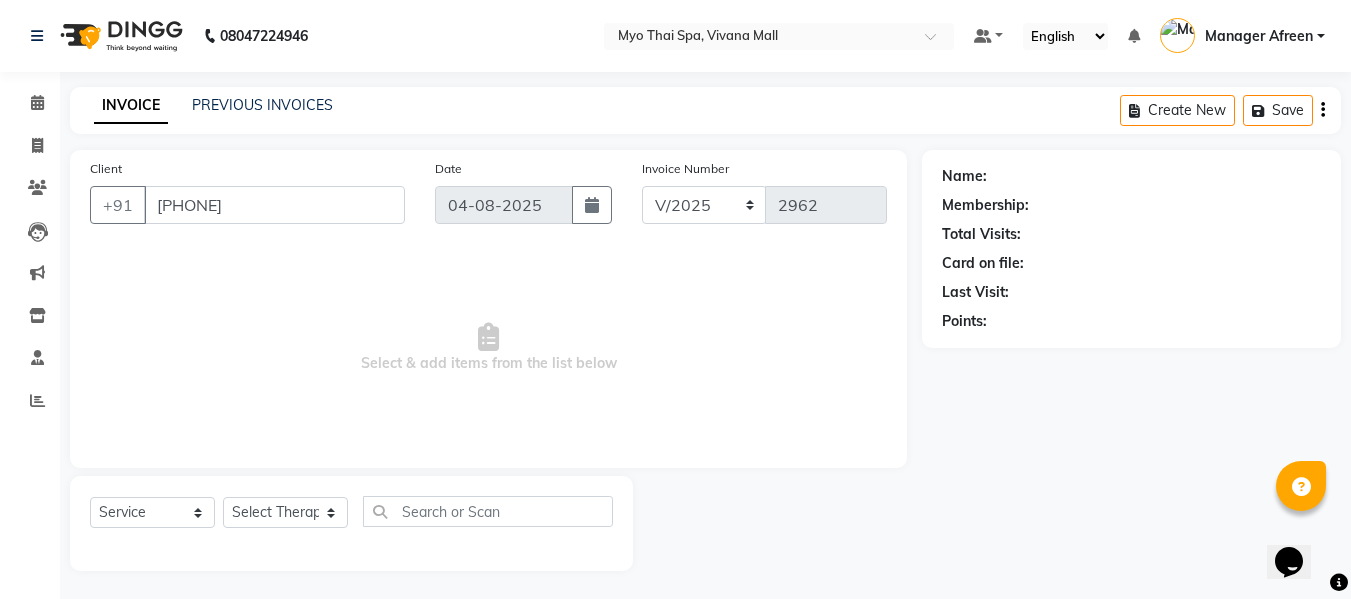 select on "70774" 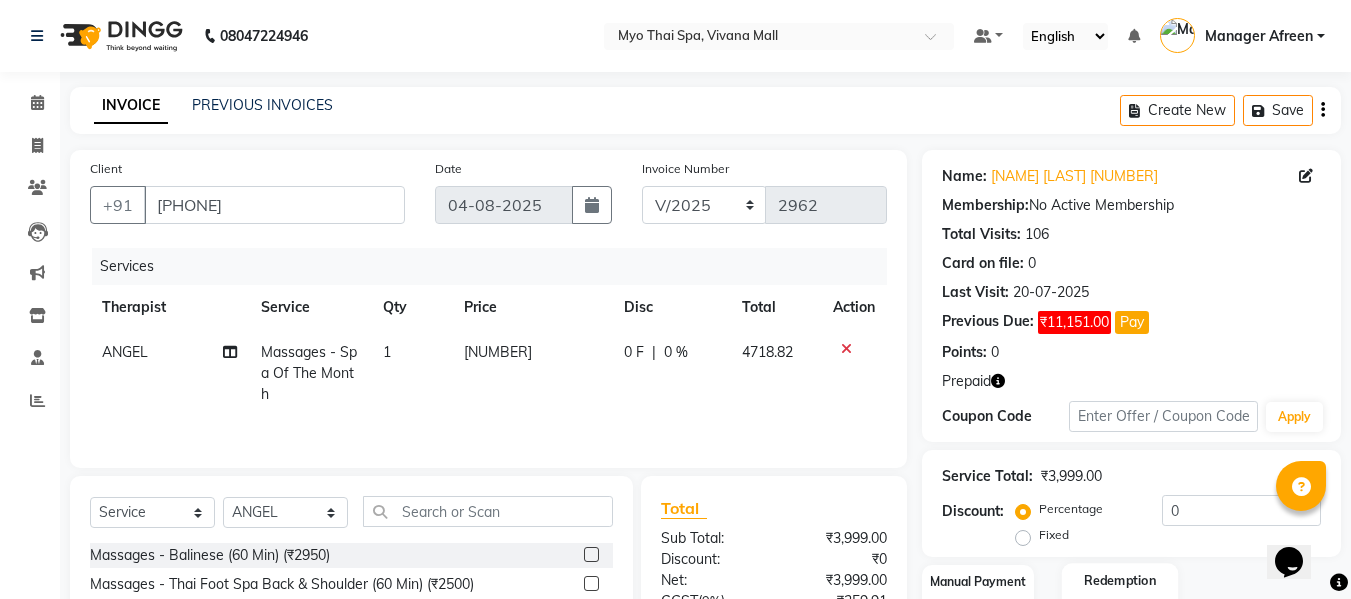 scroll, scrollTop: 222, scrollLeft: 0, axis: vertical 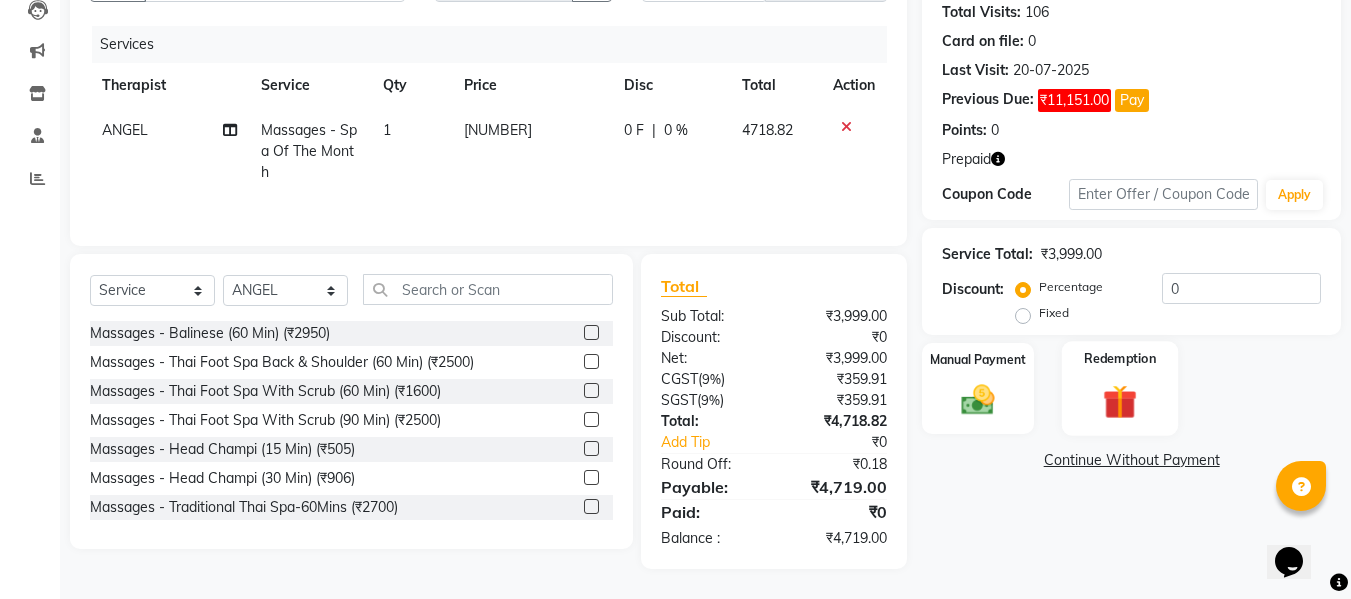 click 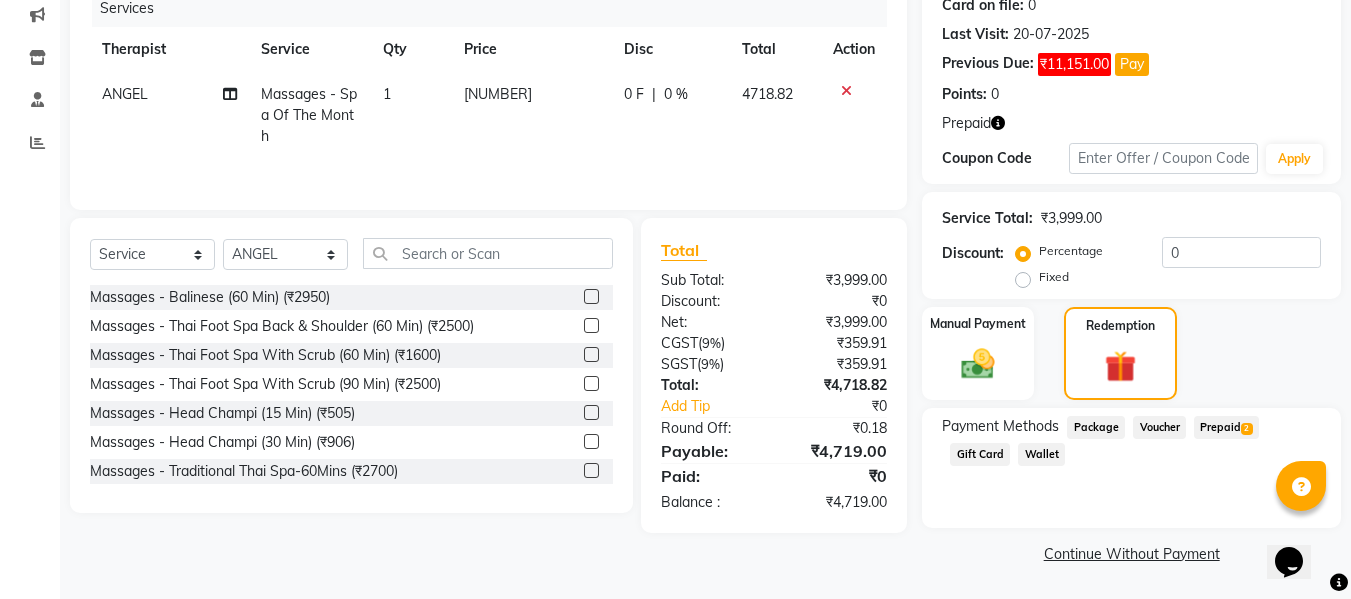 click on "Prepaid  2" 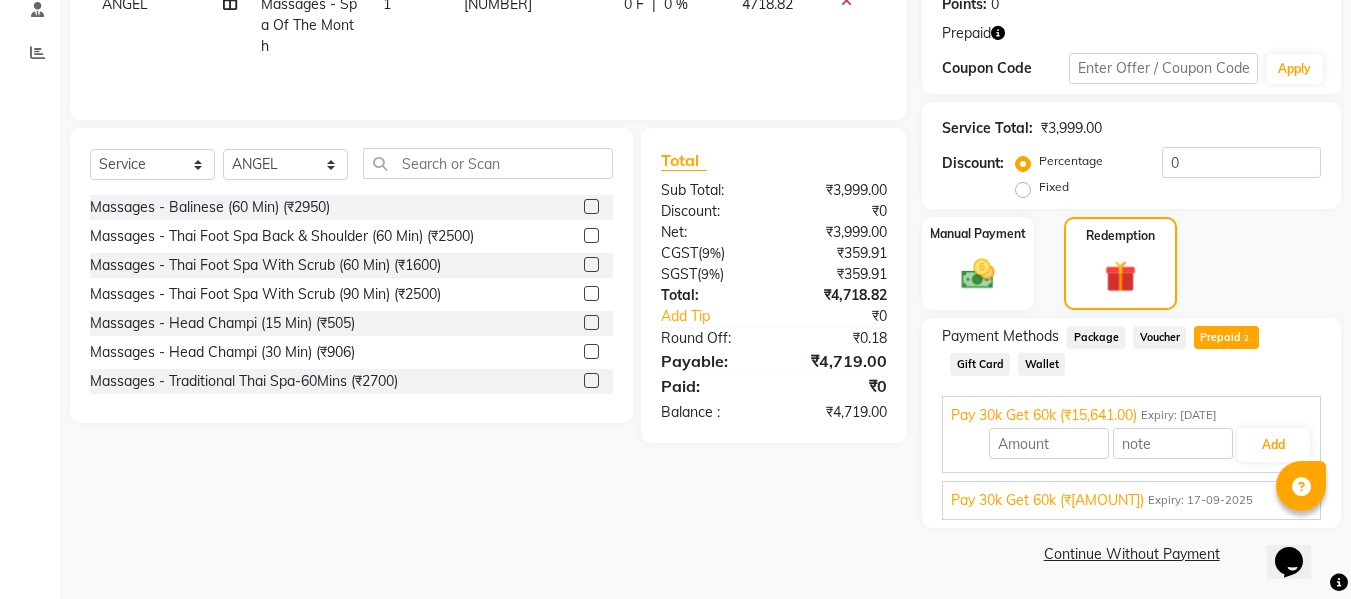 scroll, scrollTop: 48, scrollLeft: 0, axis: vertical 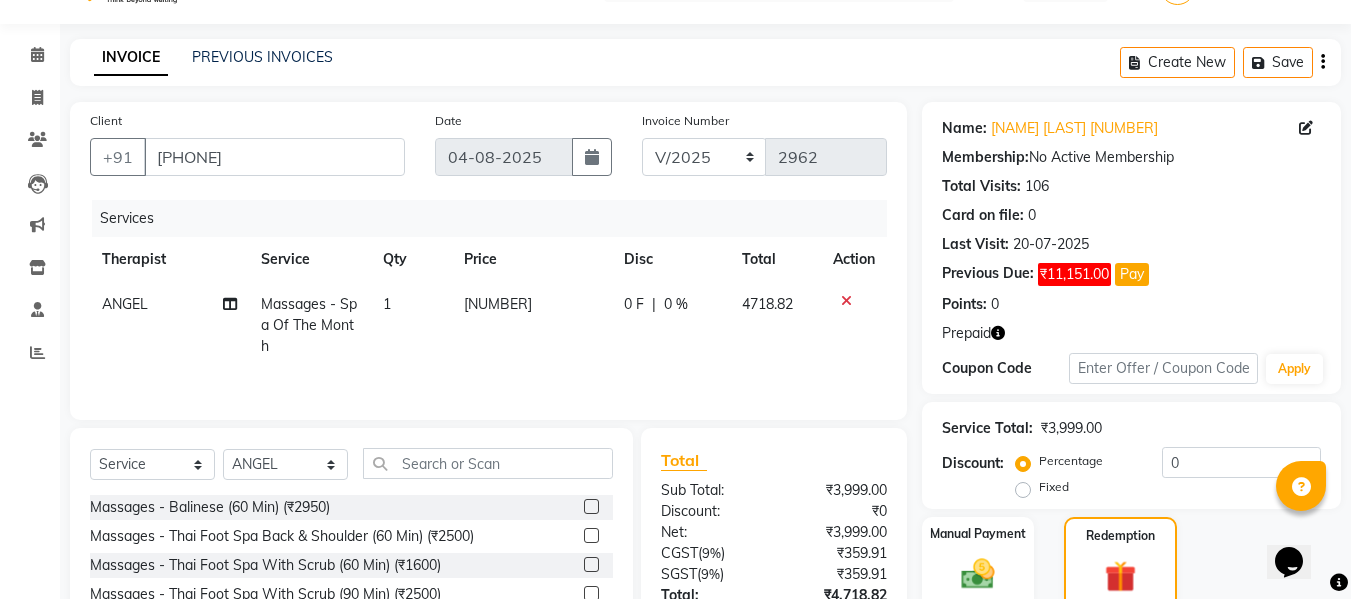 click on "Massages - Spa Of The Month" 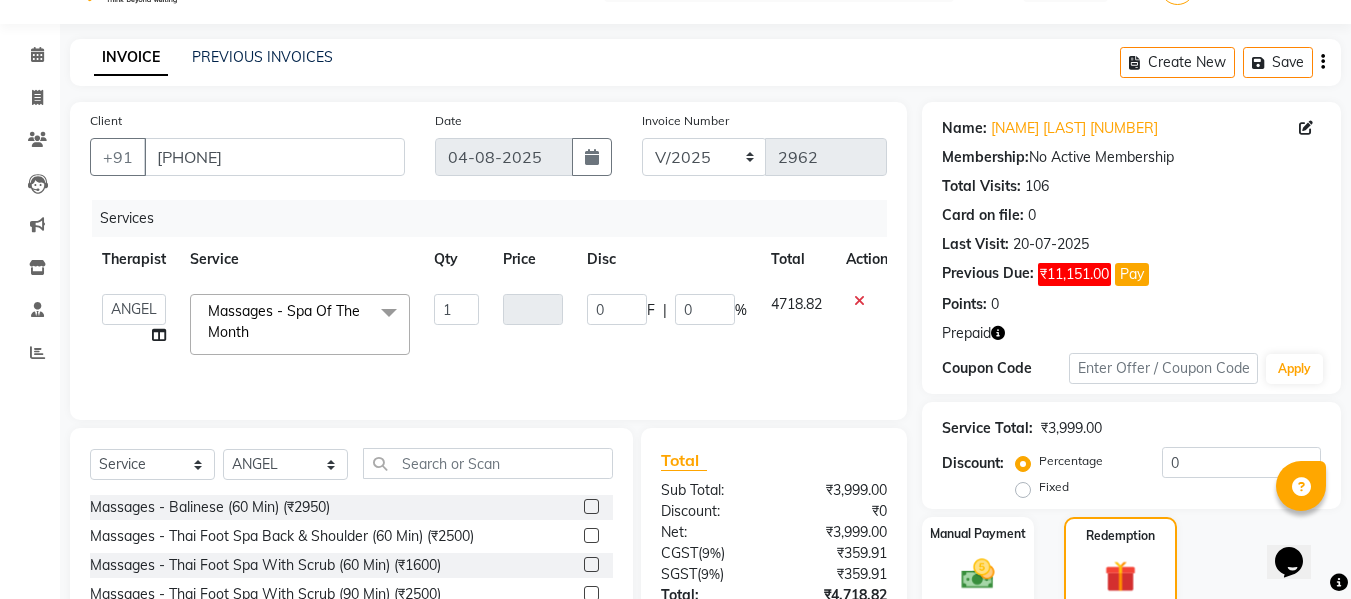 click 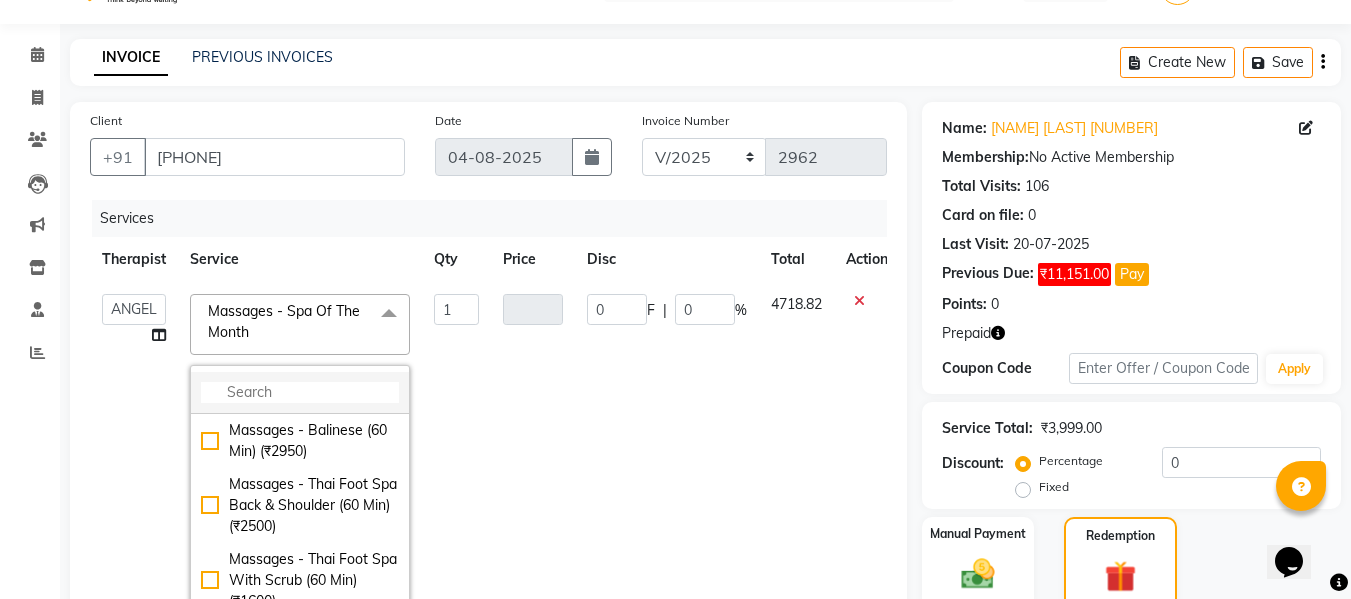 click 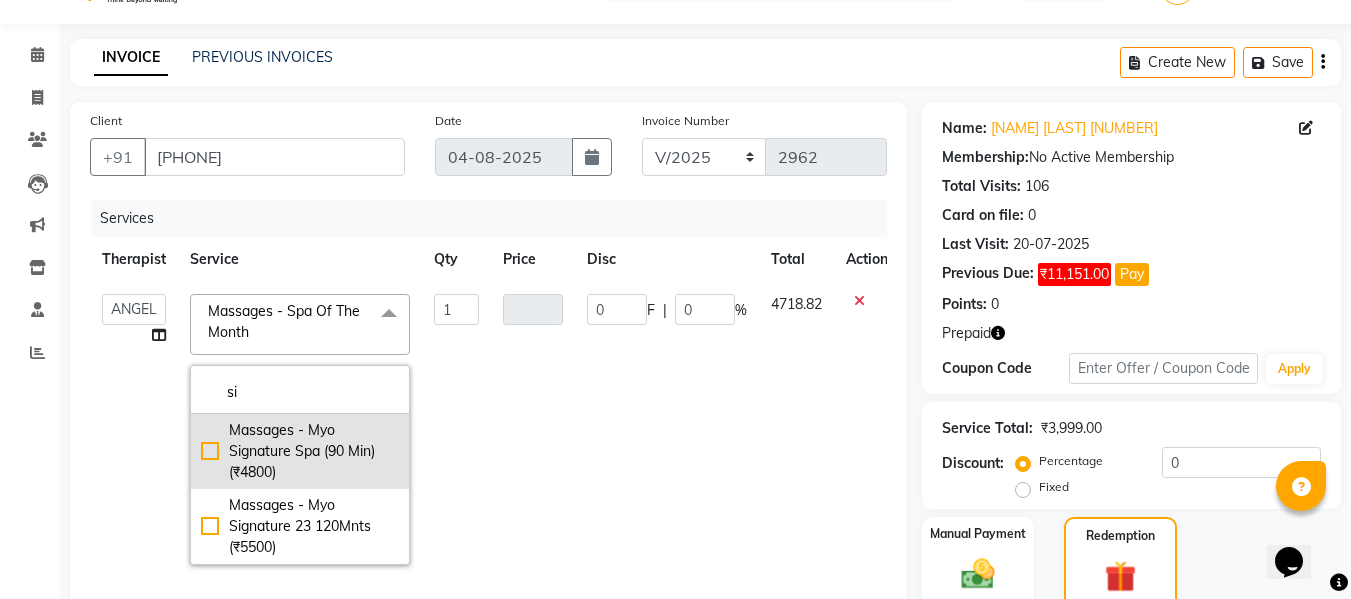 type on "si" 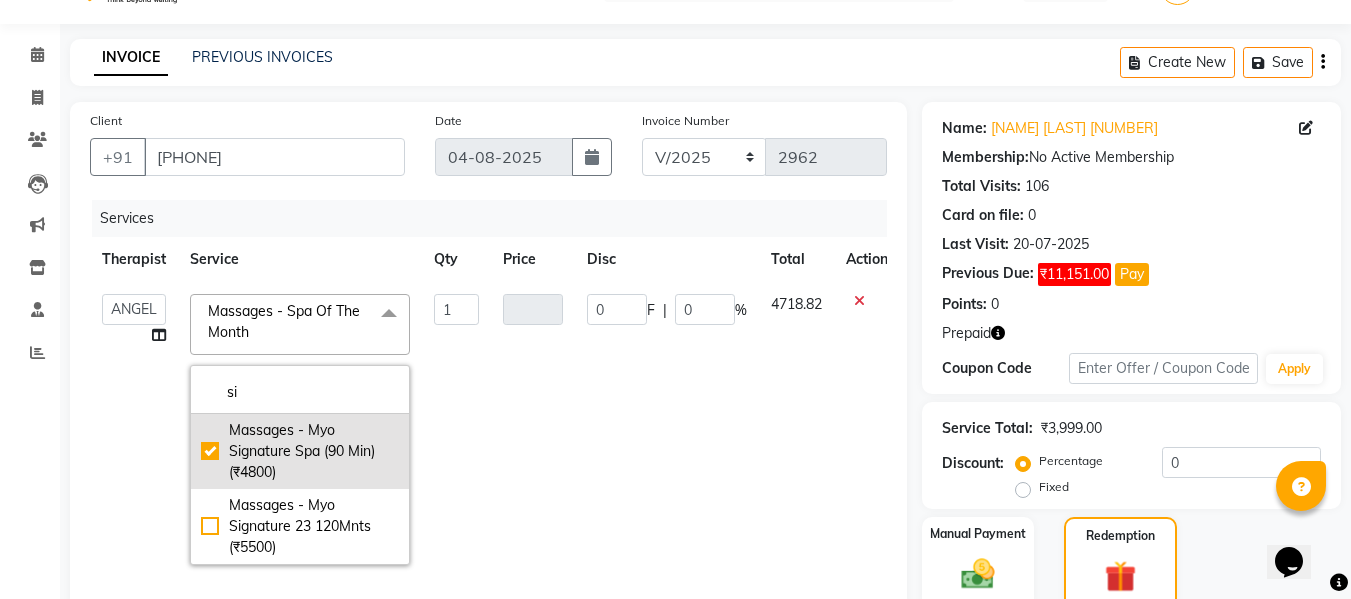 type on "[NUMBER]" 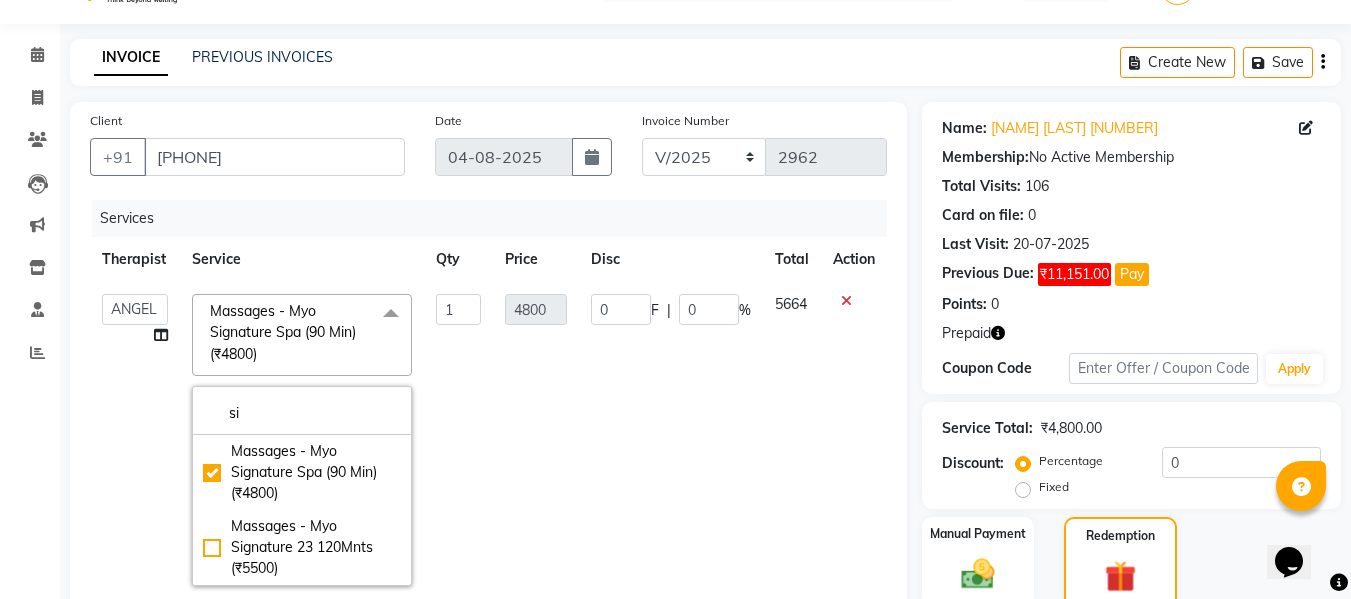 click on "0 F | 0 %" 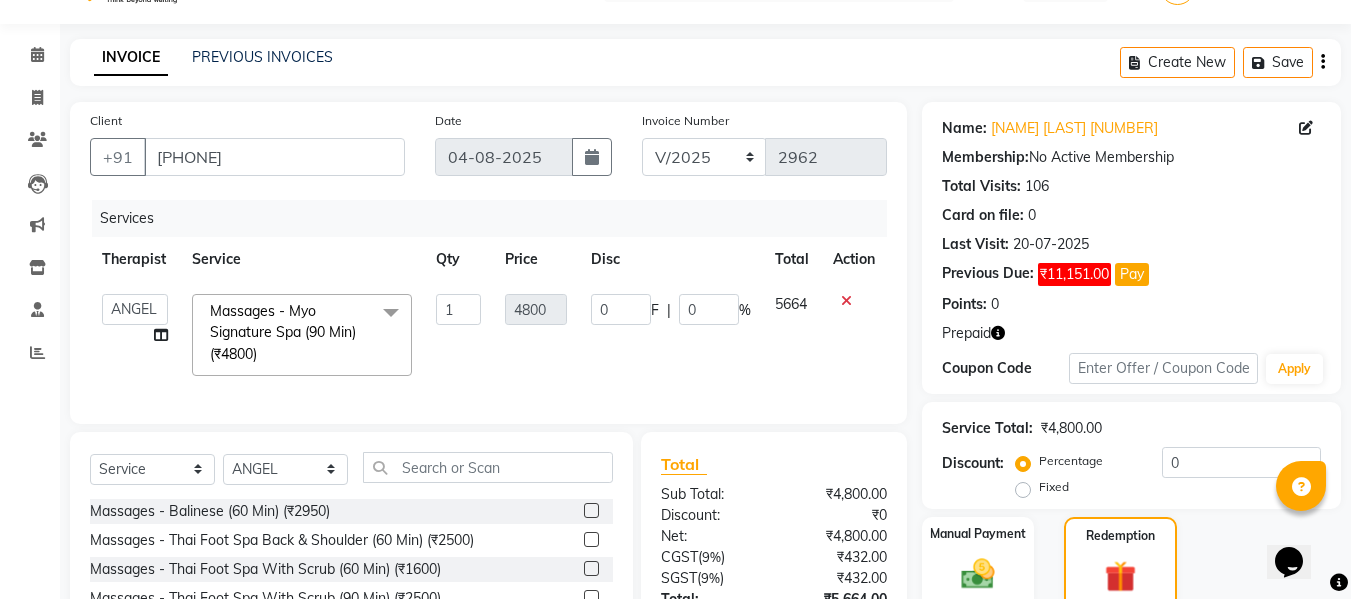 scroll, scrollTop: 348, scrollLeft: 0, axis: vertical 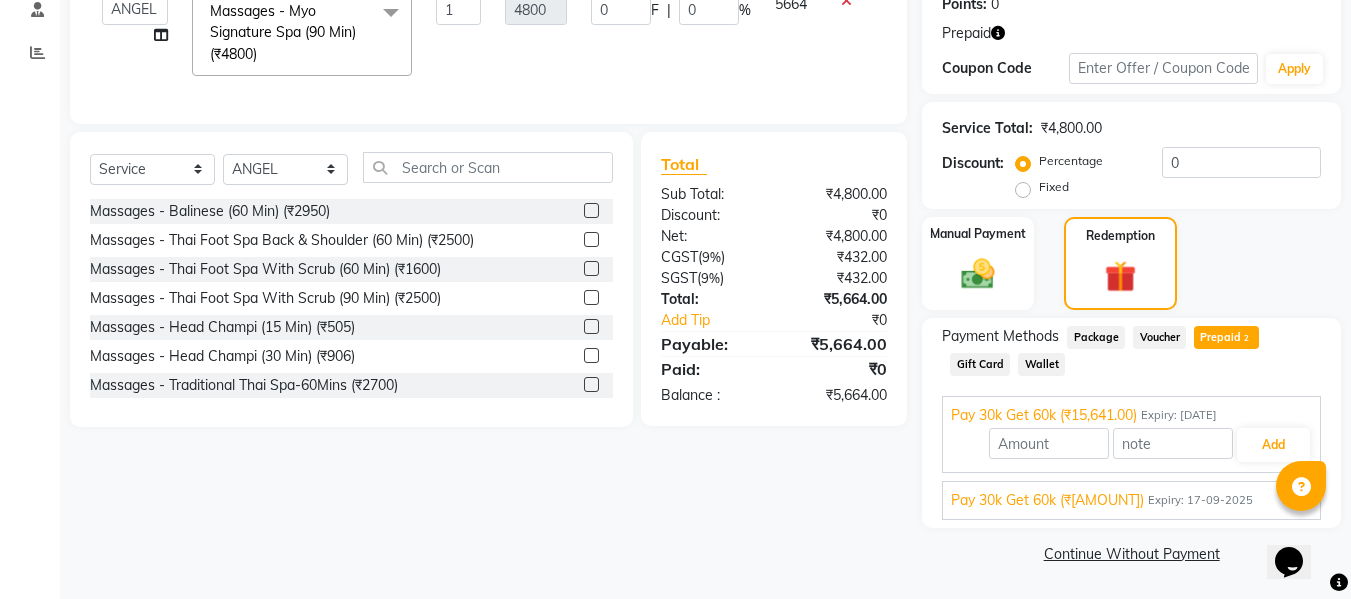 click on "Prepaid  2" 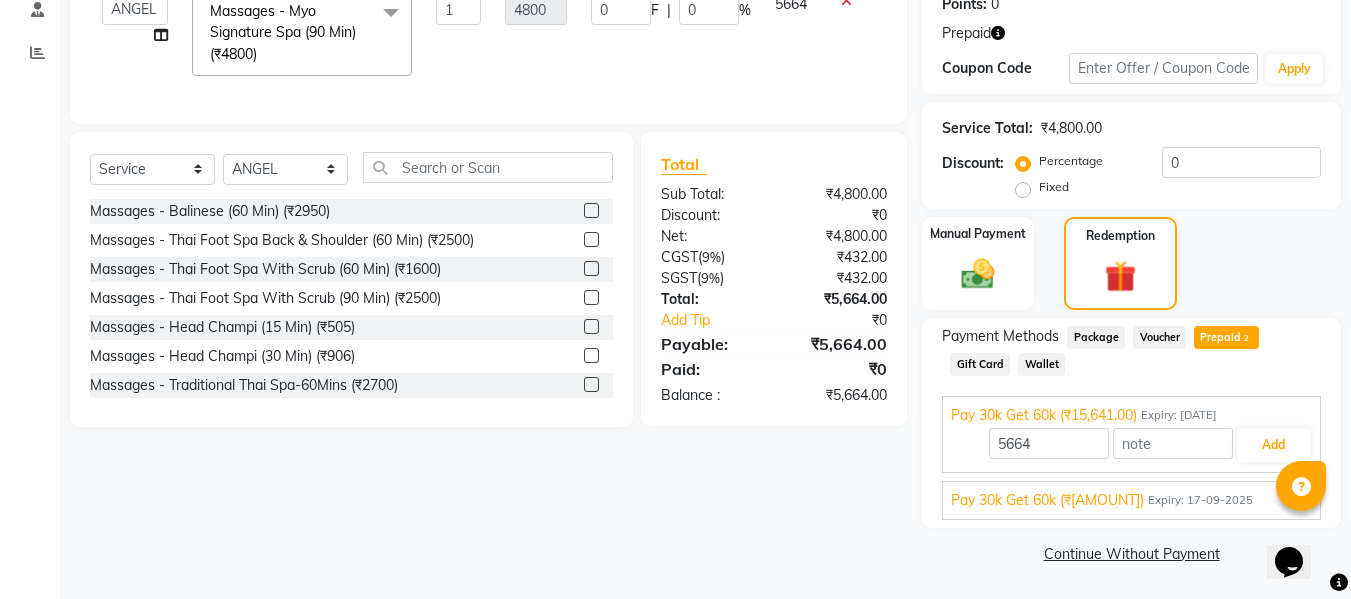 click on "Voucher" 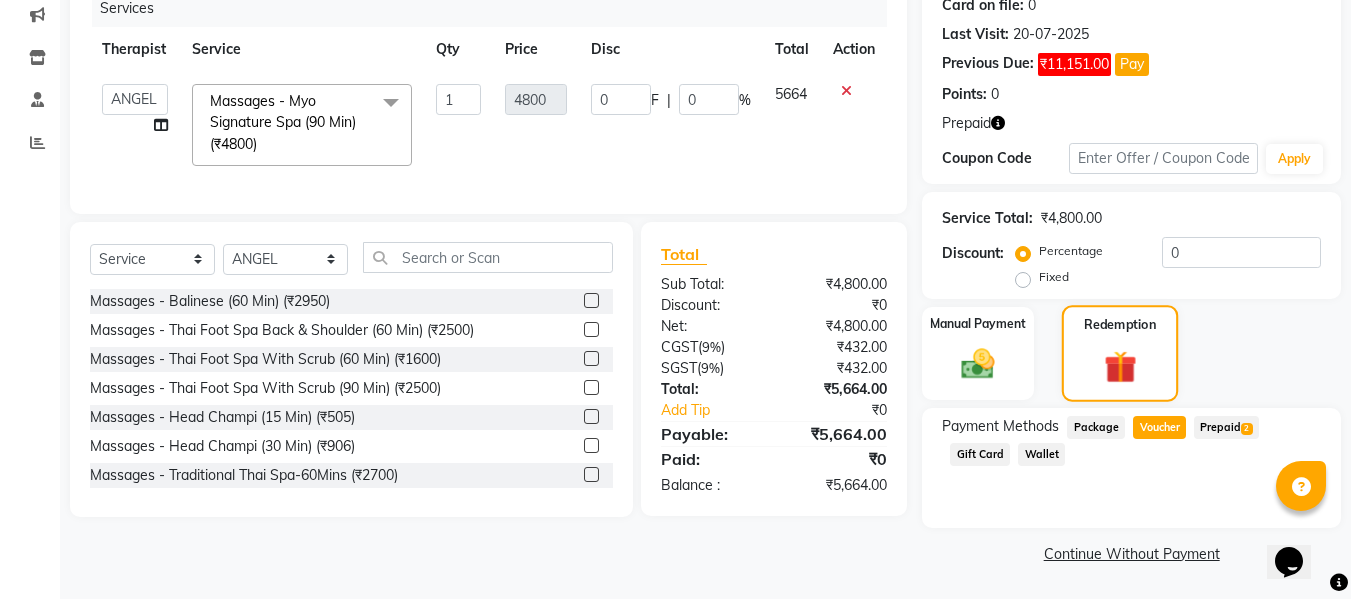 scroll, scrollTop: 258, scrollLeft: 0, axis: vertical 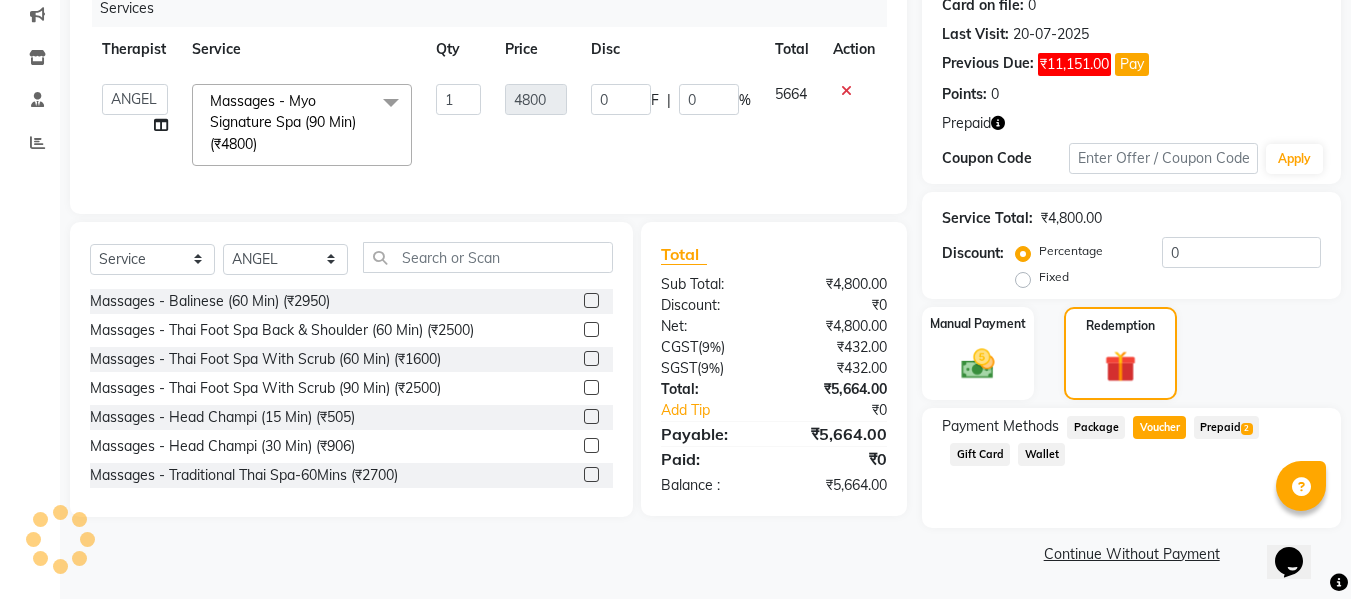 click on "Prepaid  2" 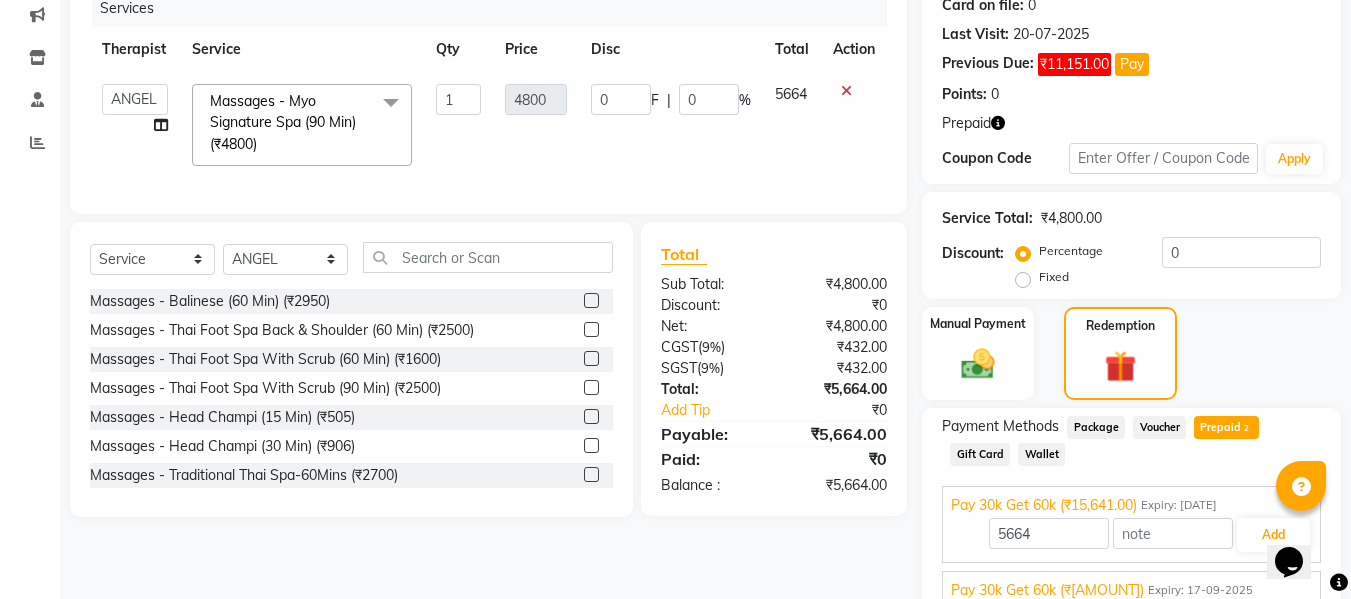 scroll, scrollTop: 348, scrollLeft: 0, axis: vertical 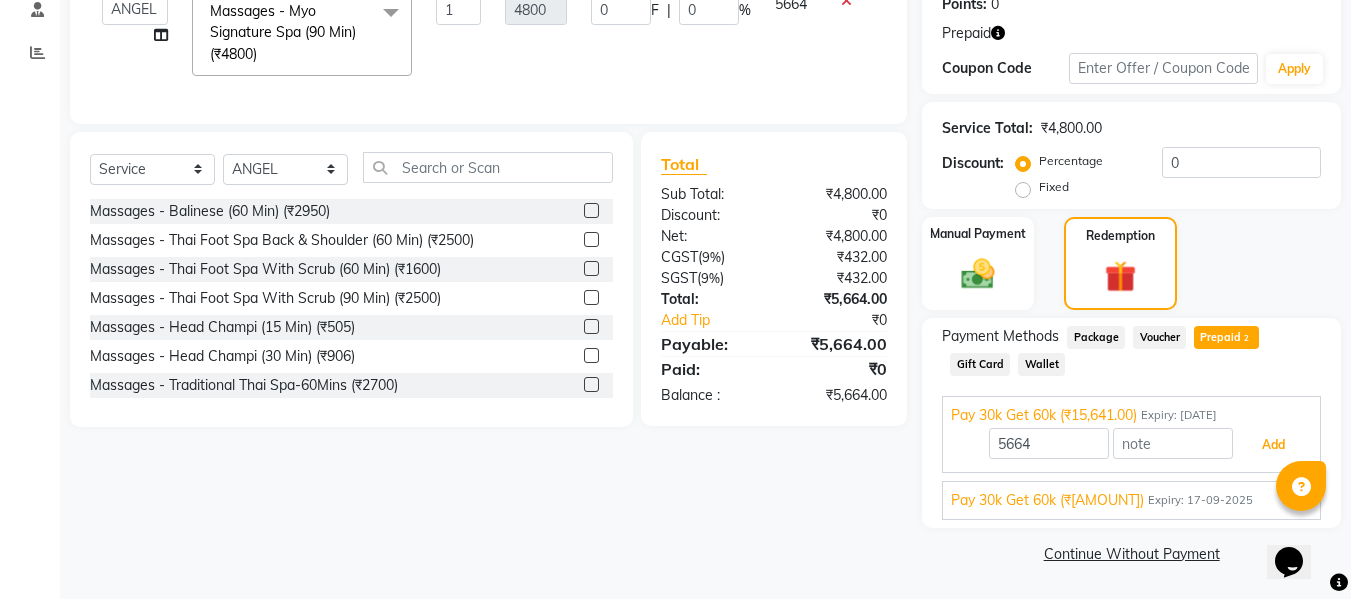 click on "Add" at bounding box center (1273, 445) 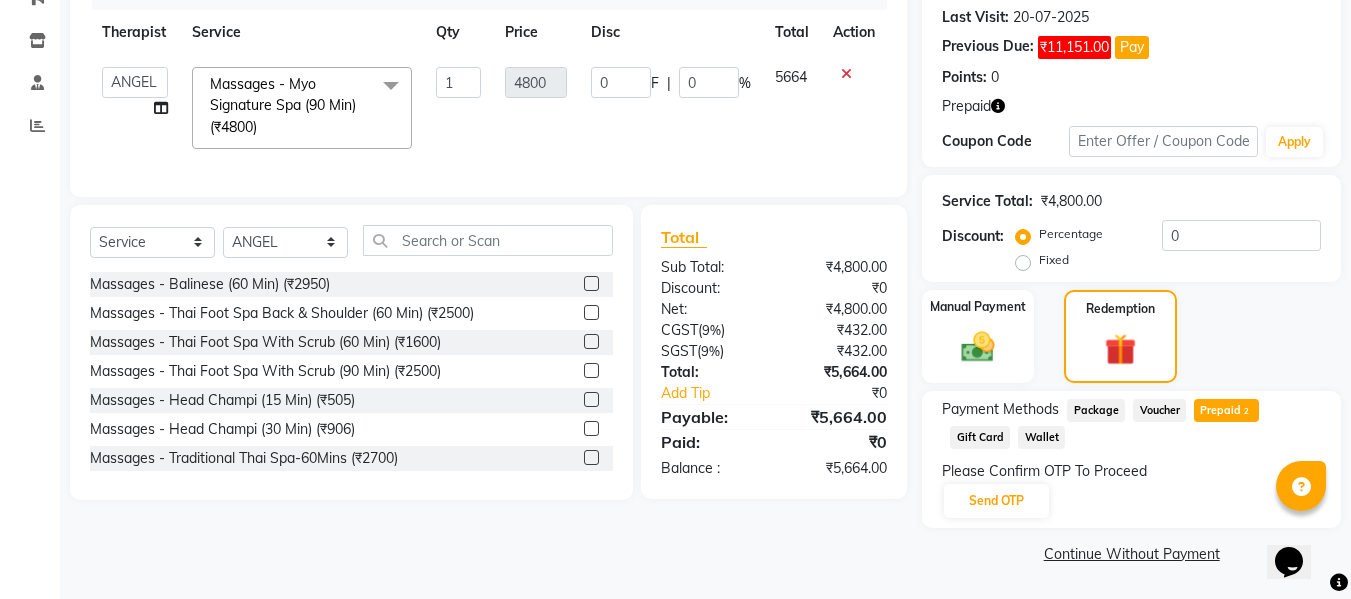 scroll, scrollTop: 275, scrollLeft: 0, axis: vertical 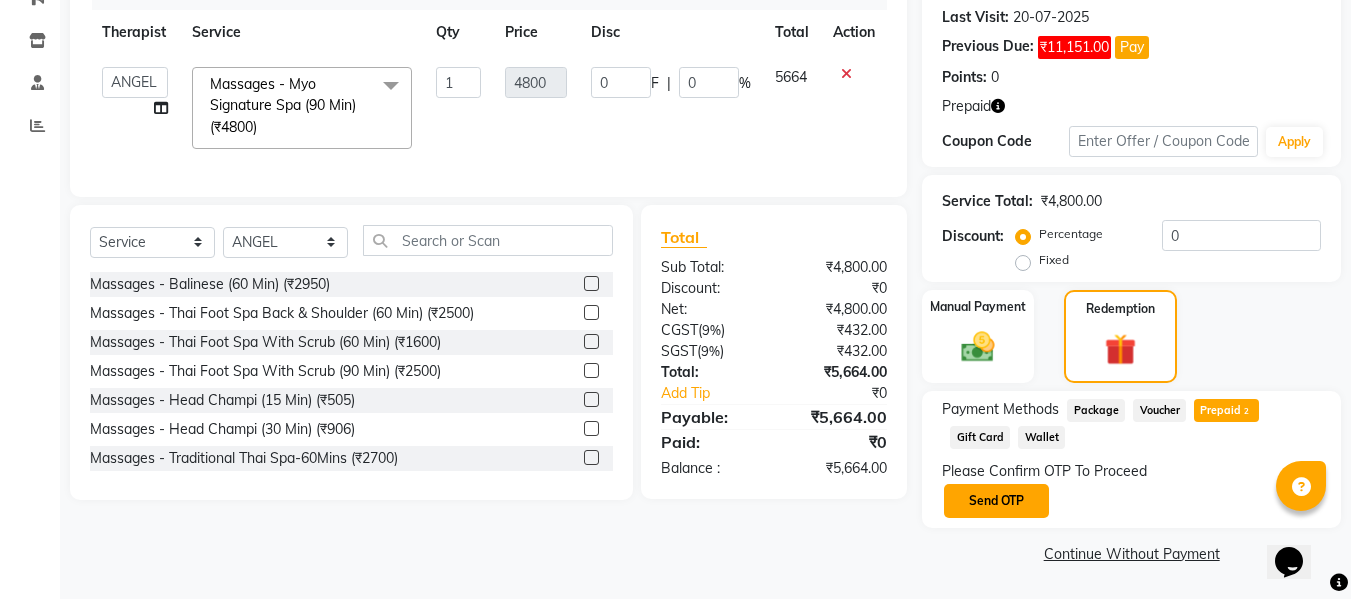 click on "Send OTP" 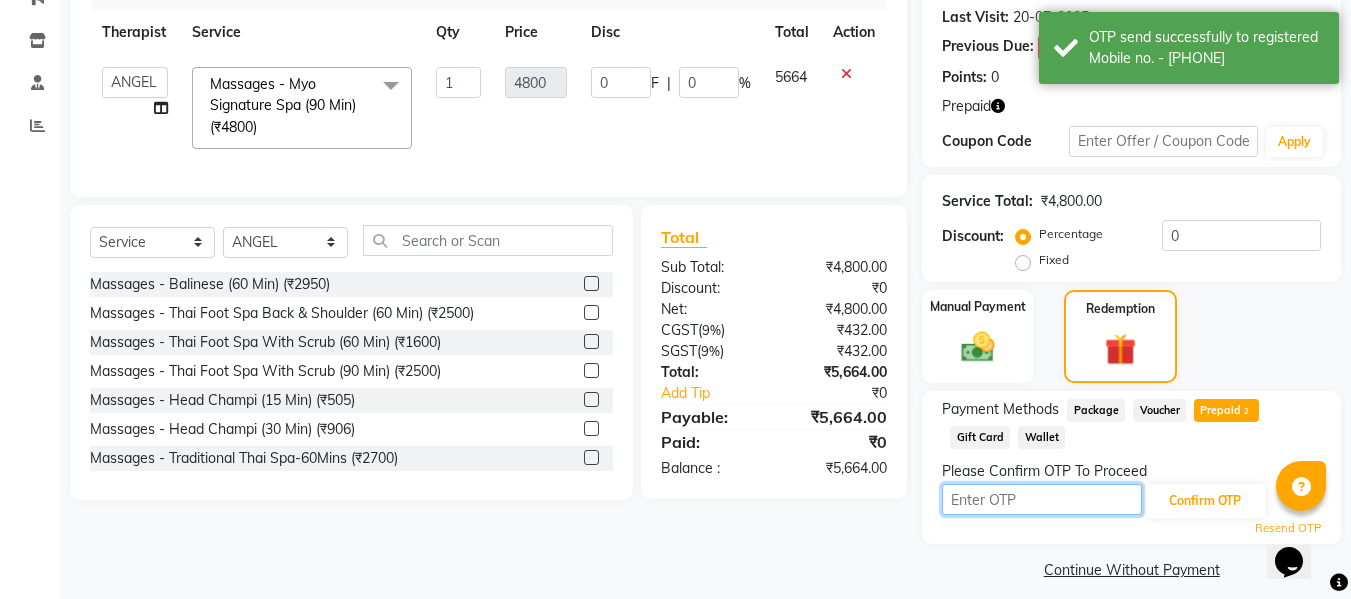 click at bounding box center (1042, 499) 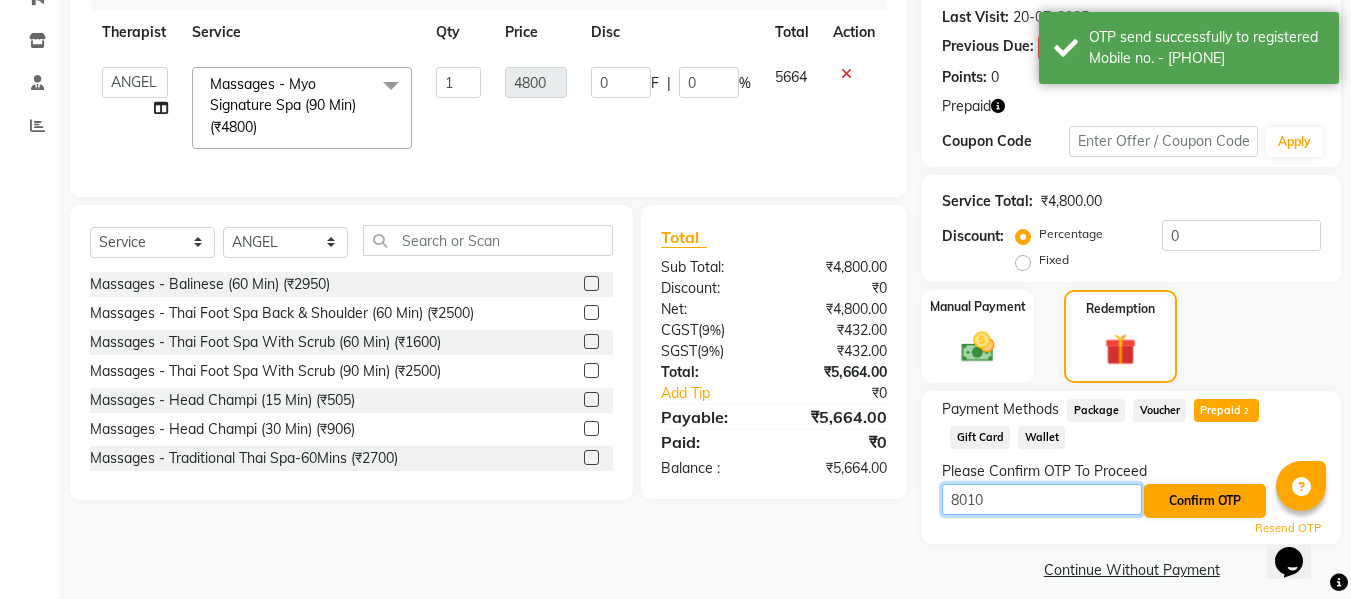 type on "8010" 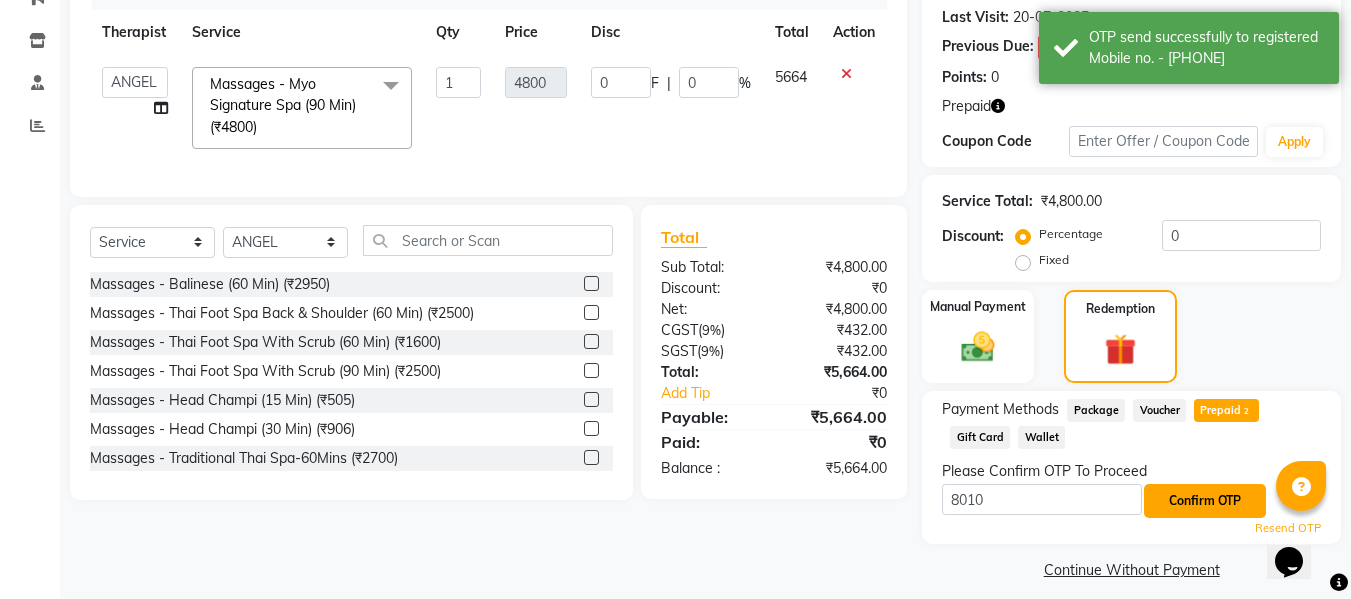 click on "Confirm OTP" 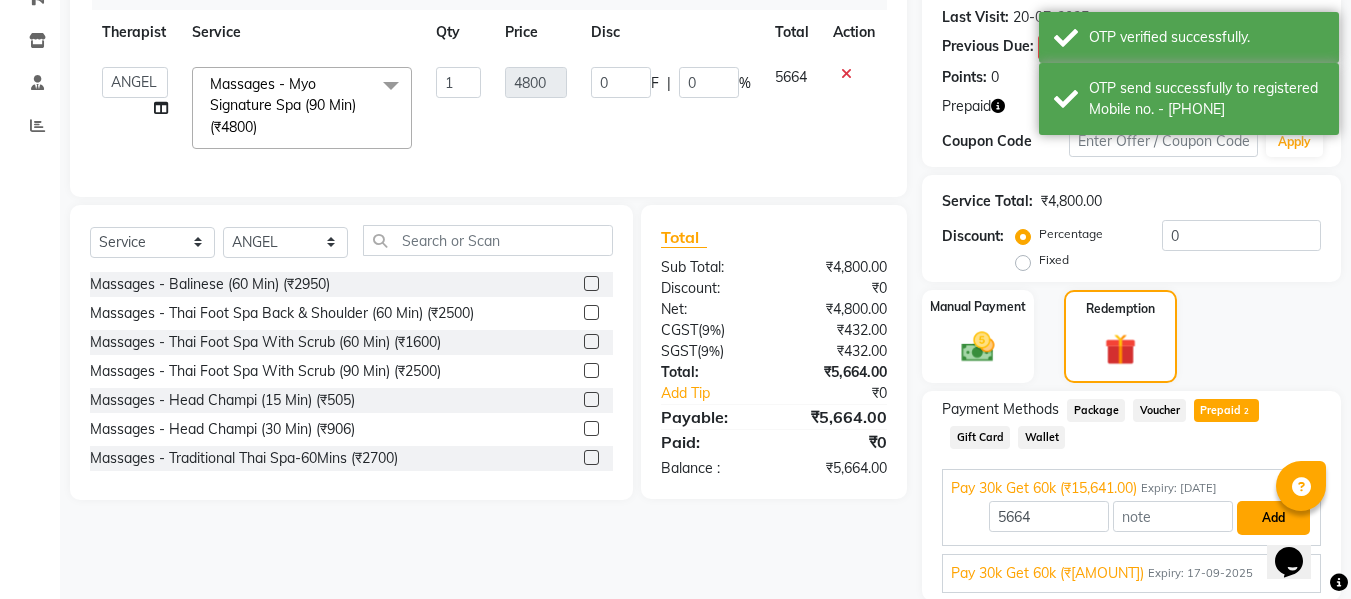 click on "Add" at bounding box center (1273, 518) 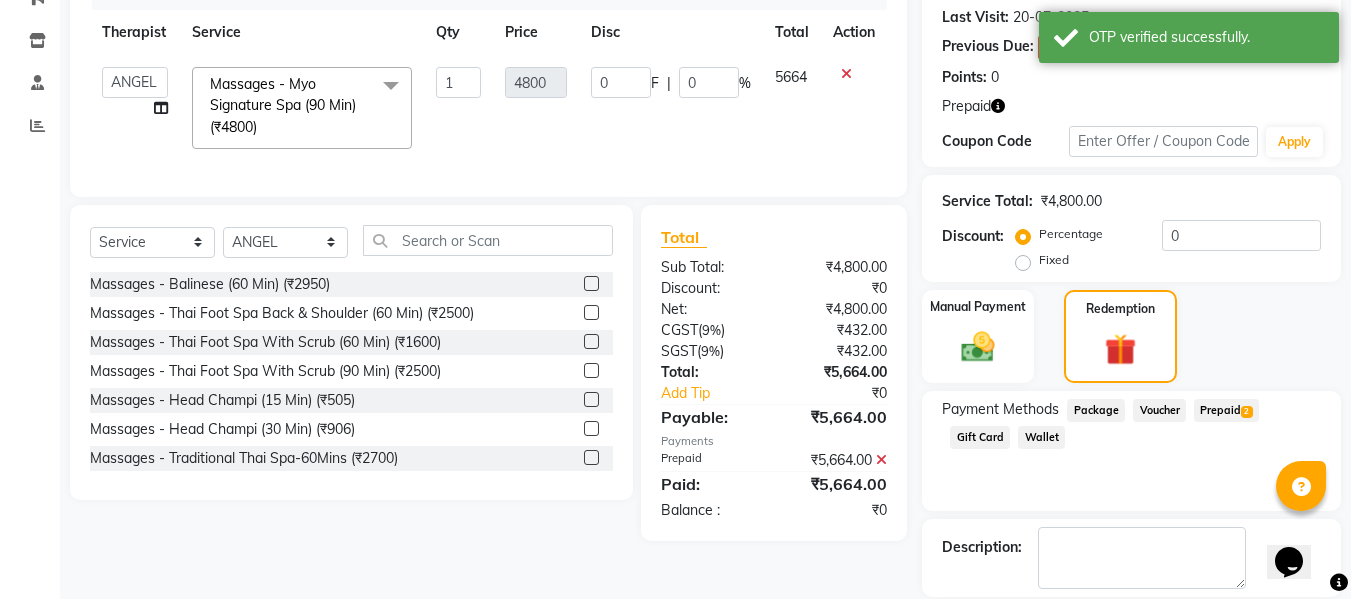 scroll, scrollTop: 371, scrollLeft: 0, axis: vertical 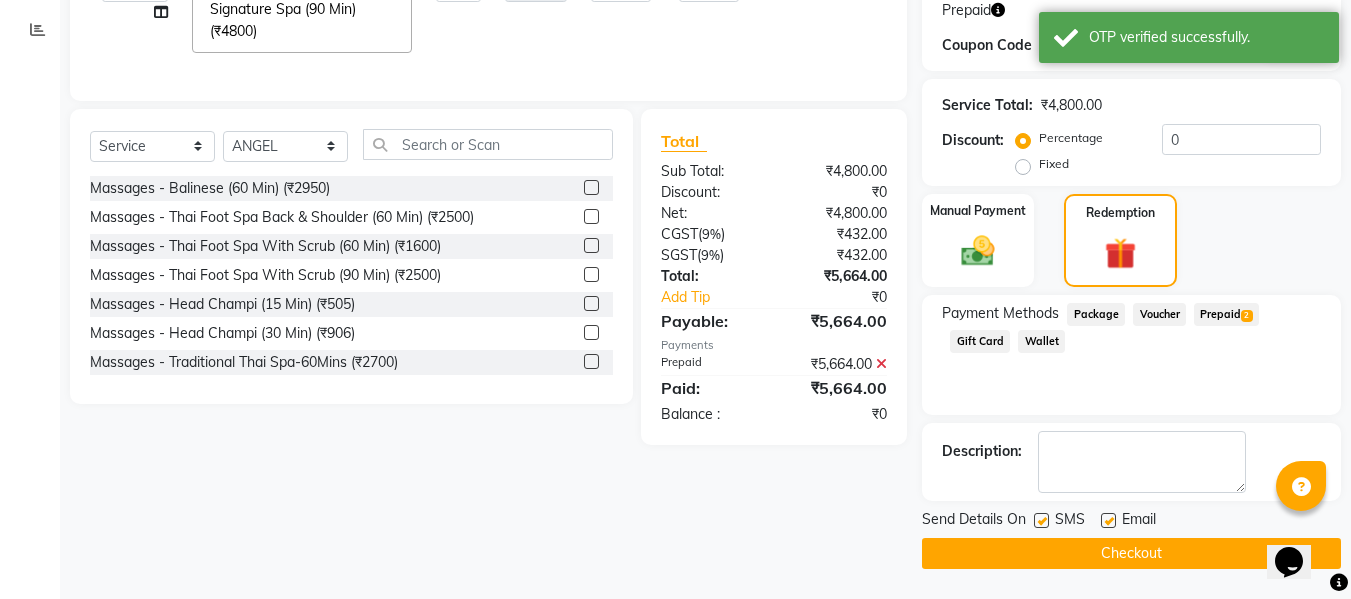 click on "Checkout" 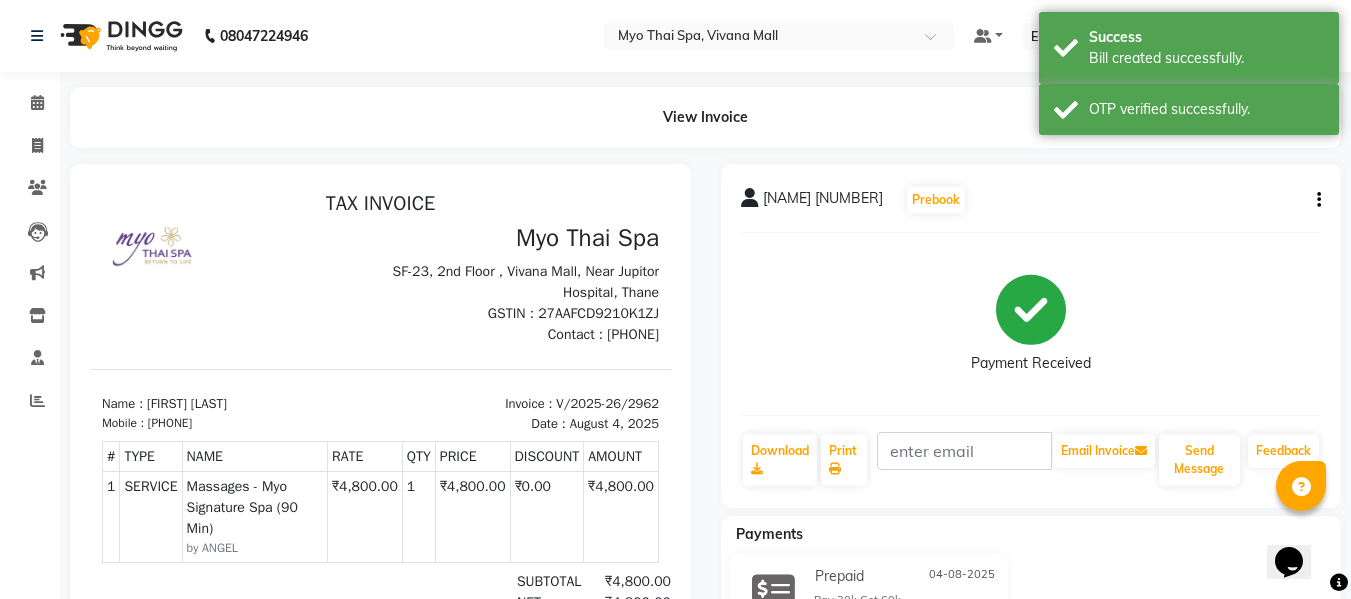 scroll, scrollTop: 0, scrollLeft: 0, axis: both 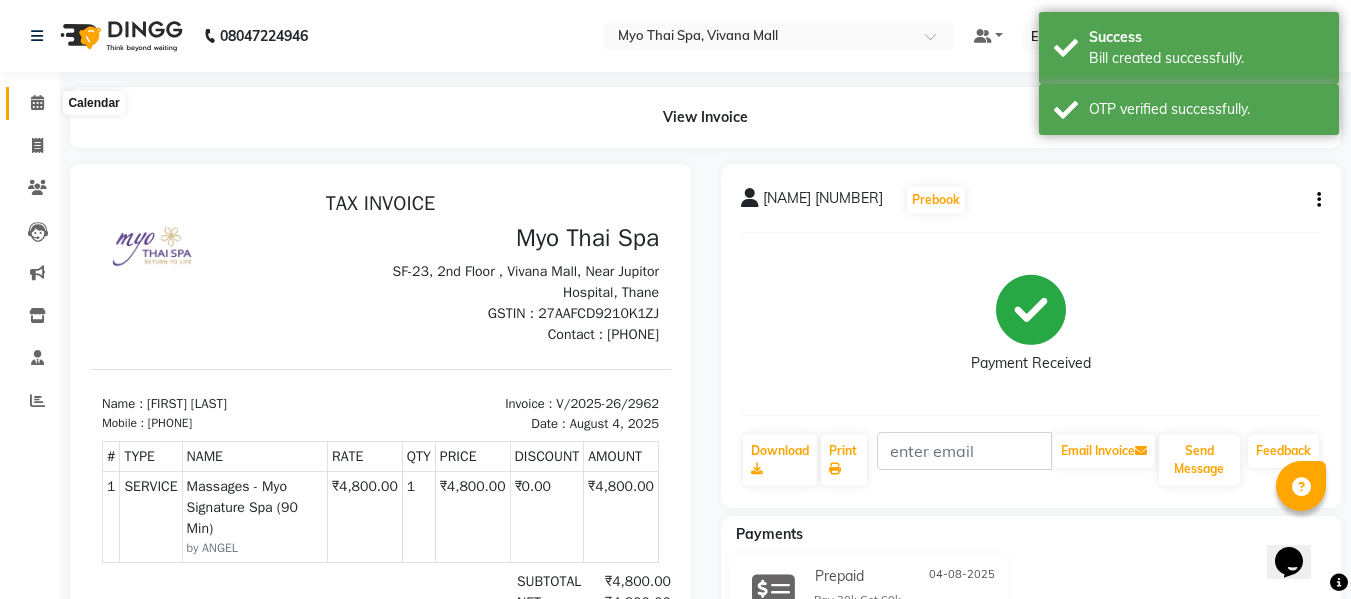 click 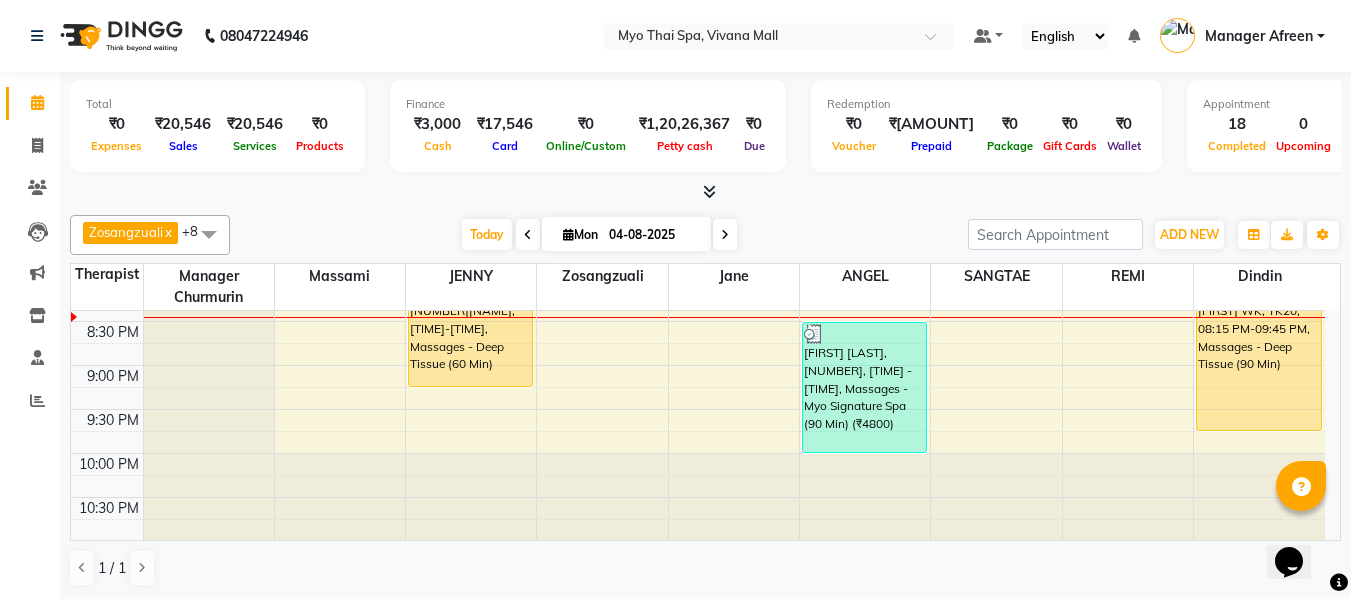 scroll, scrollTop: 1090, scrollLeft: 0, axis: vertical 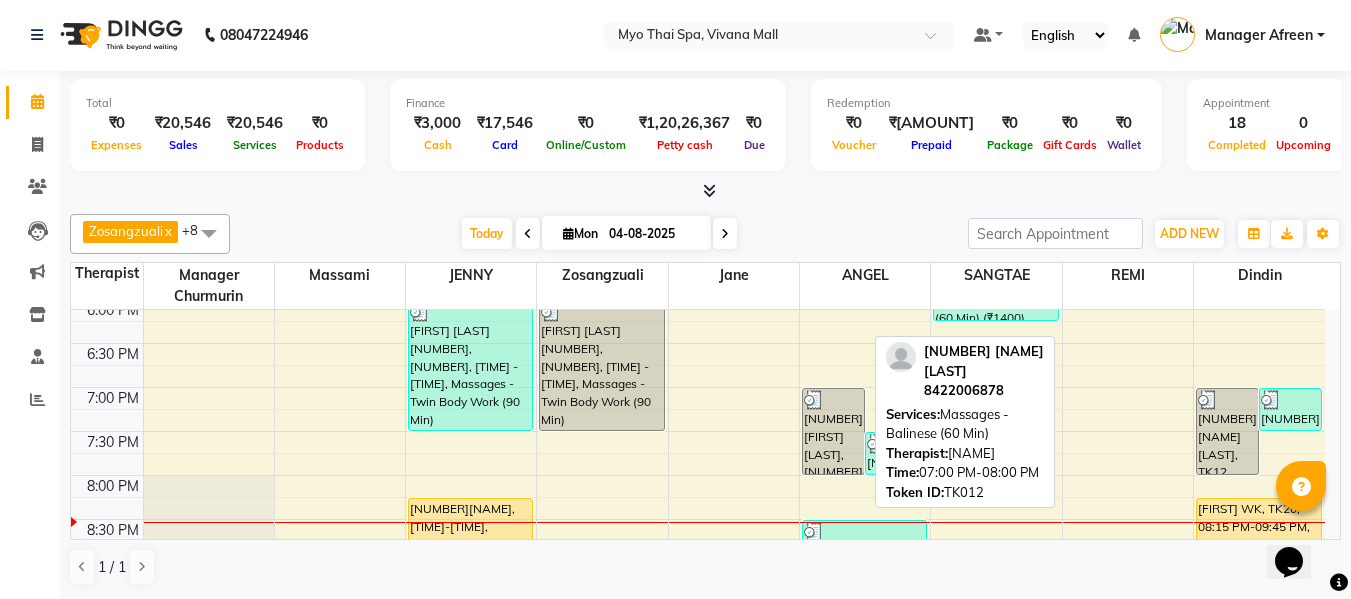 click on "[NUMBER] [FIRST] [LAST], [NUMBER], [TIME] - [TIME], Massages - Balinese (60 Min)" at bounding box center [833, 431] 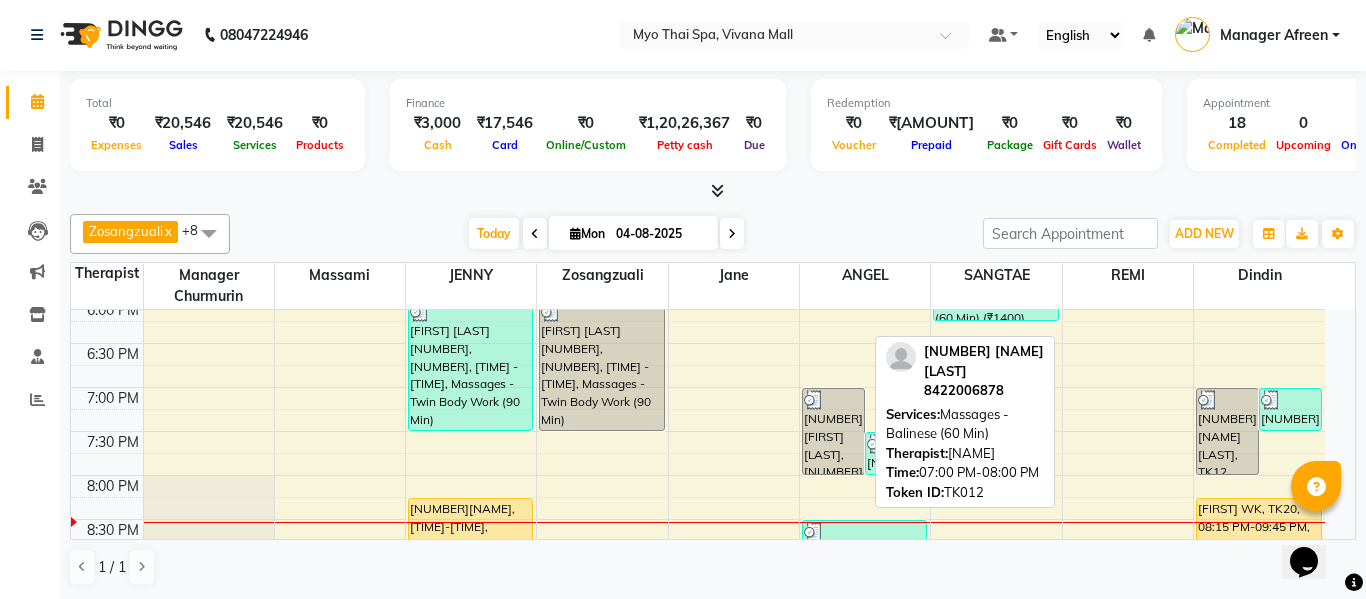 select on "3" 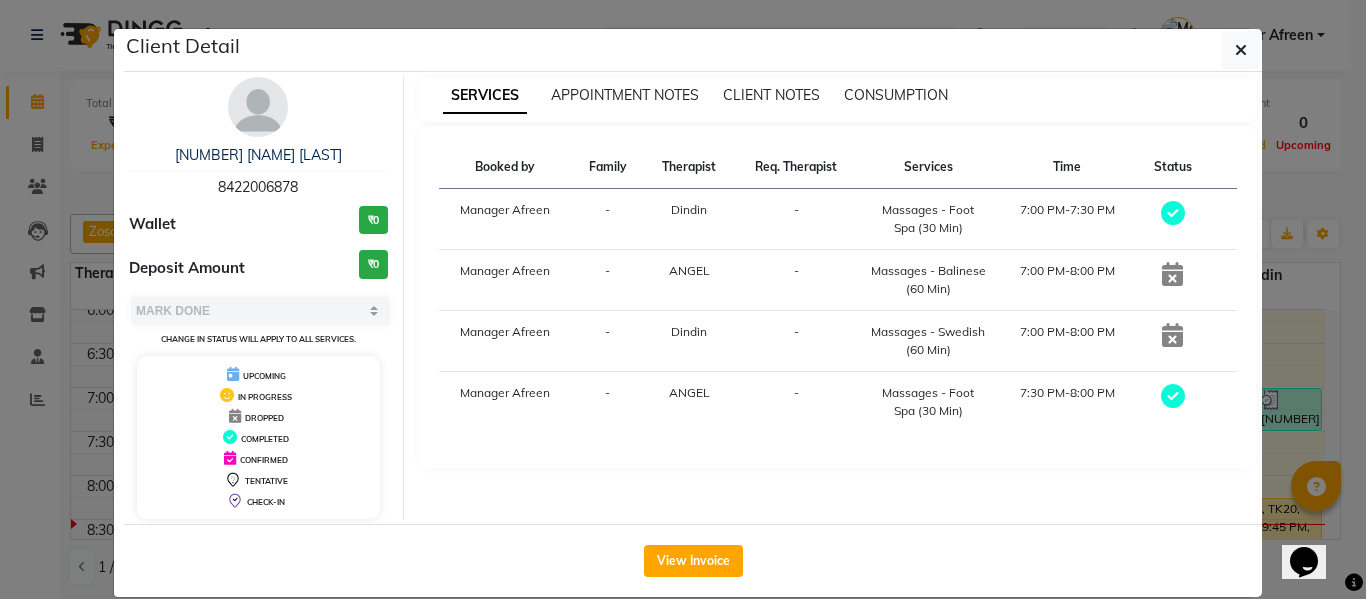 click on "8422006878" at bounding box center [258, 187] 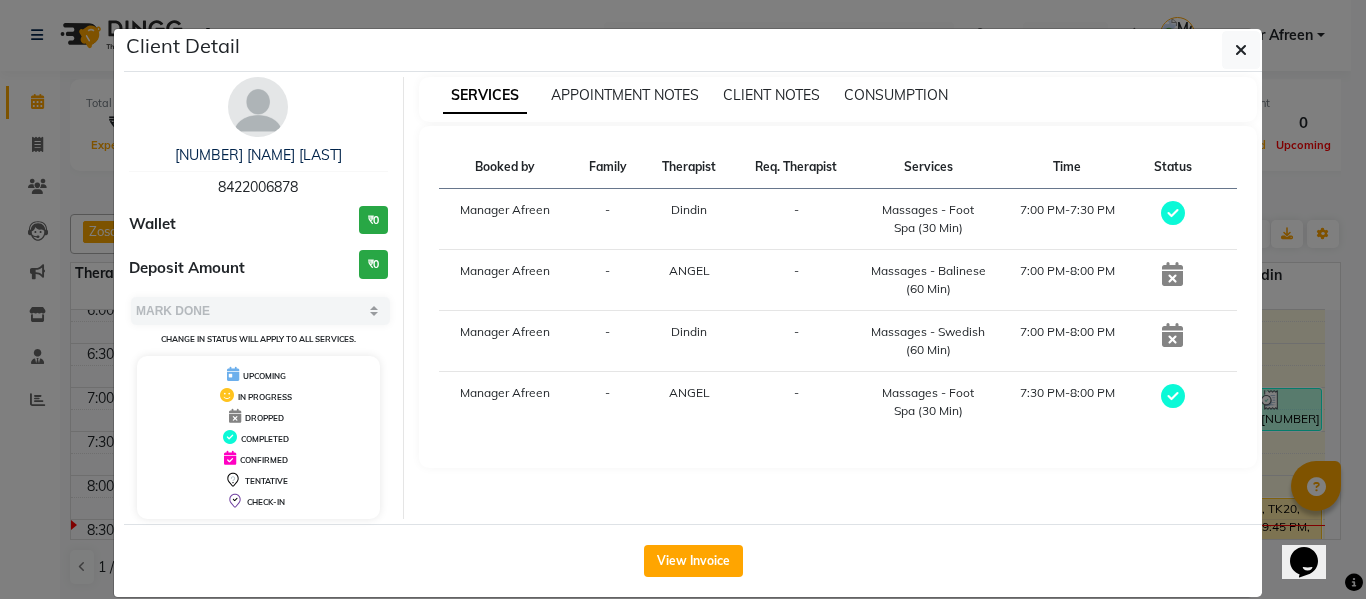 drag, startPoint x: 1233, startPoint y: 52, endPoint x: 1229, endPoint y: 76, distance: 24.33105 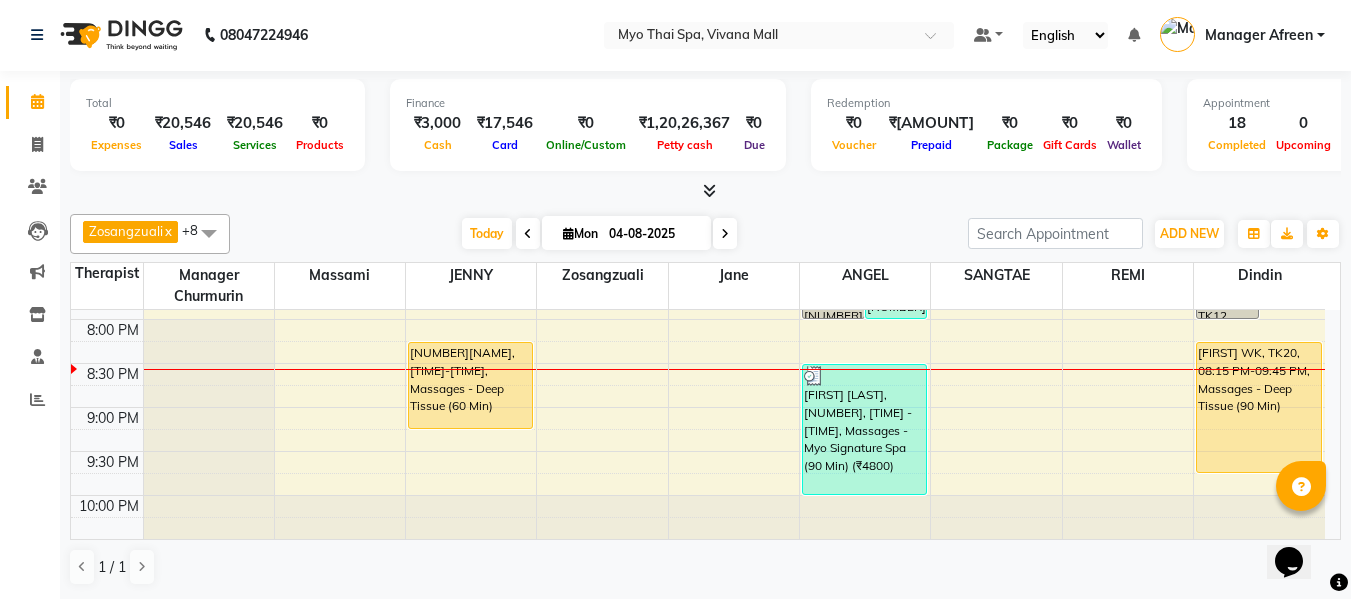 scroll, scrollTop: 1090, scrollLeft: 0, axis: vertical 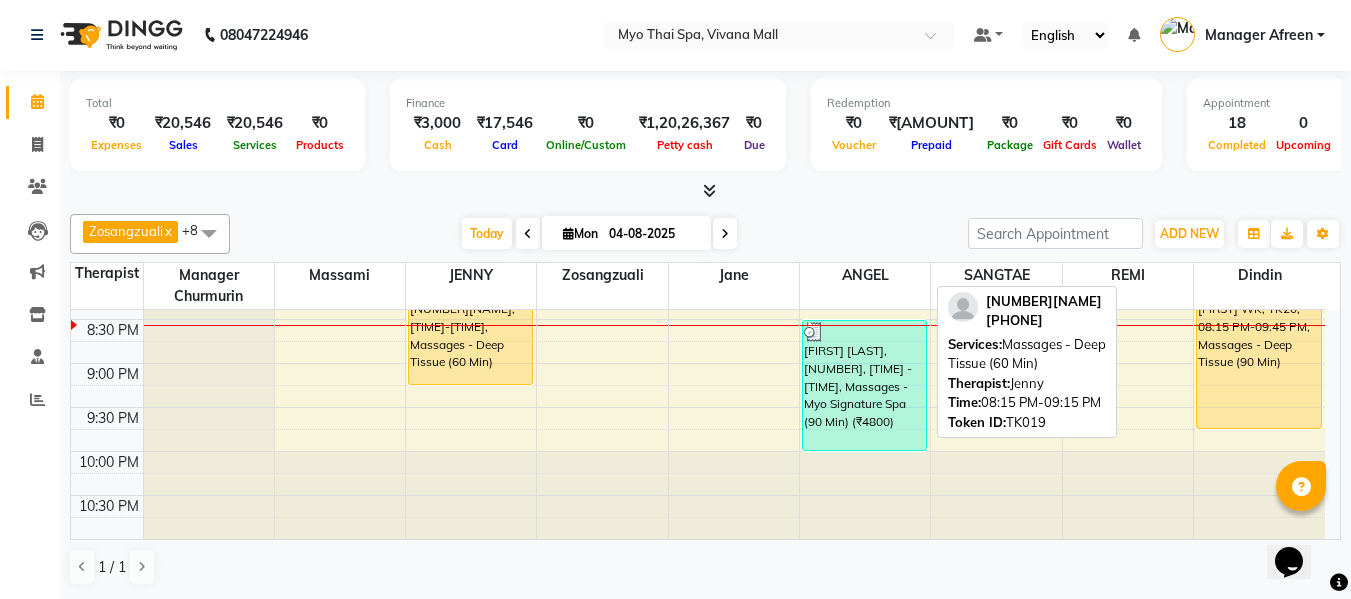 click on "[NUMBER][NAME], [TIME]-[TIME], Massages - Deep Tissue (60 Min)" at bounding box center [470, 341] 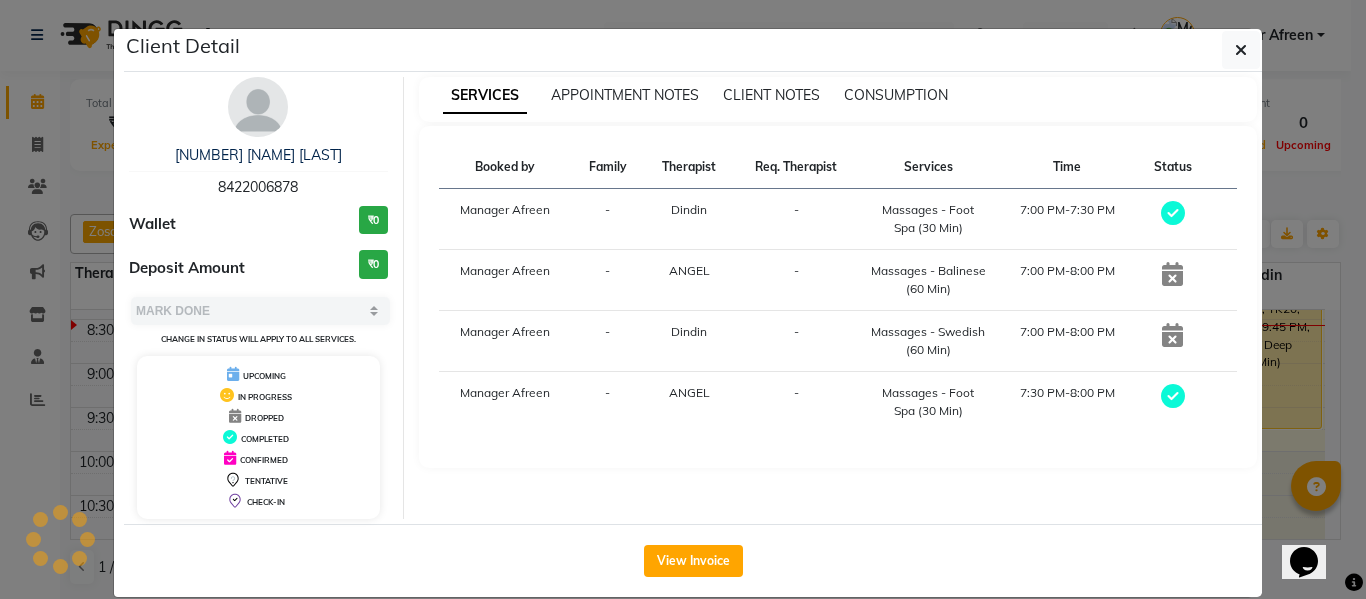 select on "1" 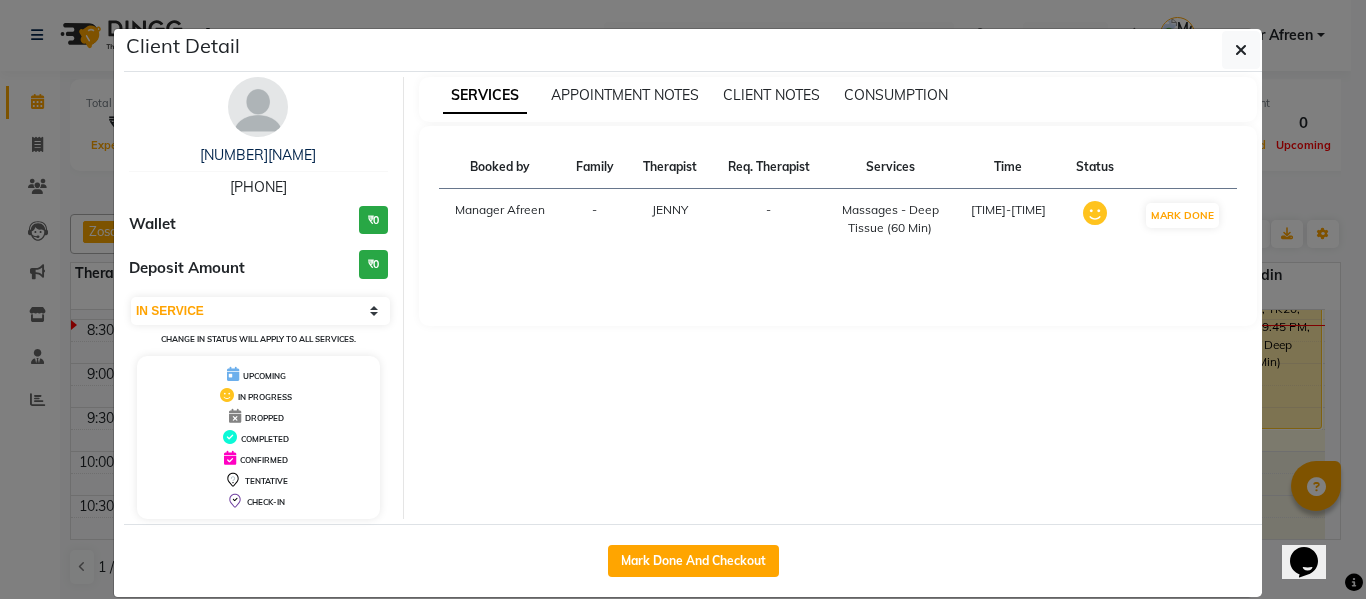 click on "[PHONE]" at bounding box center [258, 187] 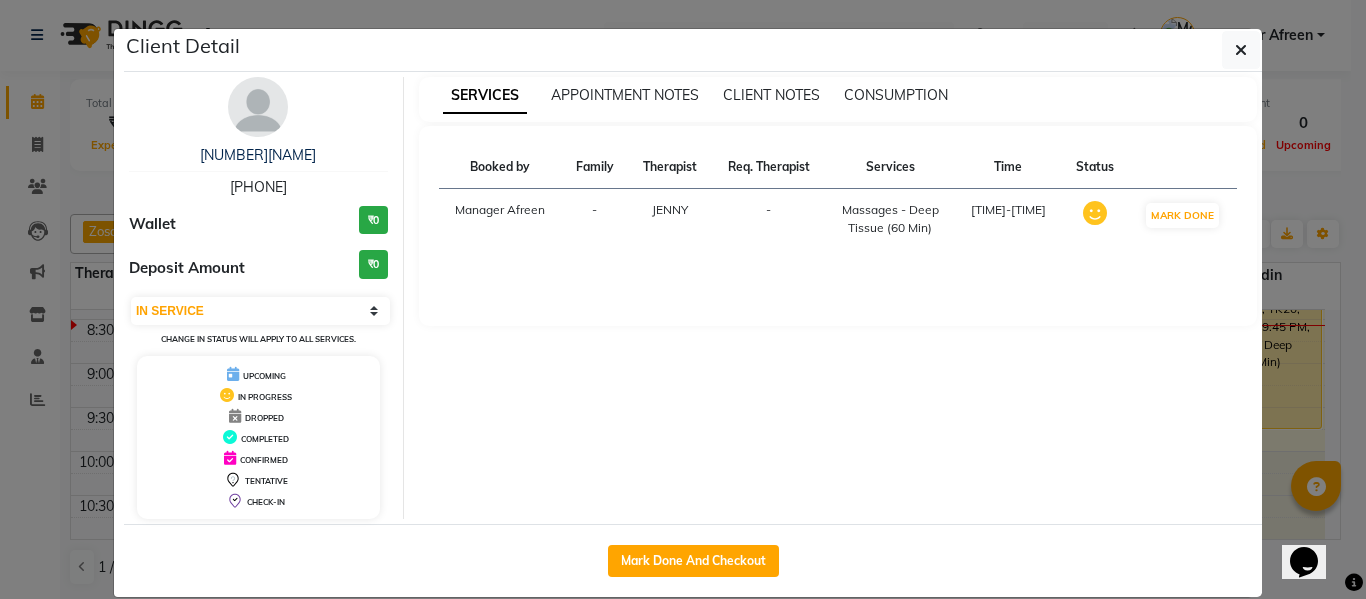 drag, startPoint x: 1231, startPoint y: 51, endPoint x: 1243, endPoint y: 174, distance: 123.58398 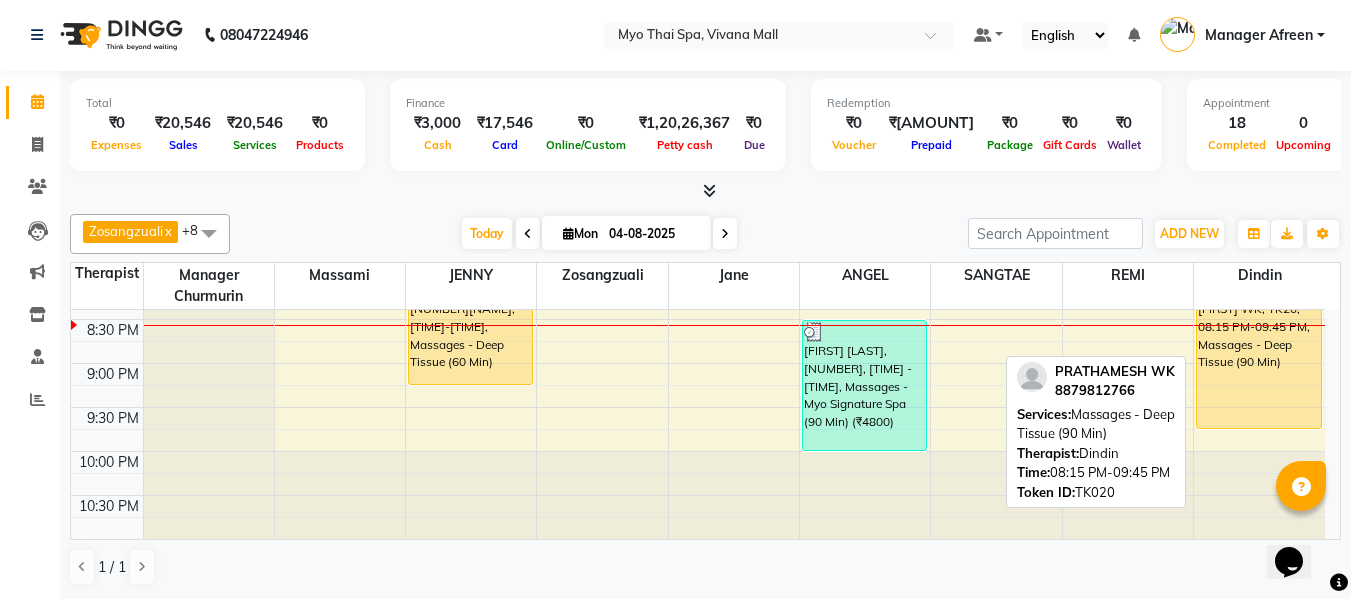 click on "[FIRST] WK, TK20, 08:15 PM-09:45 PM, Massages - Deep Tissue (90 Min)" at bounding box center [1259, 363] 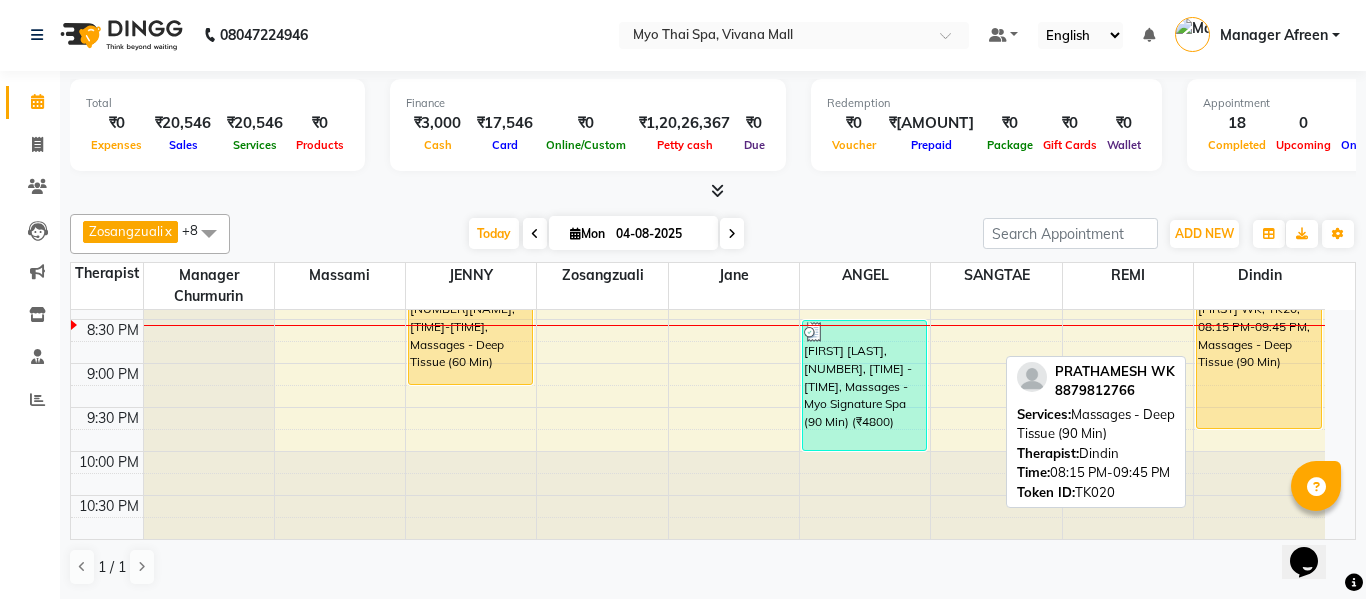 select on "1" 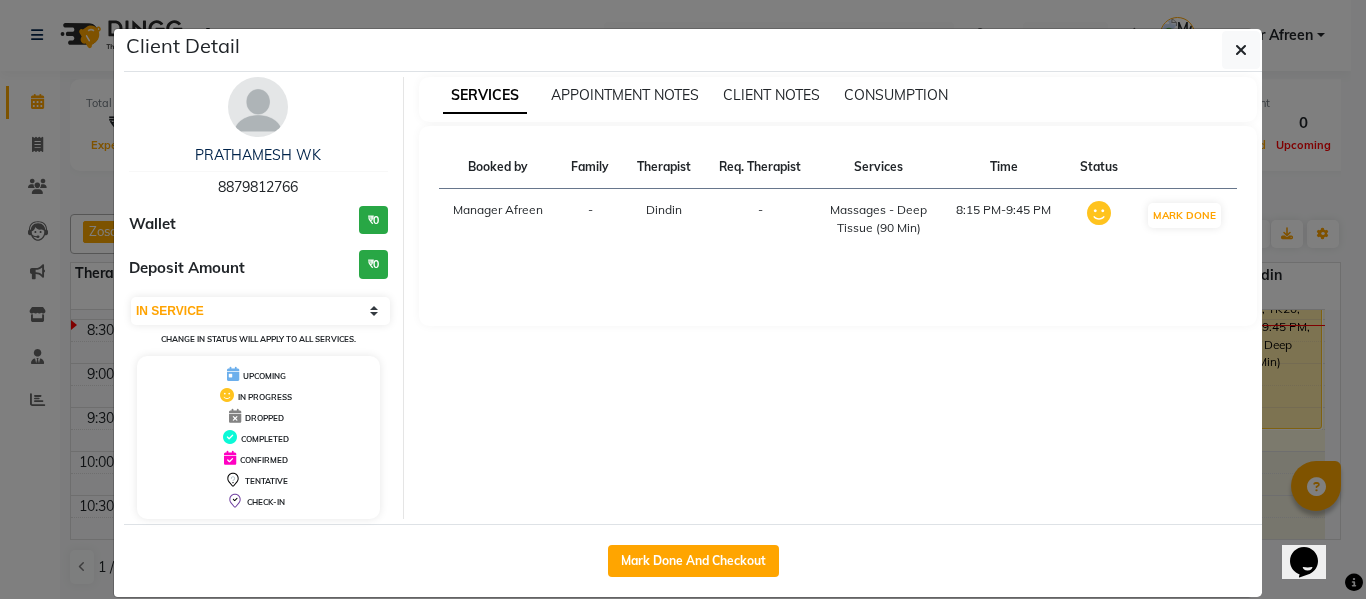 click on "[FIRST] [NAME]   [PHONE]" at bounding box center [258, 171] 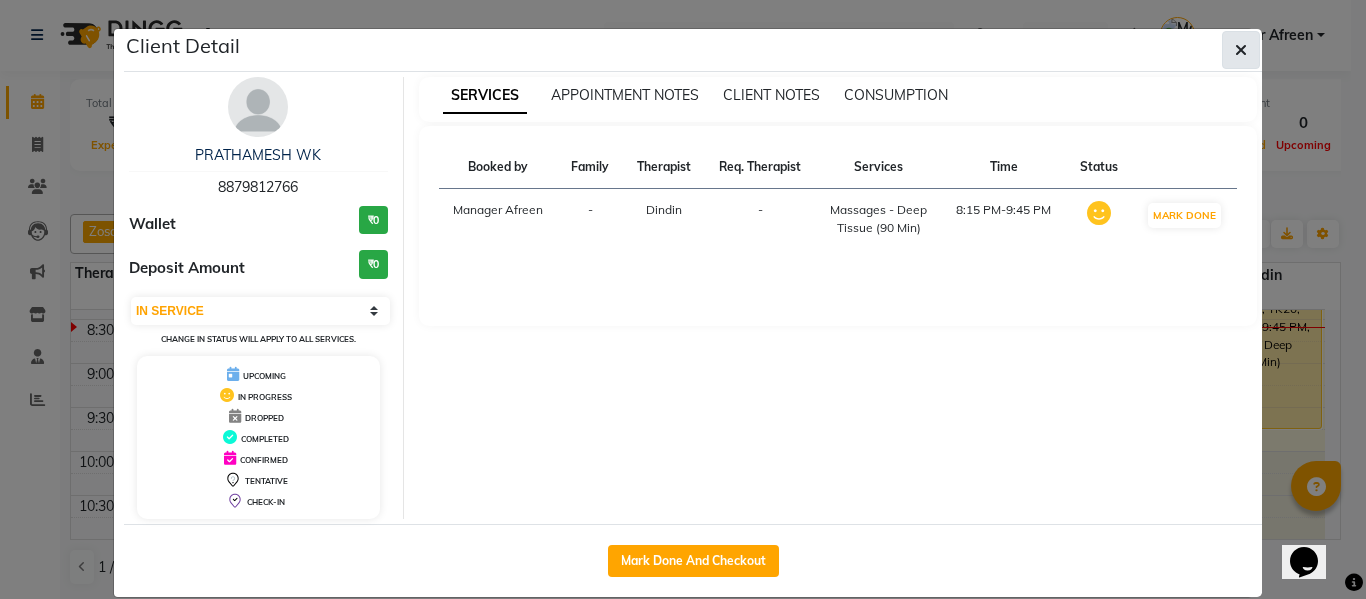 click 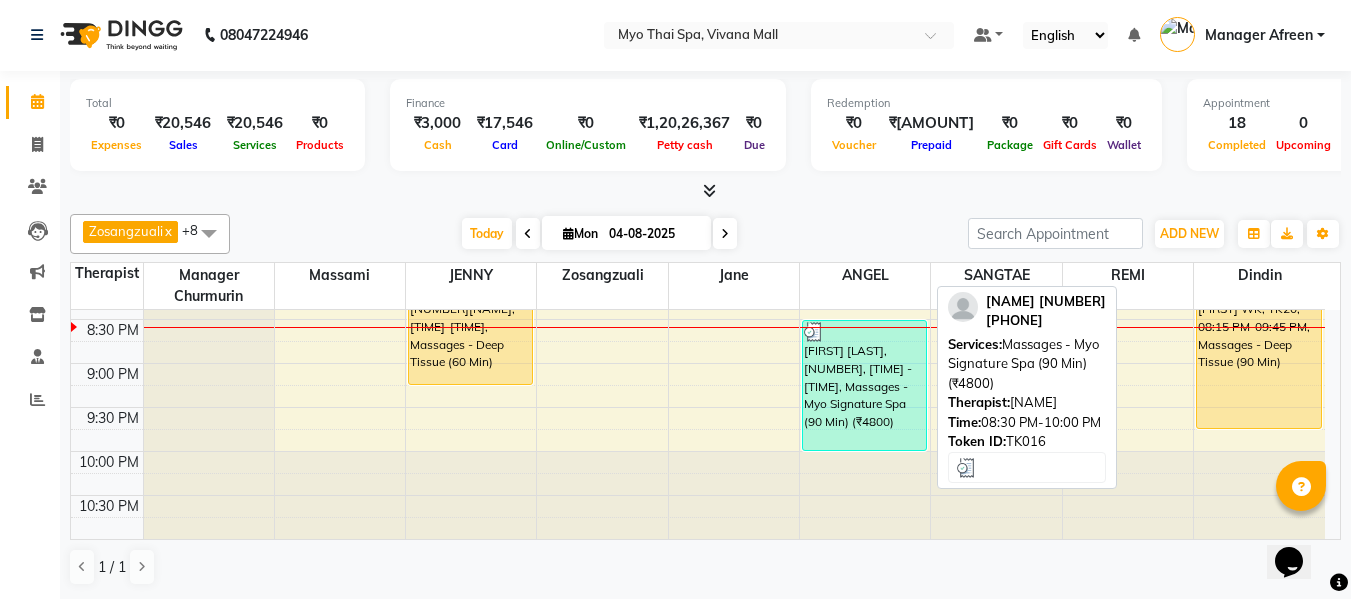 click on "[FIRST] [LAST], [NUMBER], [TIME] - [TIME], Massages - Myo Signature Spa (90 Min) (₹4800)" at bounding box center [864, 385] 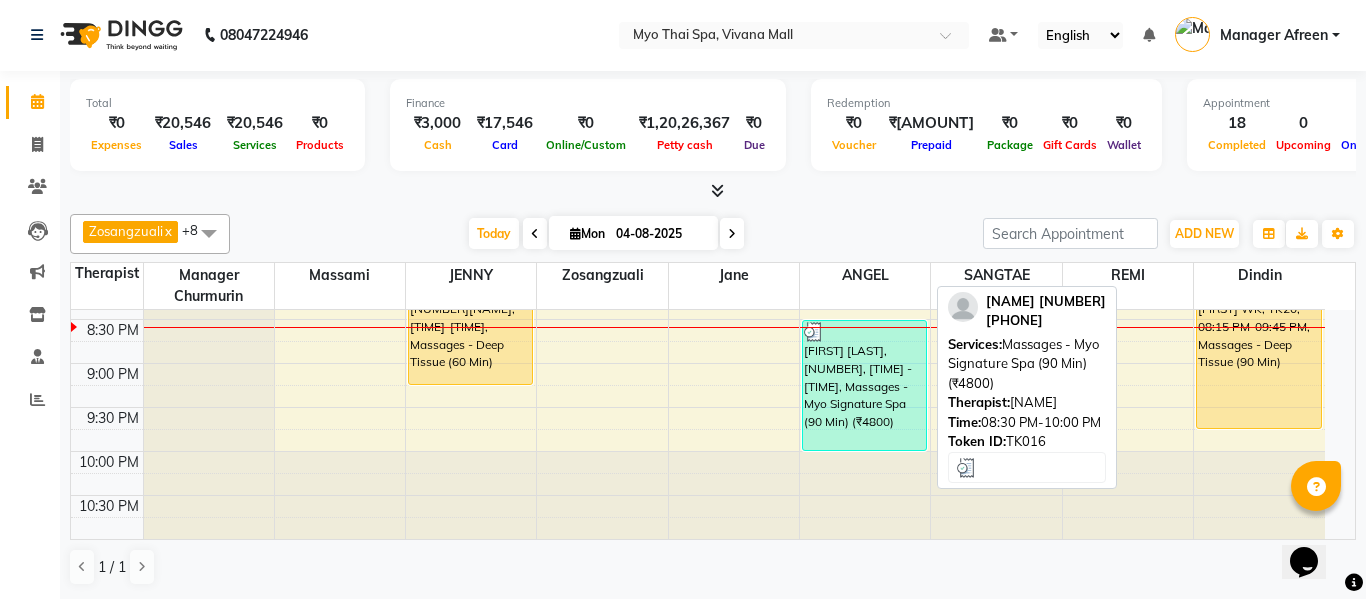 select on "3" 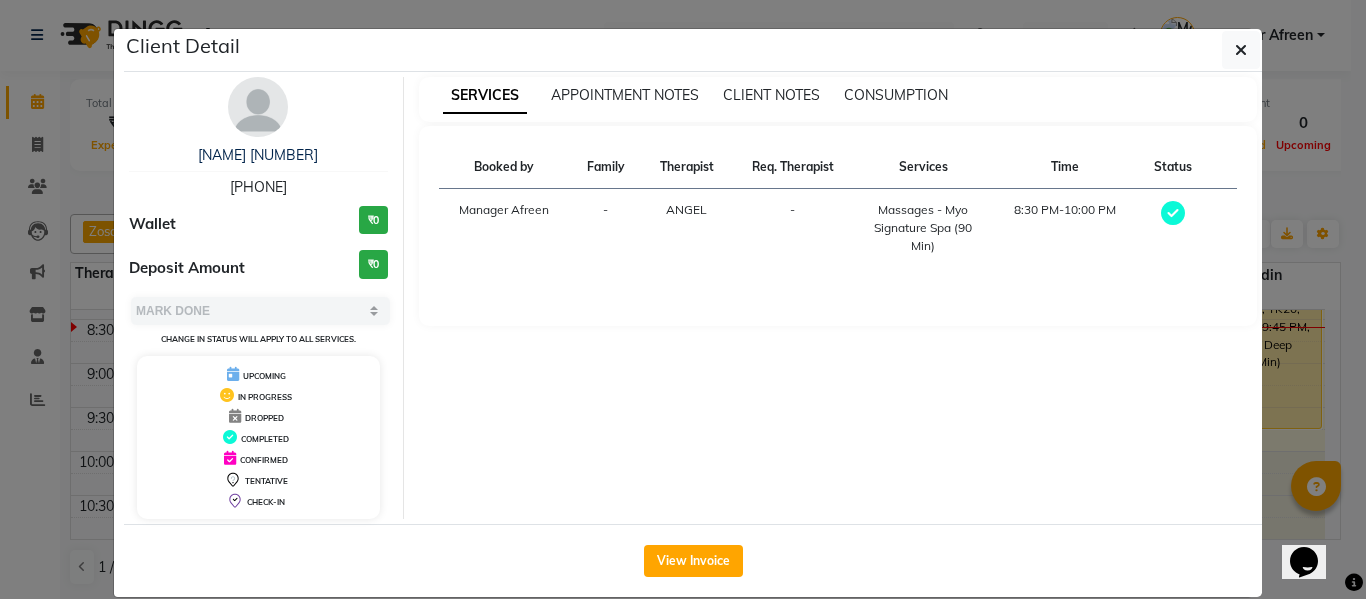 click on "[PHONE]" at bounding box center (258, 187) 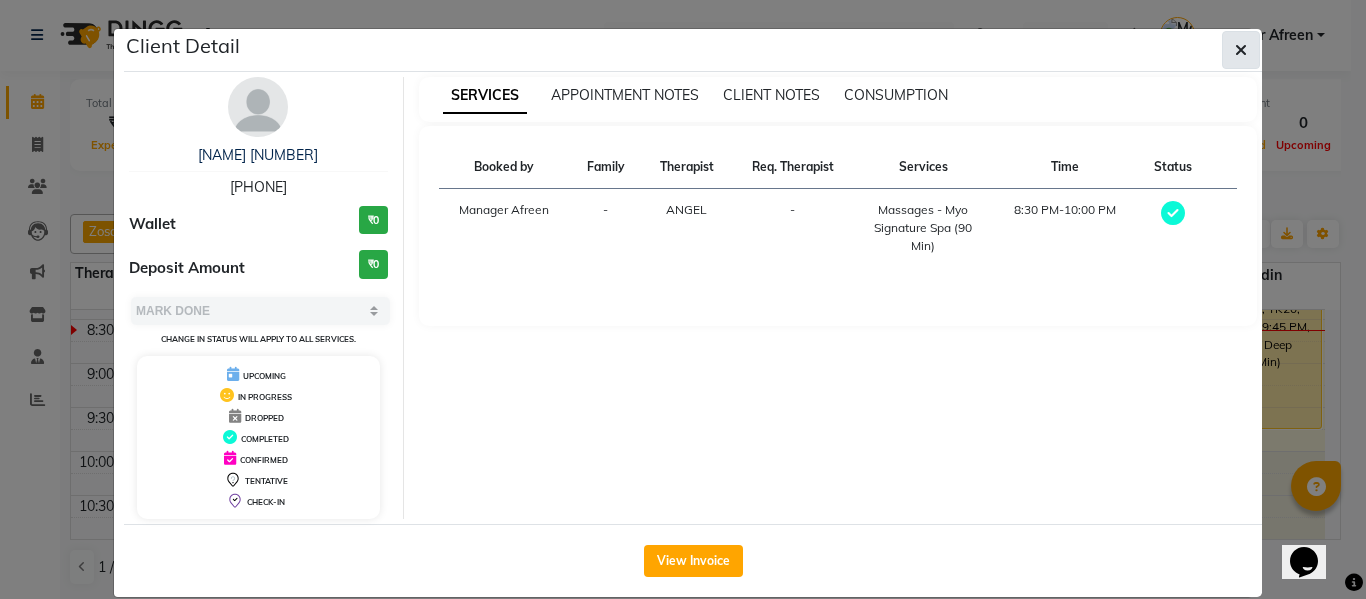 click 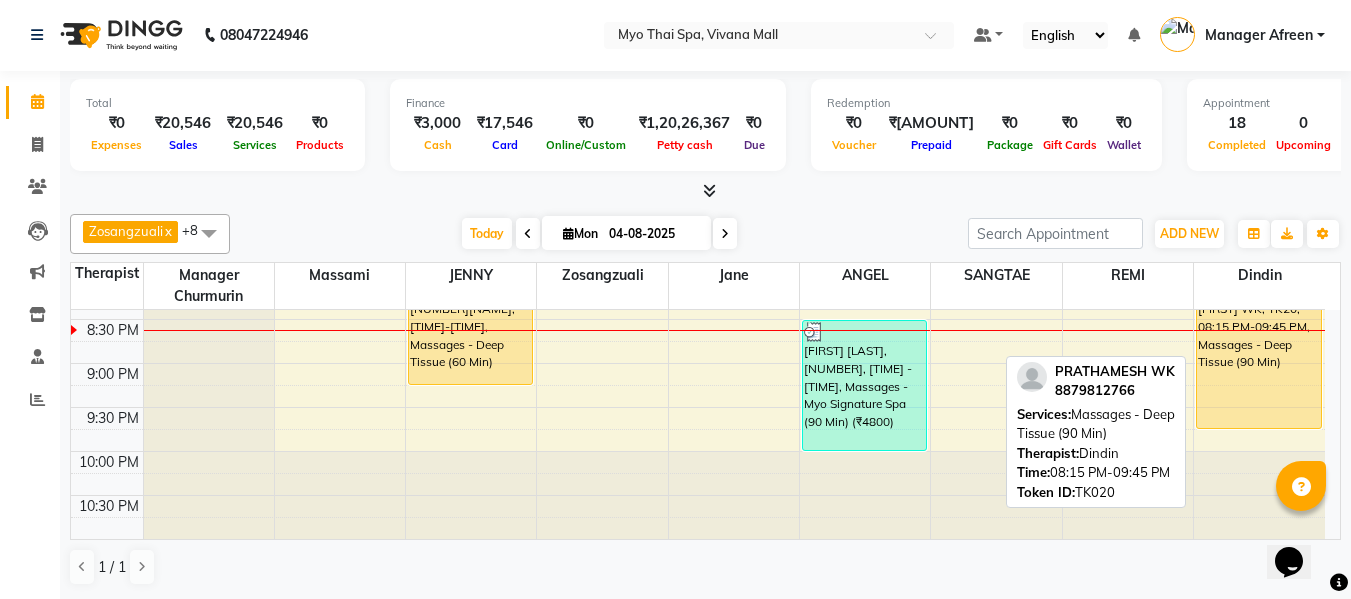 click on "[FIRST] WK, TK20, 08:15 PM-09:45 PM, Massages - Deep Tissue (90 Min)" at bounding box center (1259, 363) 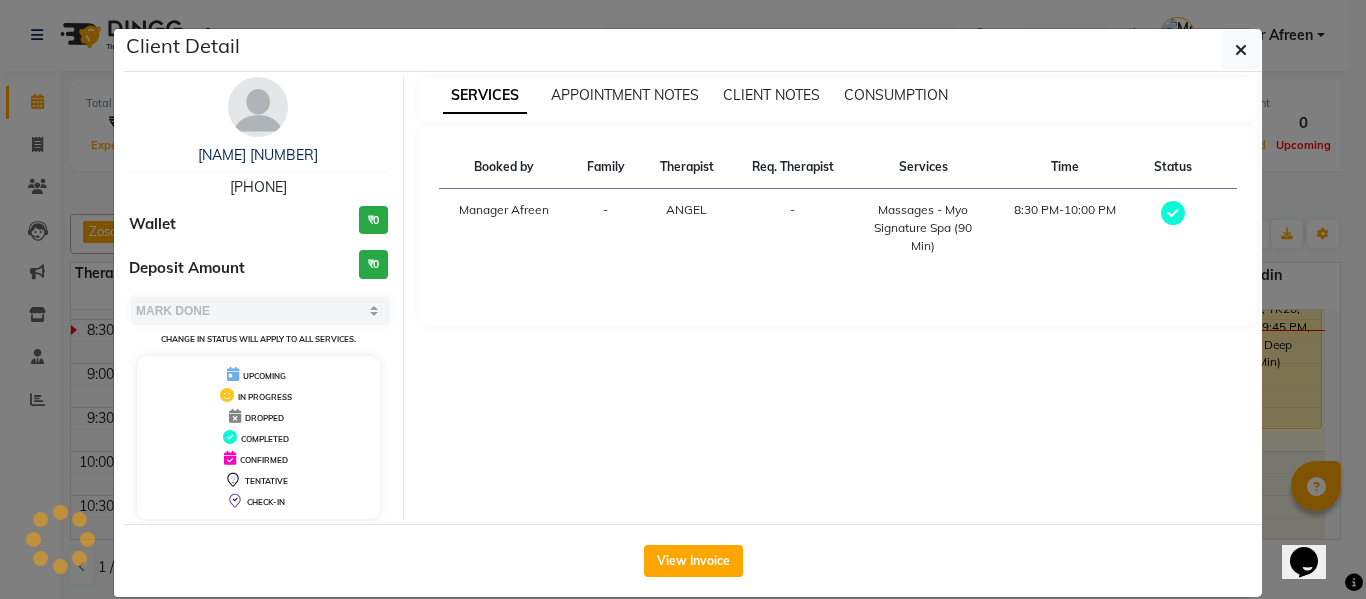 select on "1" 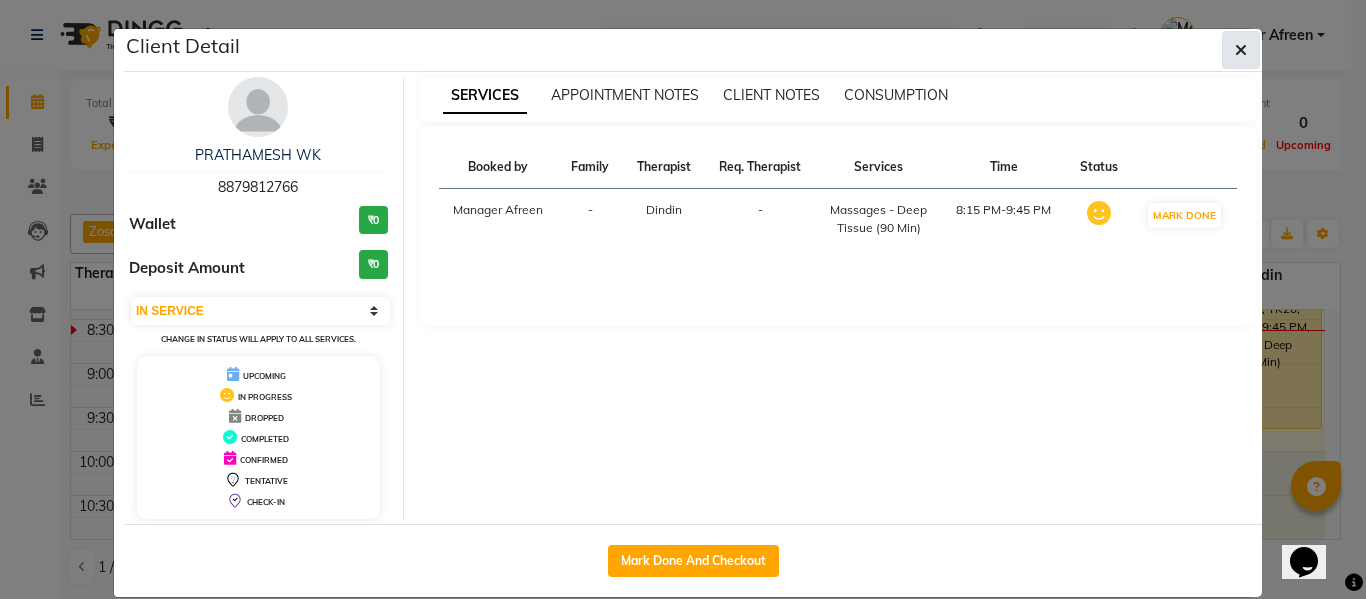 click 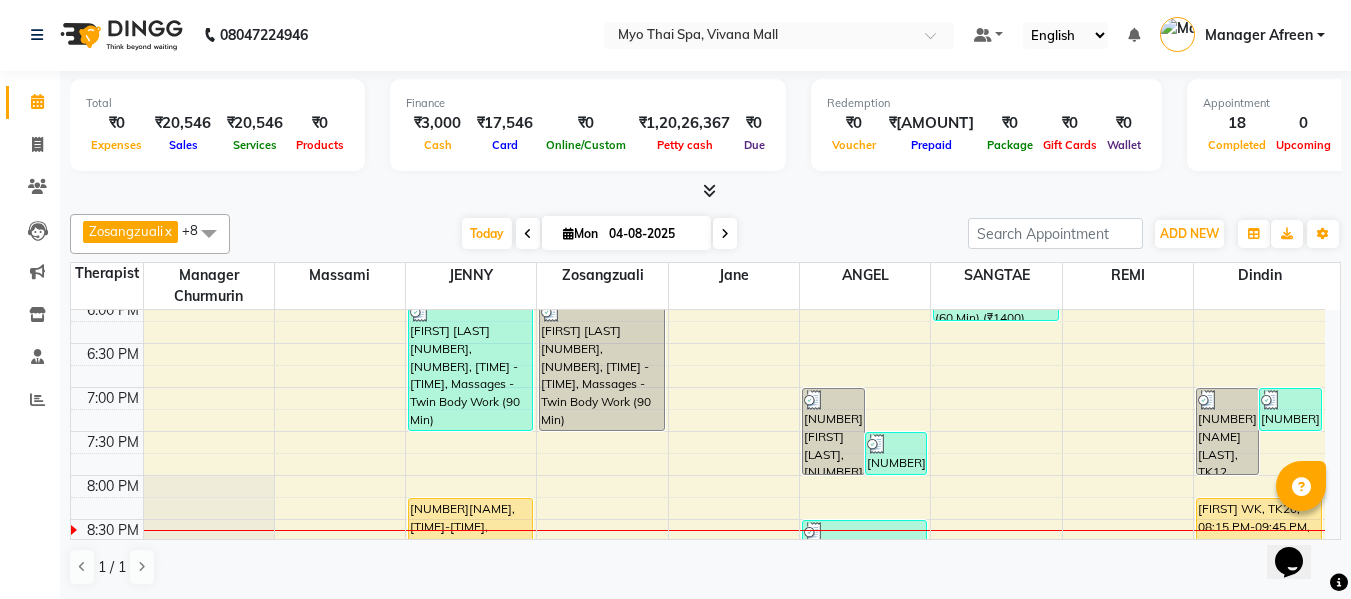 scroll, scrollTop: 990, scrollLeft: 0, axis: vertical 